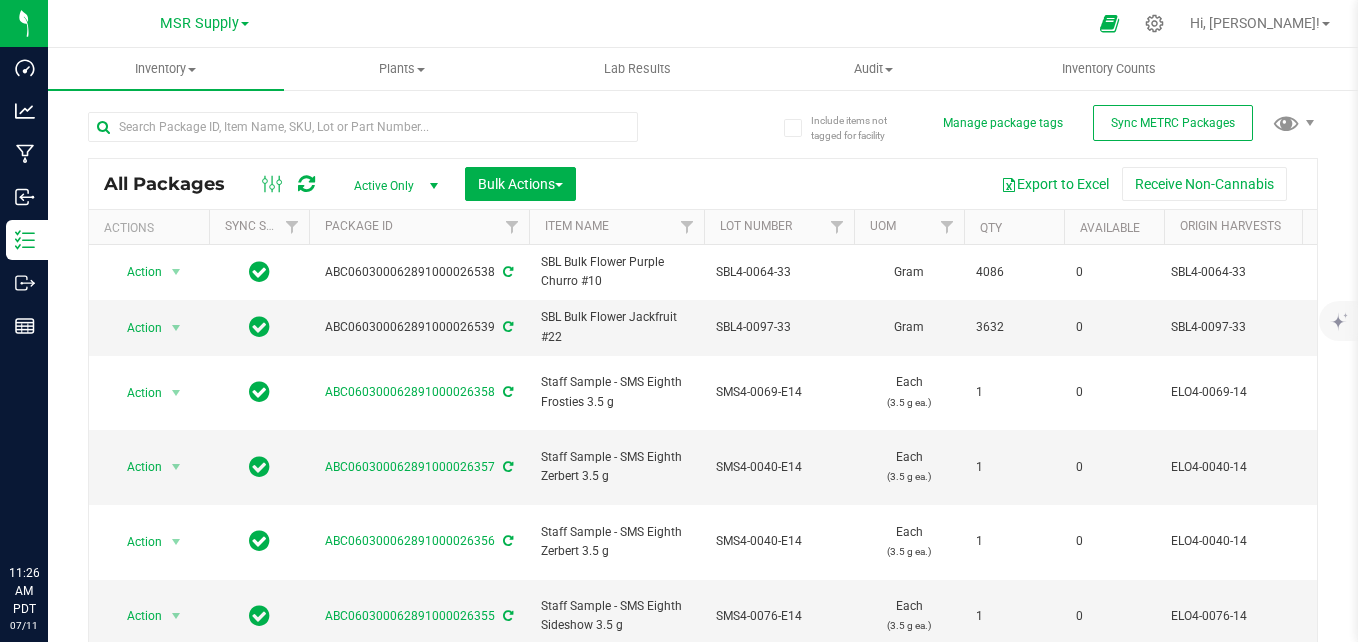 scroll, scrollTop: 0, scrollLeft: 0, axis: both 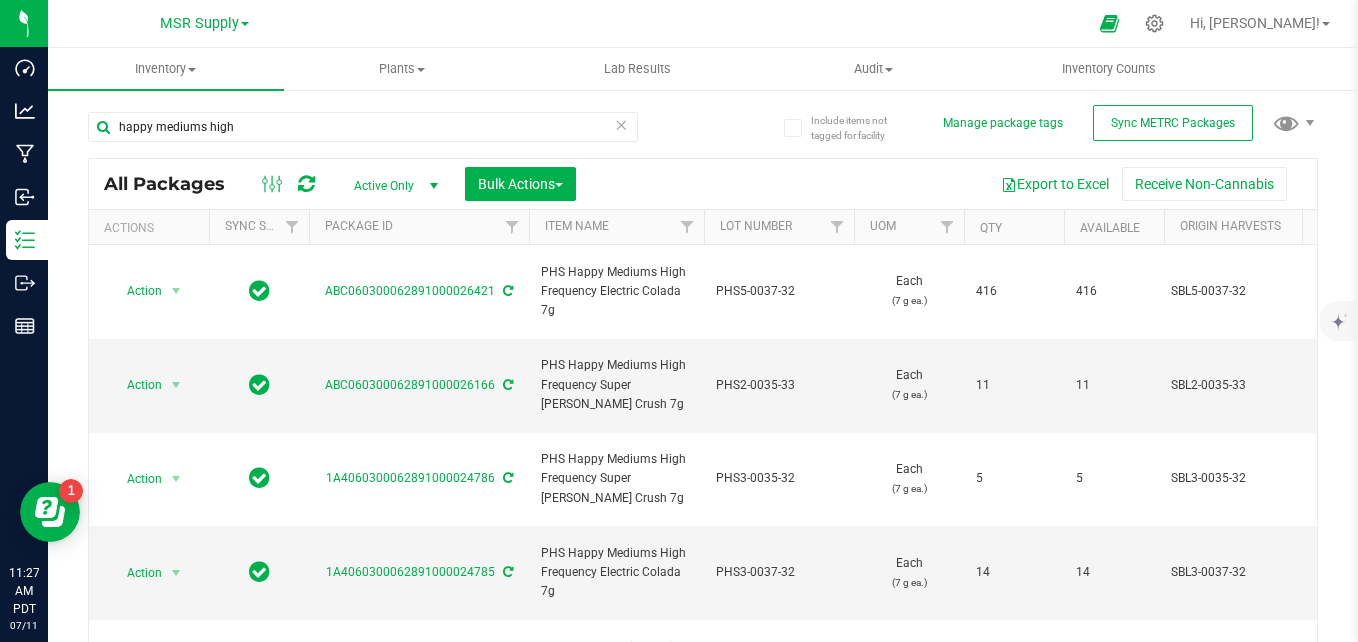 type on "happy mediums high" 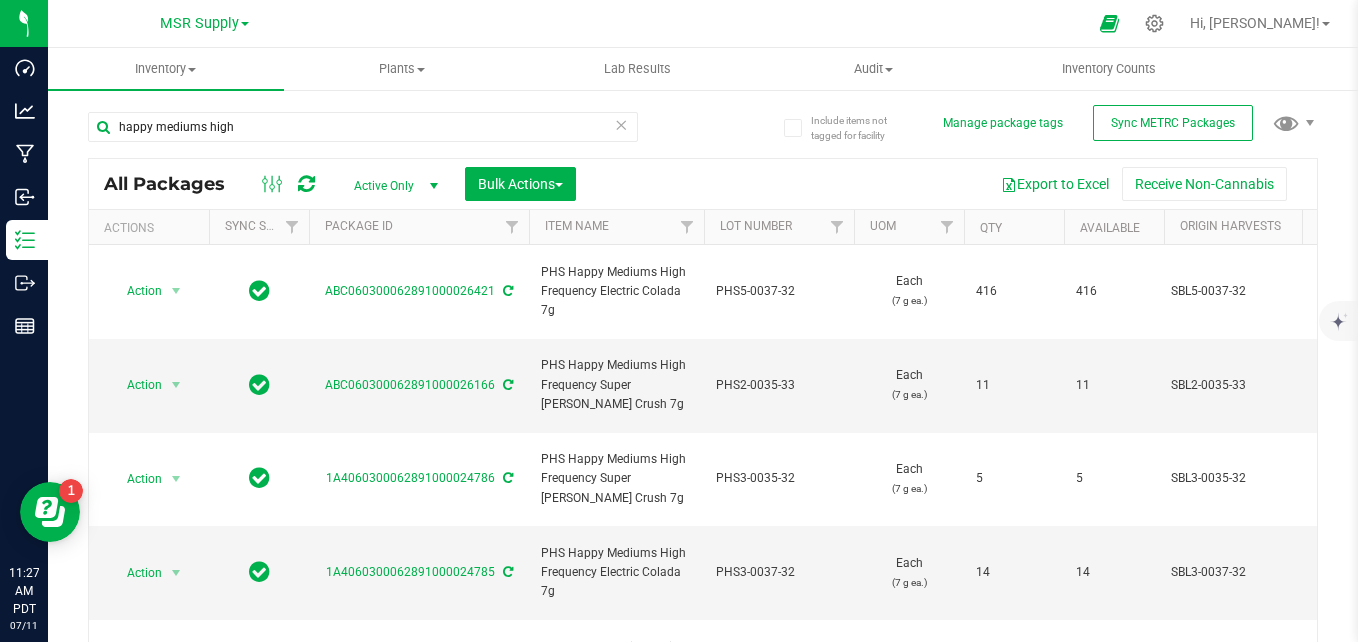 click on "happy mediums high" at bounding box center [395, 126] 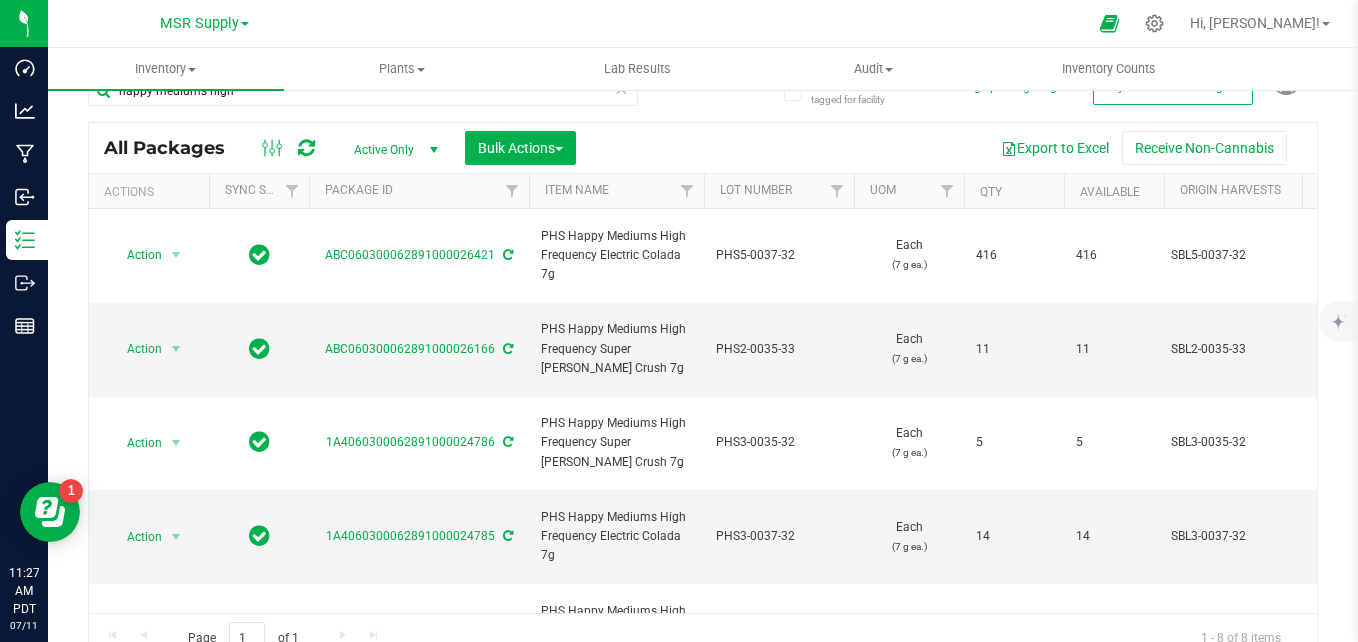 scroll, scrollTop: 56, scrollLeft: 0, axis: vertical 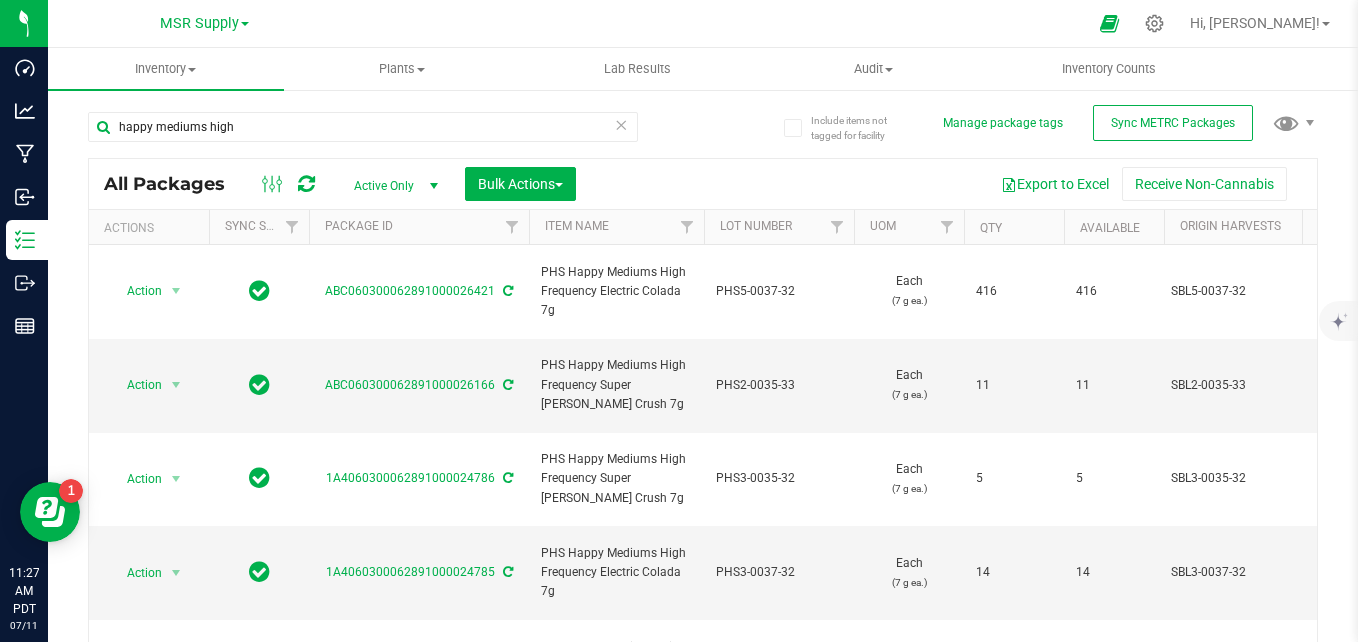 click at bounding box center [621, 124] 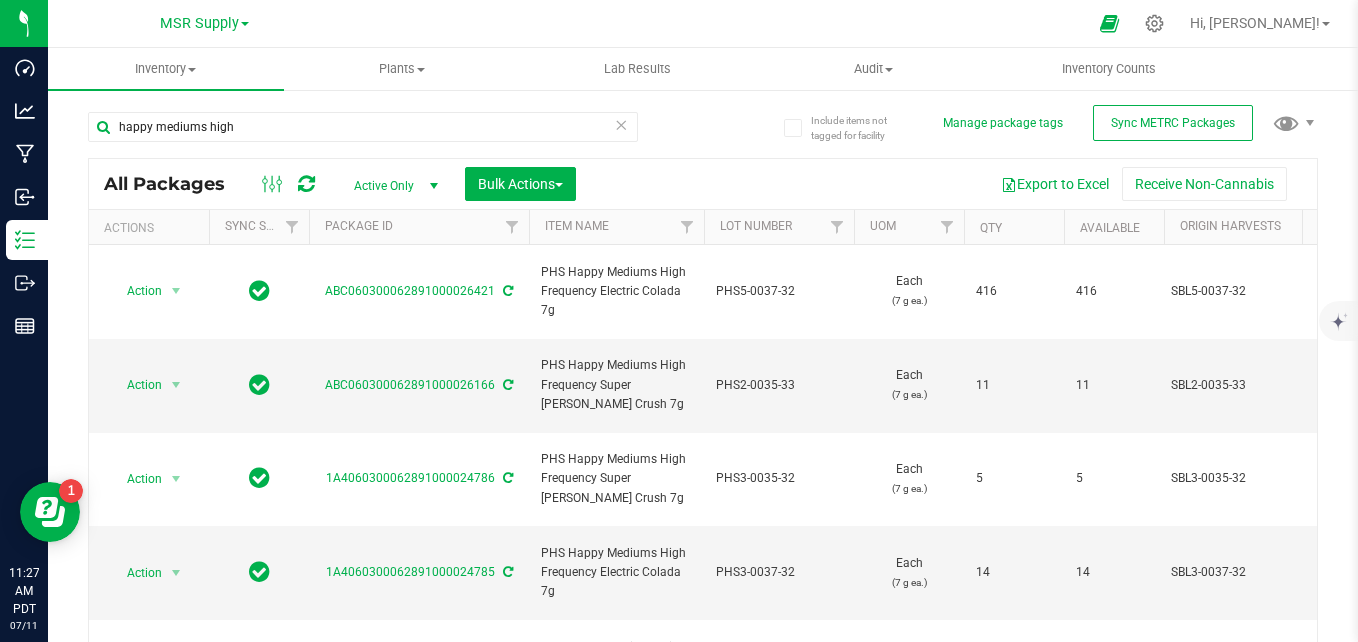 type 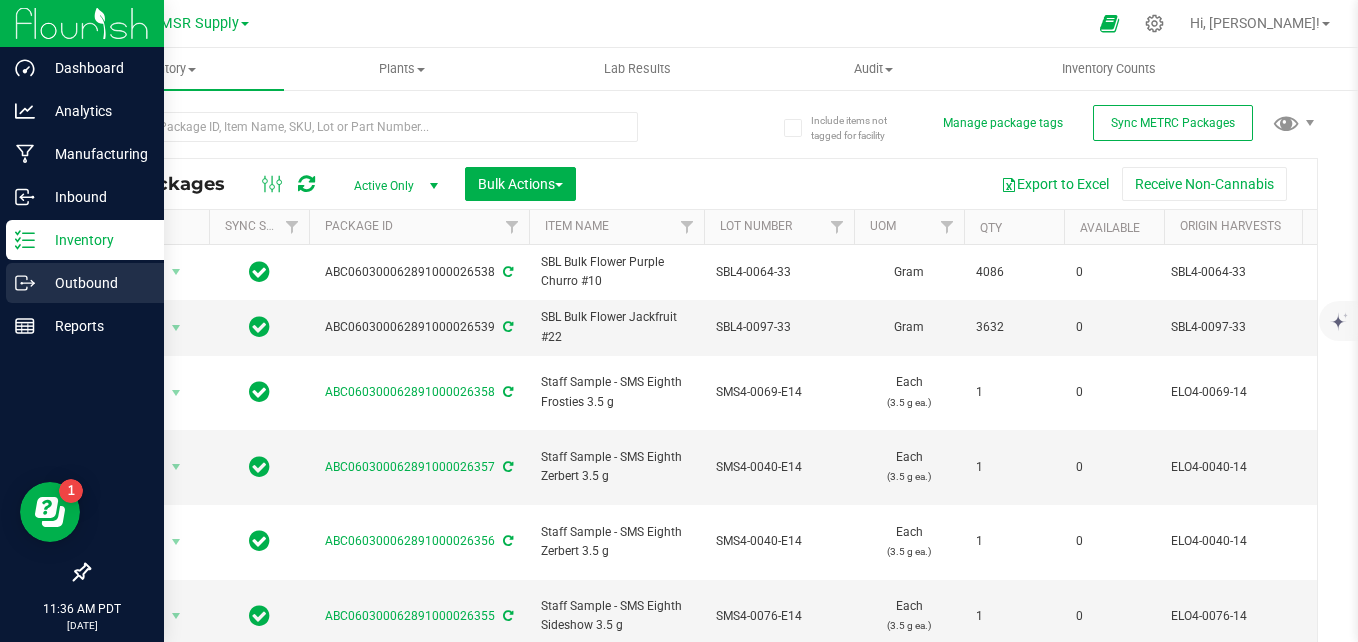 click 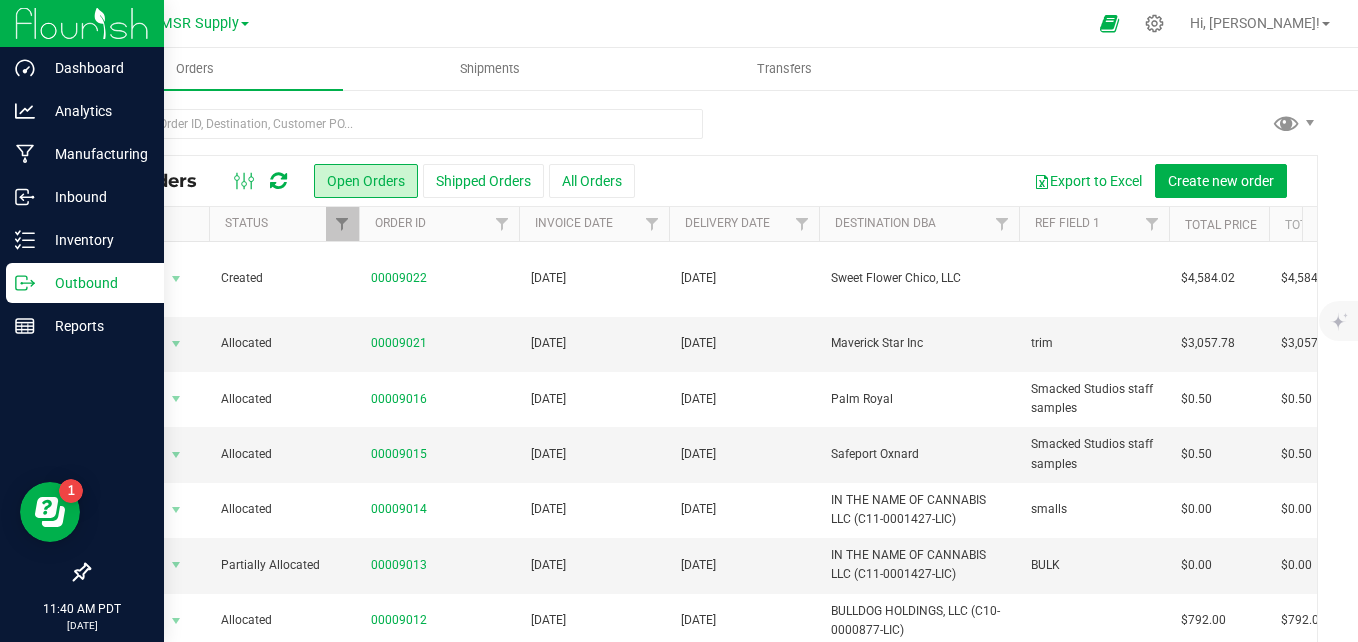 click at bounding box center [703, 132] 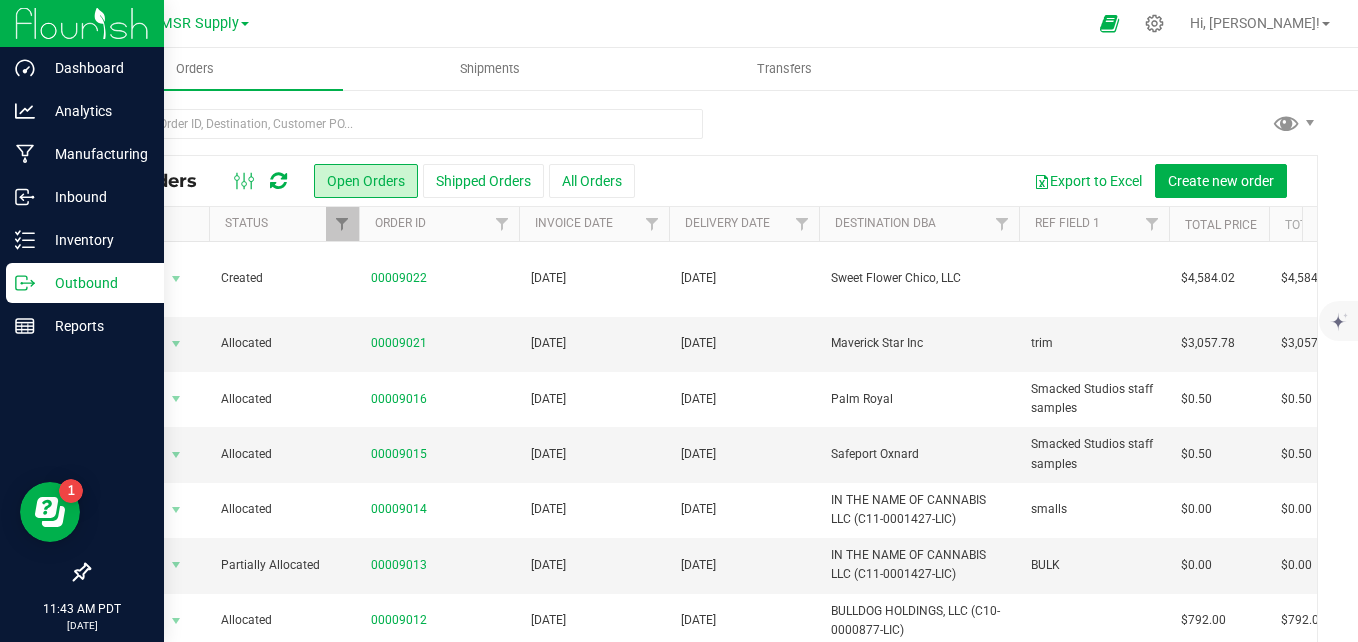 drag, startPoint x: 860, startPoint y: 121, endPoint x: 957, endPoint y: 3, distance: 152.75143 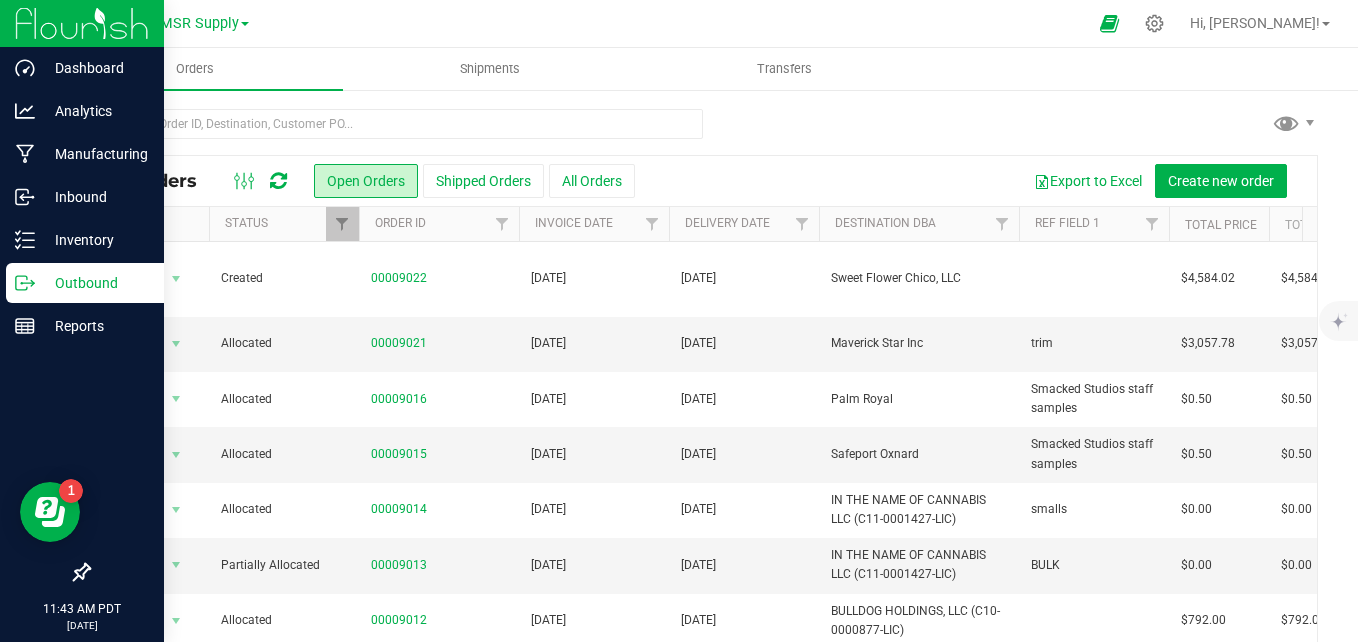 click at bounding box center [703, 132] 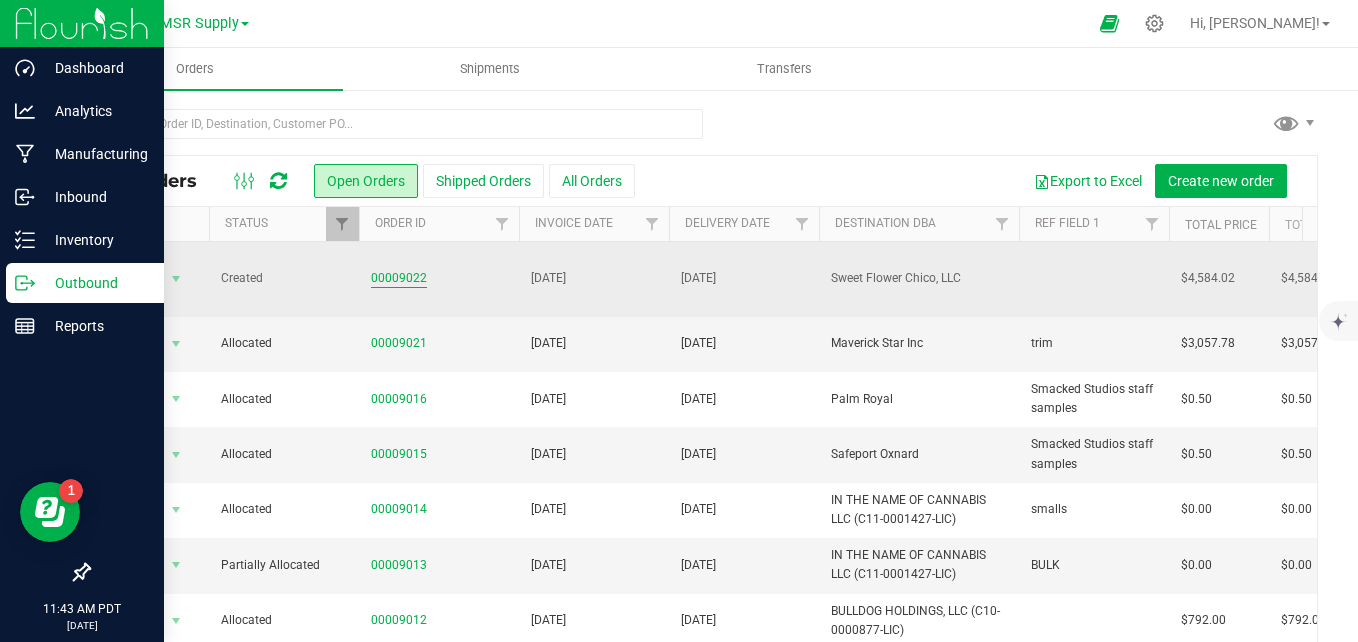 click on "00009022" at bounding box center (399, 278) 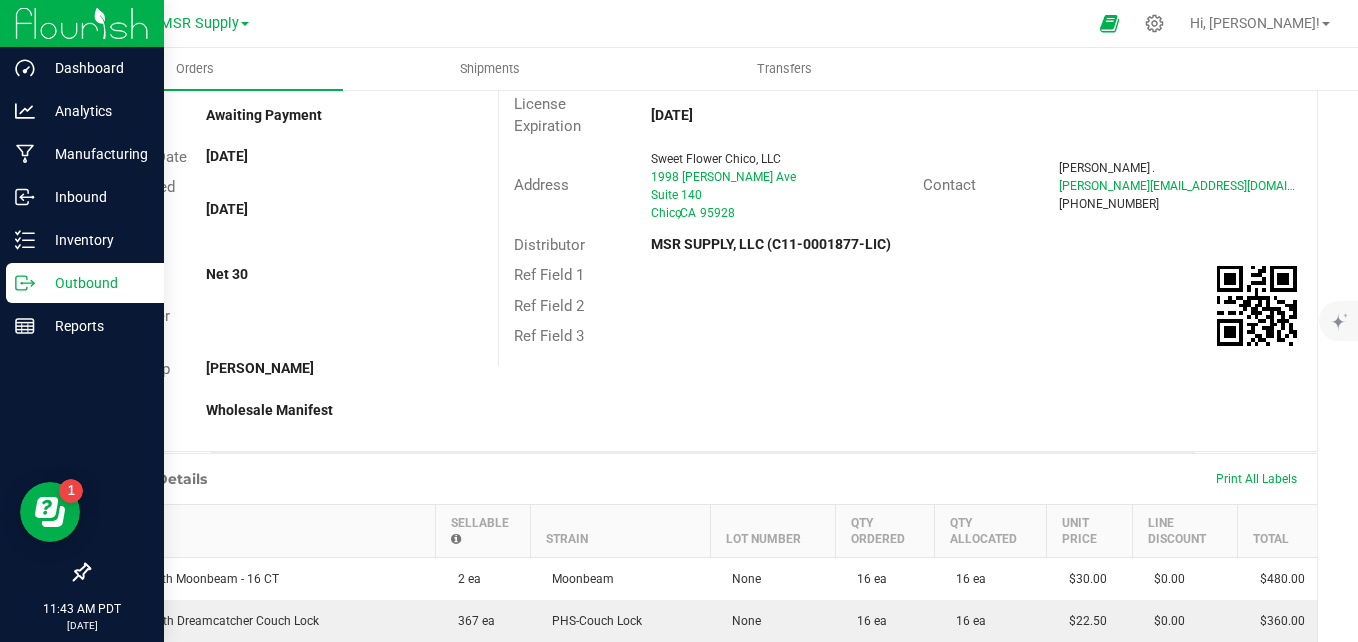 scroll, scrollTop: 0, scrollLeft: 0, axis: both 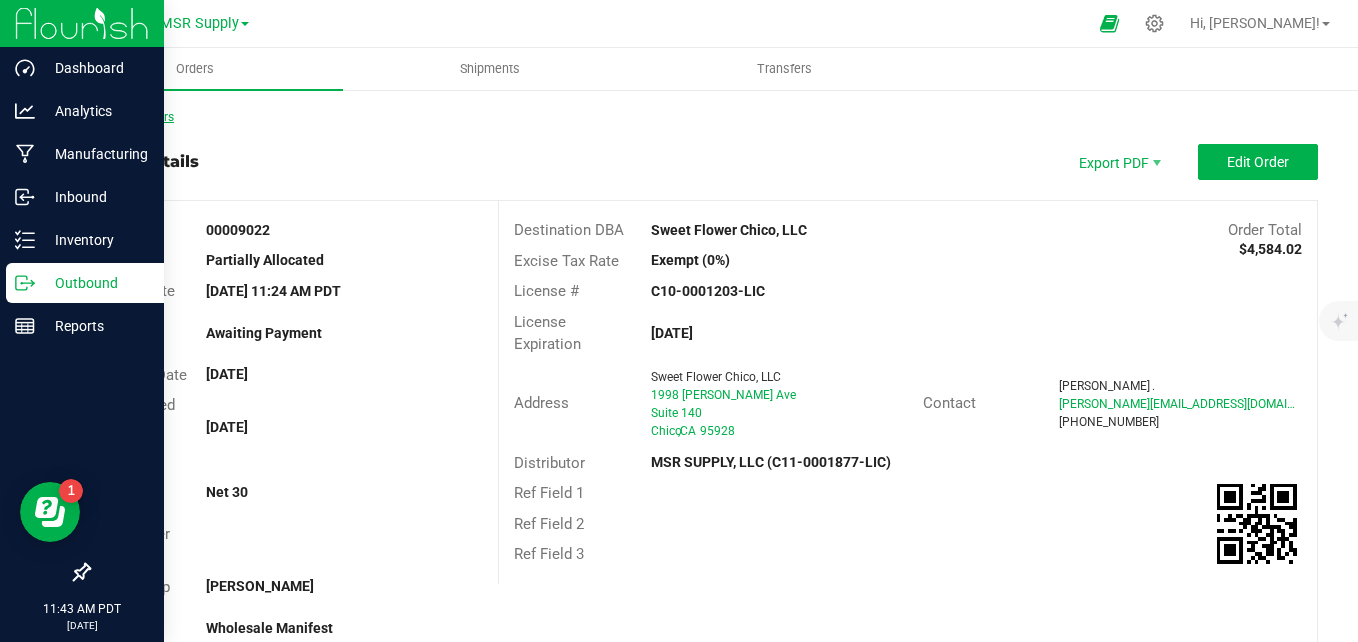 click on "Back to Orders" at bounding box center (131, 117) 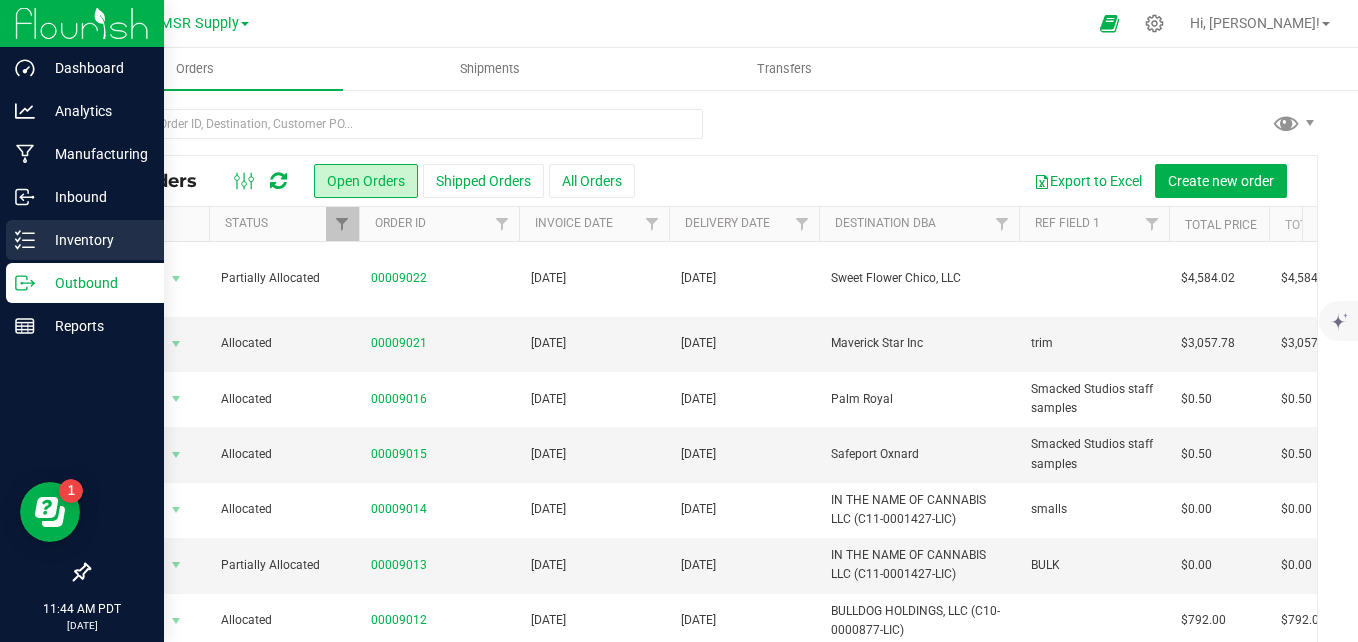 click 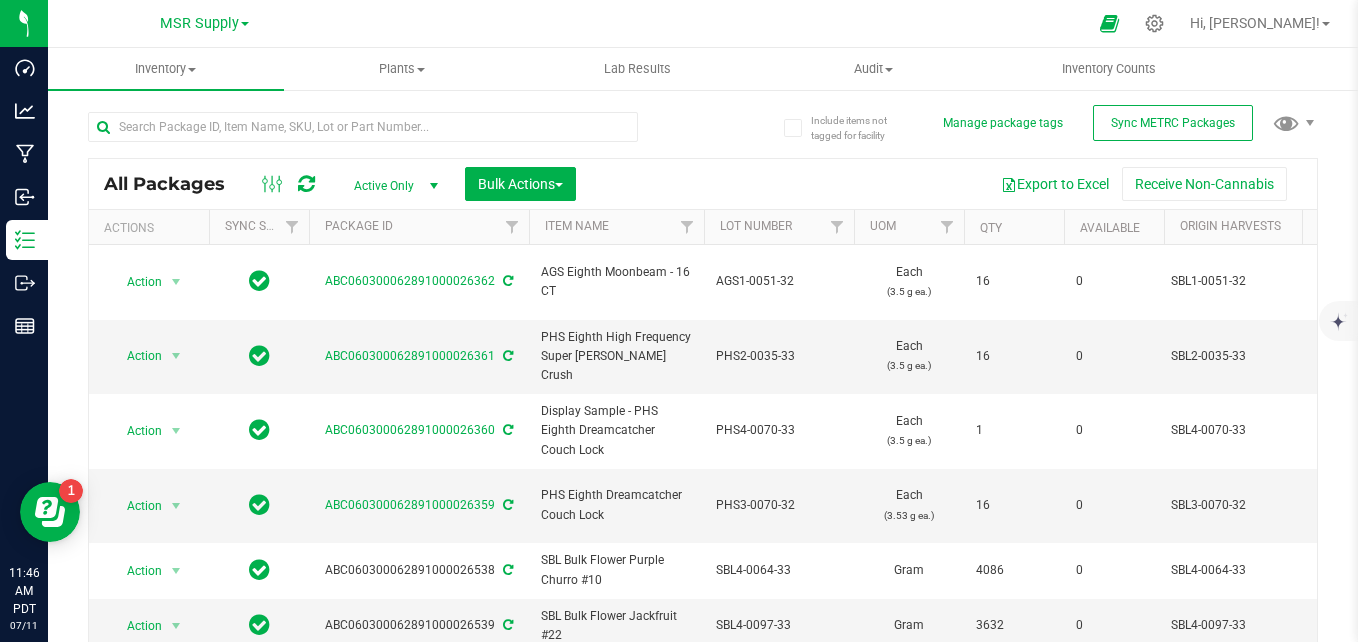 click on "All Packages
Active Only Active Only Lab Samples Locked All External Internal
Bulk Actions
Add to manufacturing run
Add to outbound order
Combine packages" at bounding box center (703, 395) 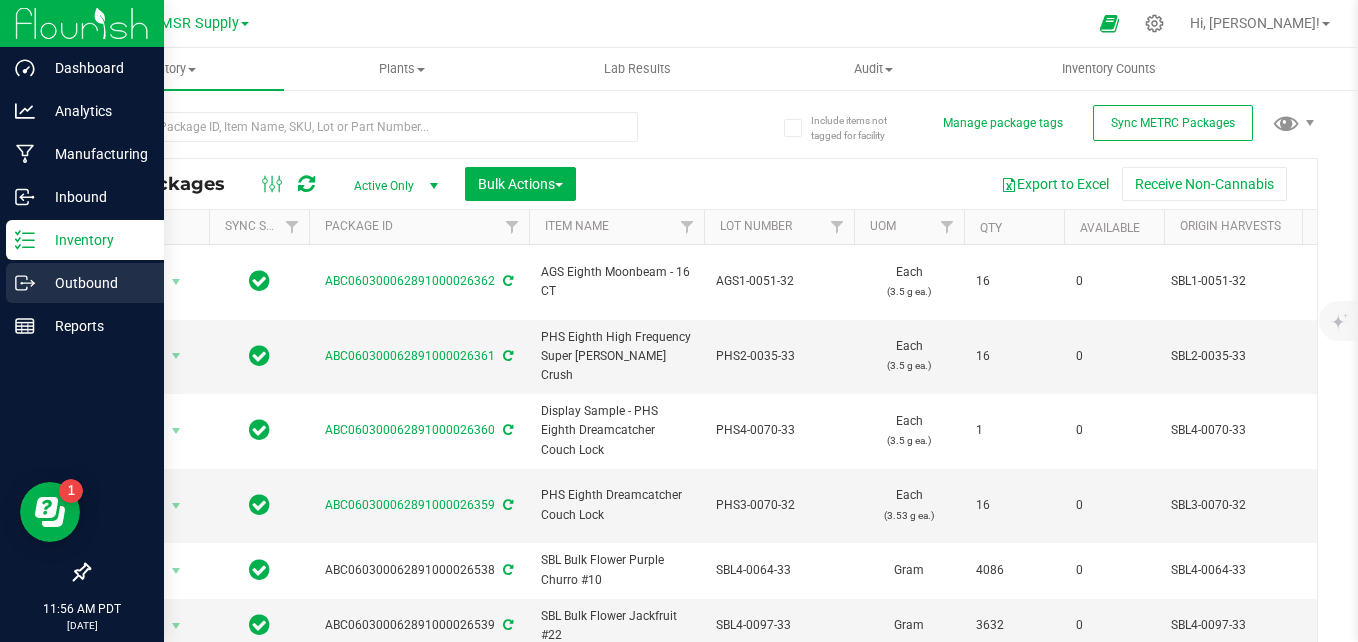 click 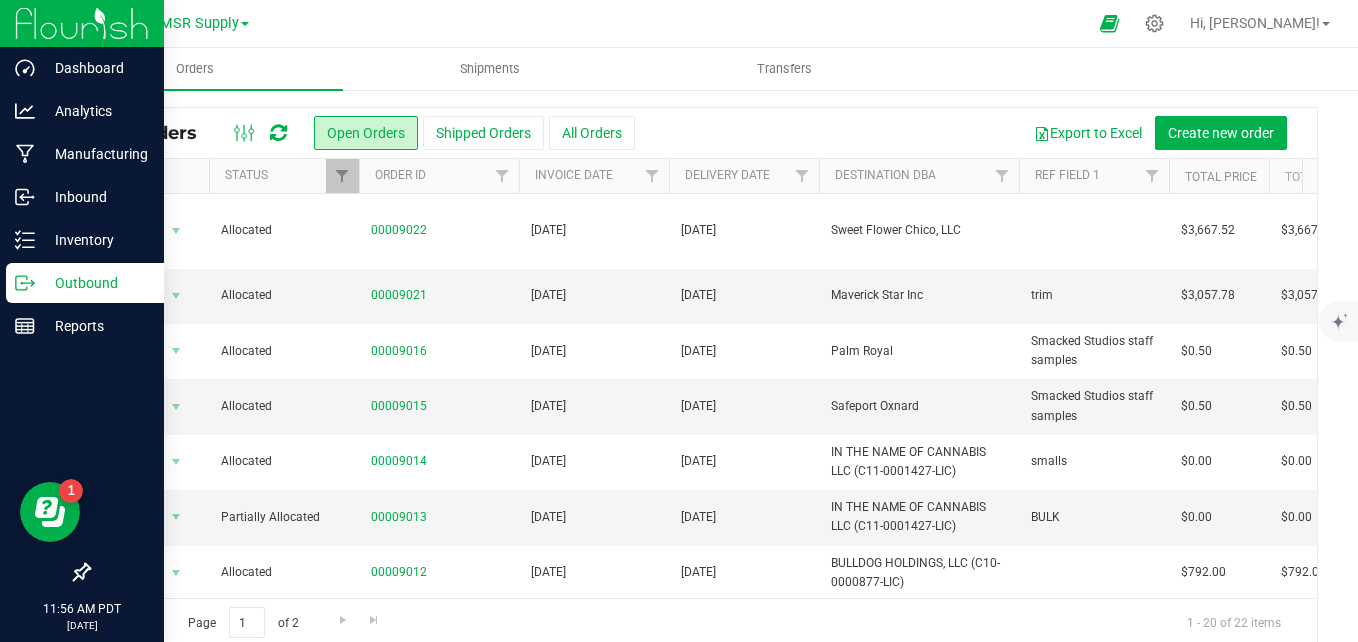 scroll, scrollTop: 73, scrollLeft: 0, axis: vertical 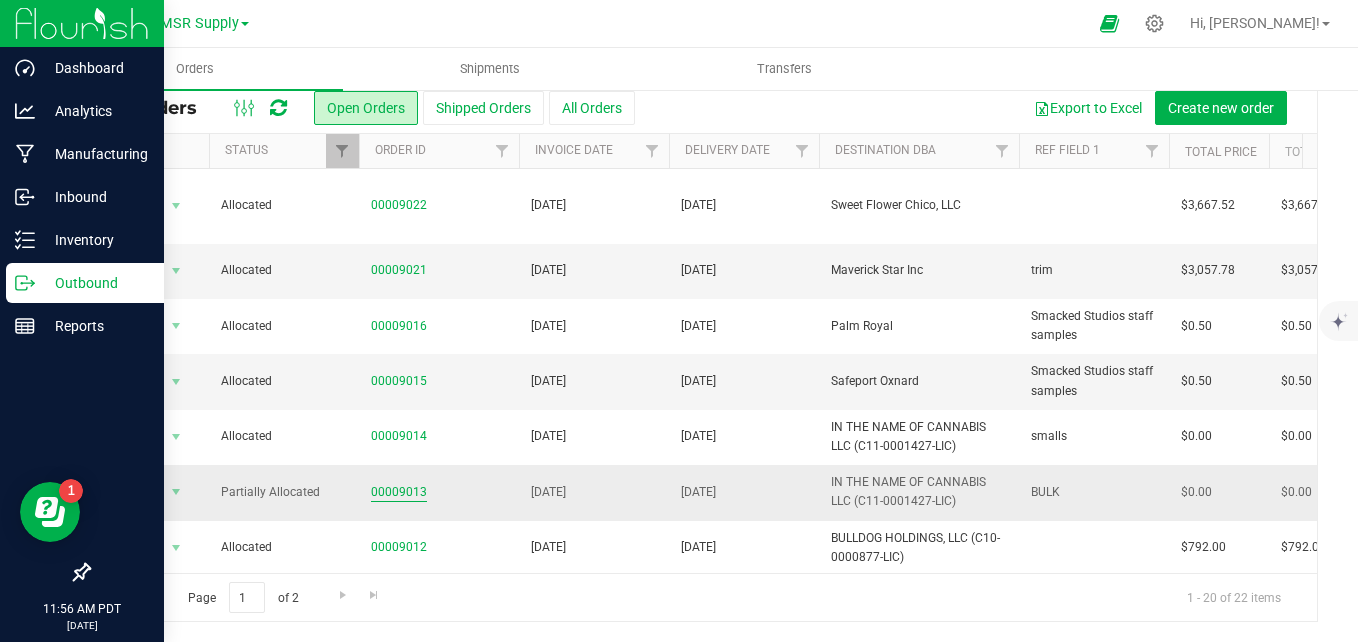 click on "00009013" at bounding box center (399, 492) 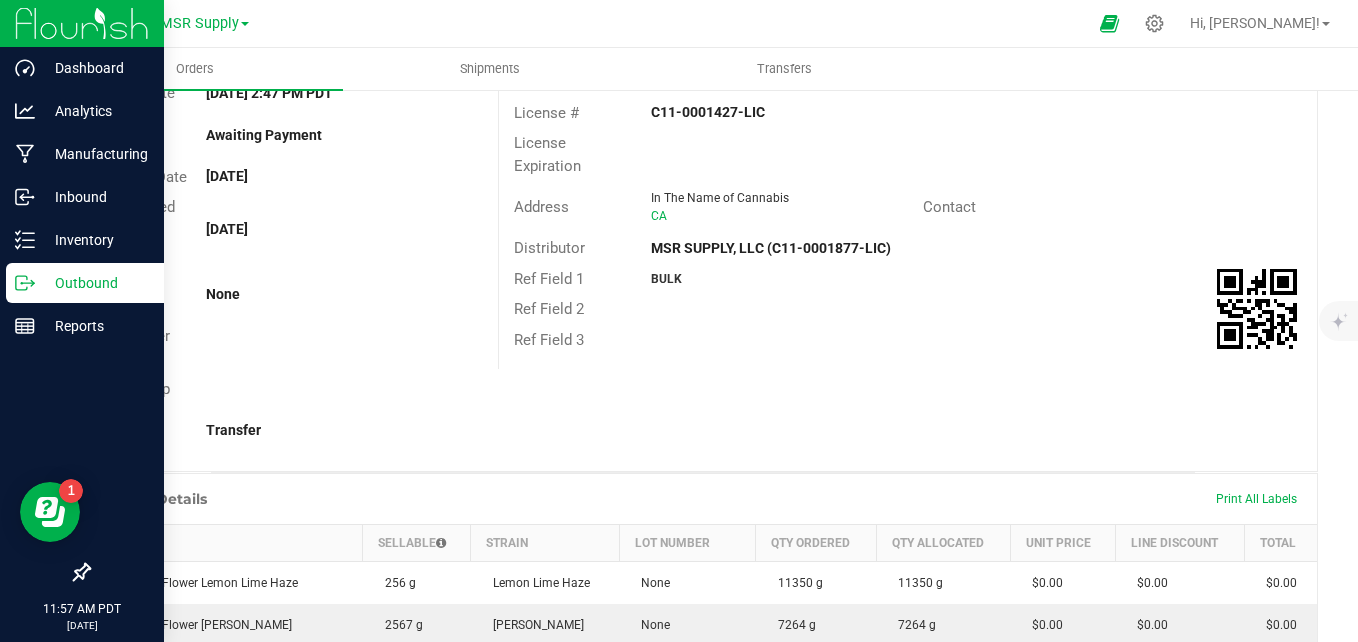 scroll, scrollTop: 0, scrollLeft: 0, axis: both 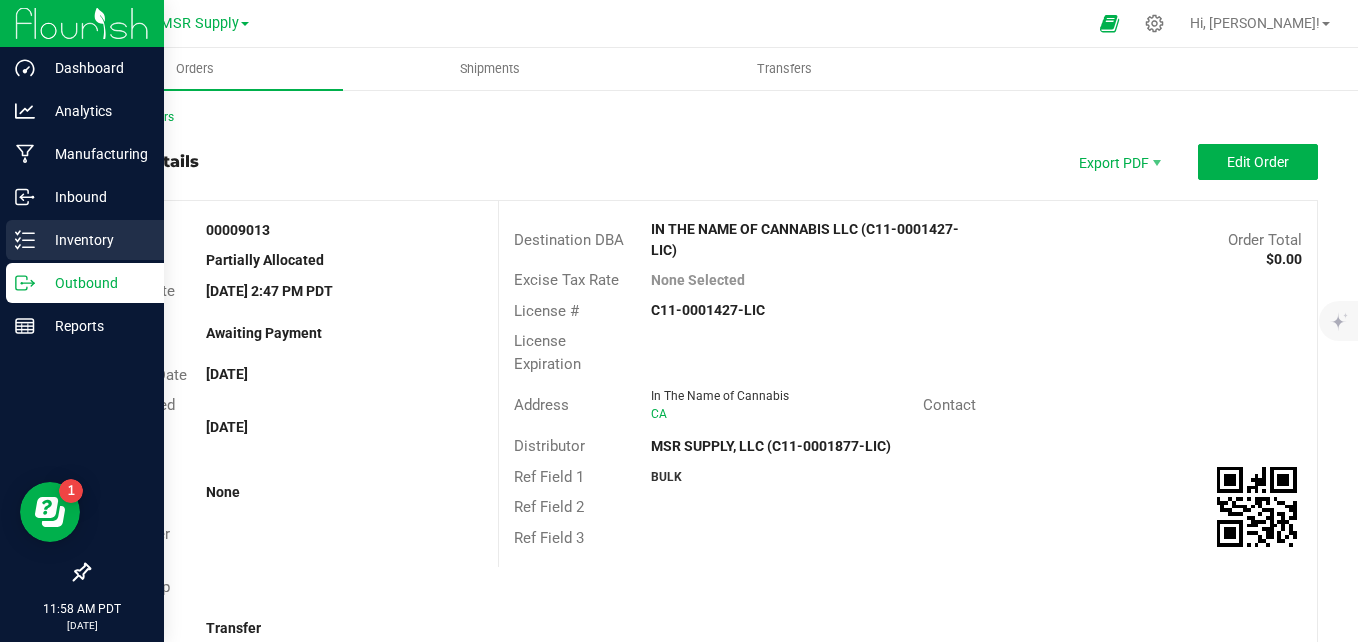 click on "Inventory" at bounding box center (95, 240) 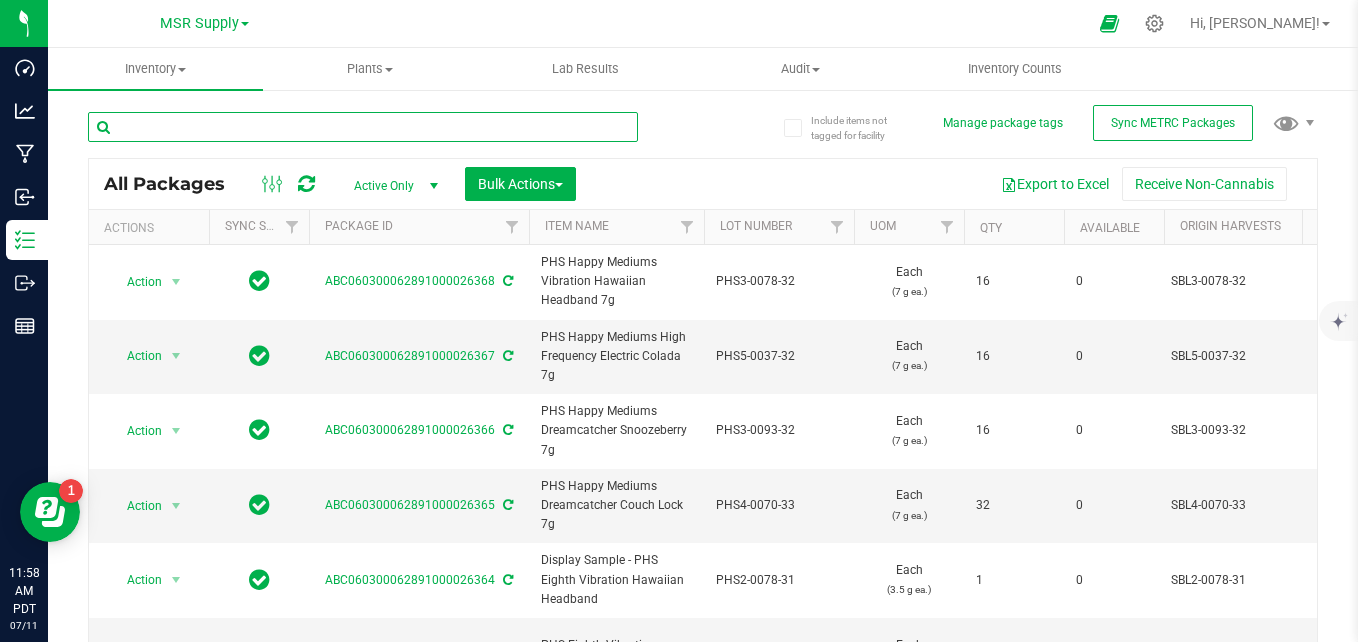 paste on "SBL1-0092-33" 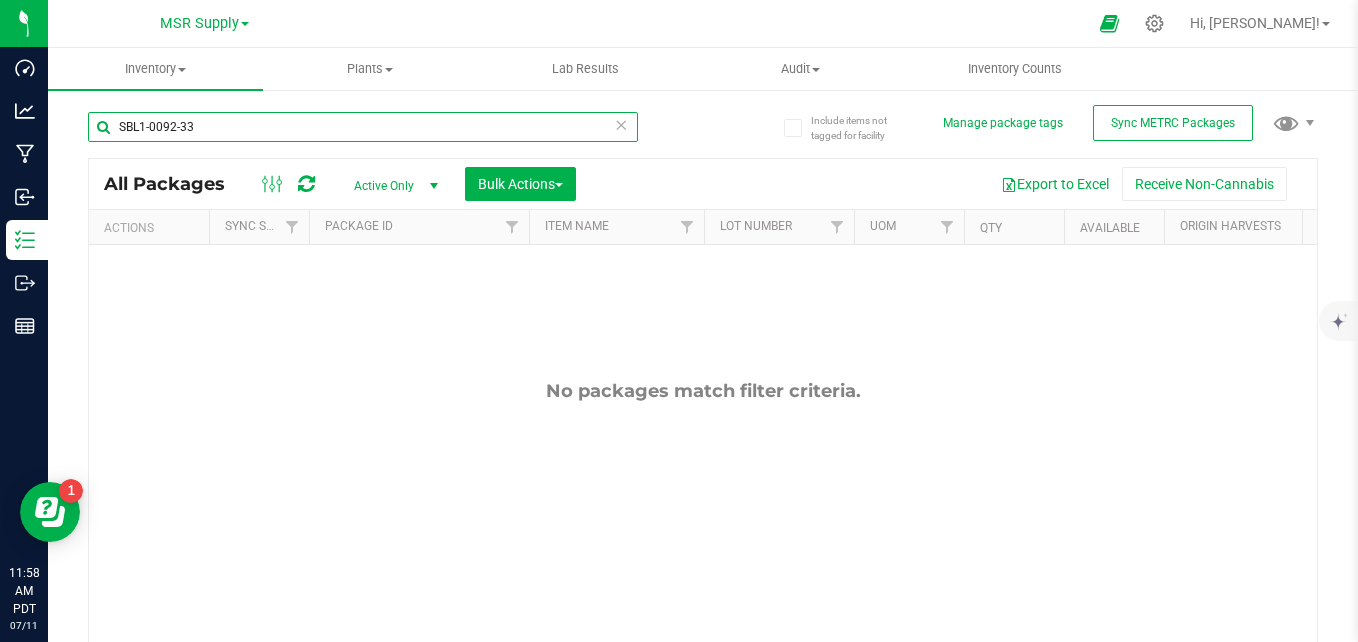 click on "SBL1-0092-33" at bounding box center [363, 127] 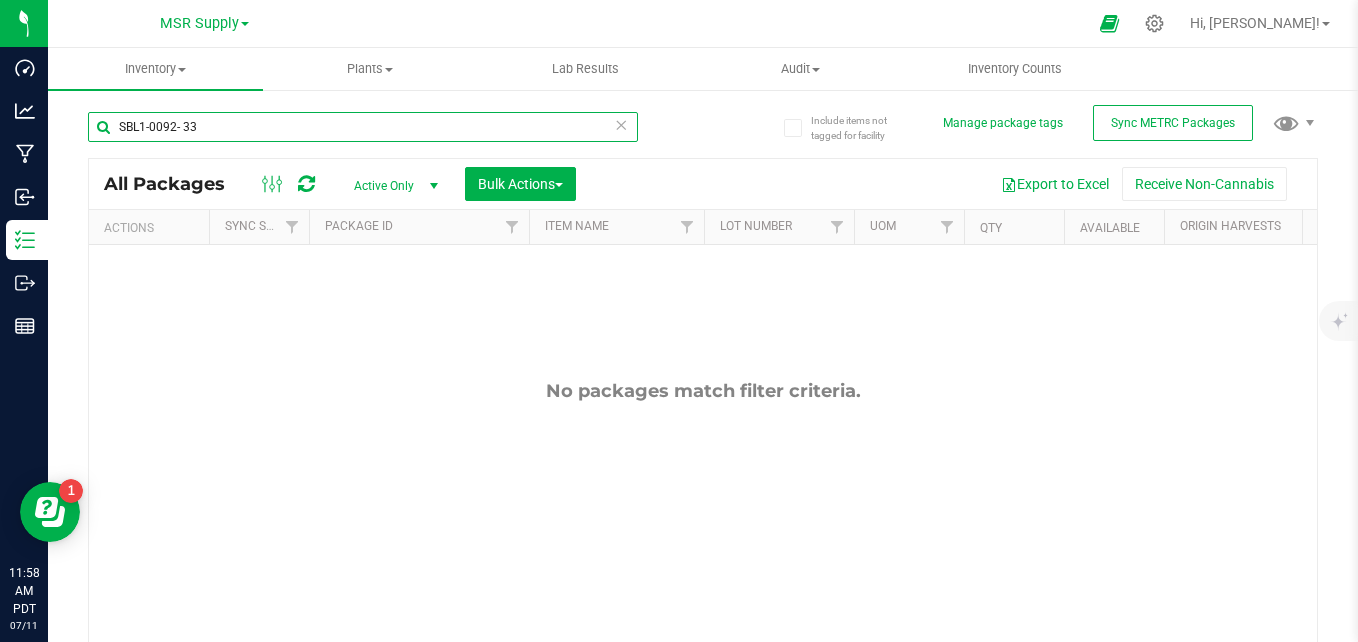 type on "SBL1-0092- 33" 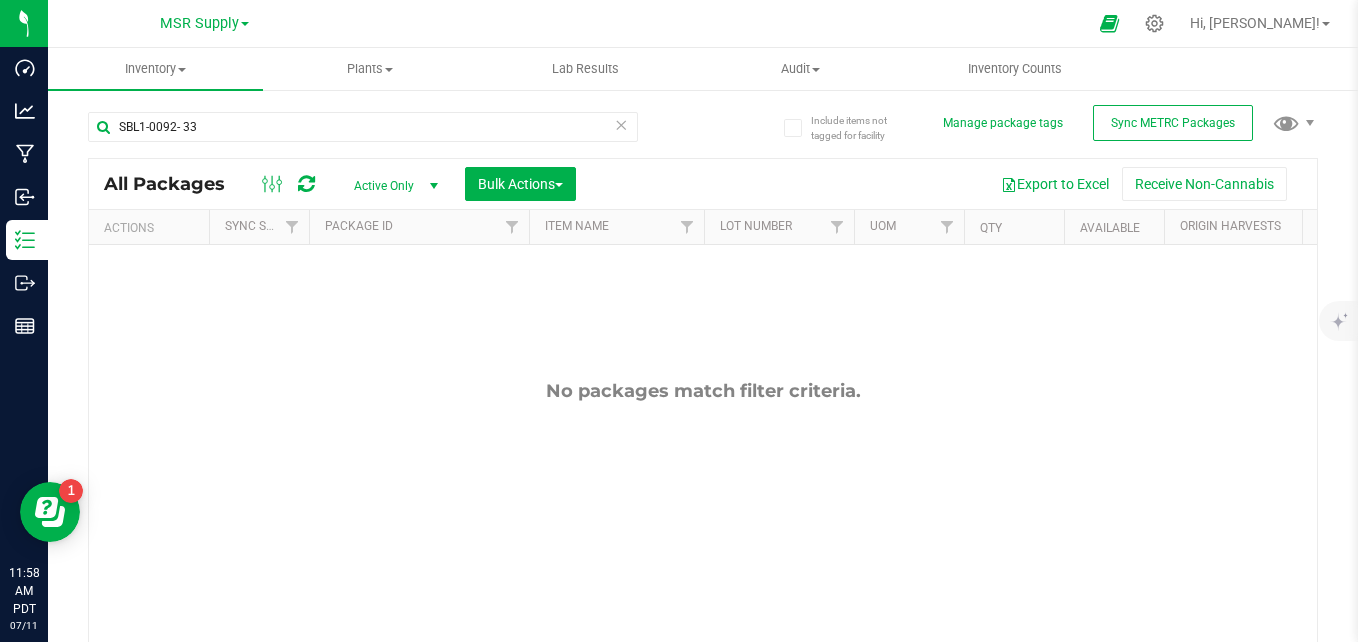 click at bounding box center [621, 124] 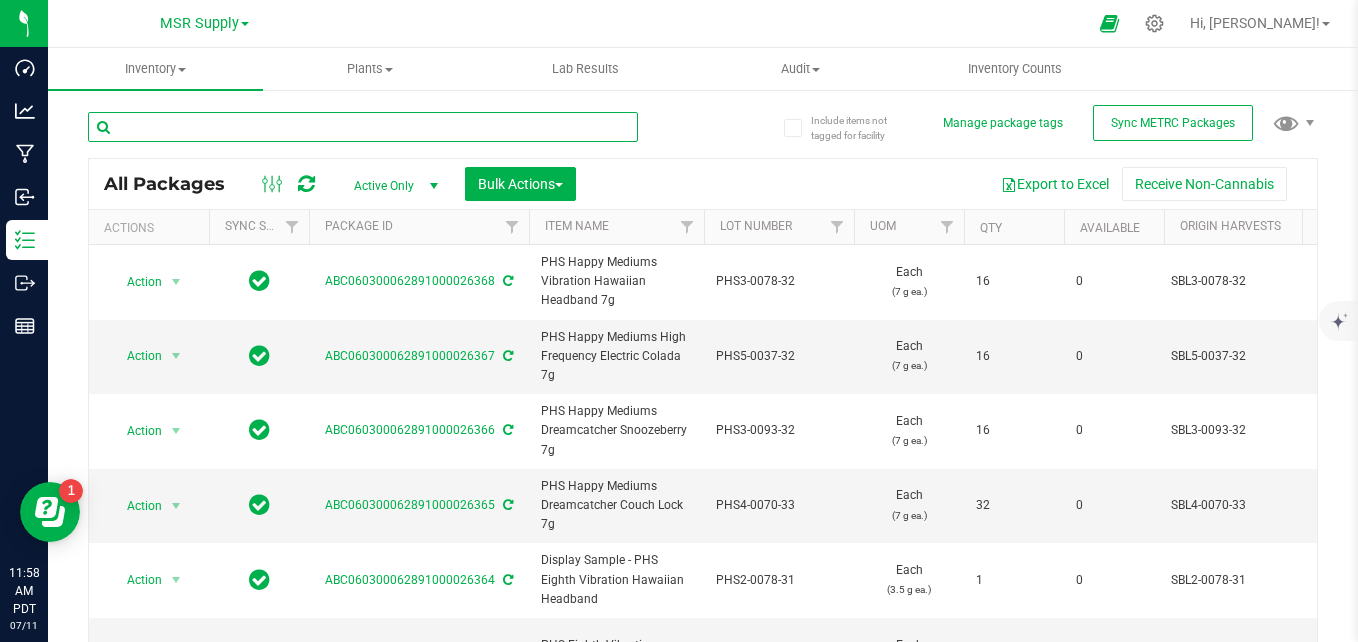 click at bounding box center (363, 127) 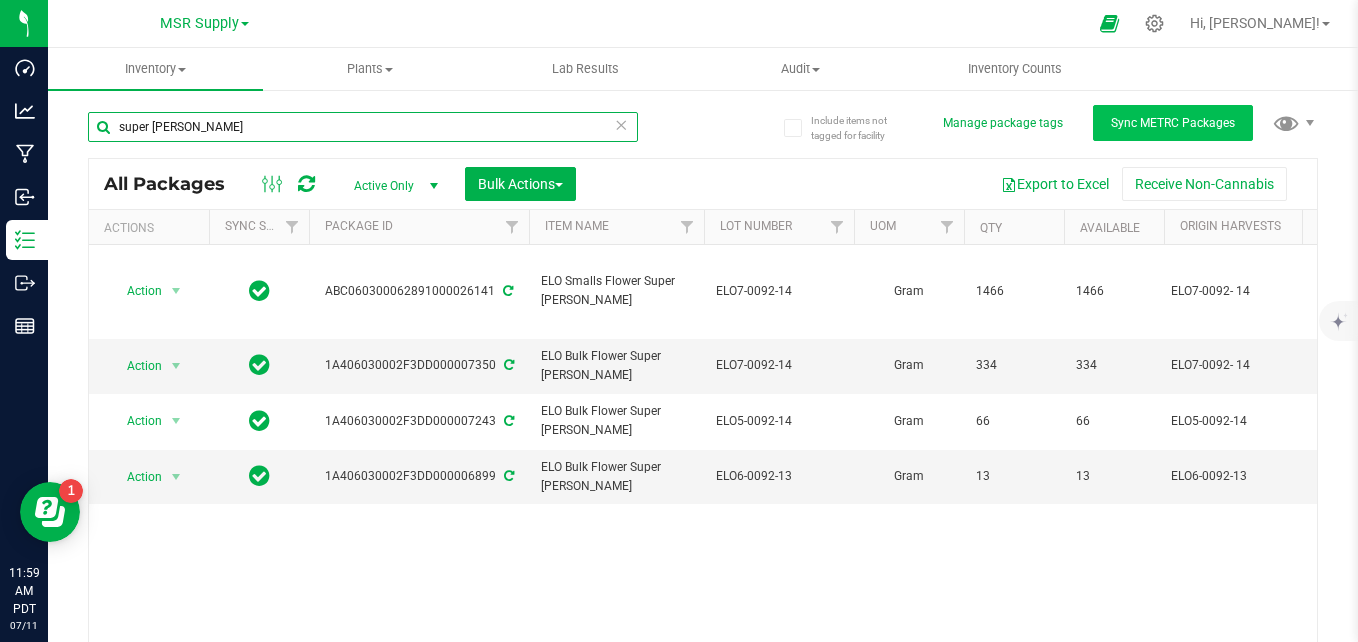type on "super runtz" 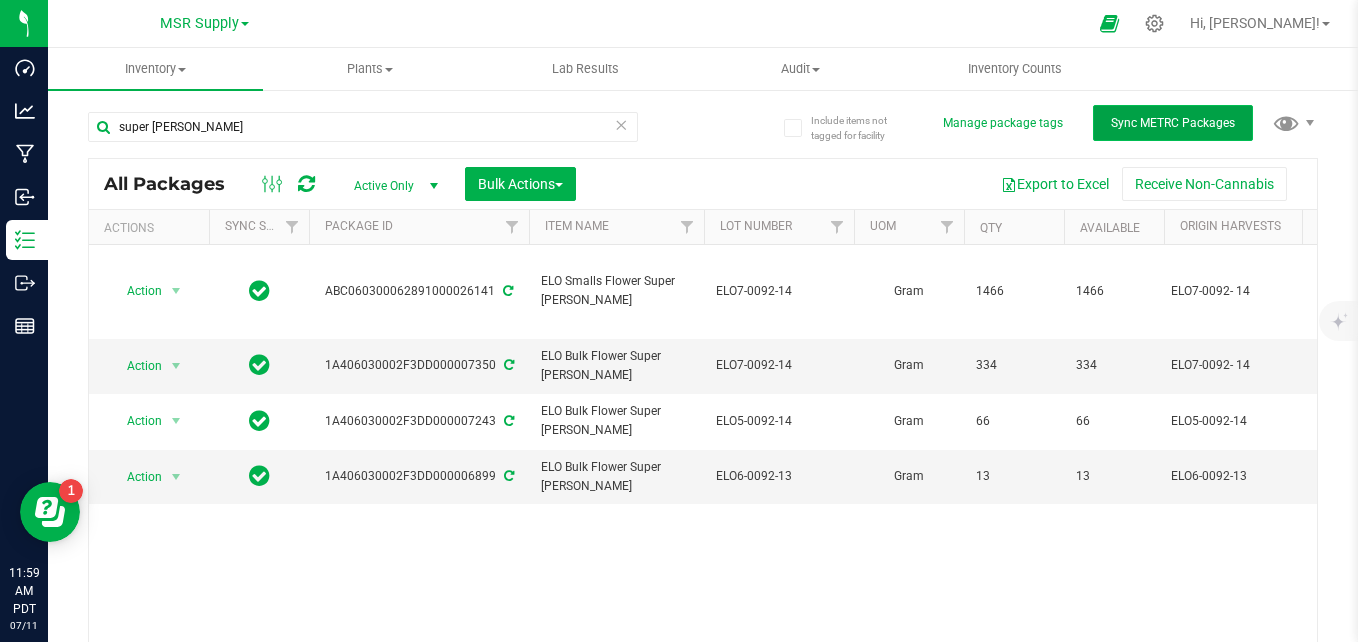 click on "Sync METRC Packages" at bounding box center [1173, 123] 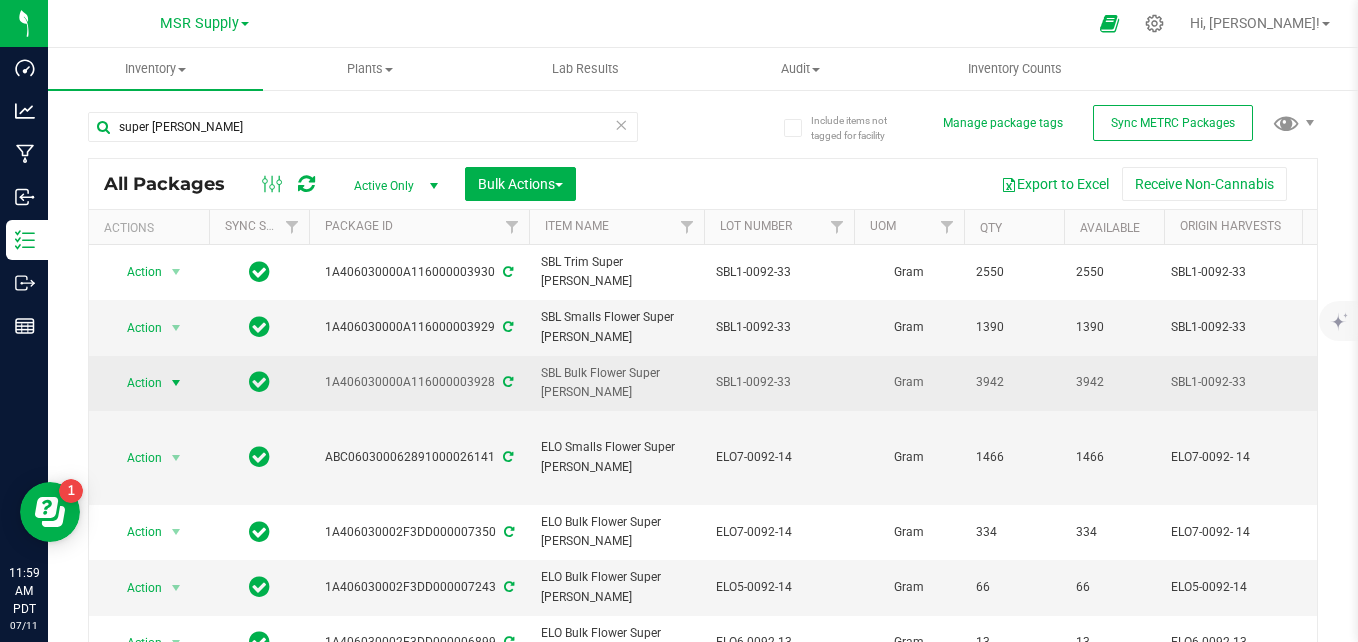 click on "Action" at bounding box center [136, 383] 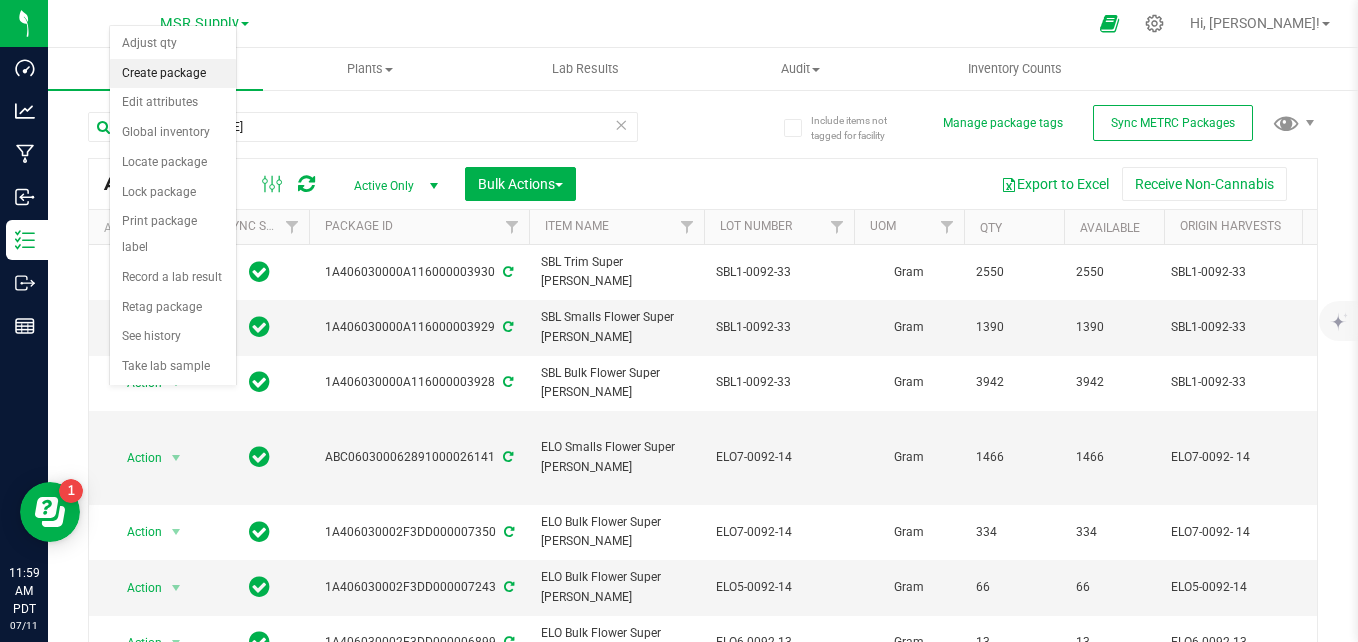click on "Create package" at bounding box center [173, 74] 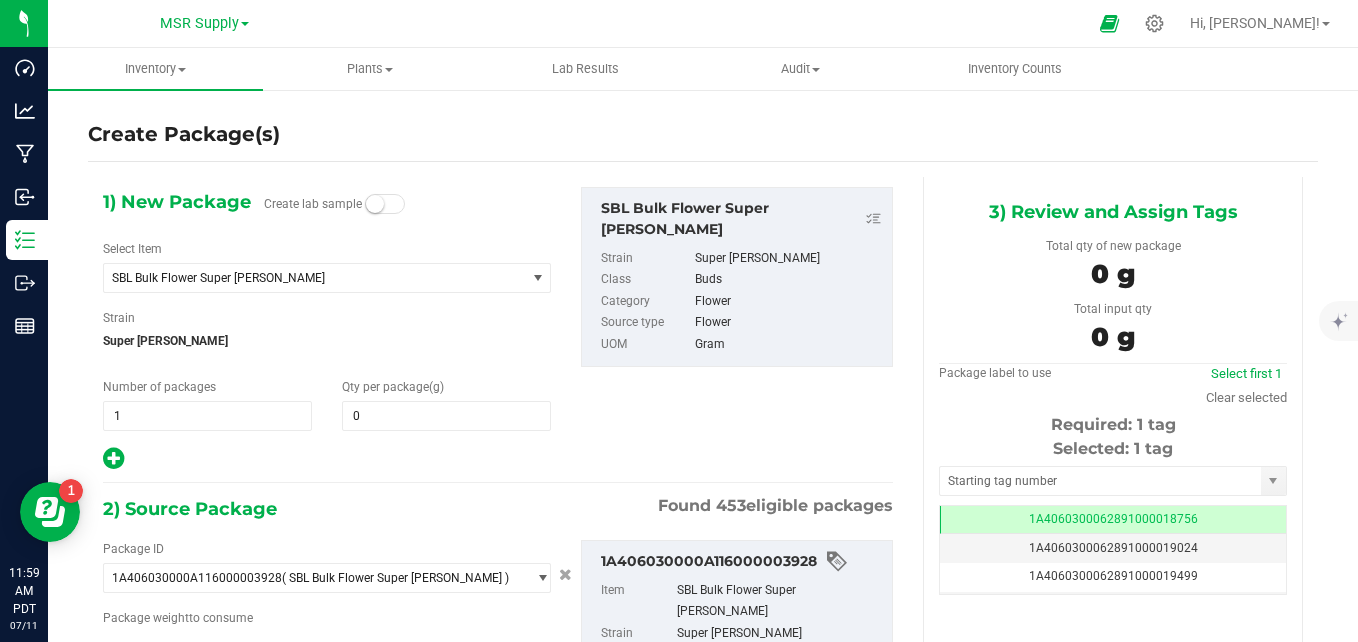 type on "0.0000" 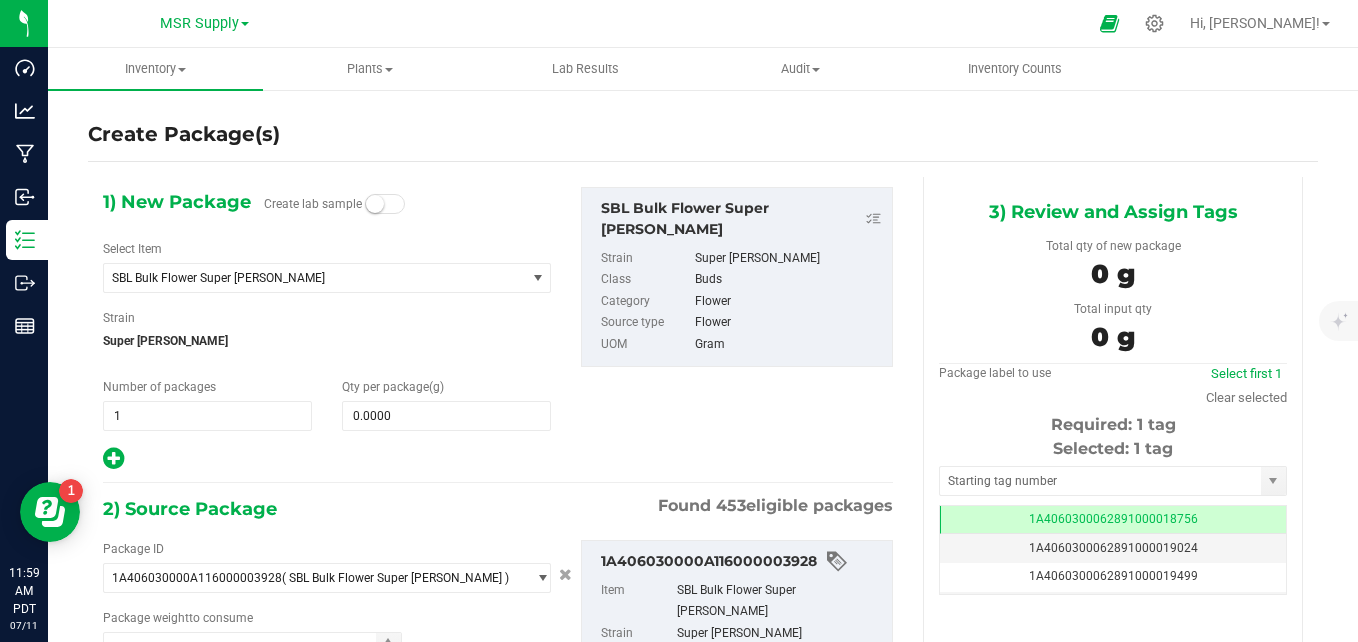 scroll, scrollTop: 0, scrollLeft: -1, axis: horizontal 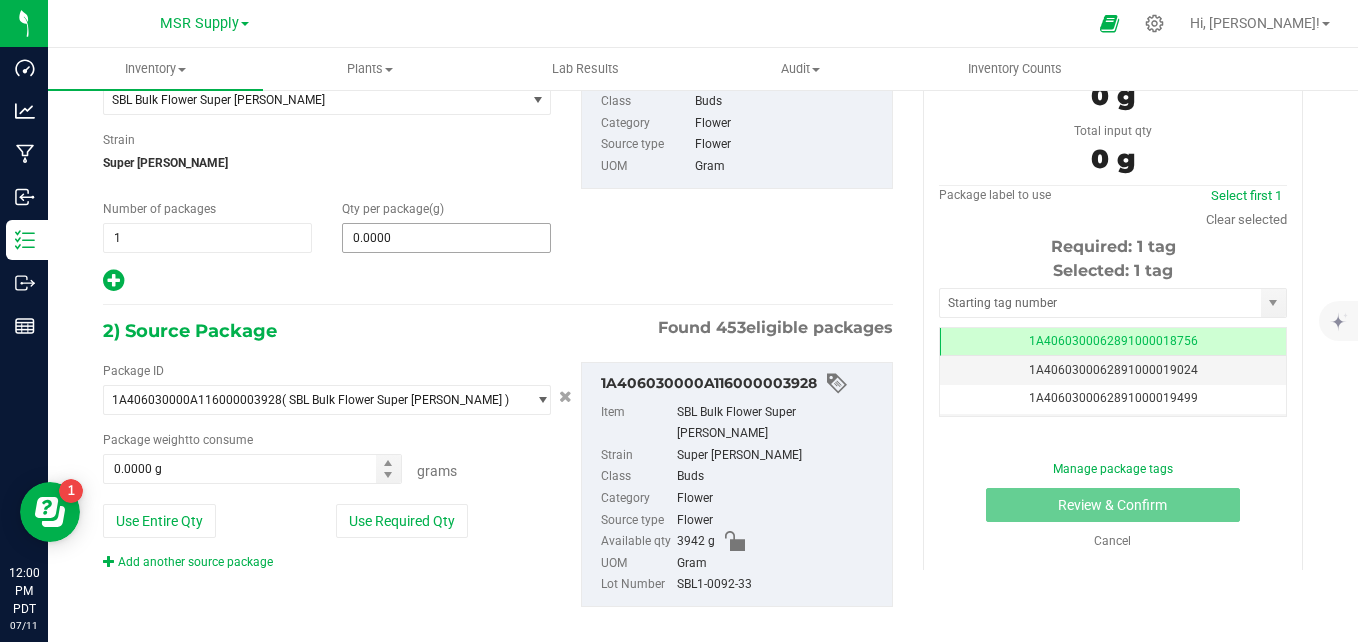 click on "0.0000 0" at bounding box center [446, 238] 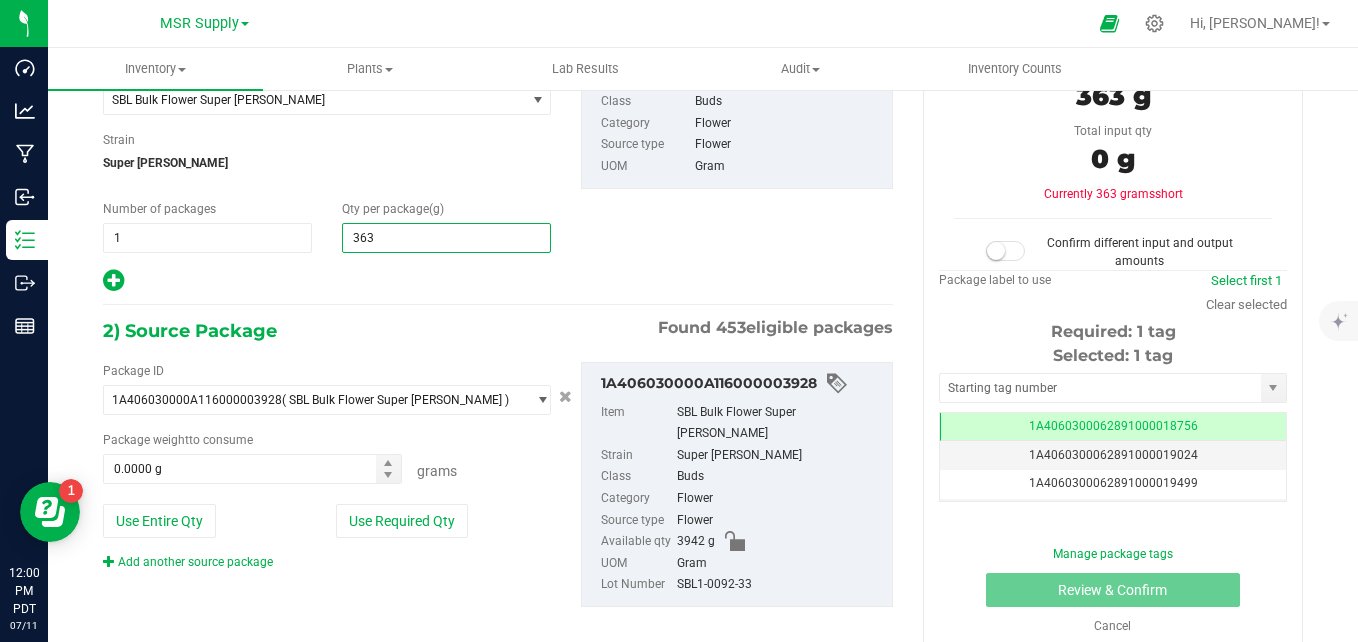 type on "3632" 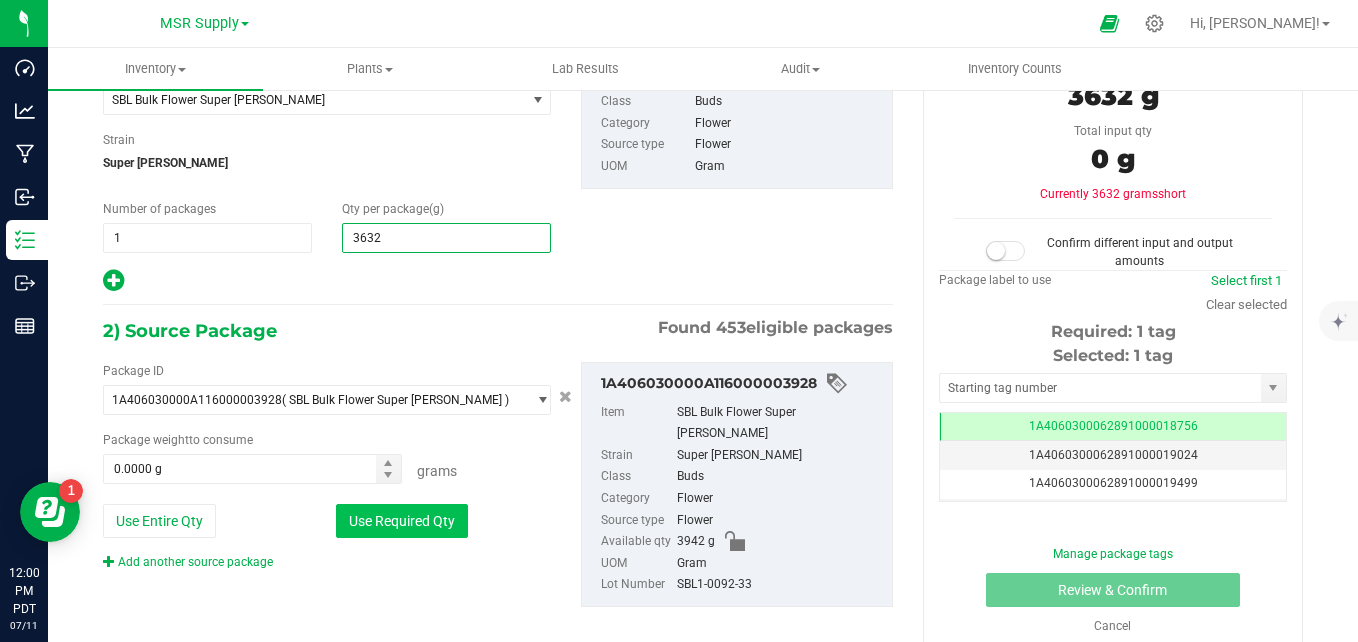 type on "3,632.0000" 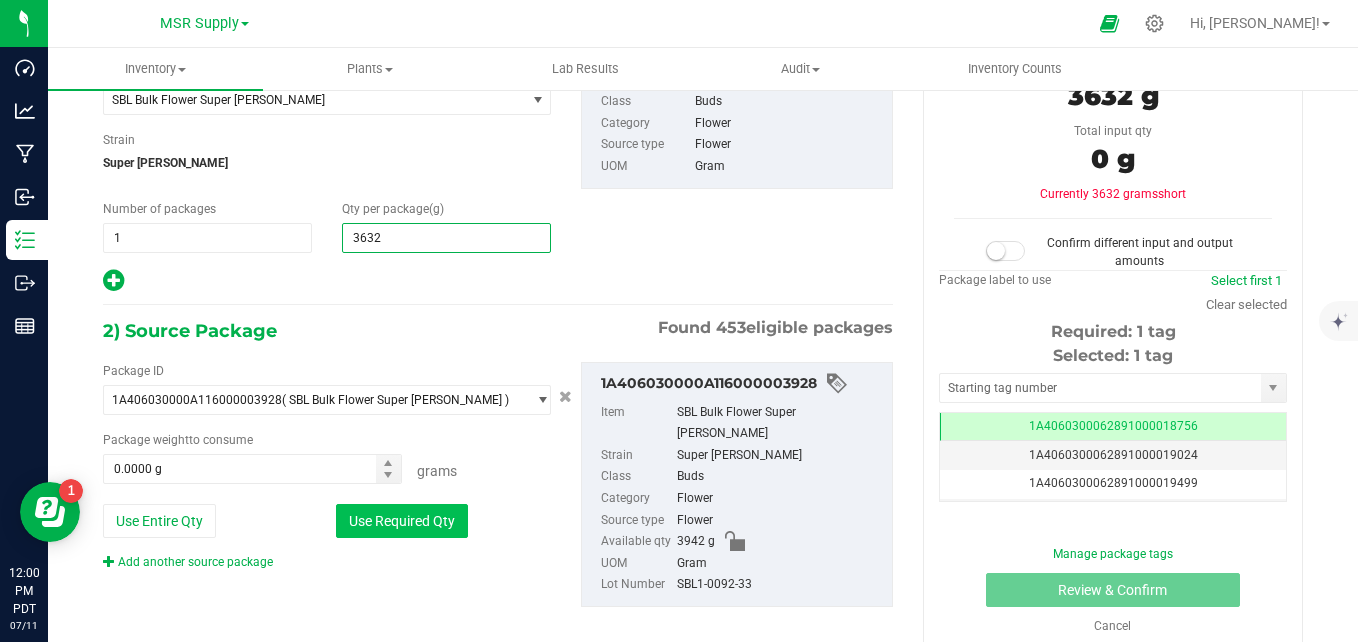 click on "Use Required Qty" at bounding box center [402, 521] 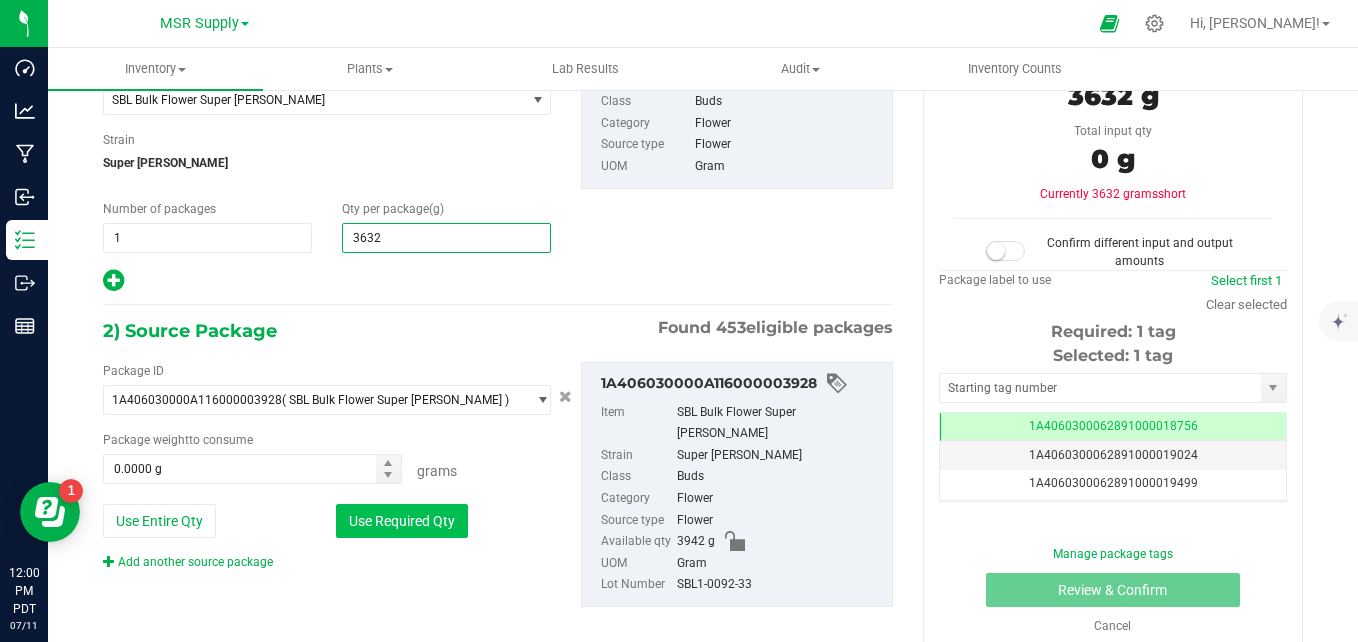 type on "3632.0000 g" 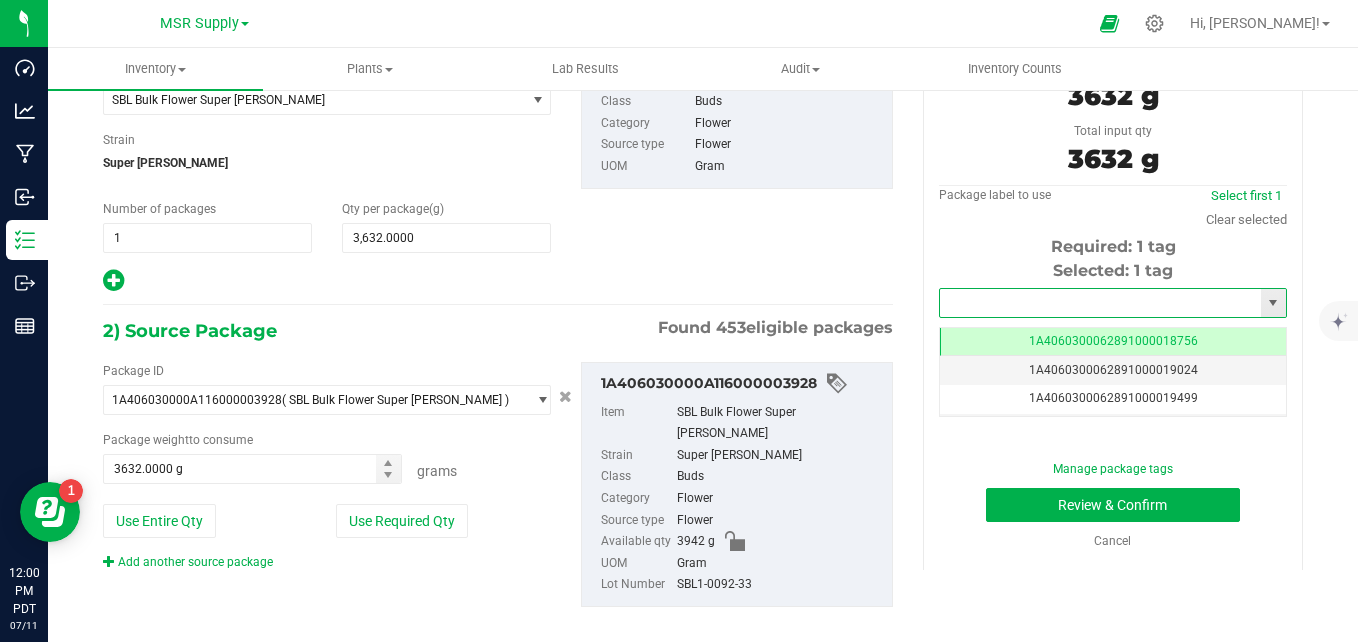 click at bounding box center [1100, 303] 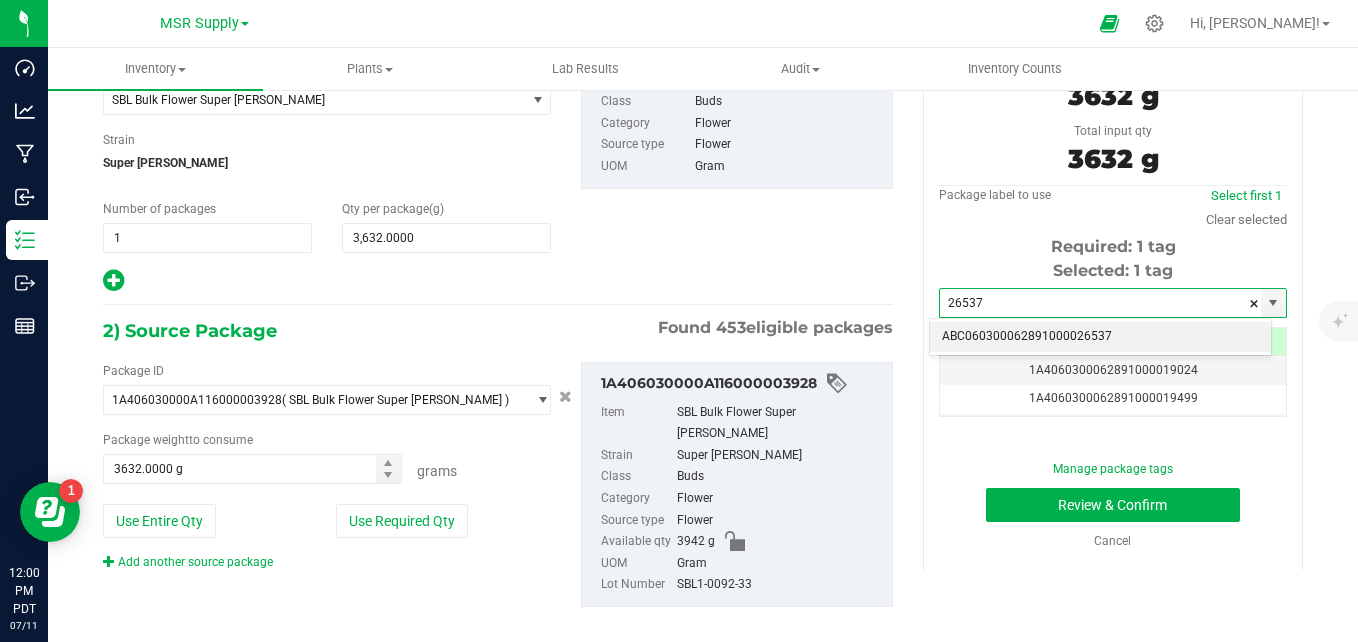 click on "ABC060300062891000026537" at bounding box center (1100, 337) 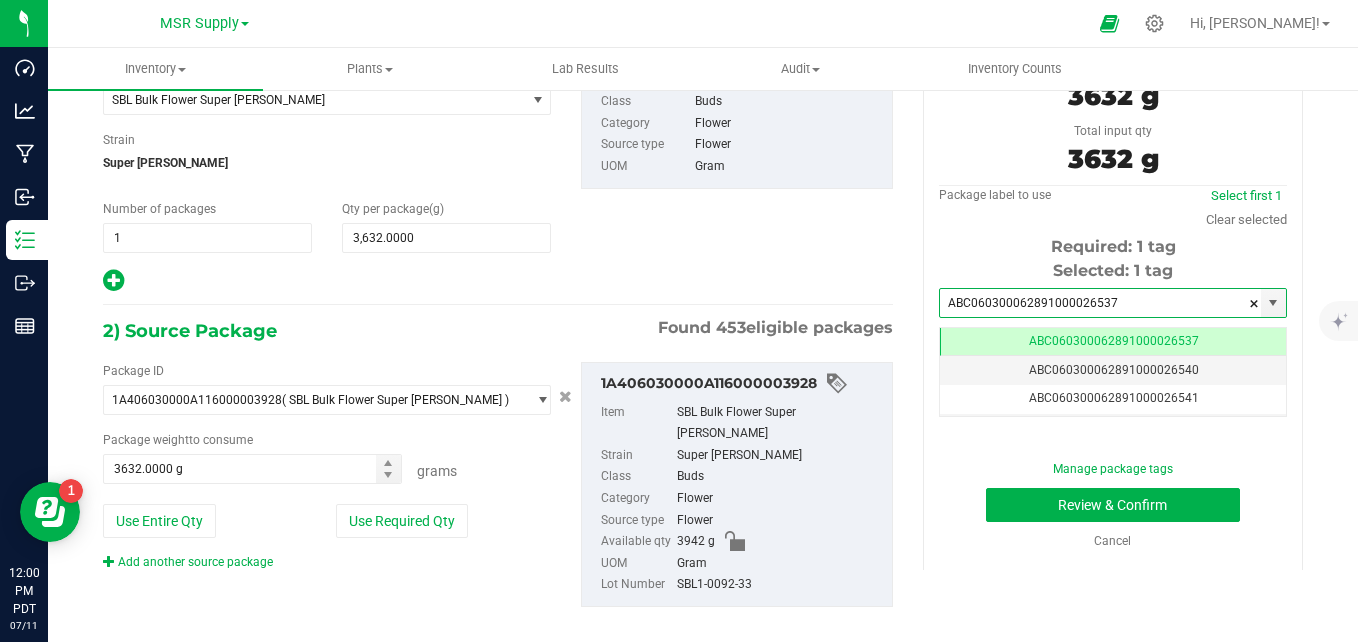 scroll, scrollTop: 0, scrollLeft: -1, axis: horizontal 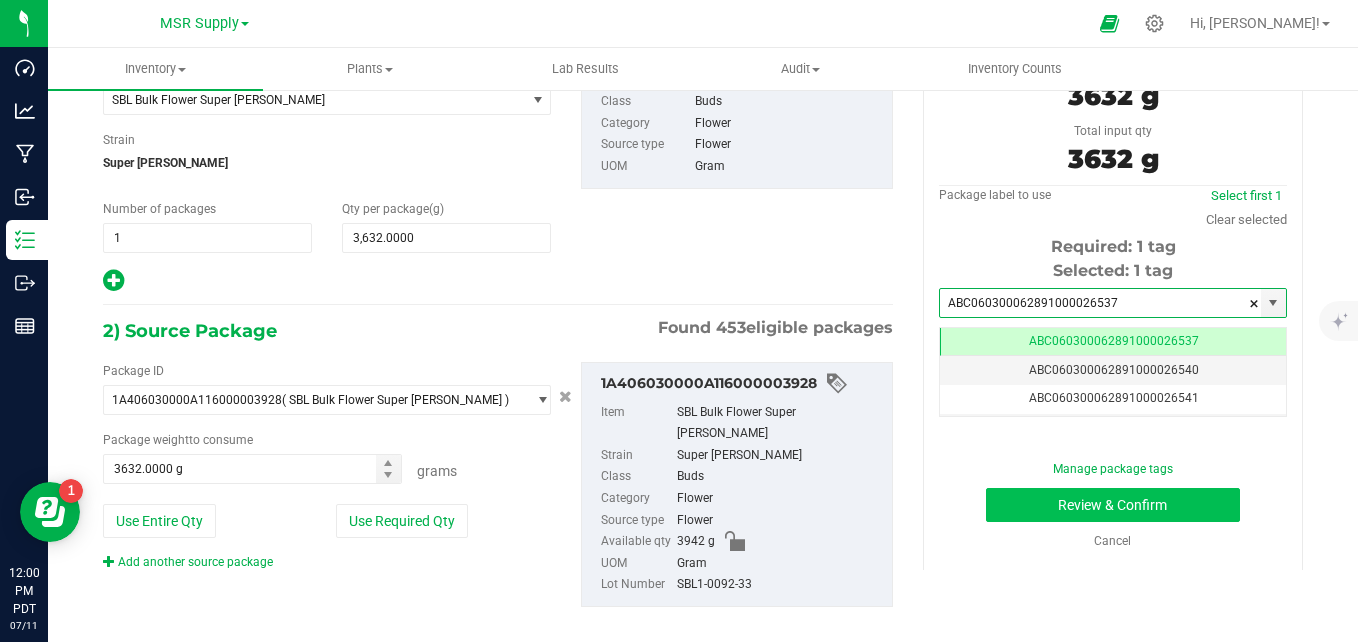 type on "ABC060300062891000026537" 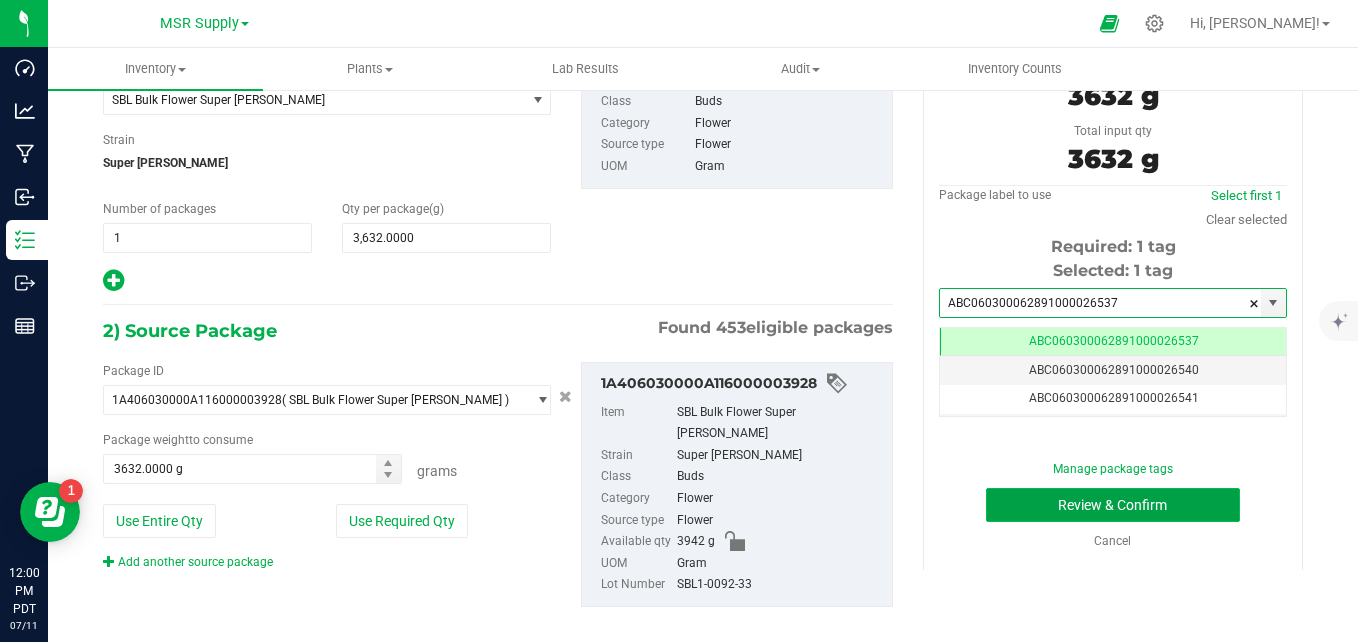 click on "Review & Confirm" at bounding box center [1113, 505] 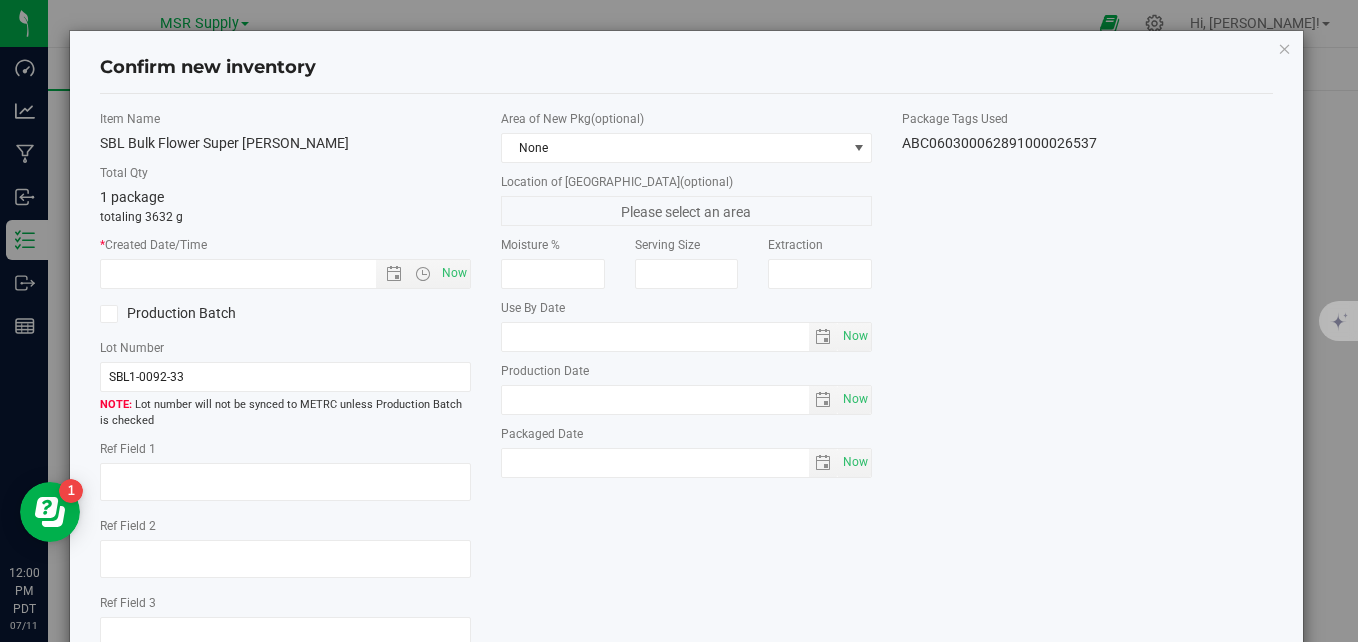 click on "Item Name
SBL Bulk Flower Super Runtz
Total Qty
1 package  totaling 3632 g
*
Created Date/Time
Now
Production Batch
Lot Number
SBL1-0092-33" at bounding box center [285, 390] 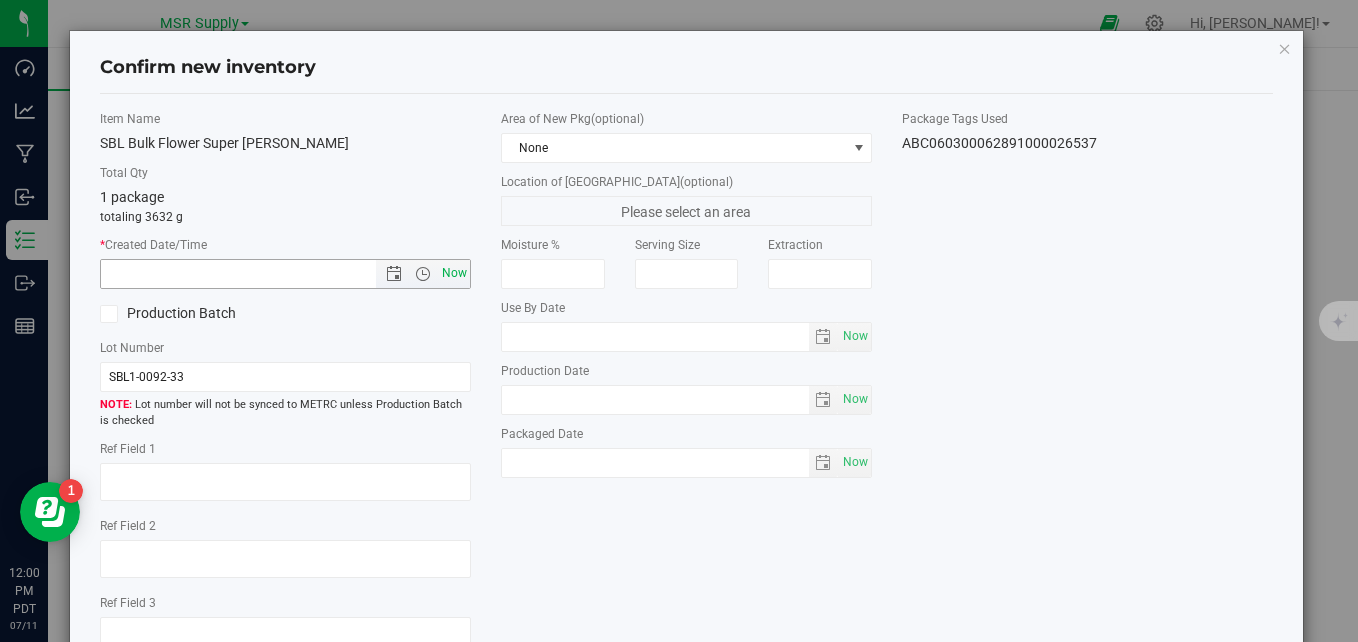 click on "Now" at bounding box center (455, 273) 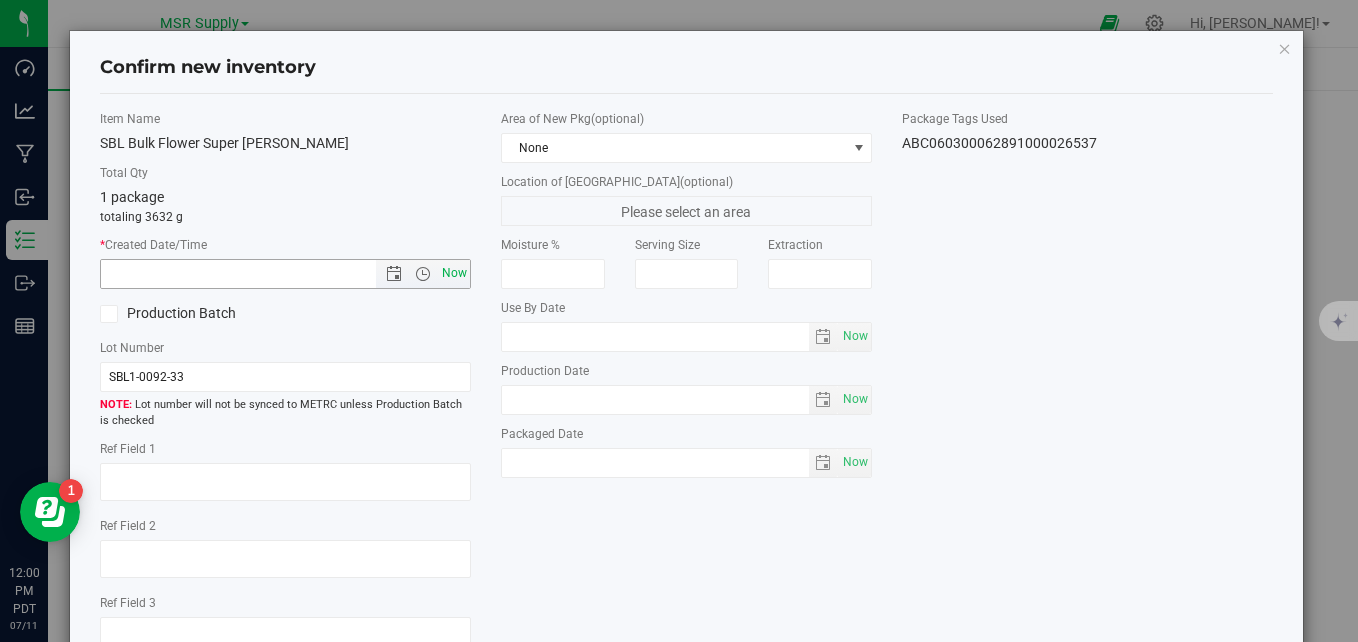 type on "7/11/2025 12:00 PM" 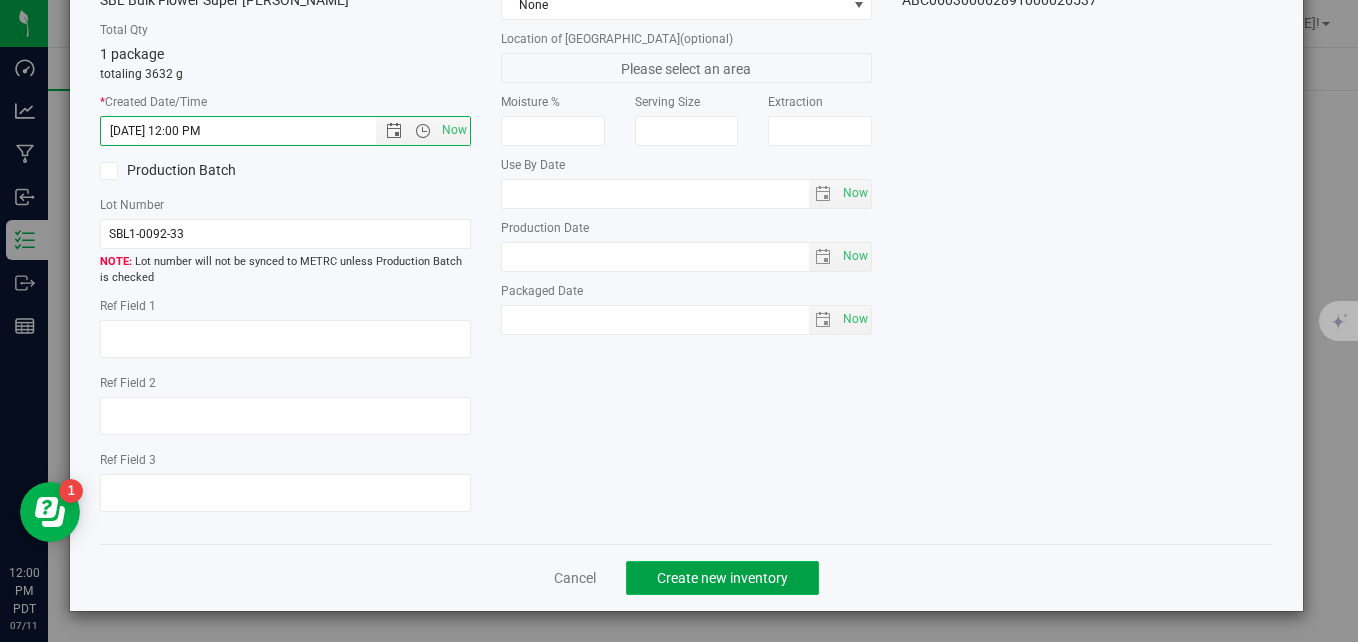 click on "Create new inventory" 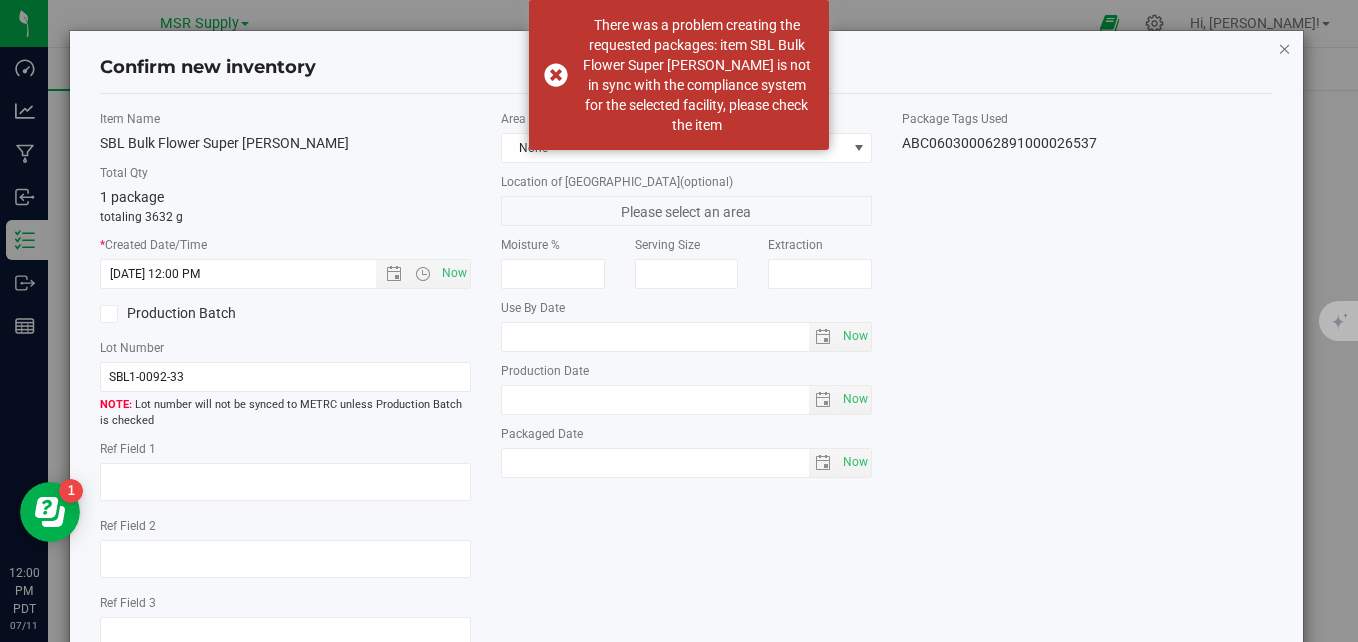 click at bounding box center (1285, 48) 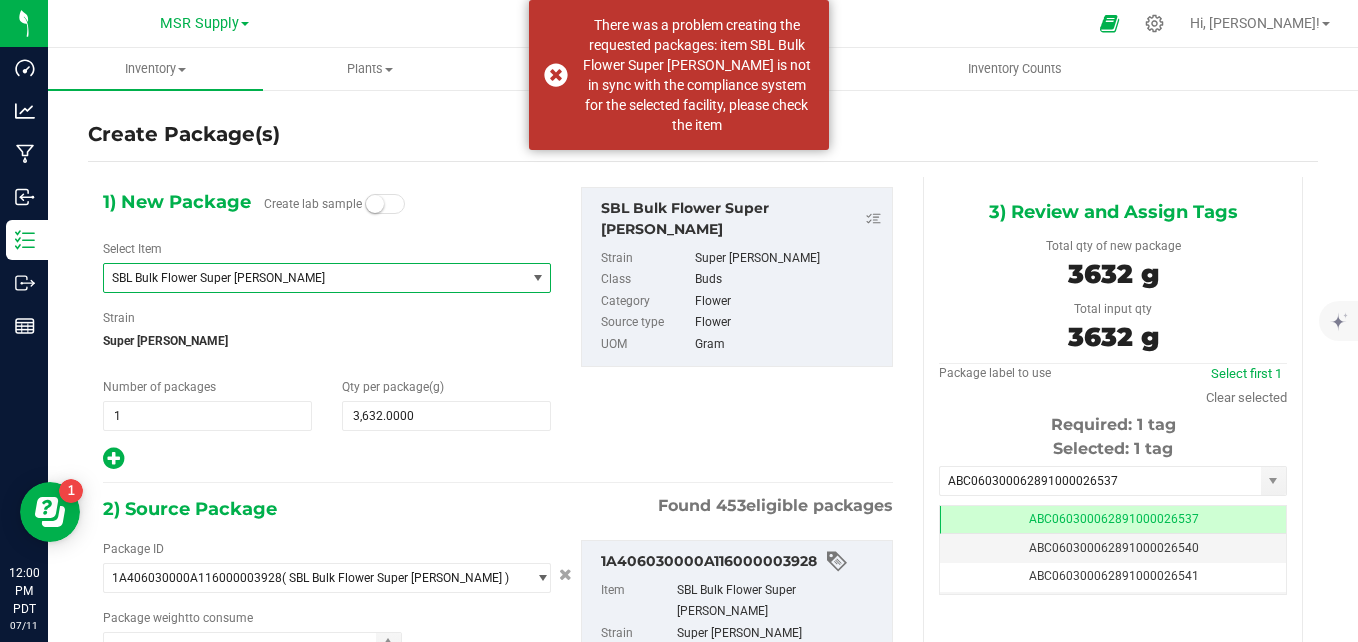 click on "SBL Bulk Flower Super [PERSON_NAME]" at bounding box center (314, 278) 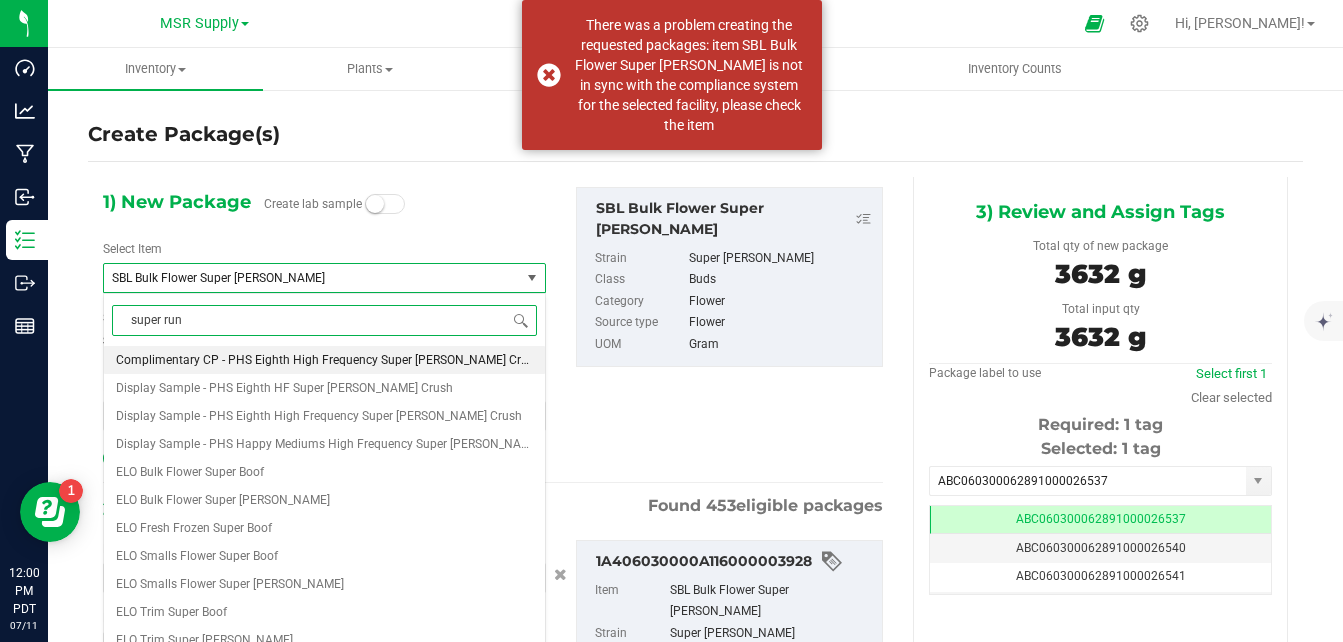 type on "super runt" 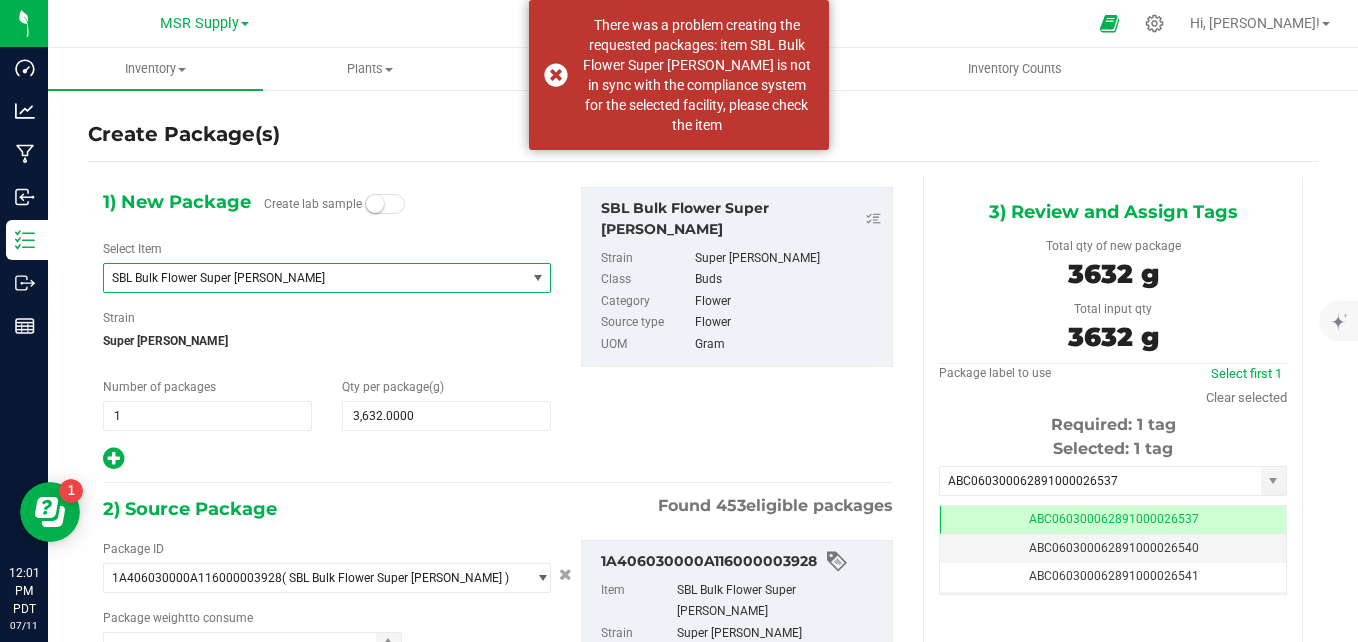 click on "SBL Bulk Flower Super [PERSON_NAME]" at bounding box center (306, 278) 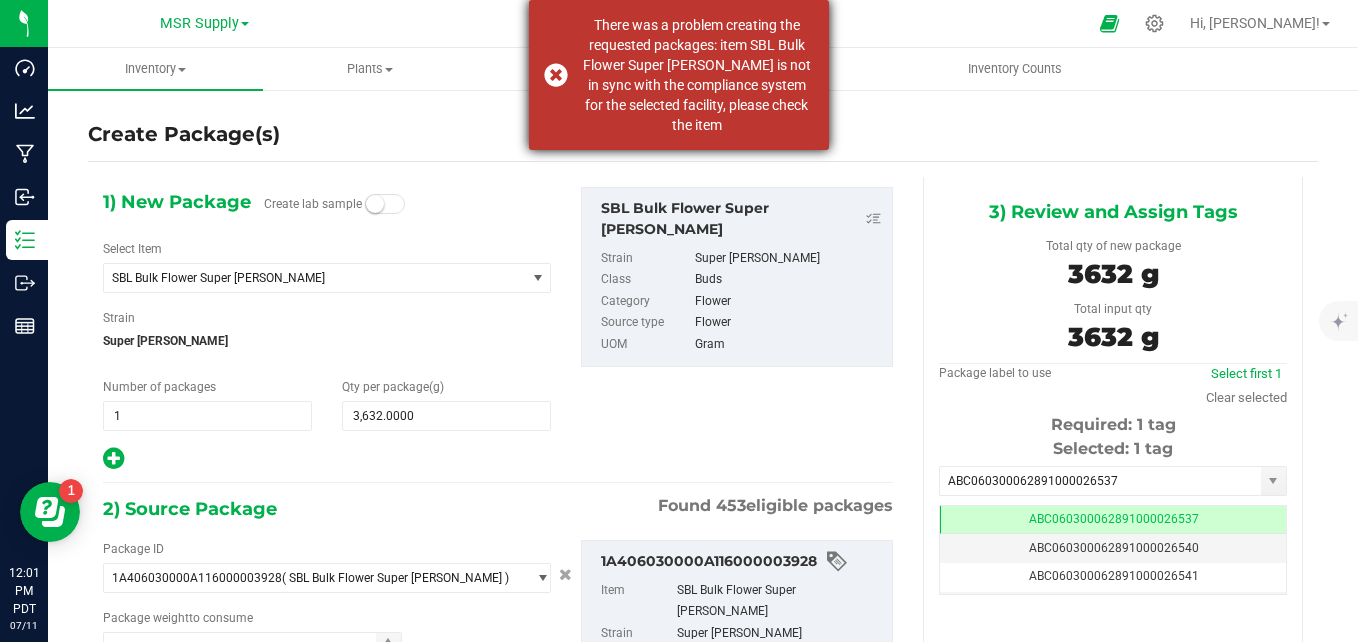 click on "There was a problem creating the requested packages: item SBL Bulk Flower Super Runtz is not in sync with the compliance system for the selected facility, please check the item" at bounding box center (679, 75) 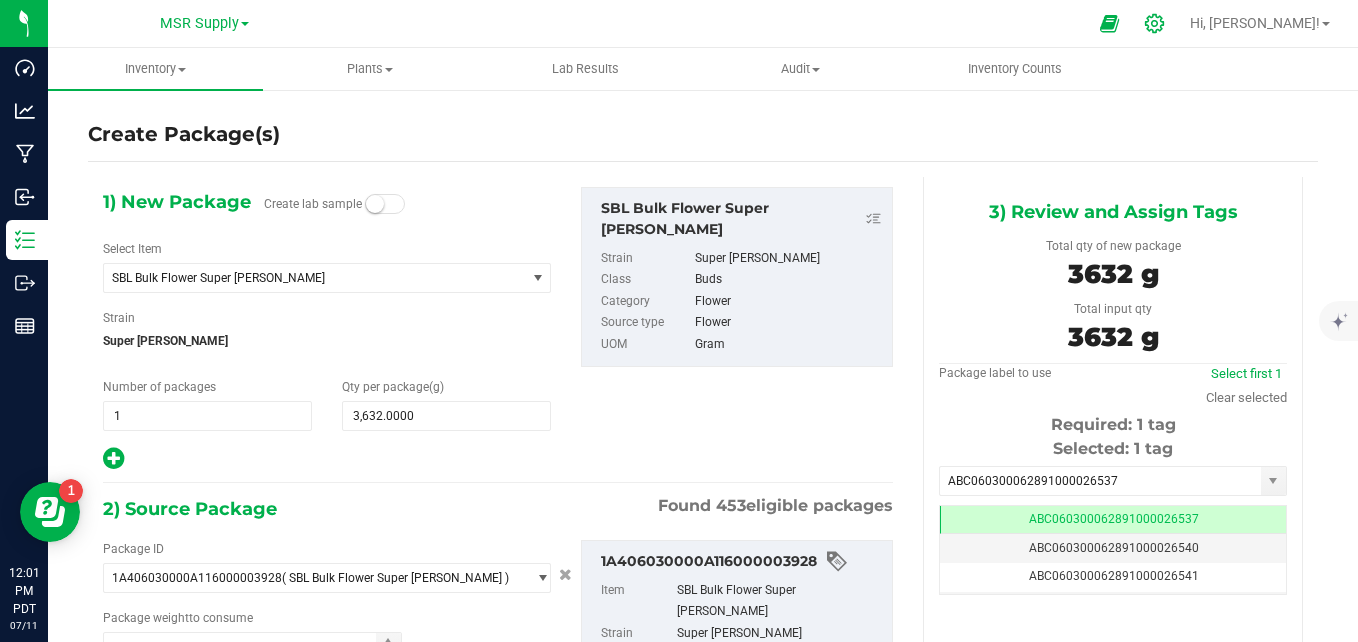 click 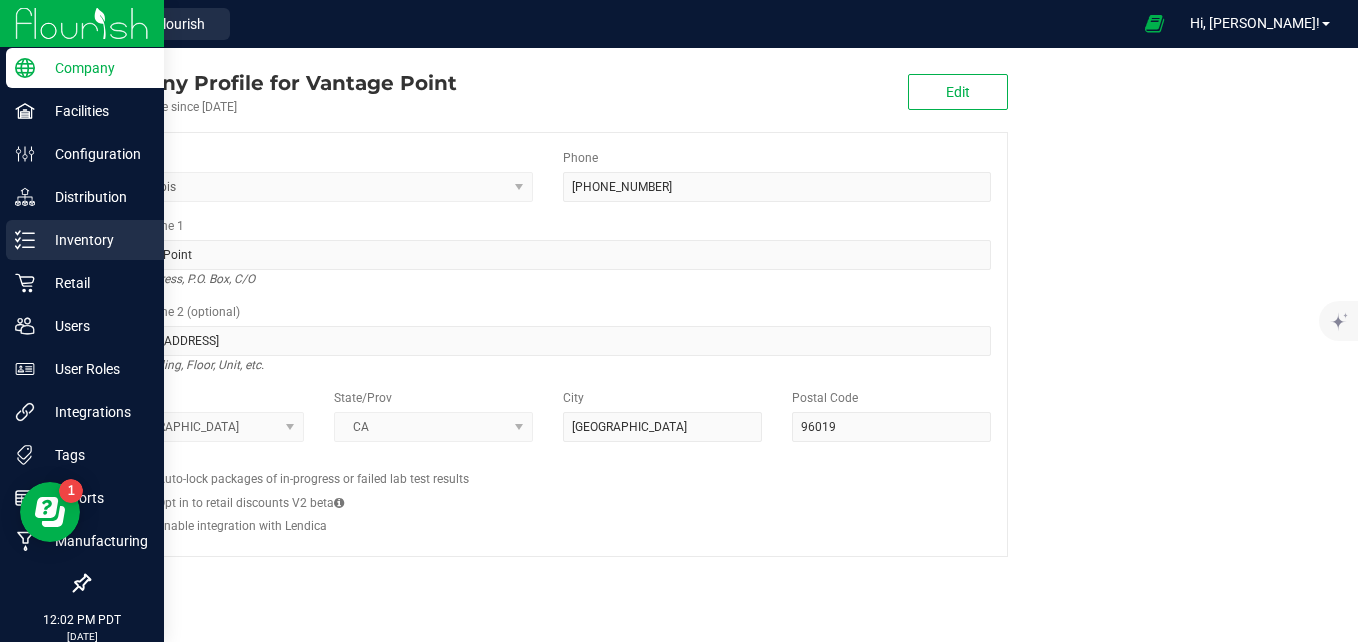 click 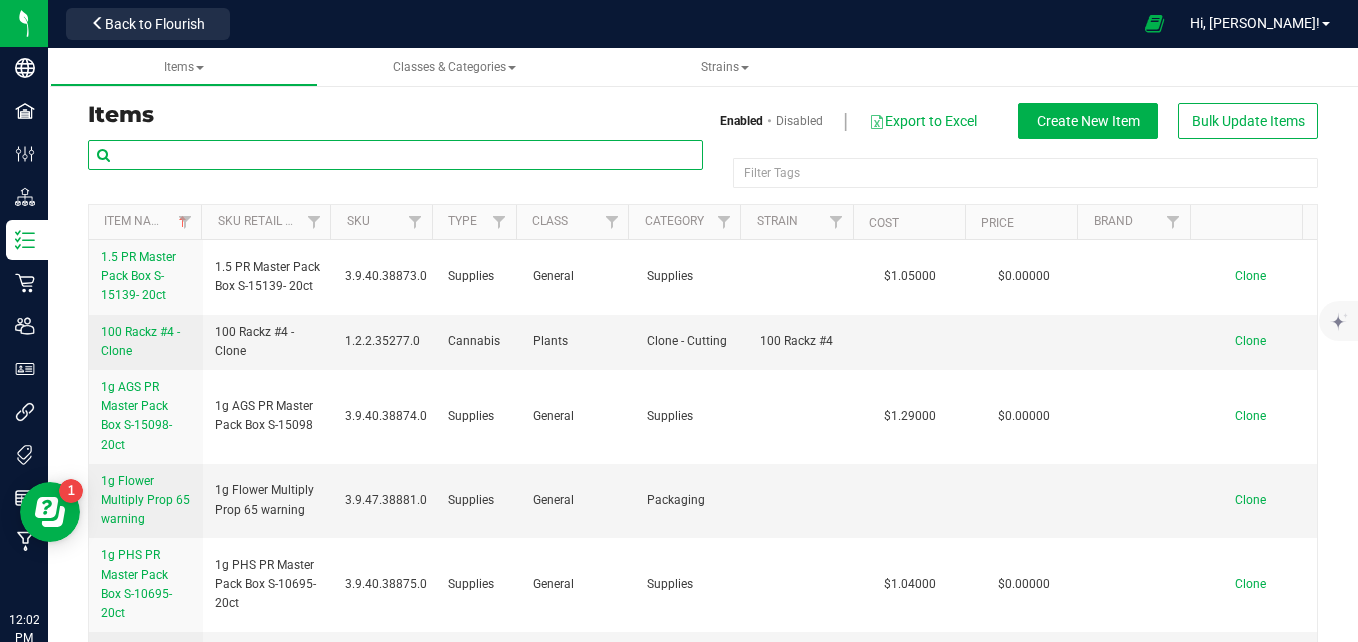 click at bounding box center [395, 155] 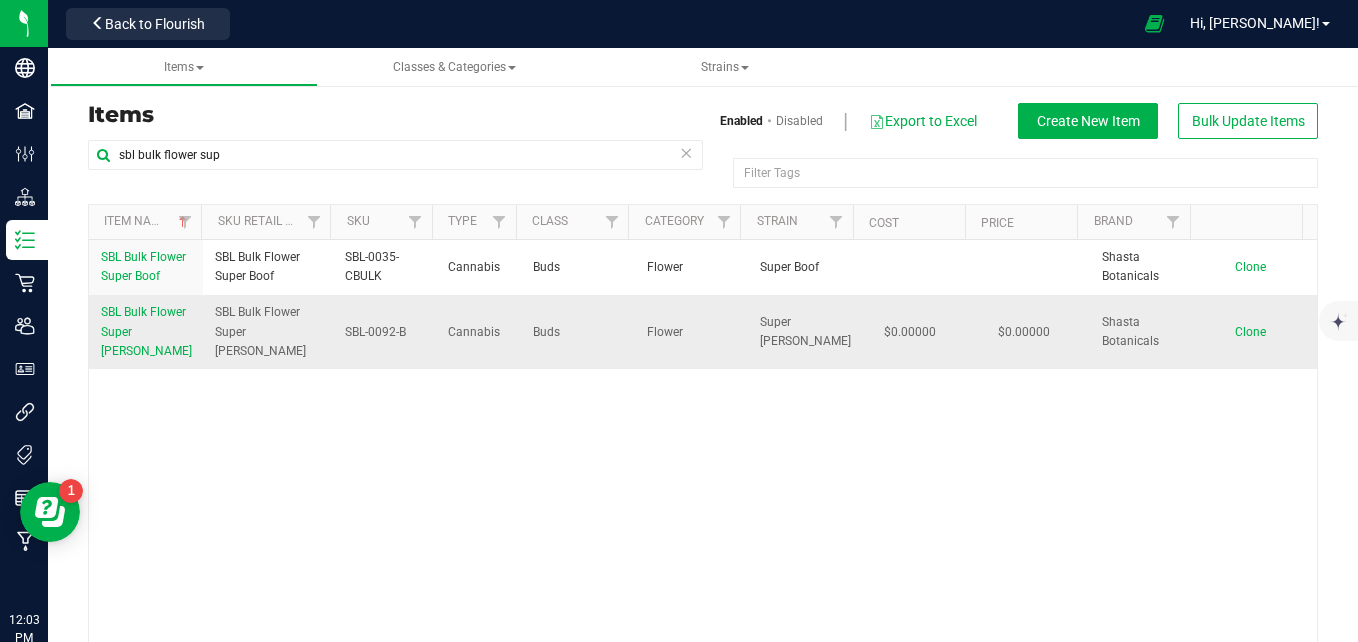 drag, startPoint x: 401, startPoint y: 321, endPoint x: 339, endPoint y: 322, distance: 62.008064 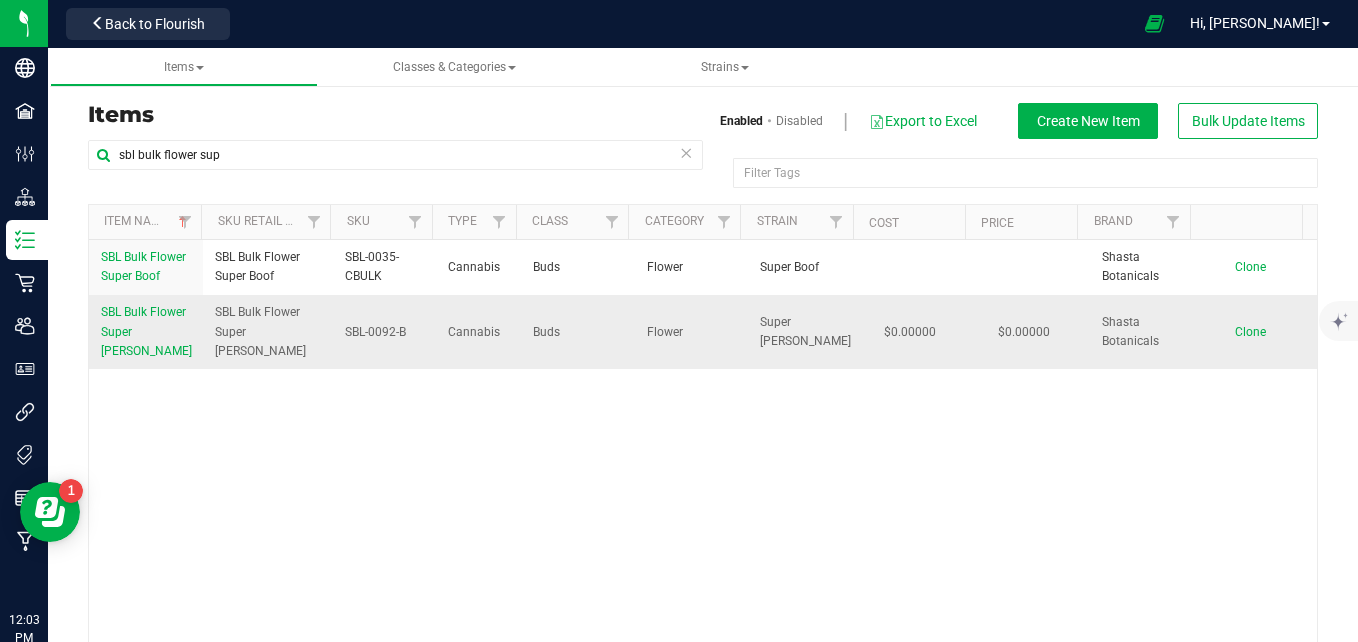 click on "SBL-0092-B" at bounding box center (384, 332) 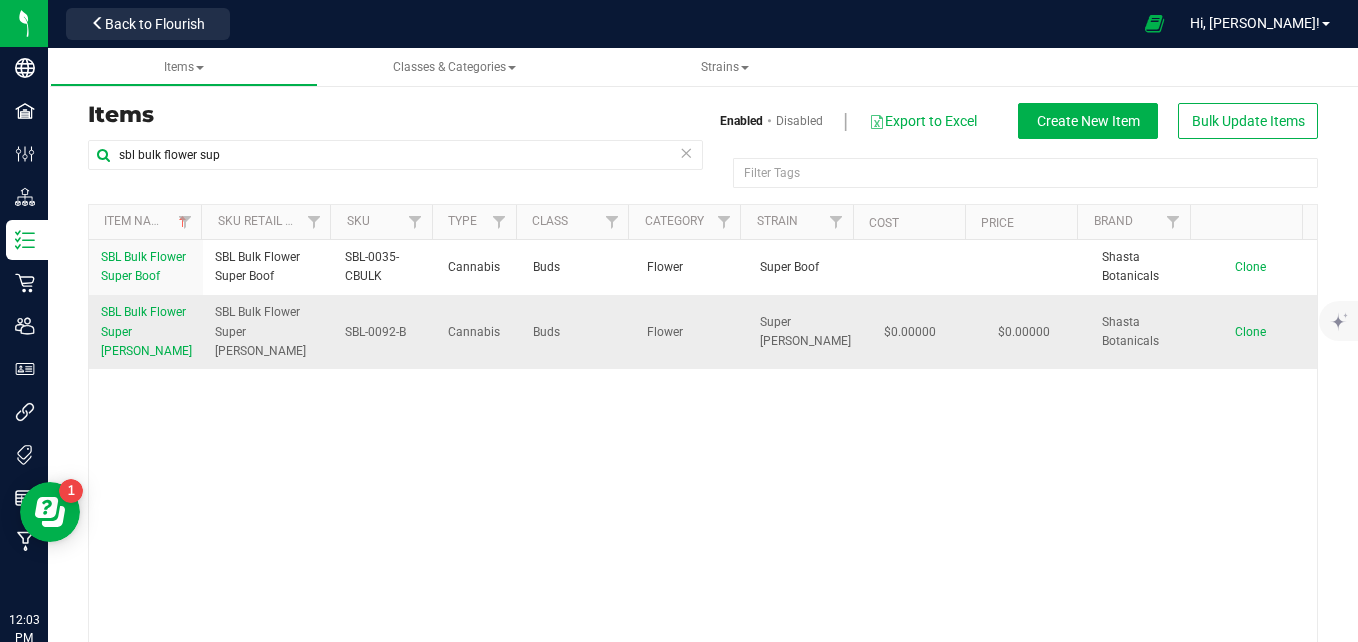 copy on "SBL-0092-B" 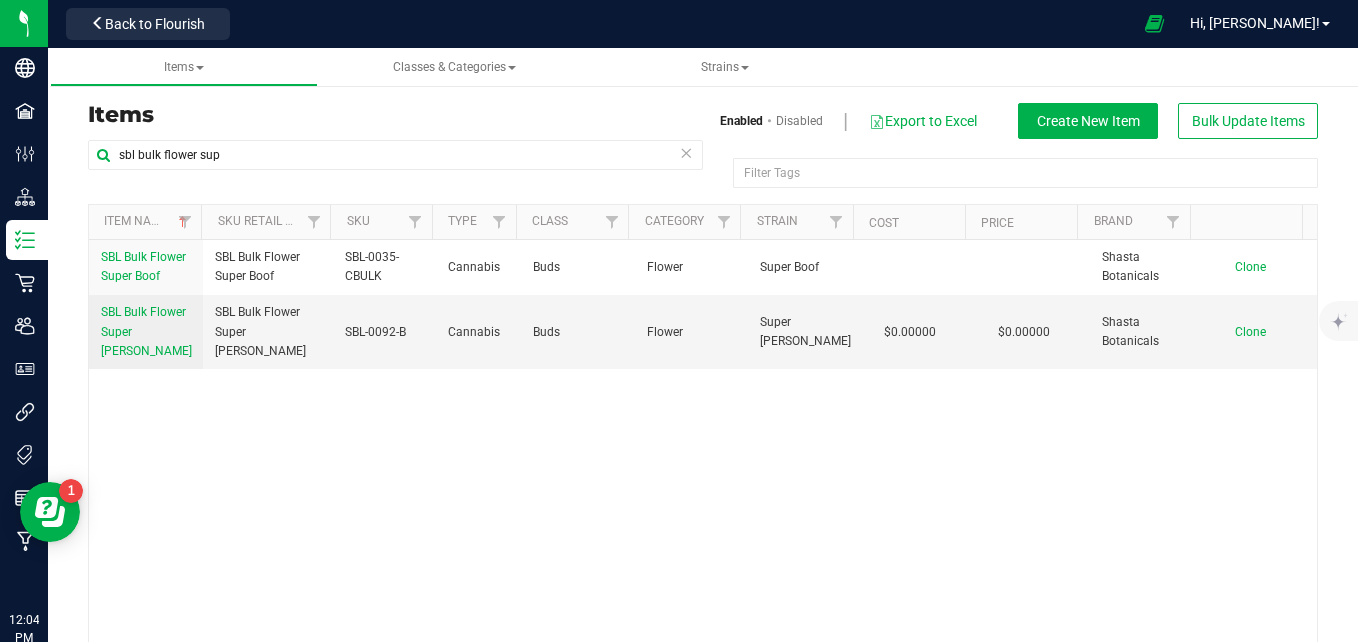 click on "Items
Enabled
Disabled
Export to Excel
Create New Item
Bulk Update Items" at bounding box center (703, 121) 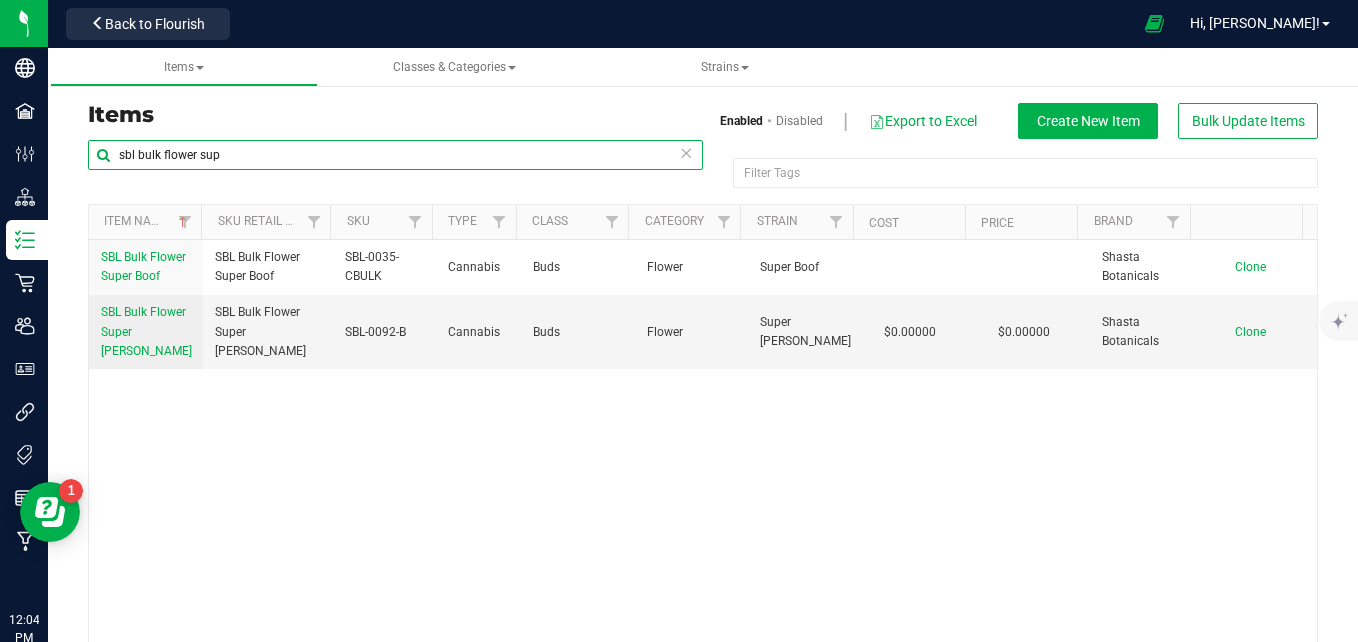 click on "sbl bulk flower sup" at bounding box center [395, 155] 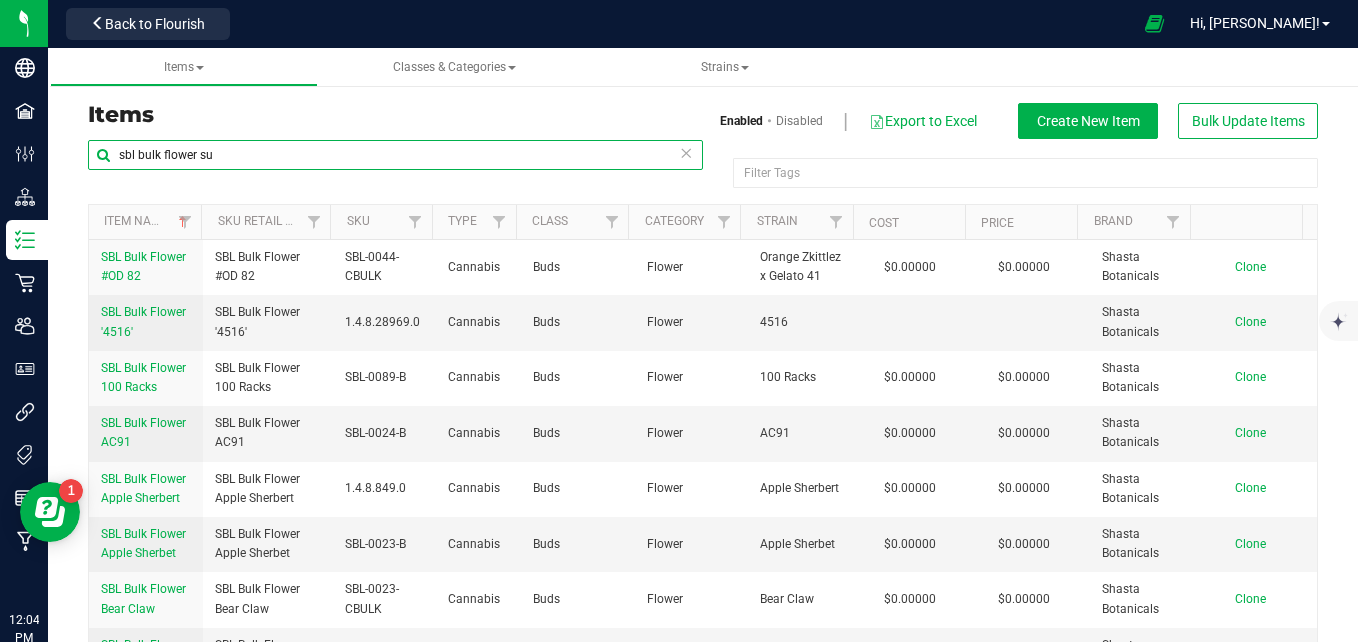 type on "sbl bulk flower sup" 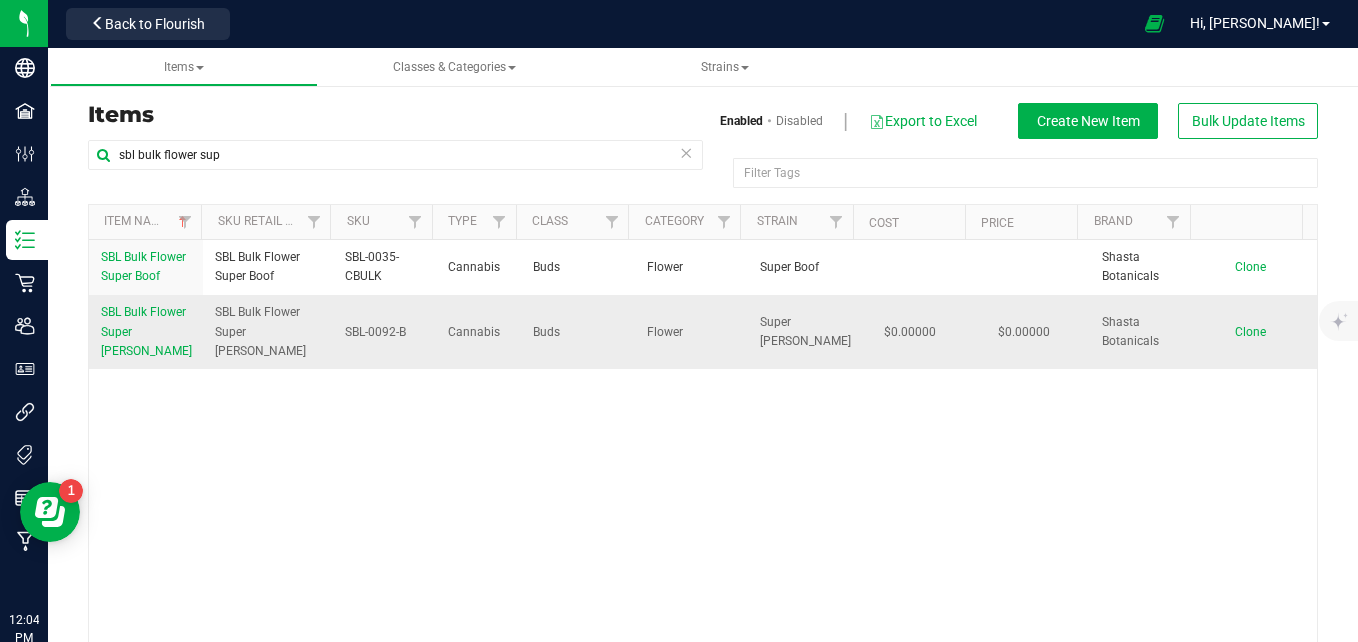 drag, startPoint x: 399, startPoint y: 320, endPoint x: 337, endPoint y: 314, distance: 62.289646 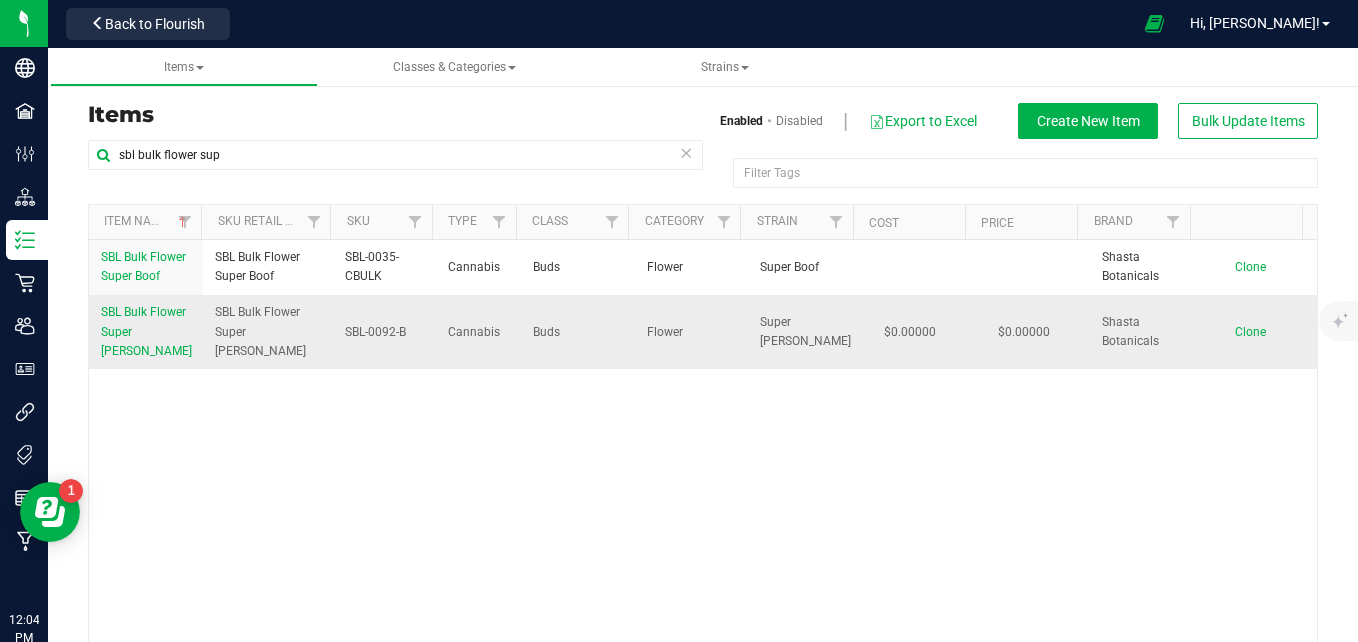 click on "SBL-0092-B" at bounding box center [384, 332] 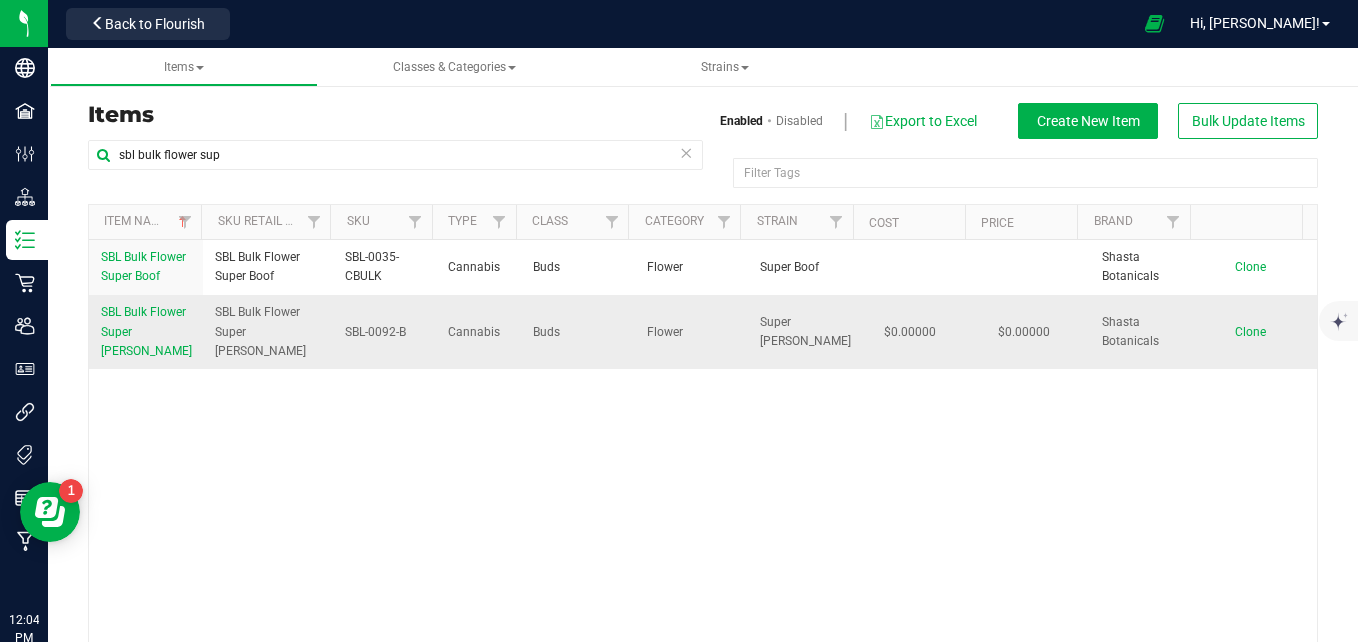 copy on "SBL-0092-B" 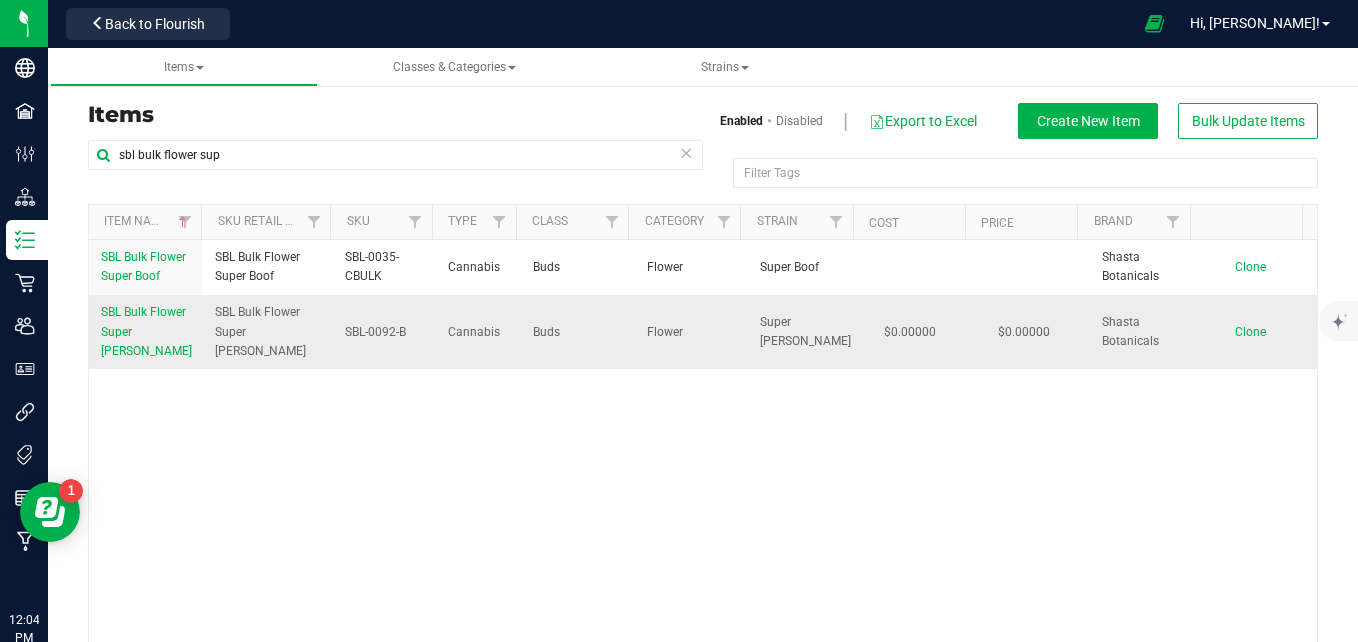 click on "Clone" at bounding box center [1250, 332] 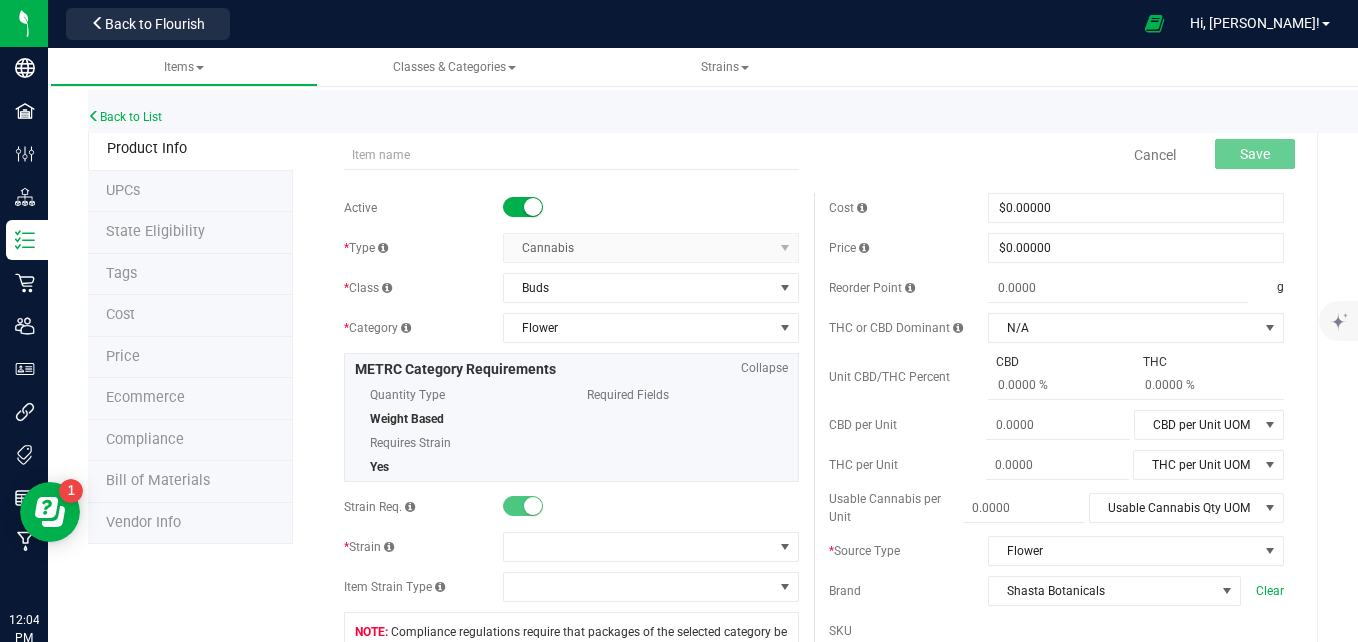 scroll, scrollTop: 100, scrollLeft: 0, axis: vertical 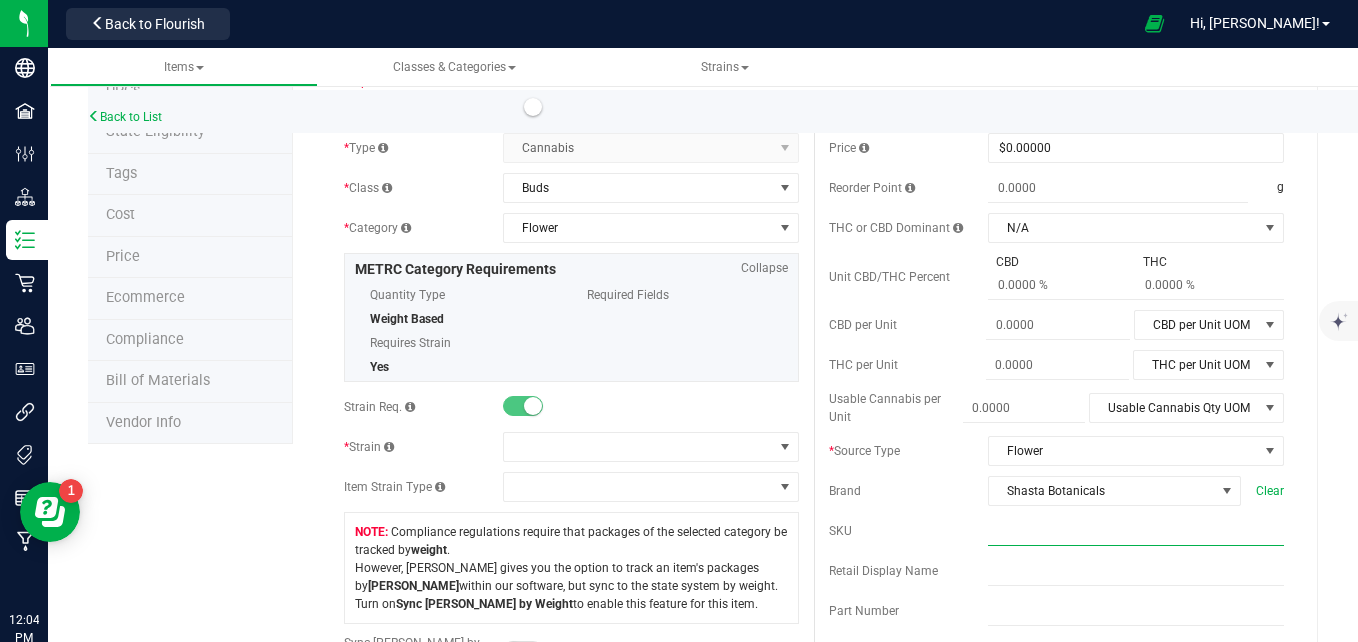 paste on "SBL-0092-B" 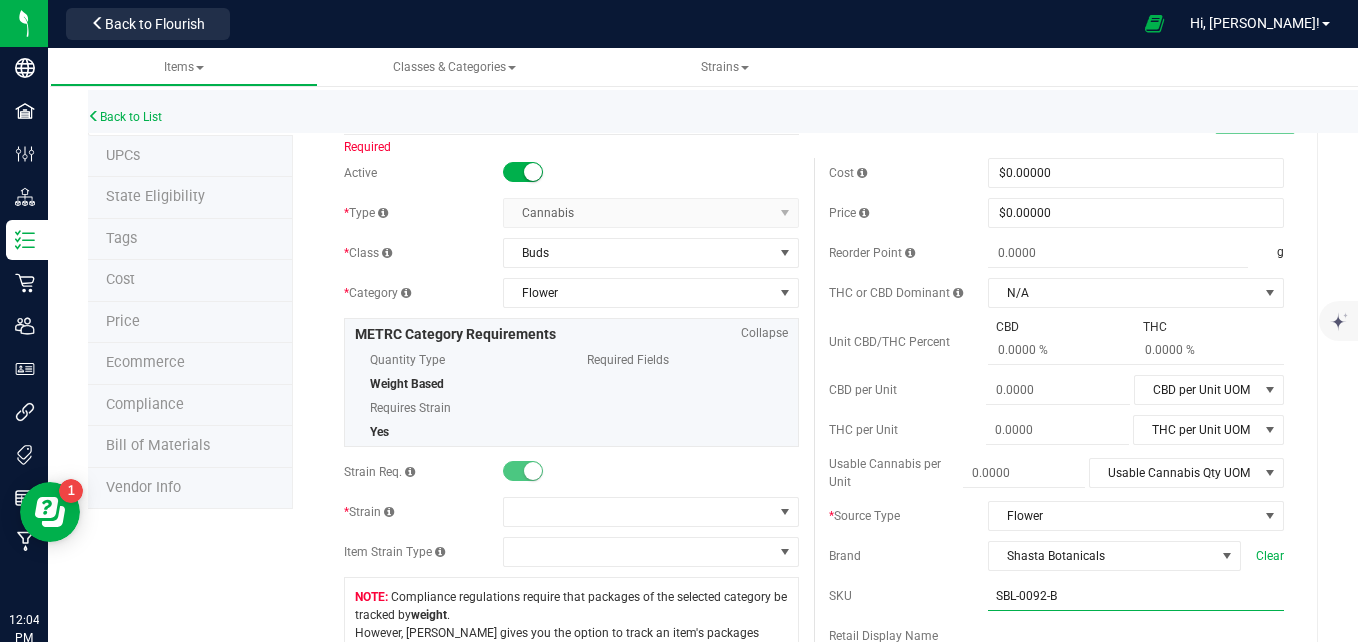 scroll, scrollTop: 0, scrollLeft: 0, axis: both 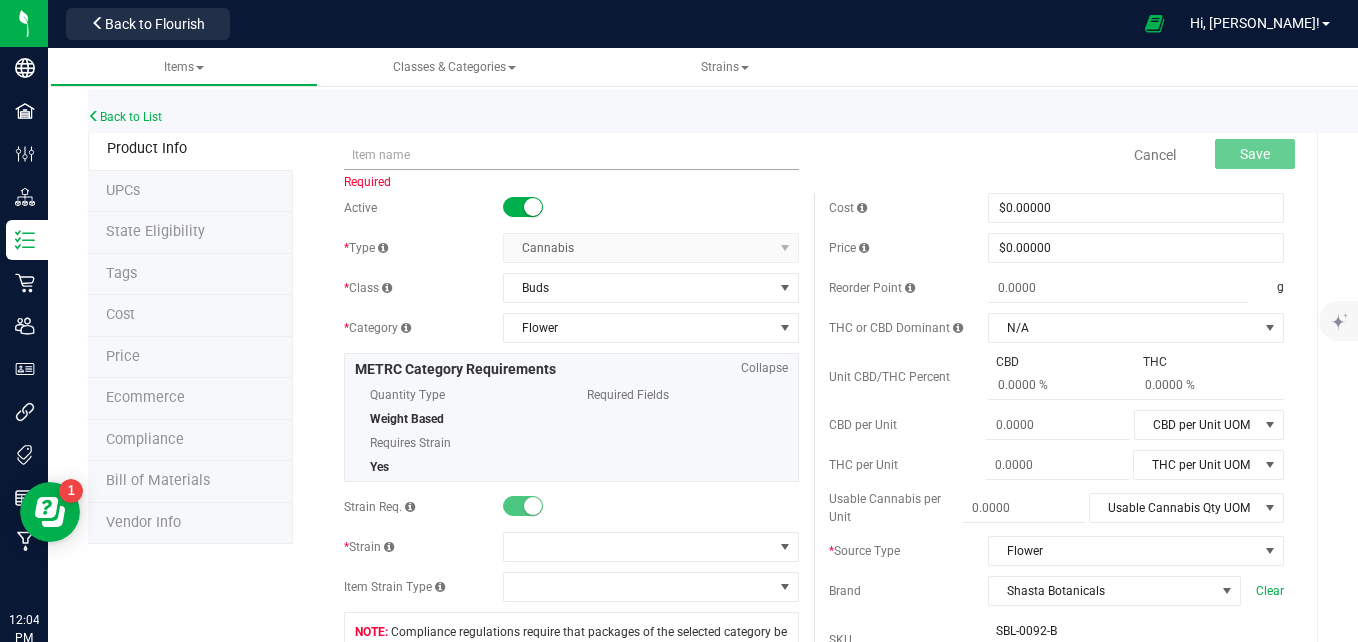 type on "SBL-0092-B" 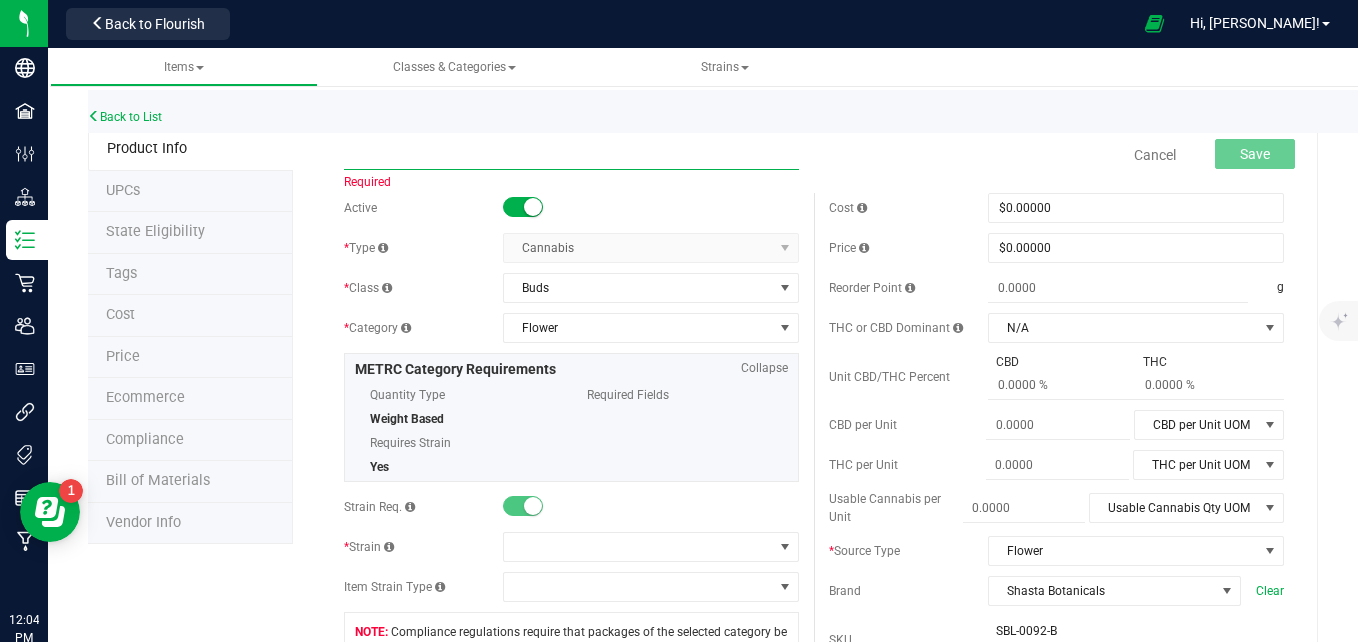 click at bounding box center [571, 155] 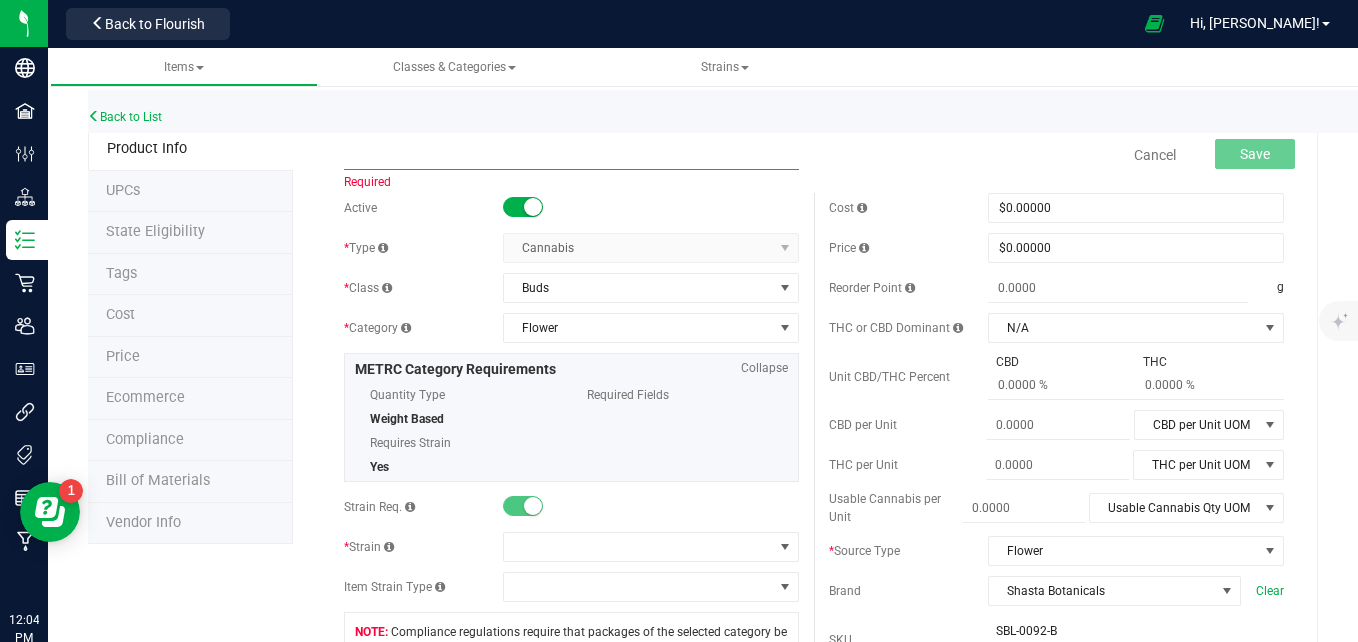 type on "SBL Bulk Flower Empanada" 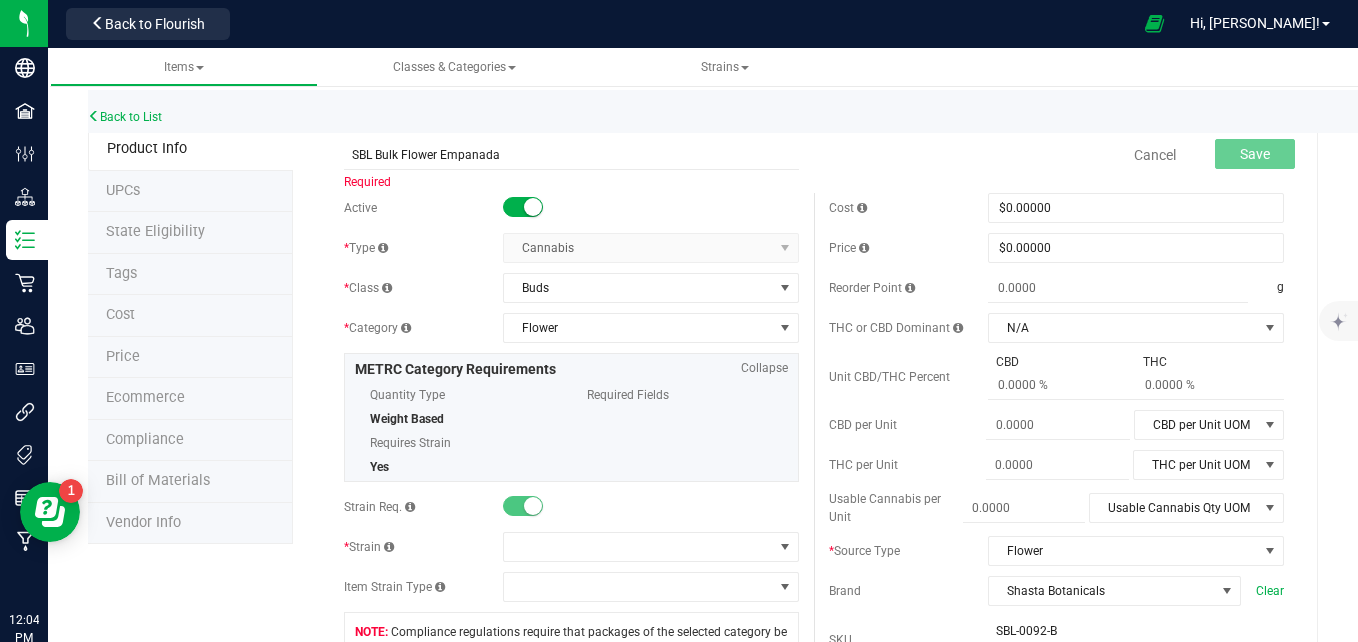 type on "0.0000" 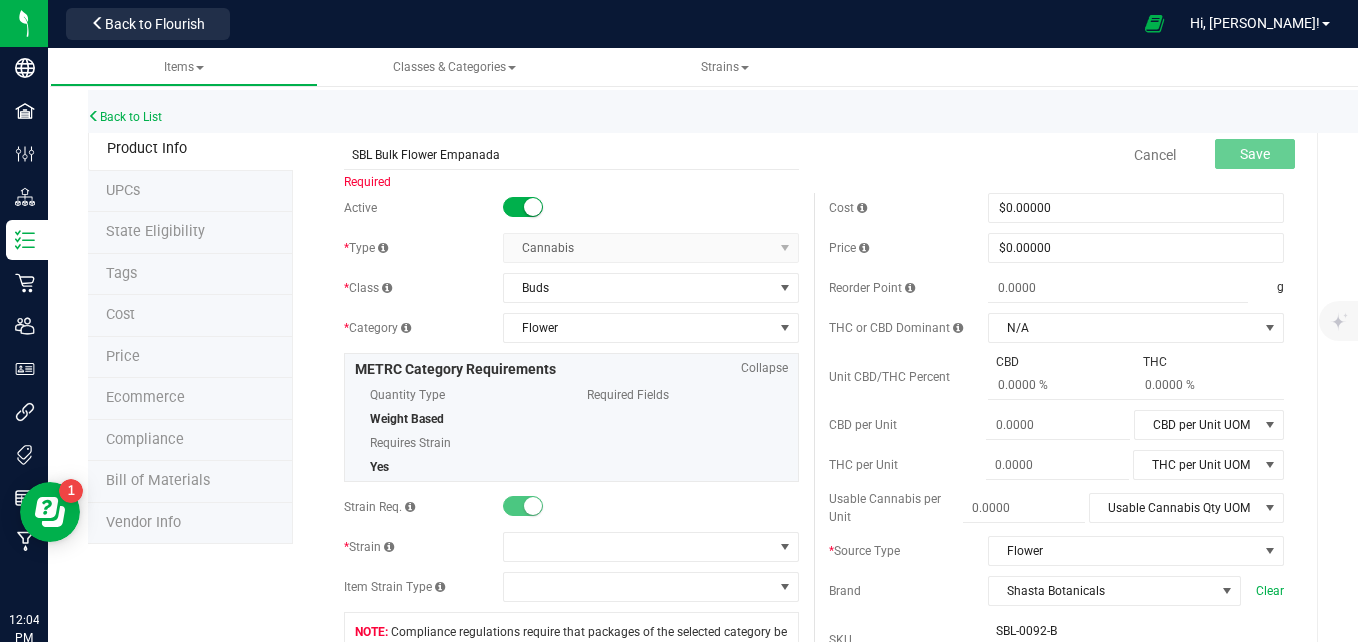type on "0.0000" 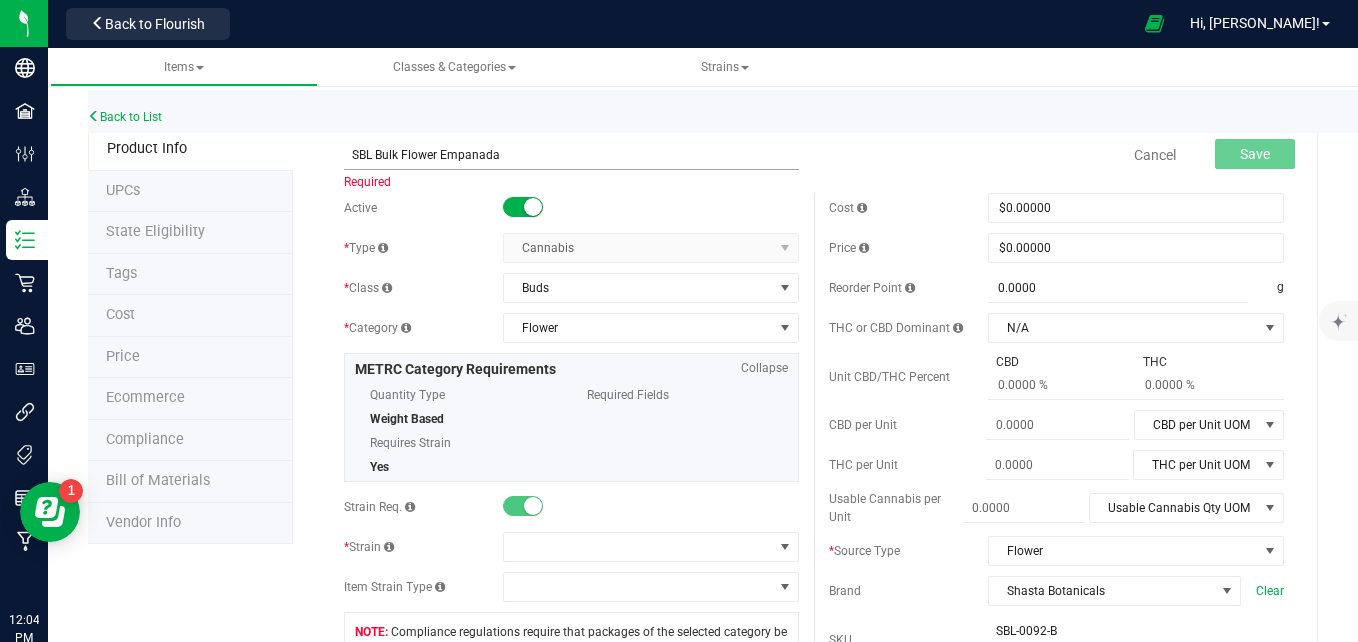 scroll, scrollTop: 1195, scrollLeft: 0, axis: vertical 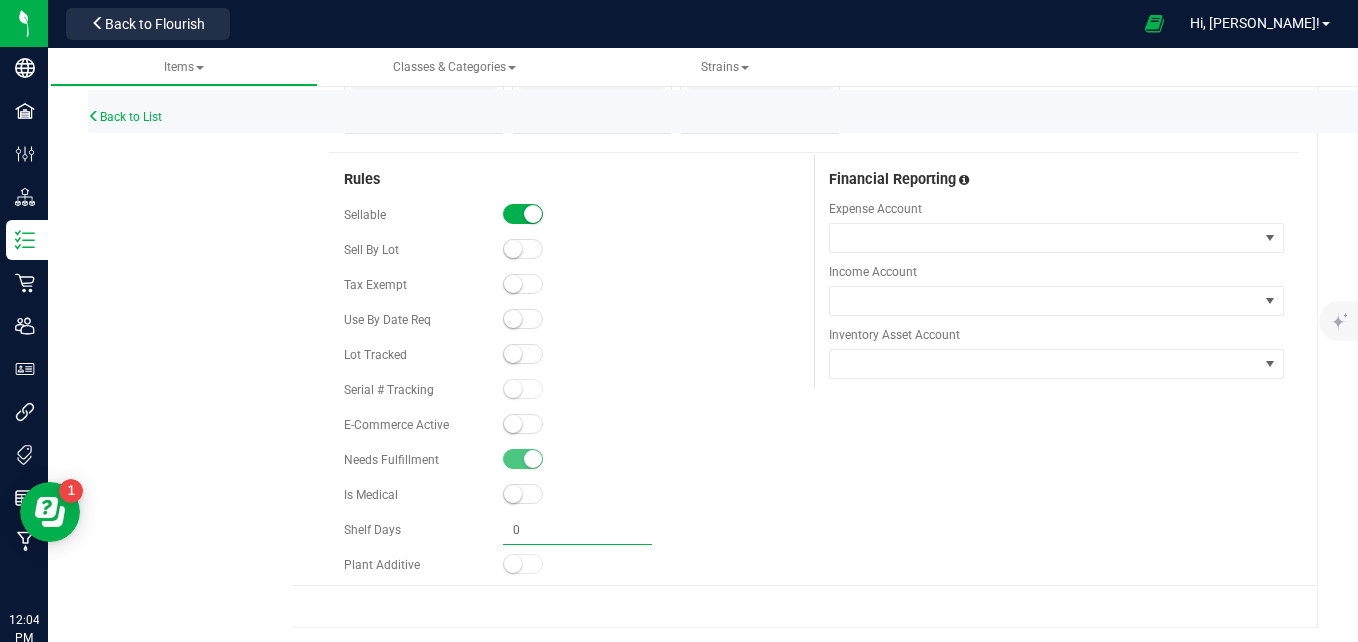 type 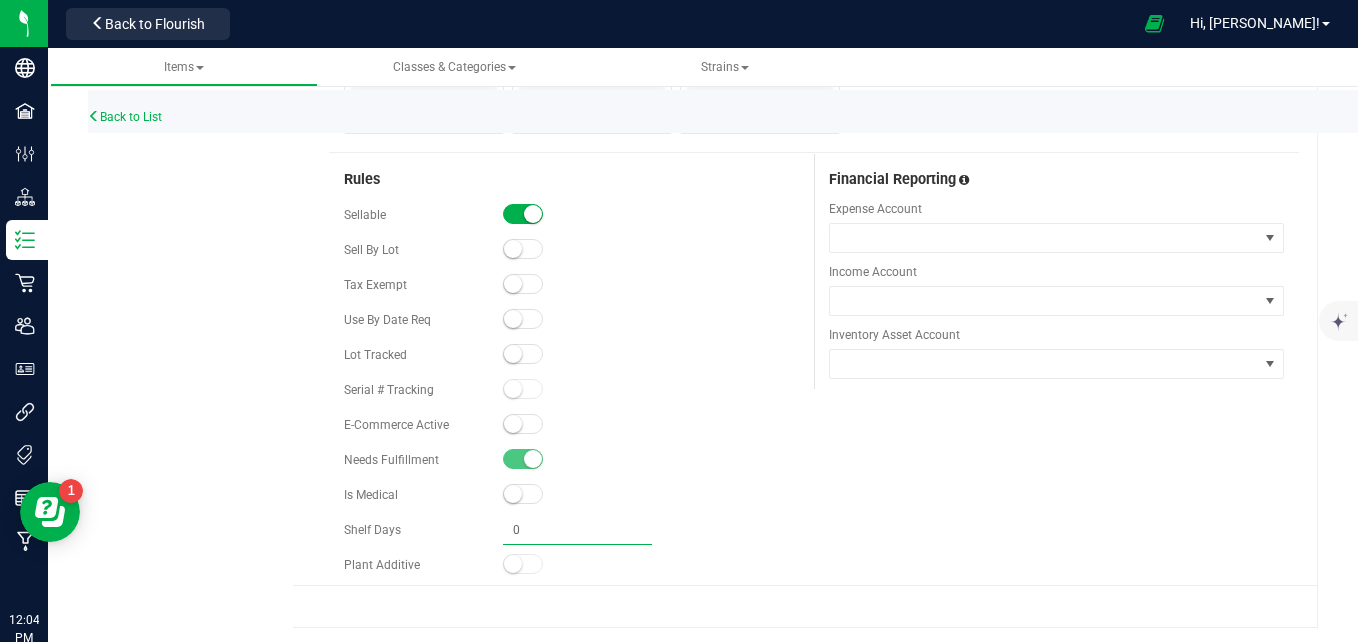 type 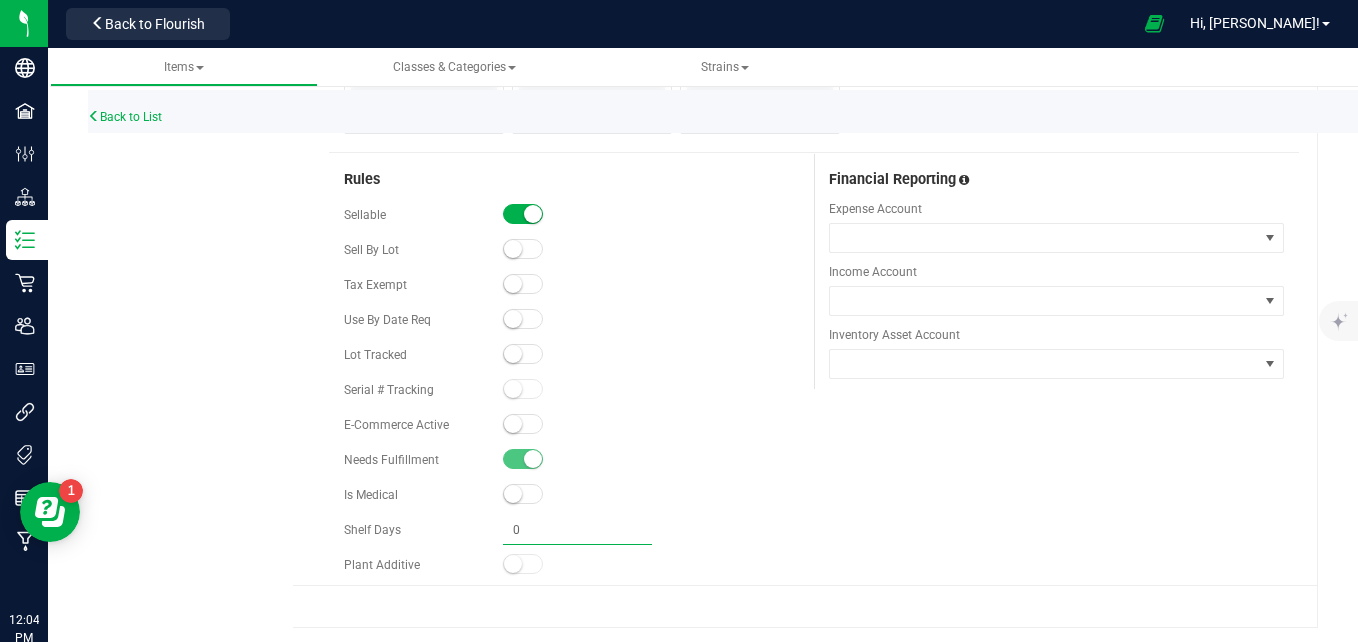 type on "0.0000" 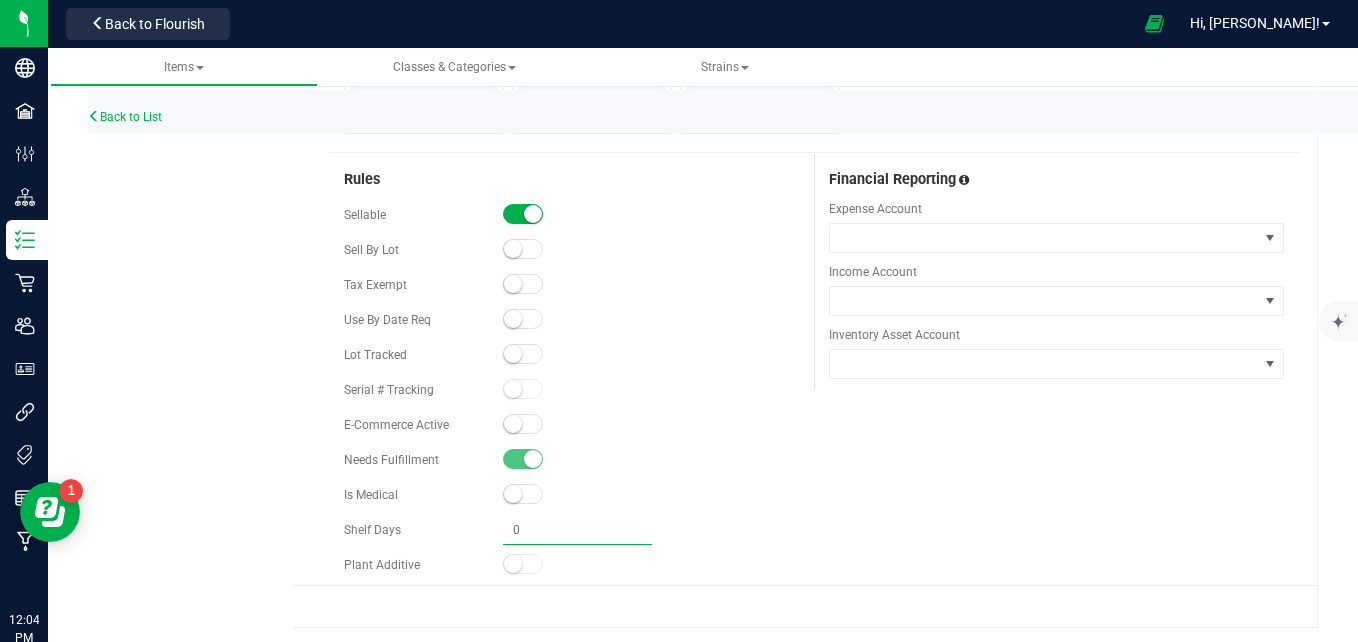 type on "0.0000" 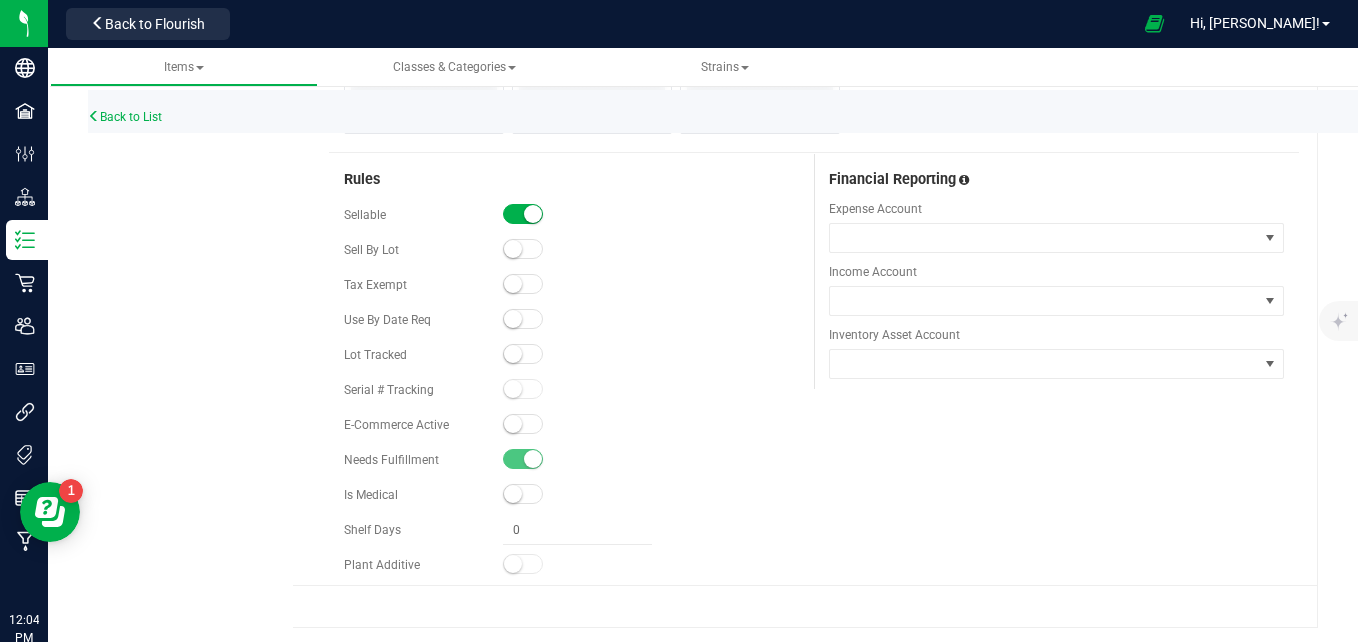 scroll, scrollTop: 0, scrollLeft: 0, axis: both 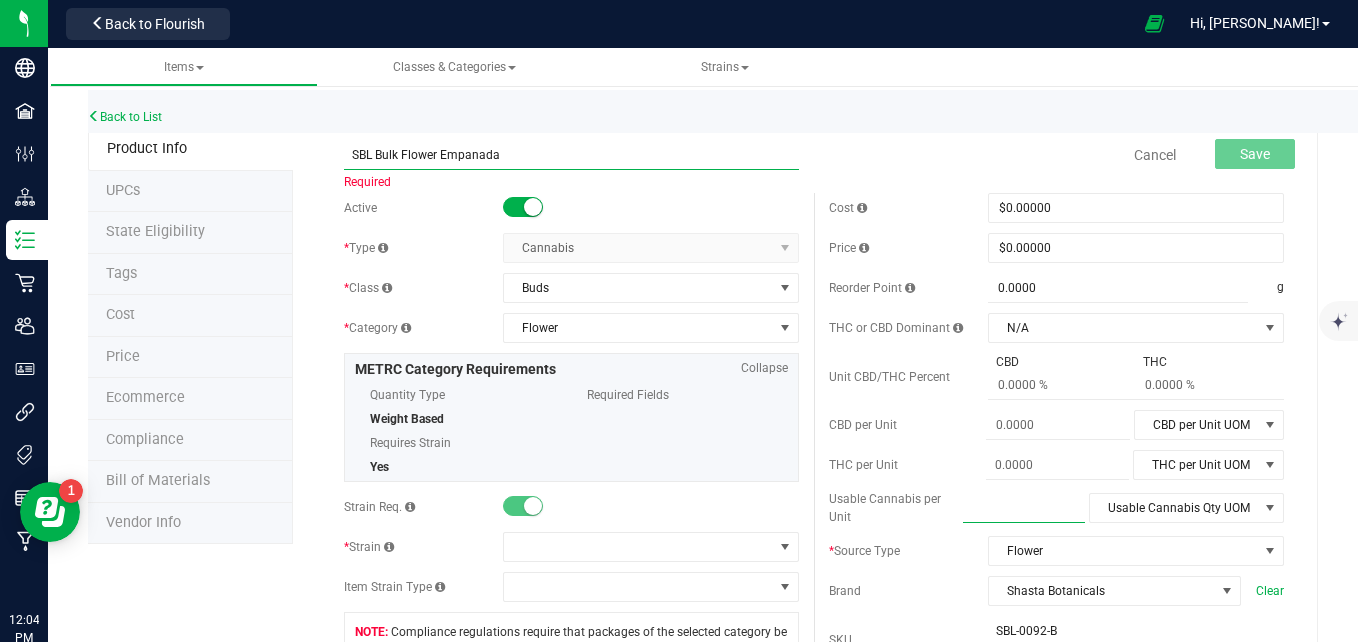 click on "SBL Bulk Flower Empanada" at bounding box center (571, 155) 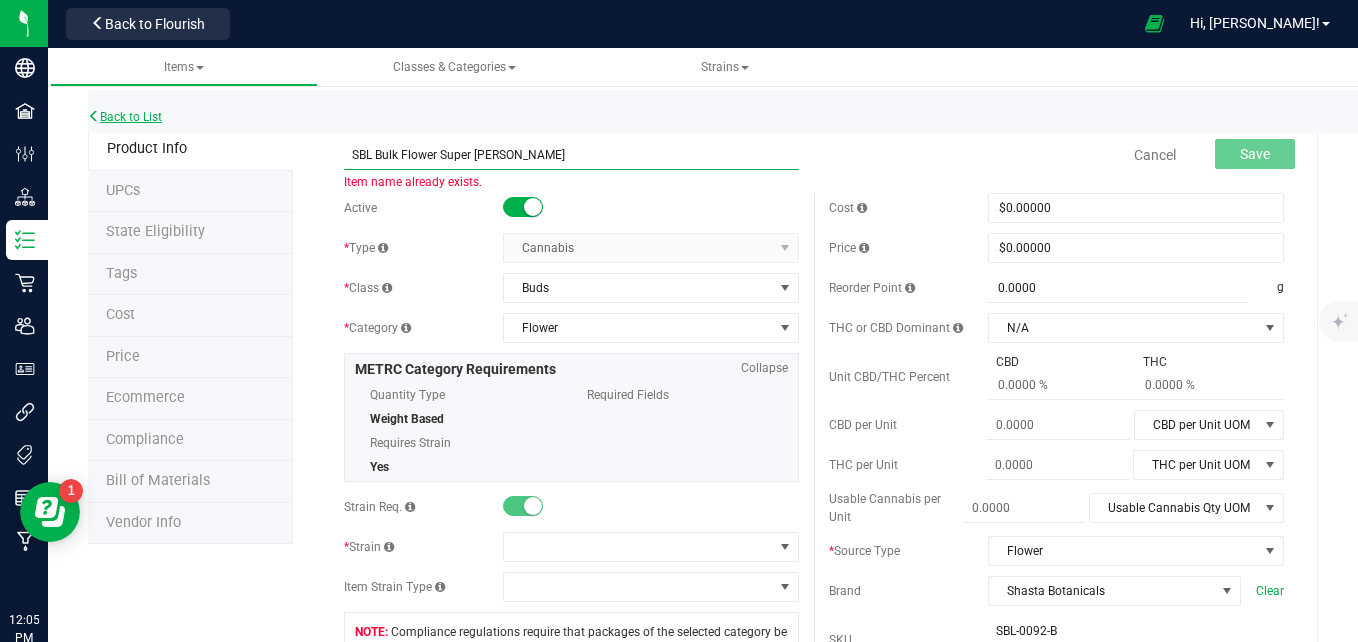 type on "SBL Bulk Flower Super [PERSON_NAME]" 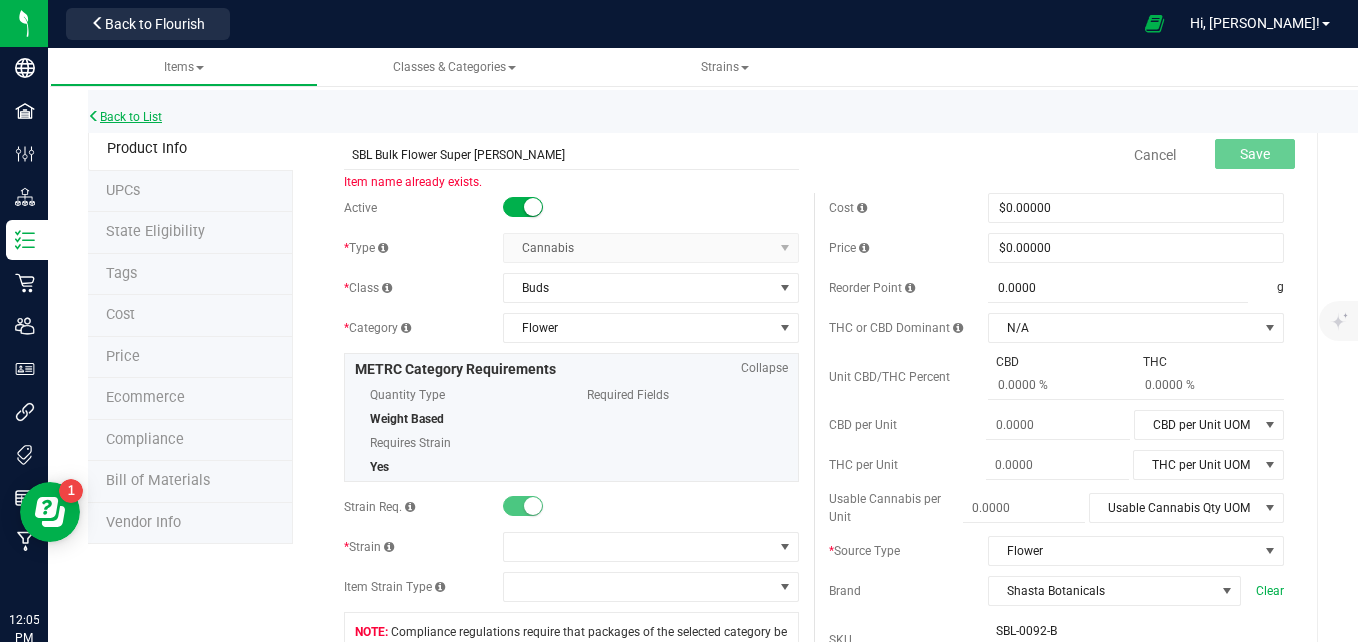 click at bounding box center (94, 116) 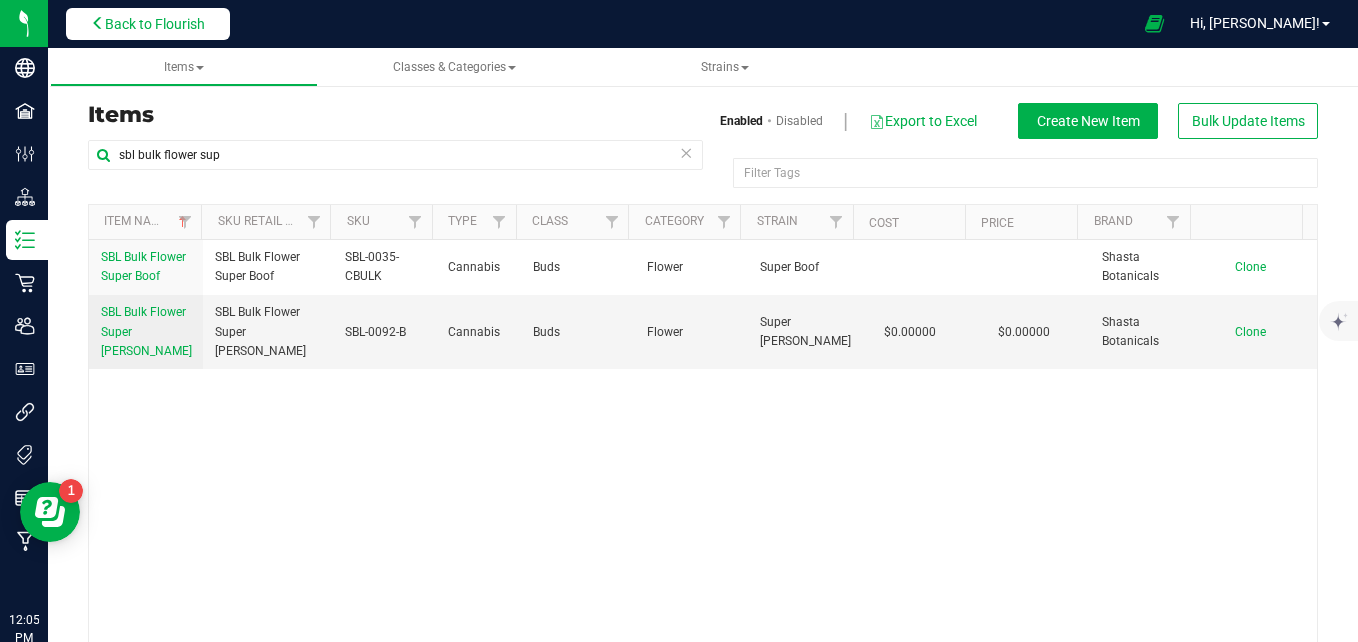 click on "Back to Flourish" at bounding box center (148, 24) 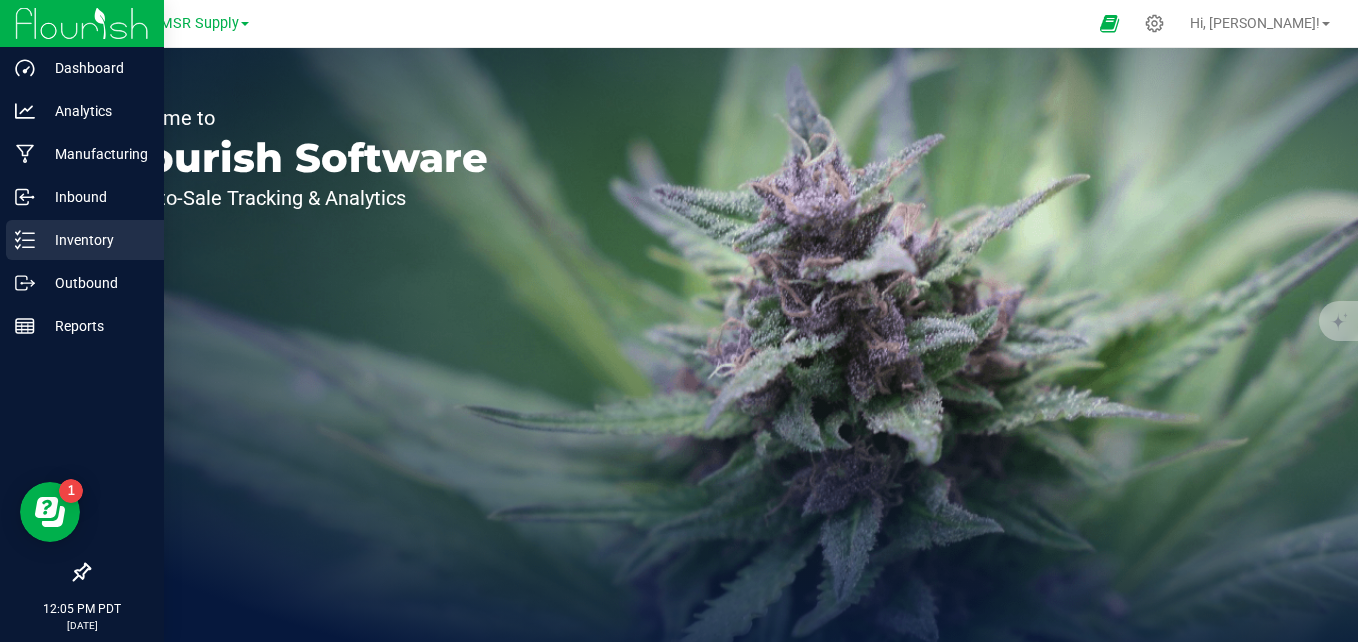 click on "Inventory" at bounding box center (95, 240) 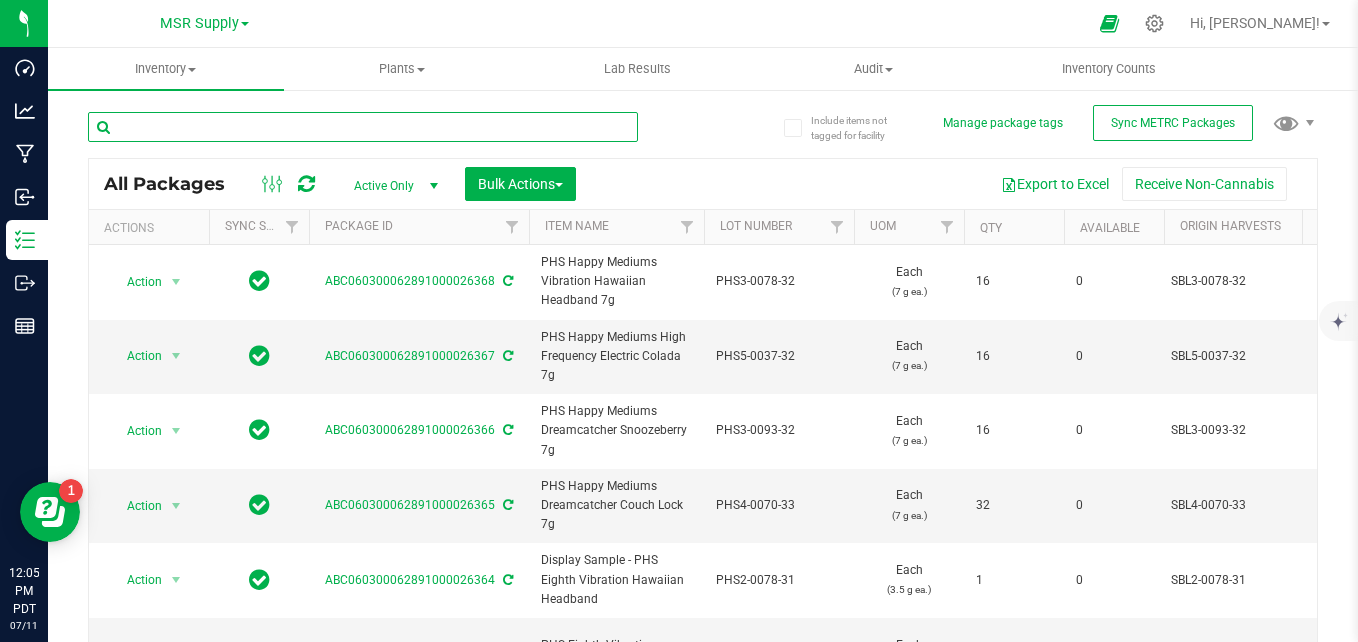 click at bounding box center (363, 127) 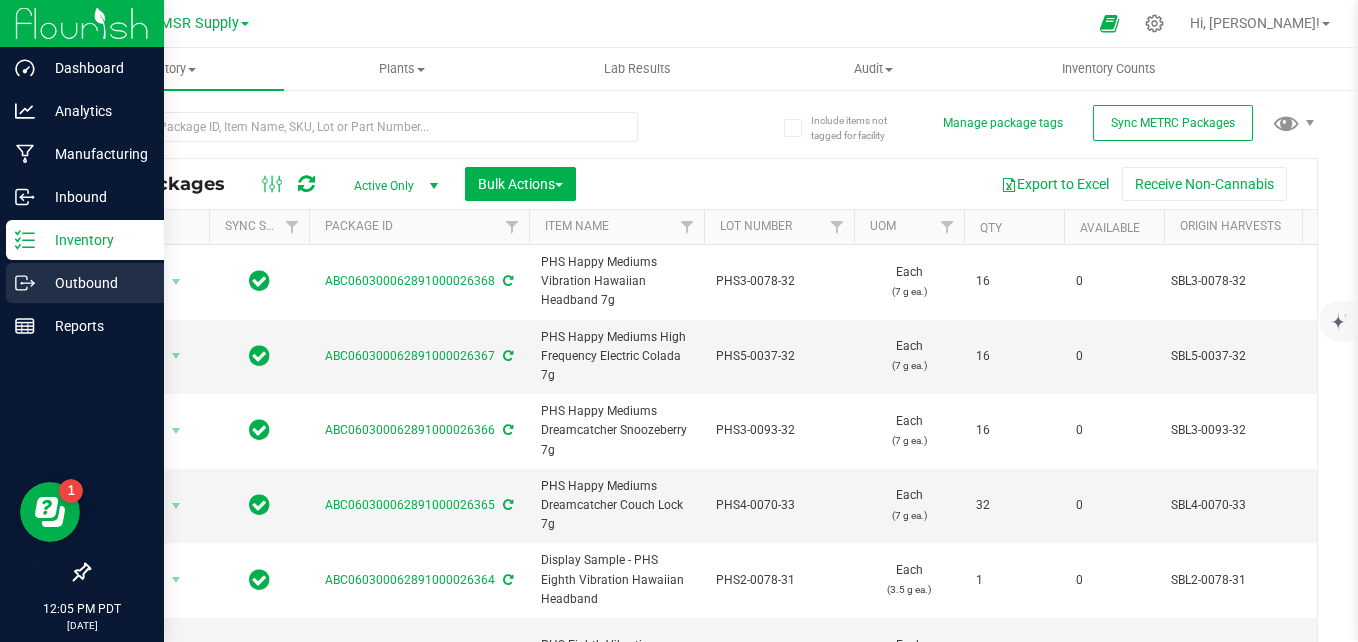 click on "Outbound" at bounding box center (95, 283) 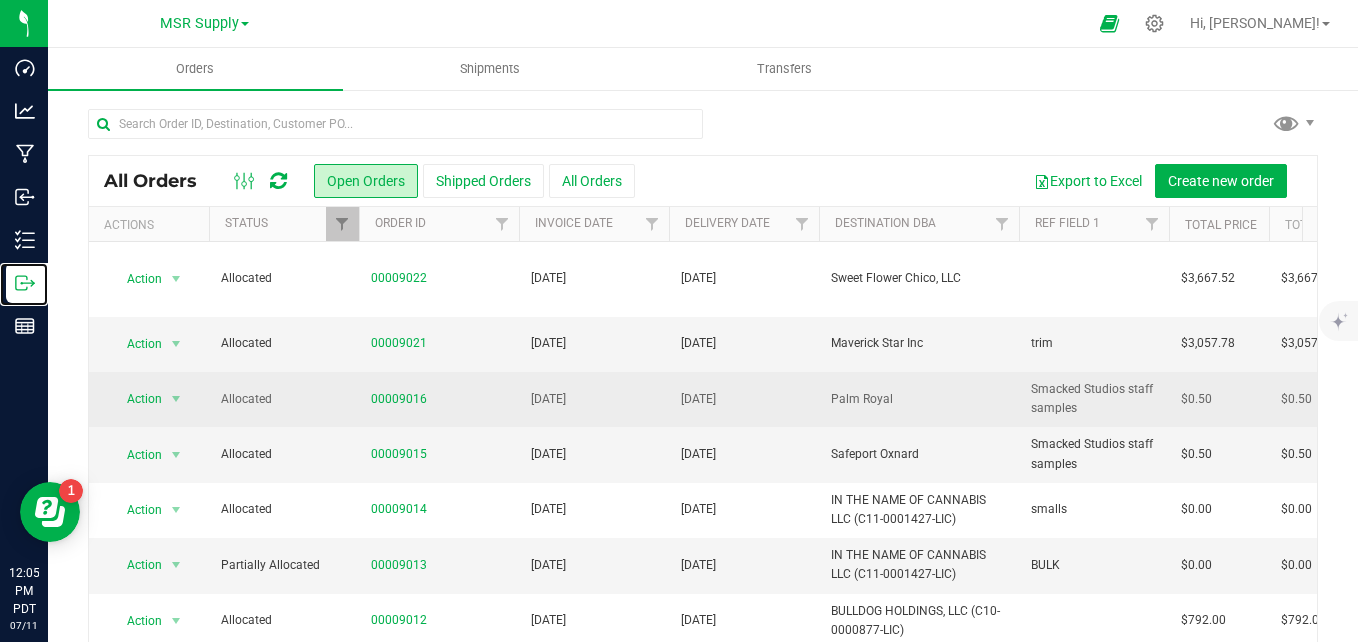 scroll, scrollTop: 100, scrollLeft: 0, axis: vertical 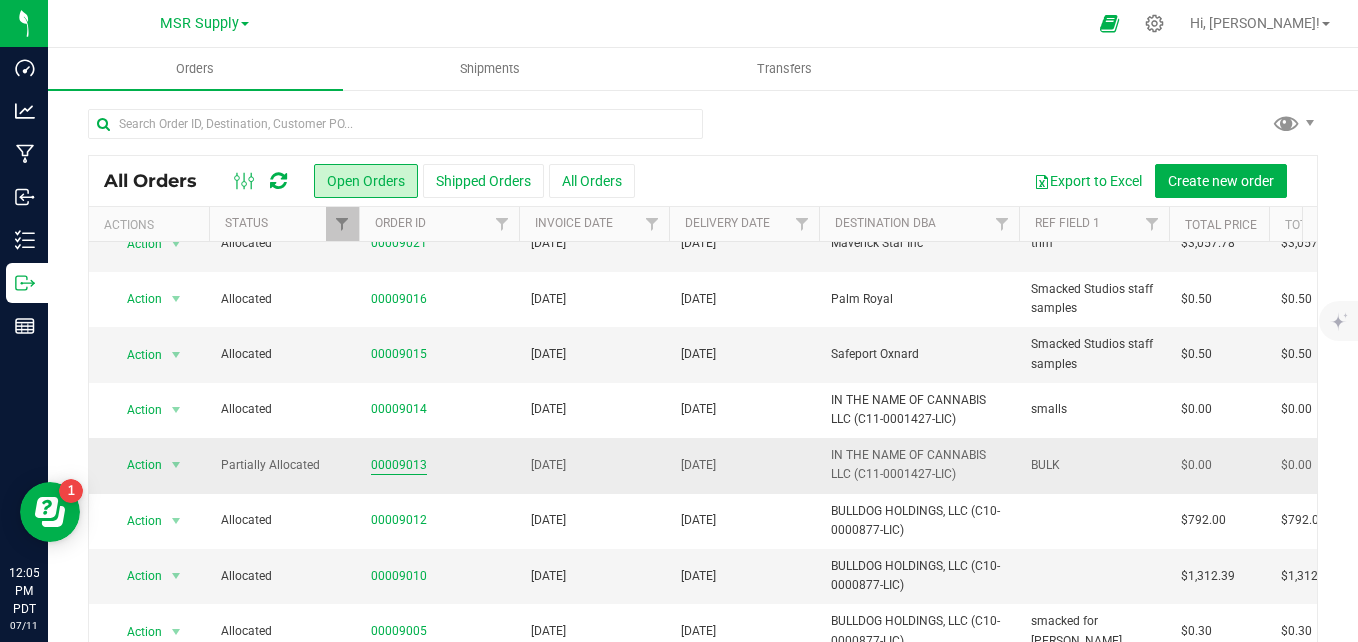 click on "00009013" at bounding box center [399, 465] 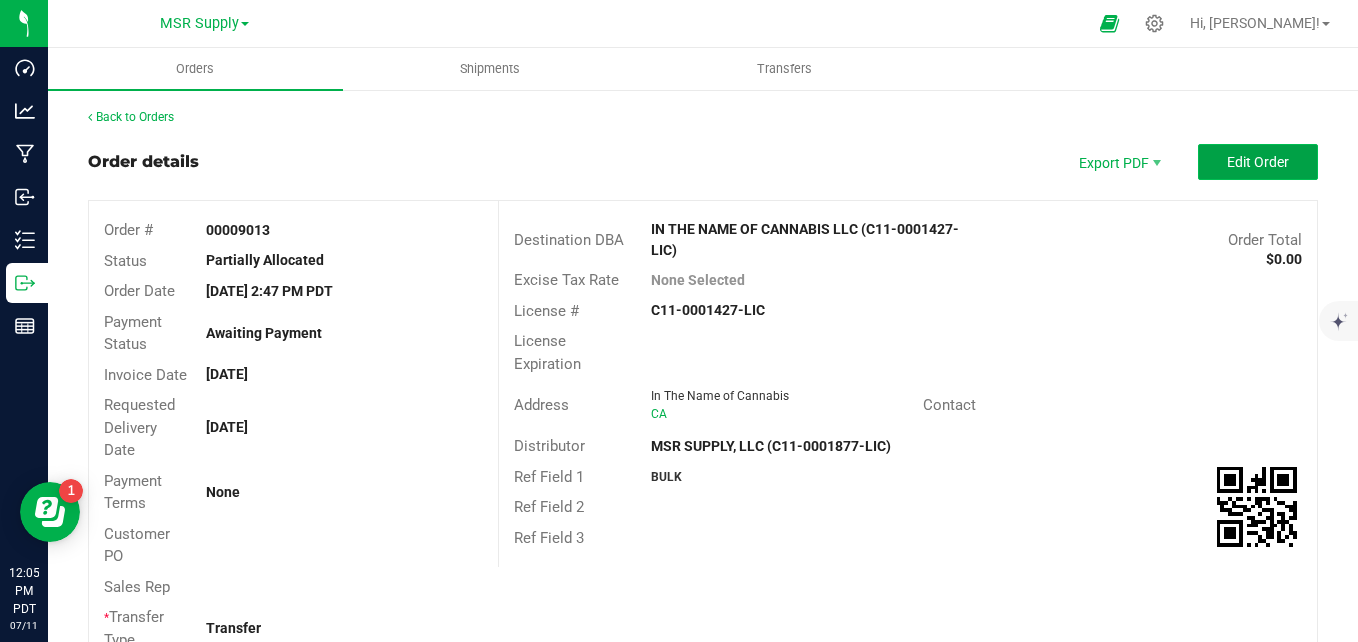 click on "Edit Order" at bounding box center (1258, 162) 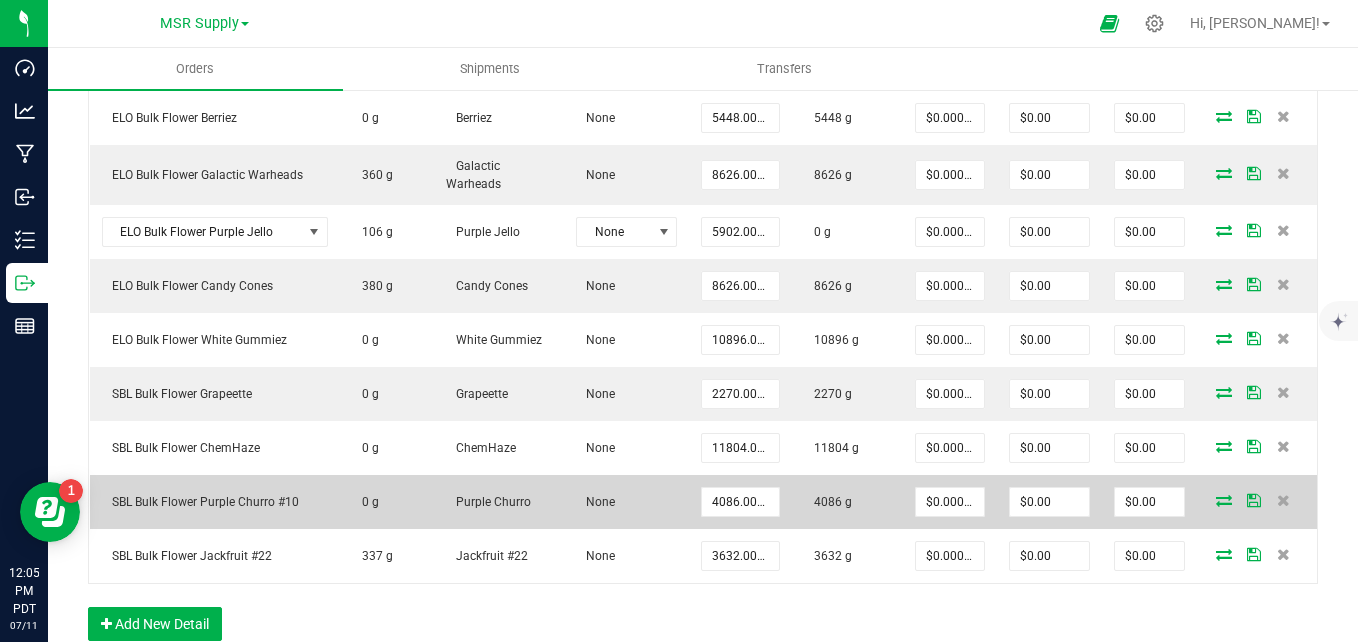 scroll, scrollTop: 1100, scrollLeft: 0, axis: vertical 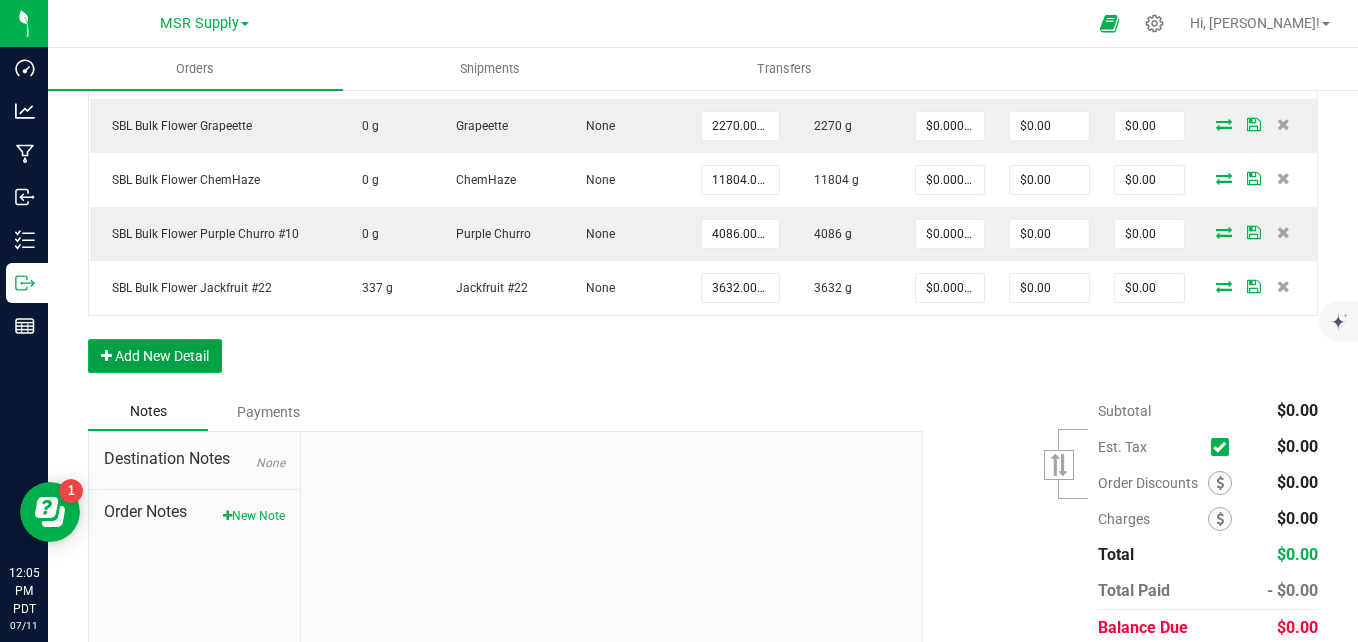 click on "Add New Detail" at bounding box center (155, 356) 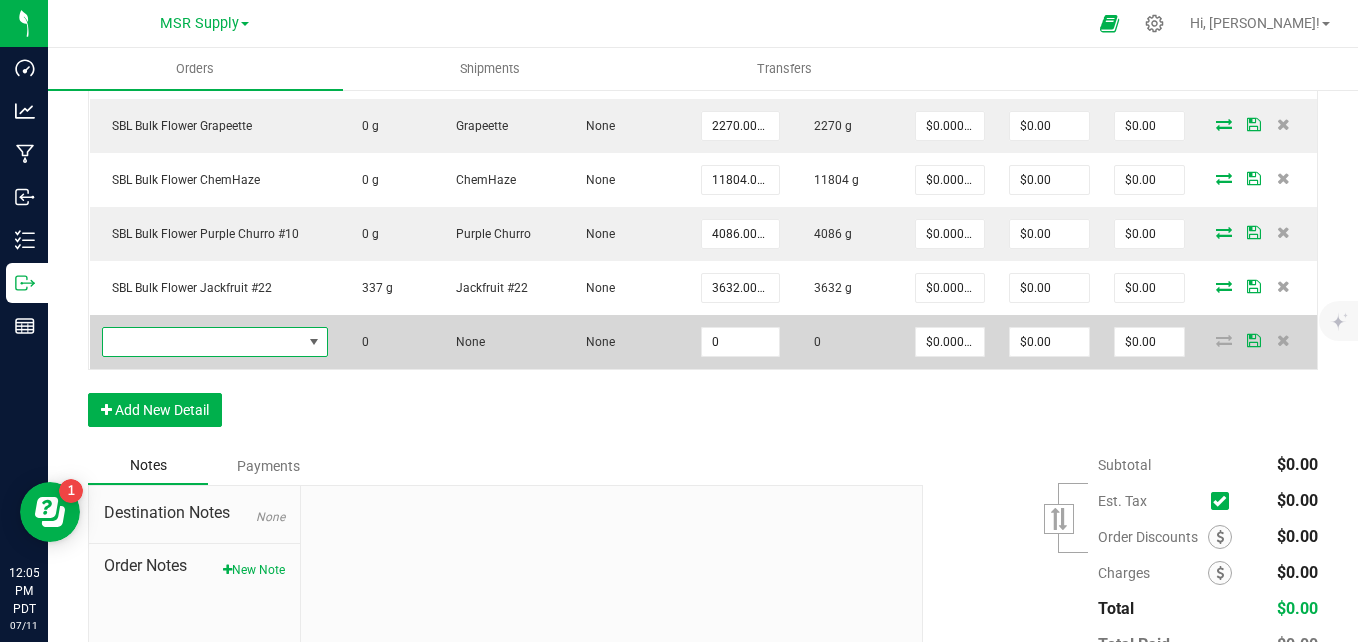 click at bounding box center [202, 342] 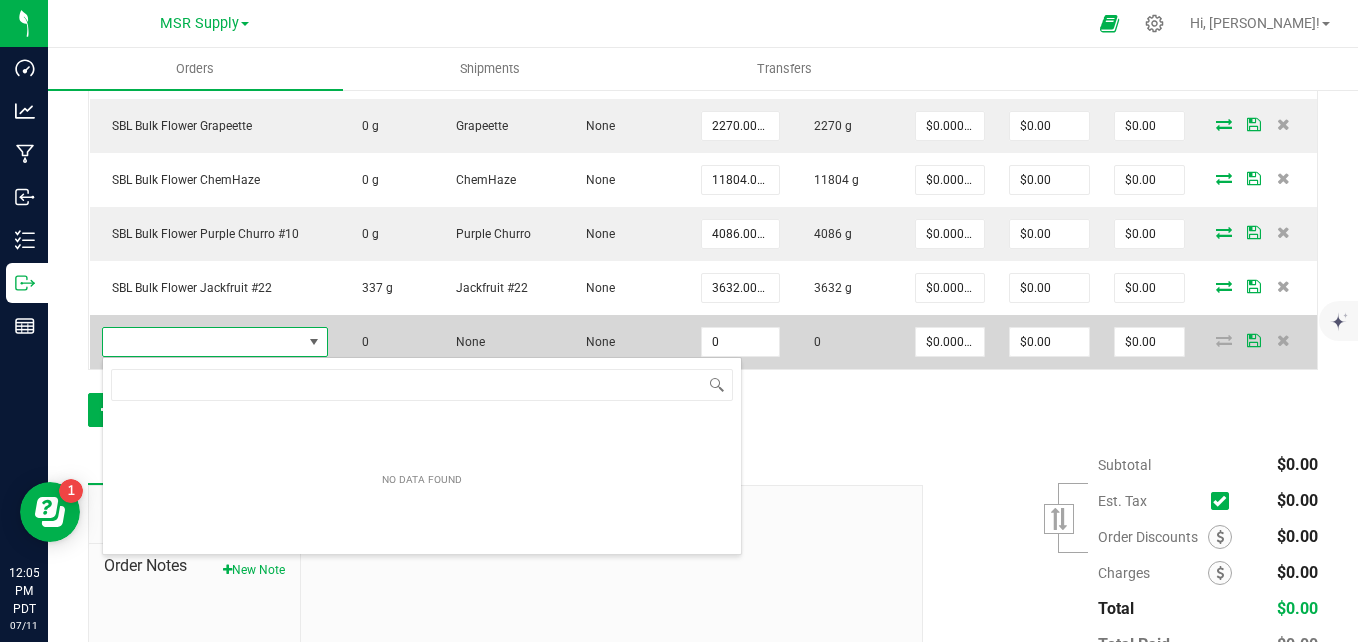 scroll, scrollTop: 99970, scrollLeft: 99774, axis: both 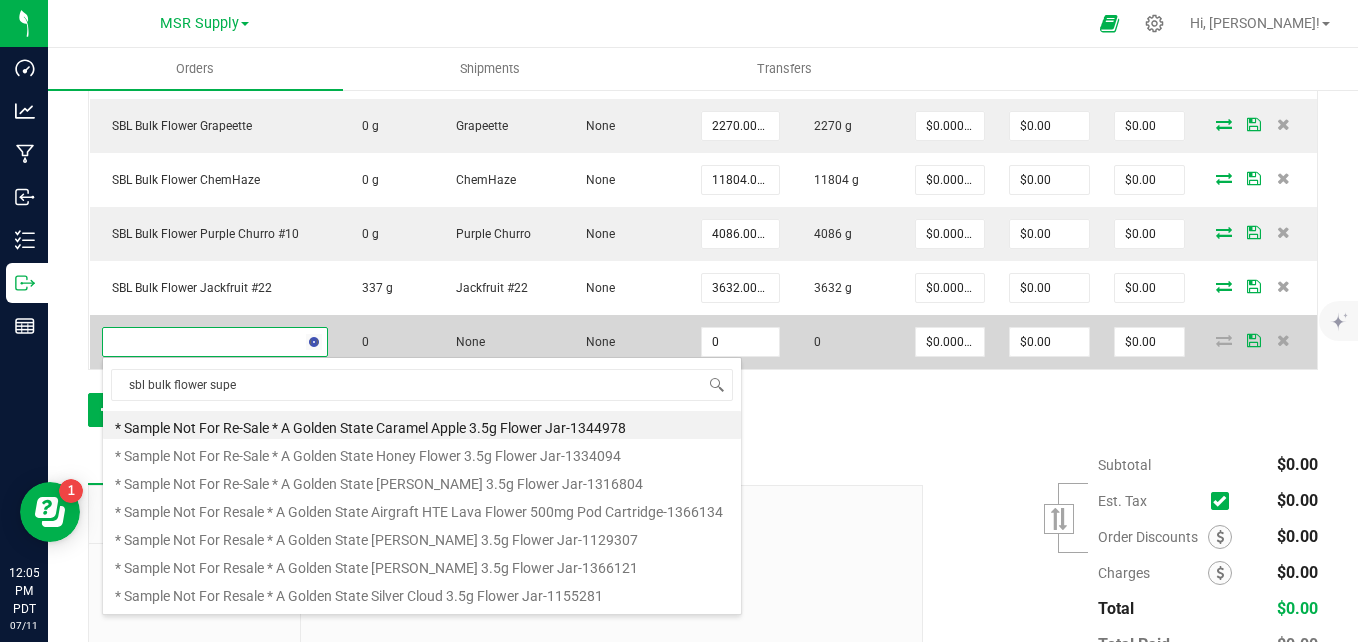 type on "sbl bulk flower super" 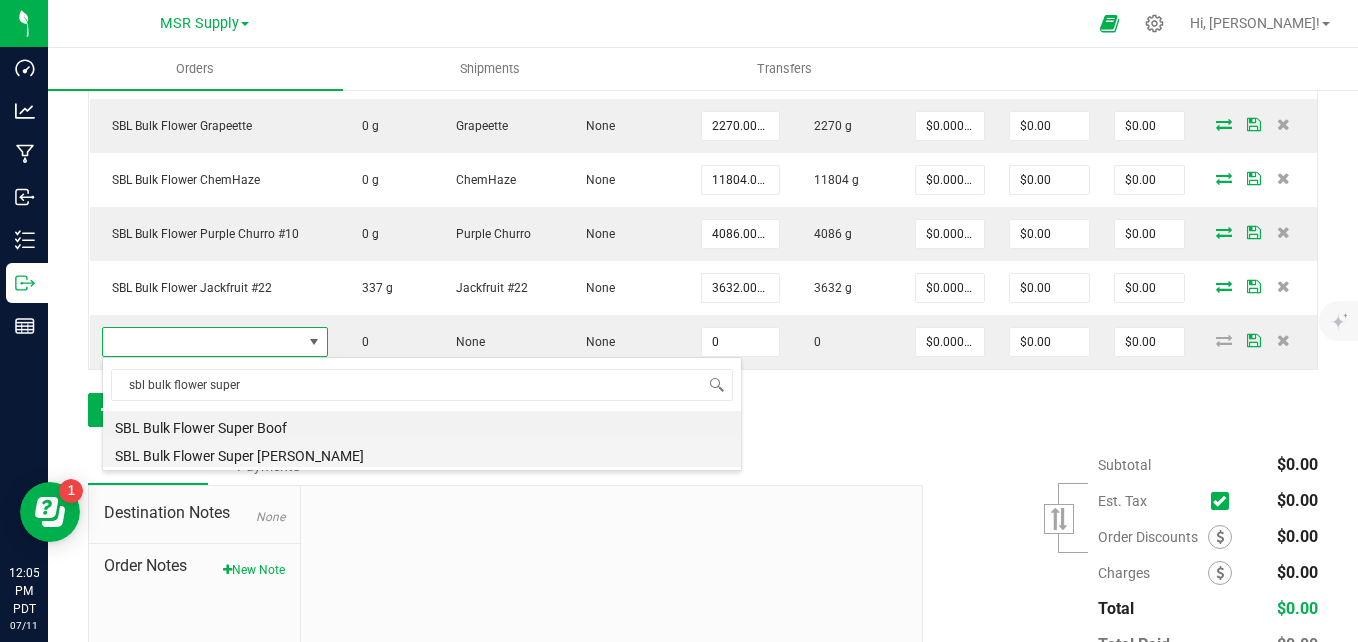 click on "SBL Bulk Flower Super [PERSON_NAME]" at bounding box center [422, 453] 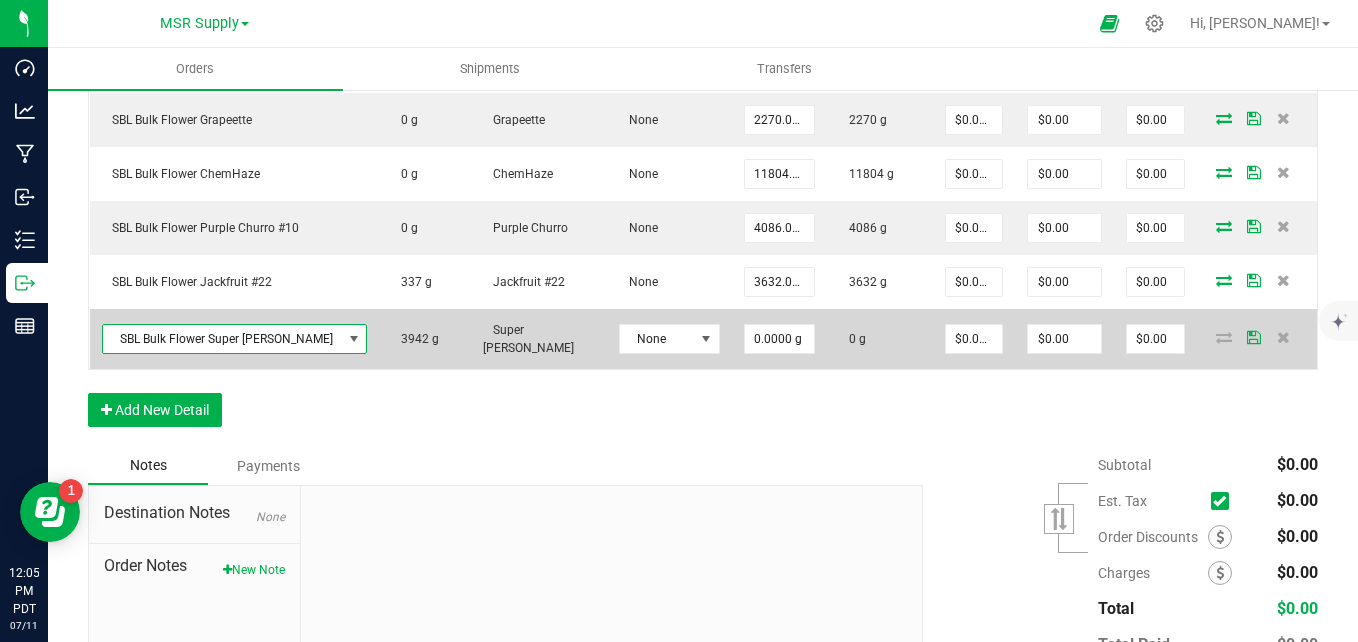 click on "SBL Bulk Flower Super [PERSON_NAME]" at bounding box center [222, 339] 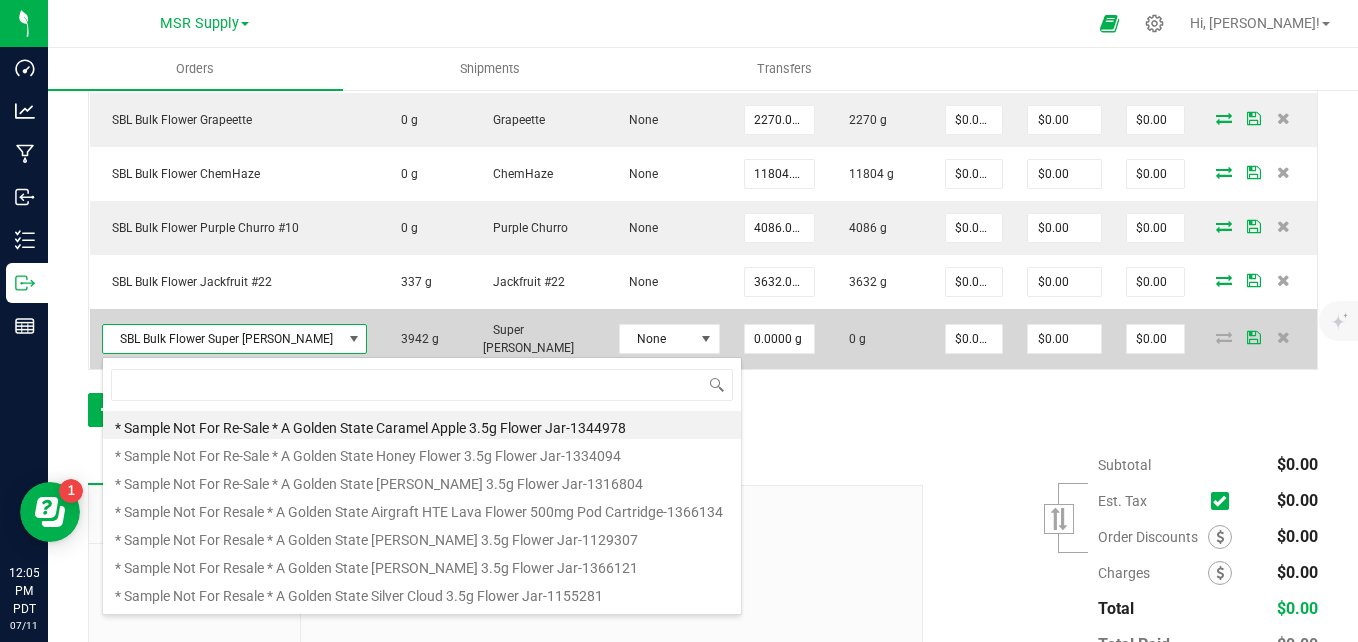 scroll, scrollTop: 99970, scrollLeft: 99774, axis: both 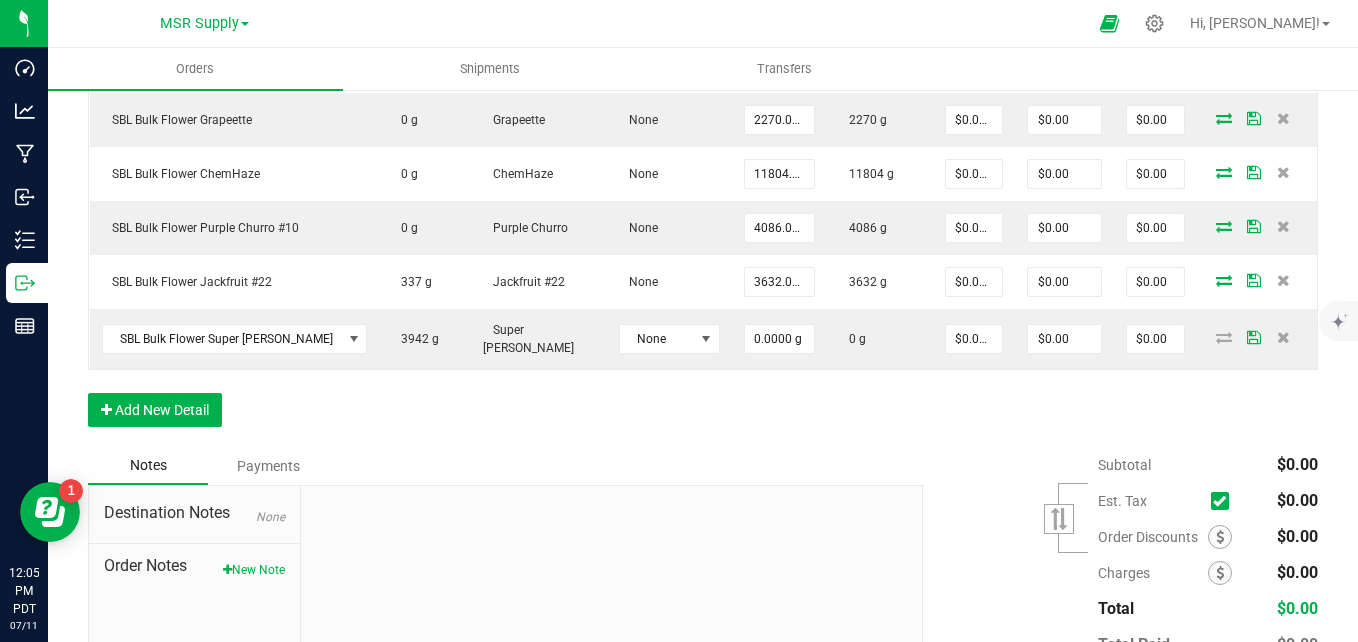 click on "Subtotal
$0.00
Est.  Tax" at bounding box center [1113, 573] 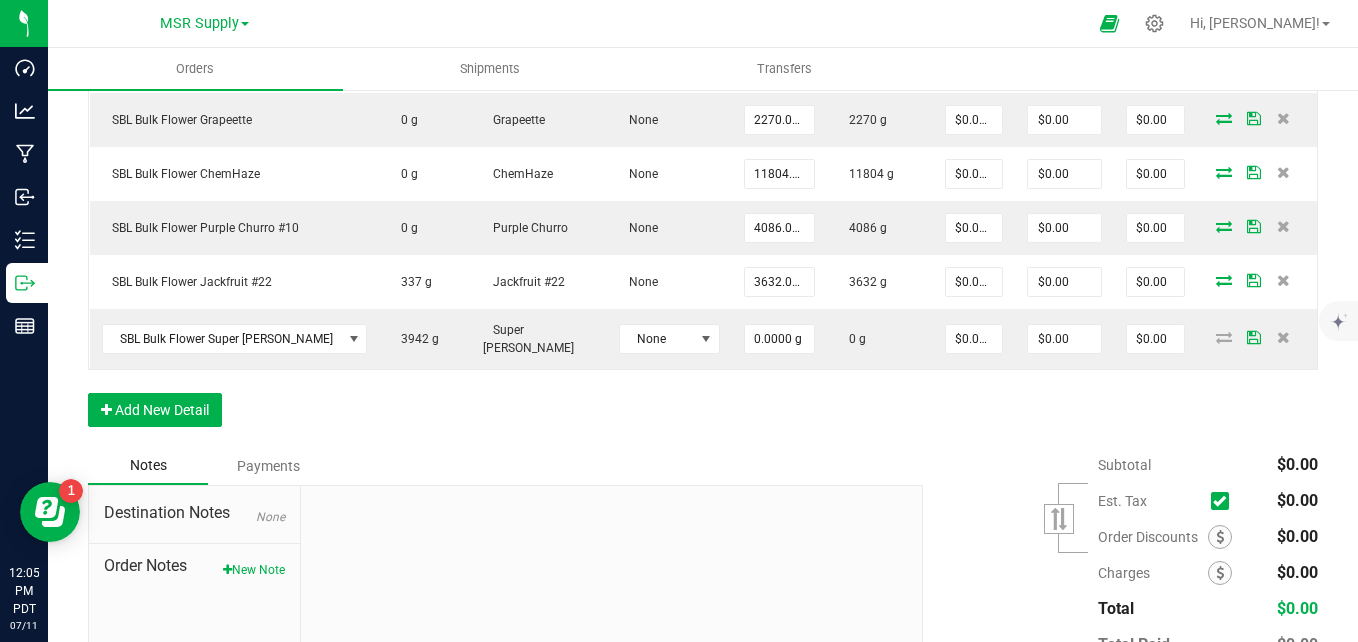click on "Order Details Print All Labels Item  Sellable  Strain  Lot Number  Qty Ordered Qty Allocated Unit Price Line Discount Total Actions  ELO Bulk Flower Lemon Lime Haze   256 g   Lemon Lime Haze   None  11350.0000 g  11350 g  $0.00000 $0.00 $0.00  ELO Bulk Flower Candy Cream   19508 g   Candy Cream   None  7264.0000 g  7264 g  $0.00000 $0.00 $0.00  ELO Bulk Flower Berriez   0 g   Berriez   None  5448.0000 g  5448 g  $0.00000 $0.00 $0.00  ELO Bulk Flower Galactic Warheads   360 g   Galactic Warheads   None  8626.0000 g  8626 g  $0.00000 $0.00 $0.00 ELO Bulk Flower Purple Jello  106 g   Purple Jello  None 5902.0000 g  0 g  $0.00000 $0.00 $0.00  ELO Bulk Flower Candy Cones   380 g   Candy Cones   None  8626.0000 g  8626 g  $0.00000 $0.00 $0.00  ELO Bulk Flower White Gummiez   0 g   White Gummiez   None  10896.0000 g  10896 g  $0.00000 $0.00 $0.00  SBL Bulk Flower Grapeette   0 g   Grapeette   None  2270.0000 g  2270 g  $0.00000 $0.00 $0.00  SBL Bulk Flower ChemHaze   0 g   ChemHaze" at bounding box center (703, 25) 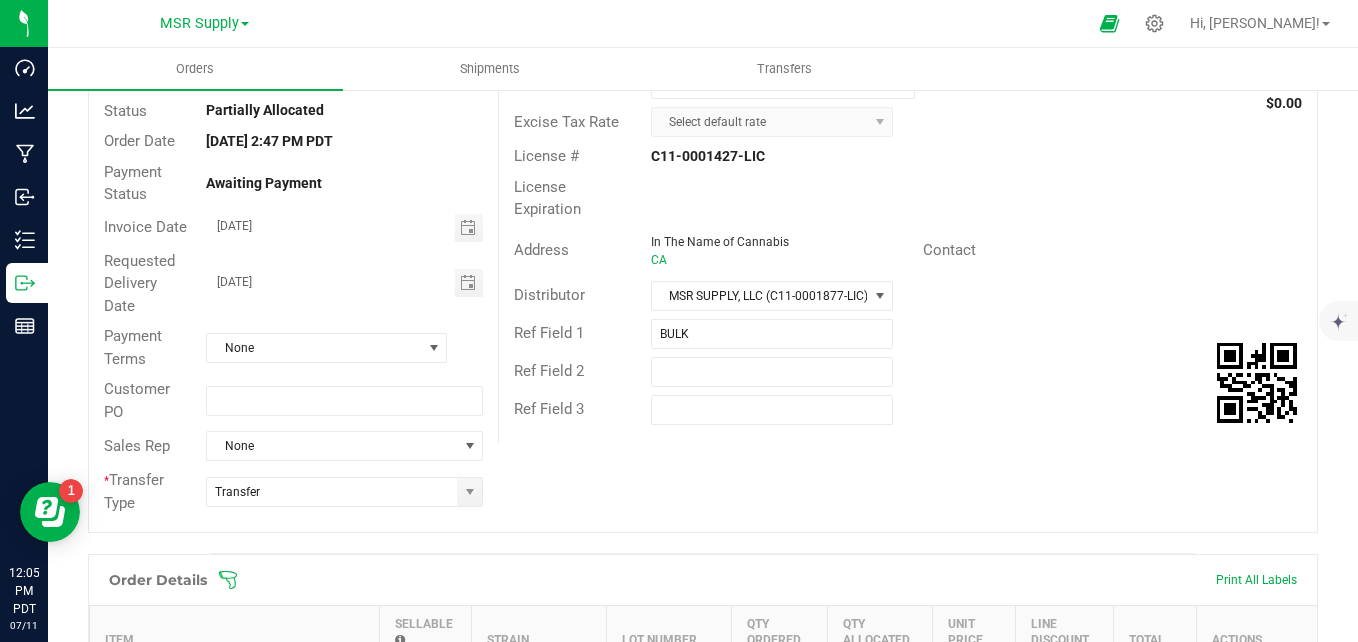 scroll, scrollTop: 0, scrollLeft: 0, axis: both 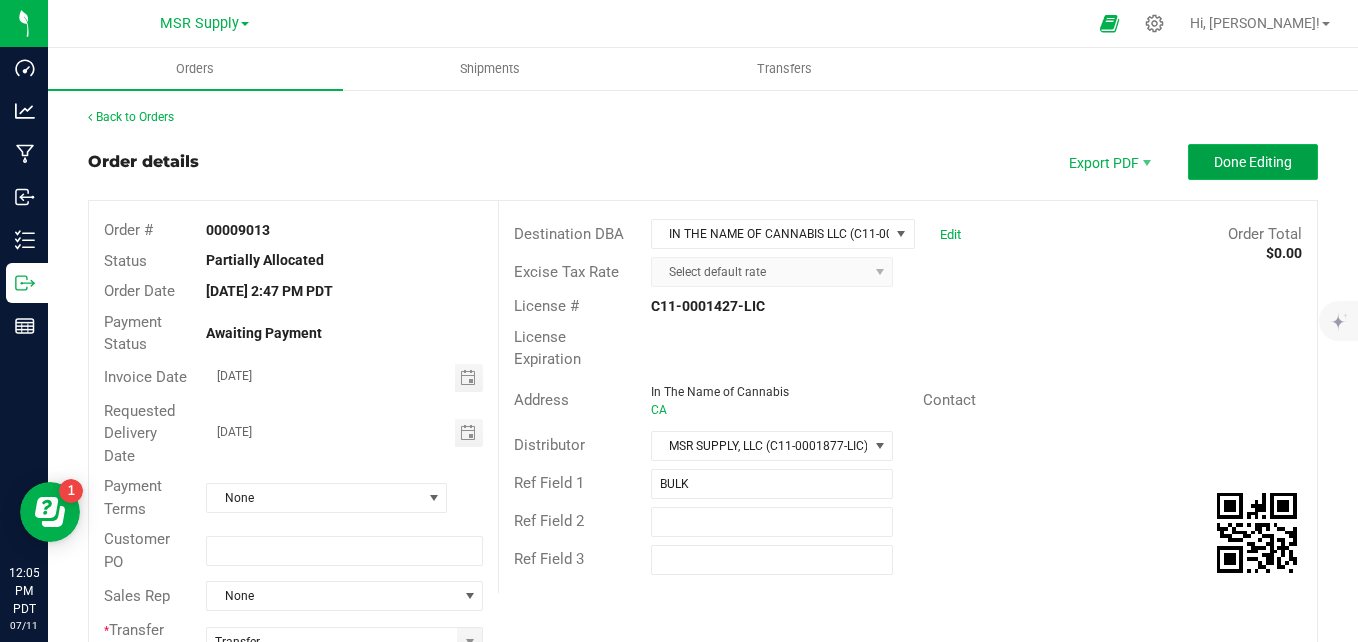 click on "Done Editing" at bounding box center (1253, 162) 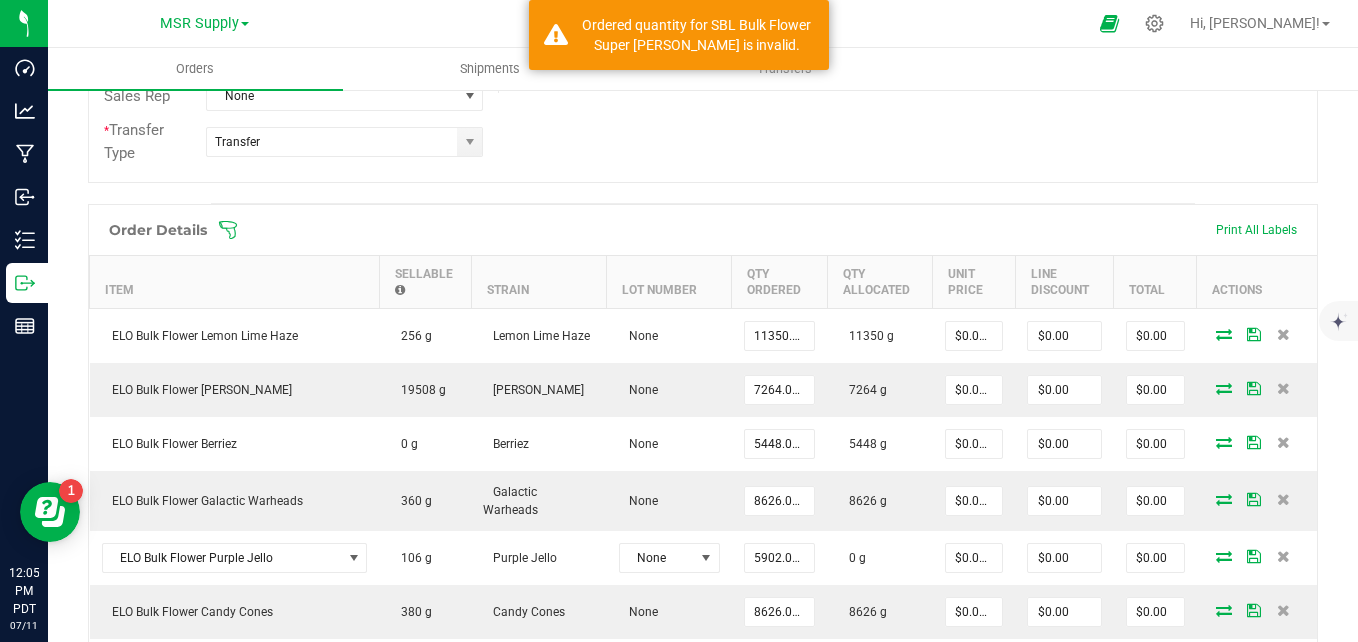 scroll, scrollTop: 900, scrollLeft: 0, axis: vertical 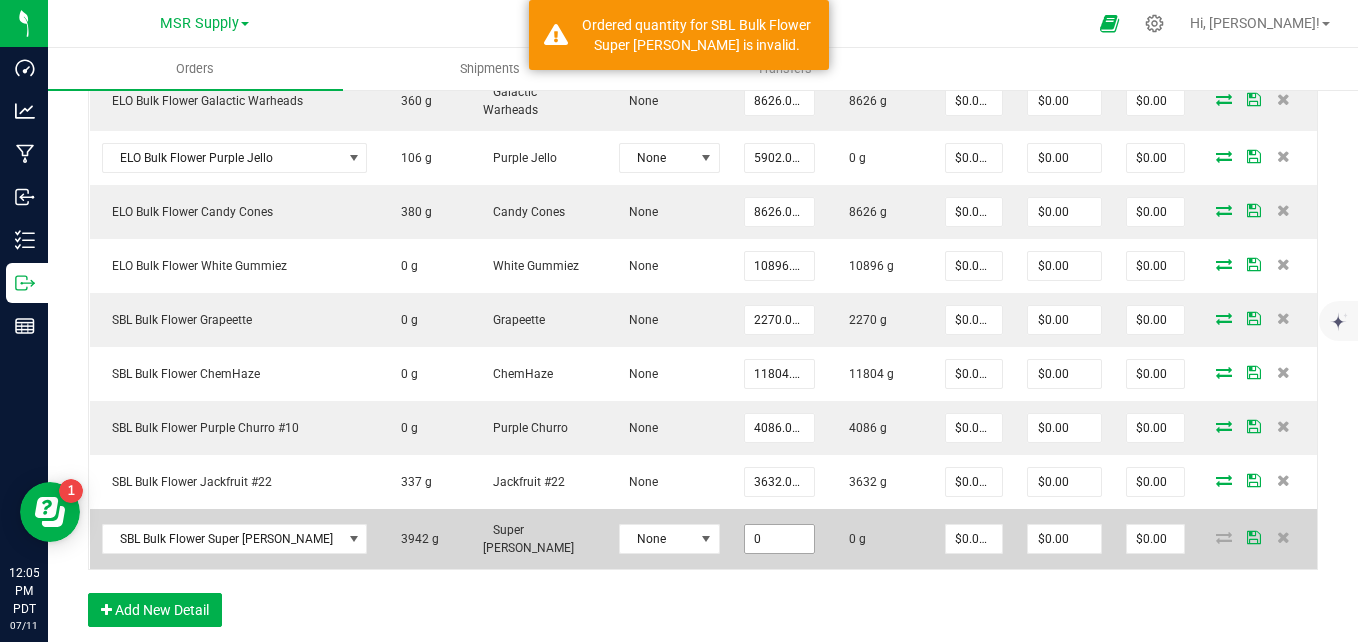 click on "0" at bounding box center [780, 539] 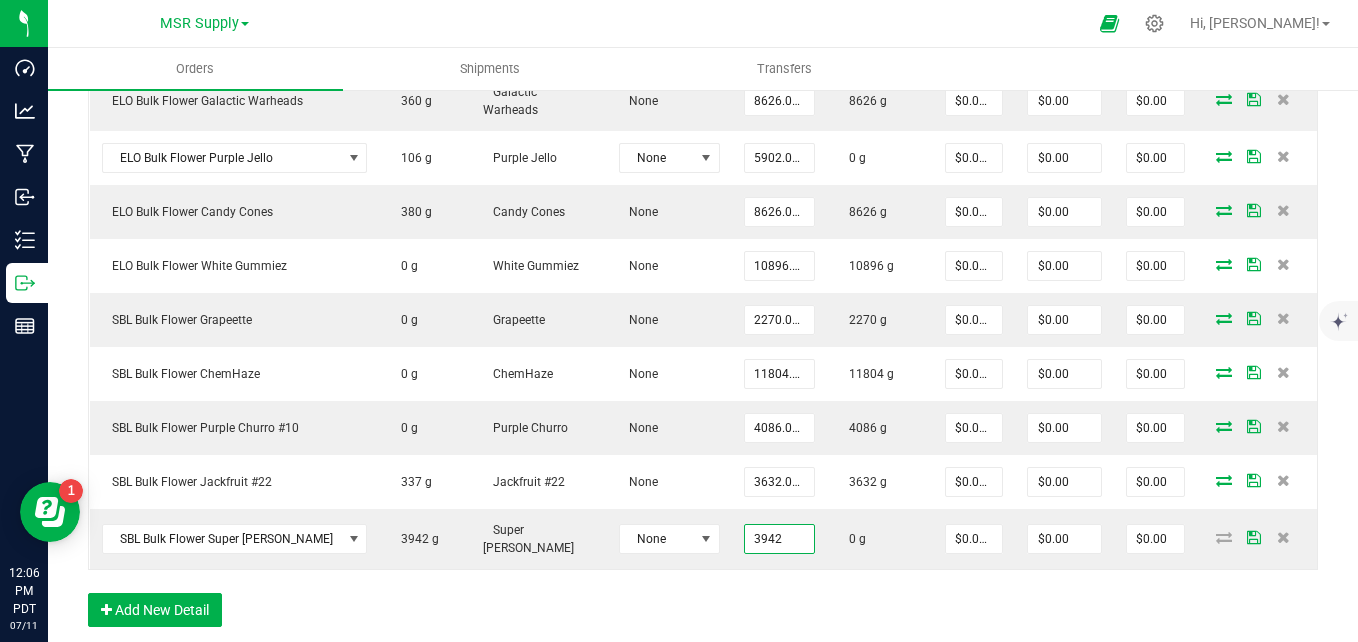type on "3942.0000 g" 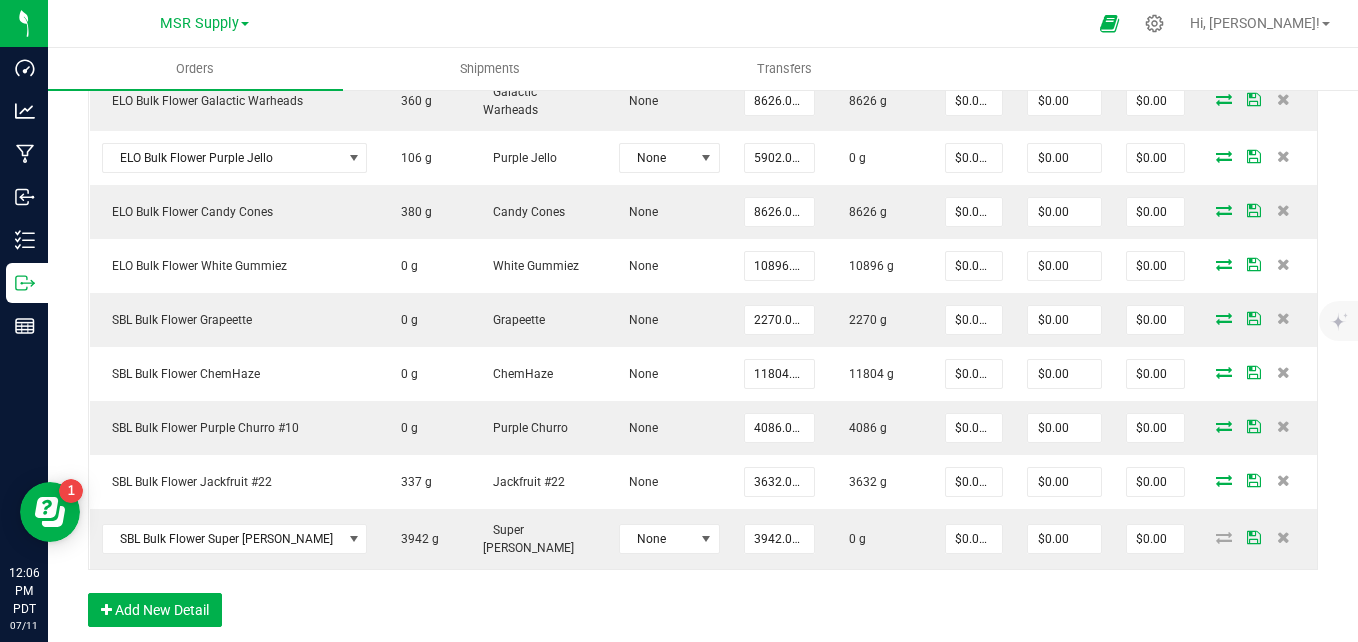 click on "Order Details Print All Labels Item  Sellable  Strain  Lot Number  Qty Ordered Qty Allocated Unit Price Line Discount Total Actions  ELO Bulk Flower Lemon Lime Haze   256 g   Lemon Lime Haze   None  11350.0000 g  11350 g  $0.00000 $0.00 $0.00  ELO Bulk Flower Candy Cream   19508 g   Candy Cream   None  7264.0000 g  7264 g  $0.00000 $0.00 $0.00  ELO Bulk Flower Berriez   0 g   Berriez   None  5448.0000 g  5448 g  $0.00000 $0.00 $0.00  ELO Bulk Flower Galactic Warheads   360 g   Galactic Warheads   None  8626.0000 g  8626 g  $0.00000 $0.00 $0.00 ELO Bulk Flower Purple Jello  106 g   Purple Jello  None 5902.0000 g  0 g  $0.00000 $0.00 $0.00  ELO Bulk Flower Candy Cones   380 g   Candy Cones   None  8626.0000 g  8626 g  $0.00000 $0.00 $0.00  ELO Bulk Flower White Gummiez   0 g   White Gummiez   None  10896.0000 g  10896 g  $0.00000 $0.00 $0.00  SBL Bulk Flower Grapeette   0 g   Grapeette   None  2270.0000 g  2270 g  $0.00000 $0.00 $0.00  SBL Bulk Flower ChemHaze   0 g   ChemHaze" at bounding box center (703, 225) 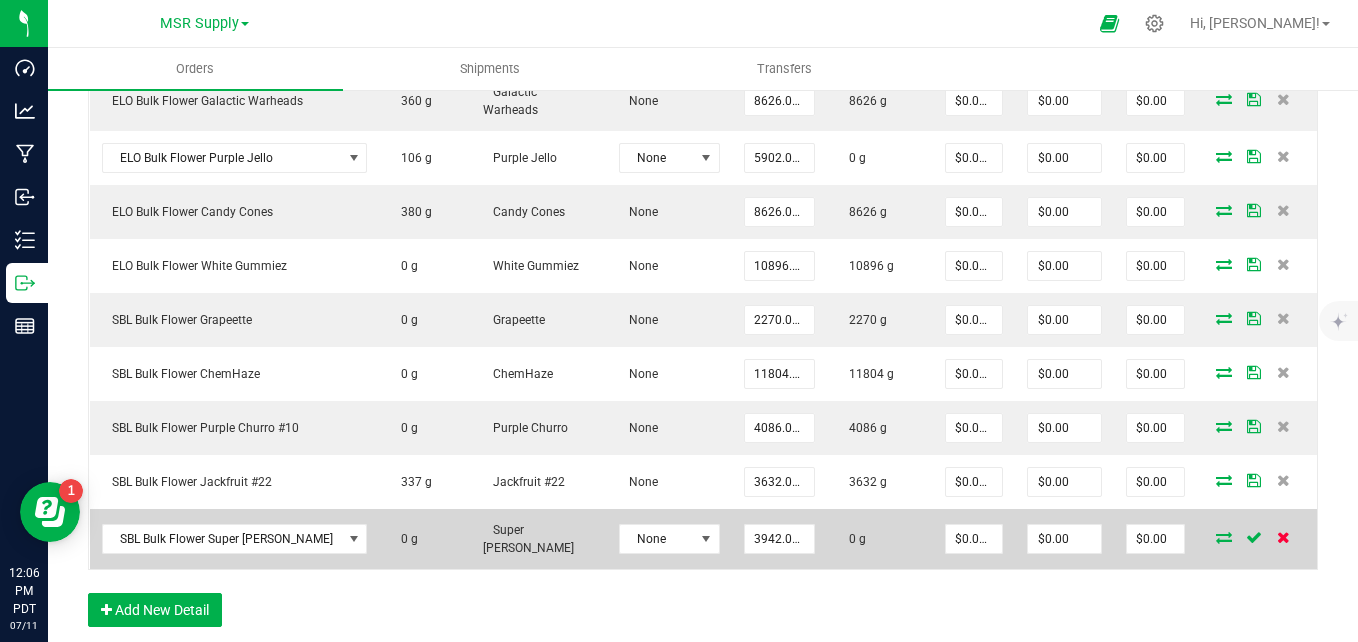 click at bounding box center [1283, 537] 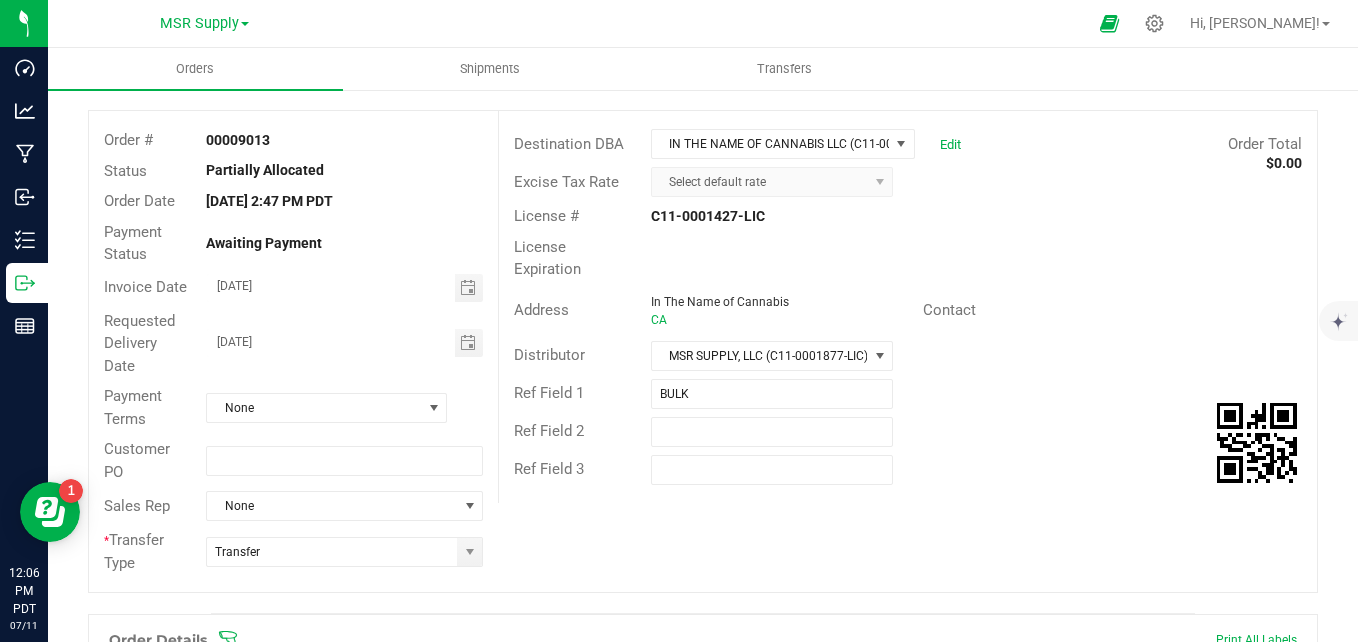 scroll, scrollTop: 0, scrollLeft: 0, axis: both 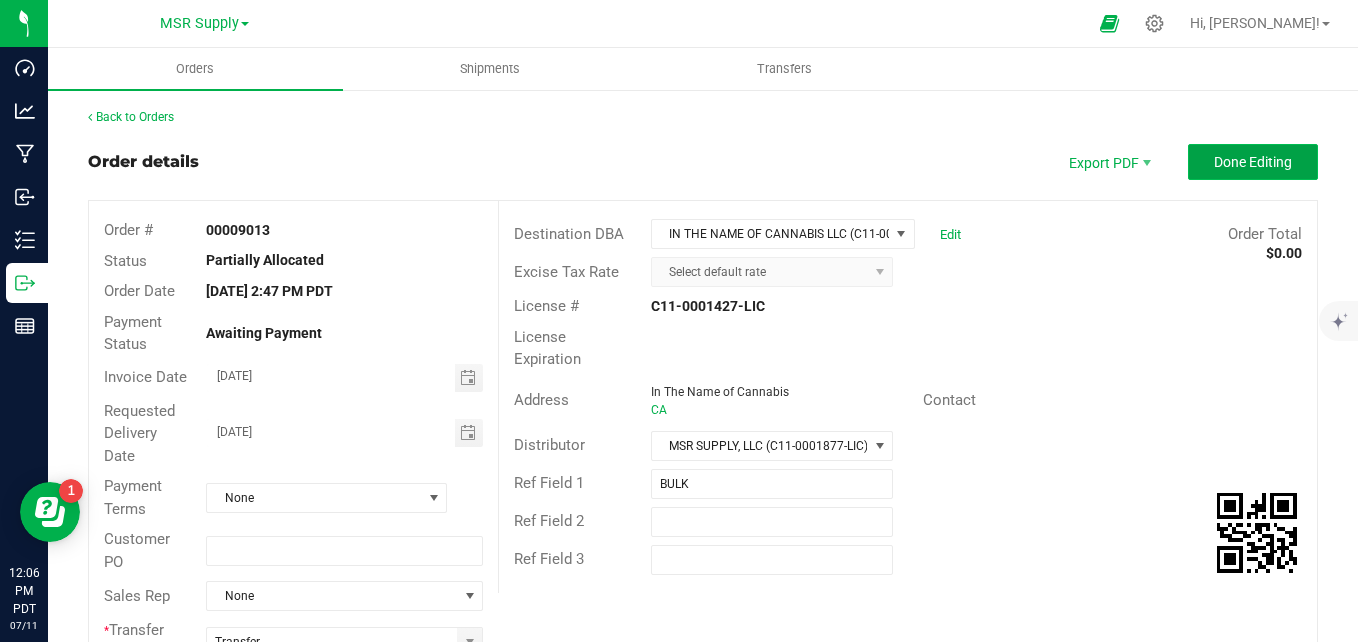 click on "Done Editing" at bounding box center [1253, 162] 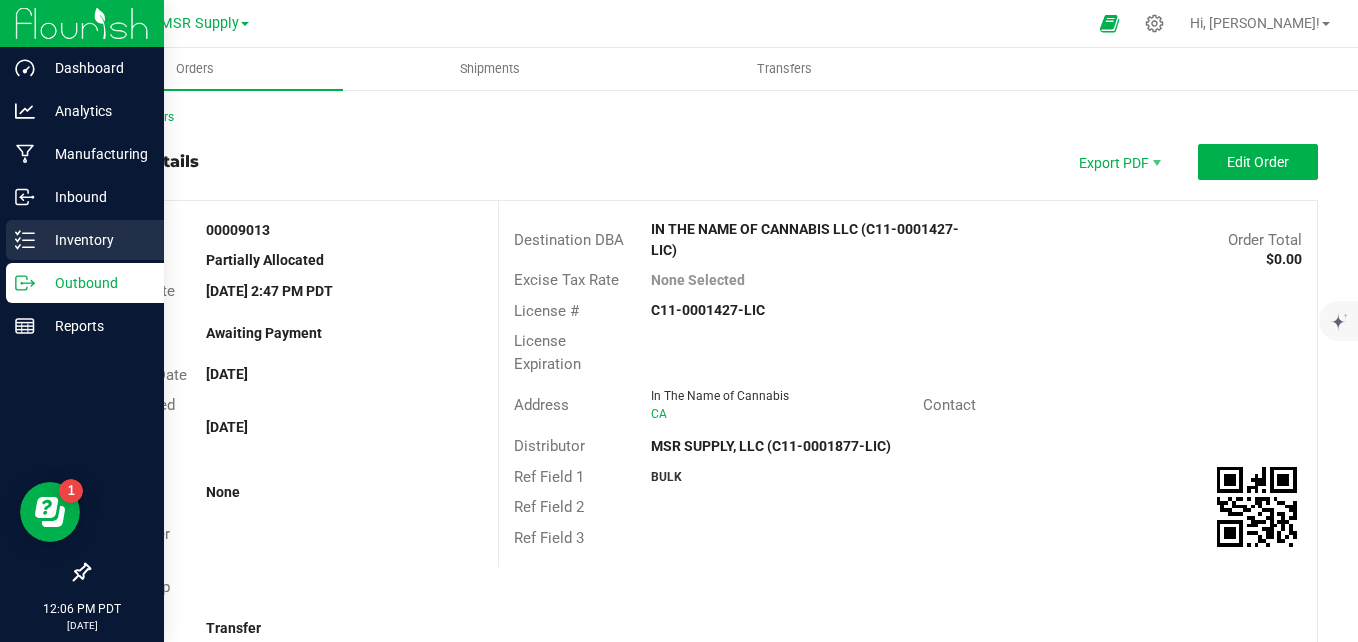 click on "Inventory" at bounding box center (95, 240) 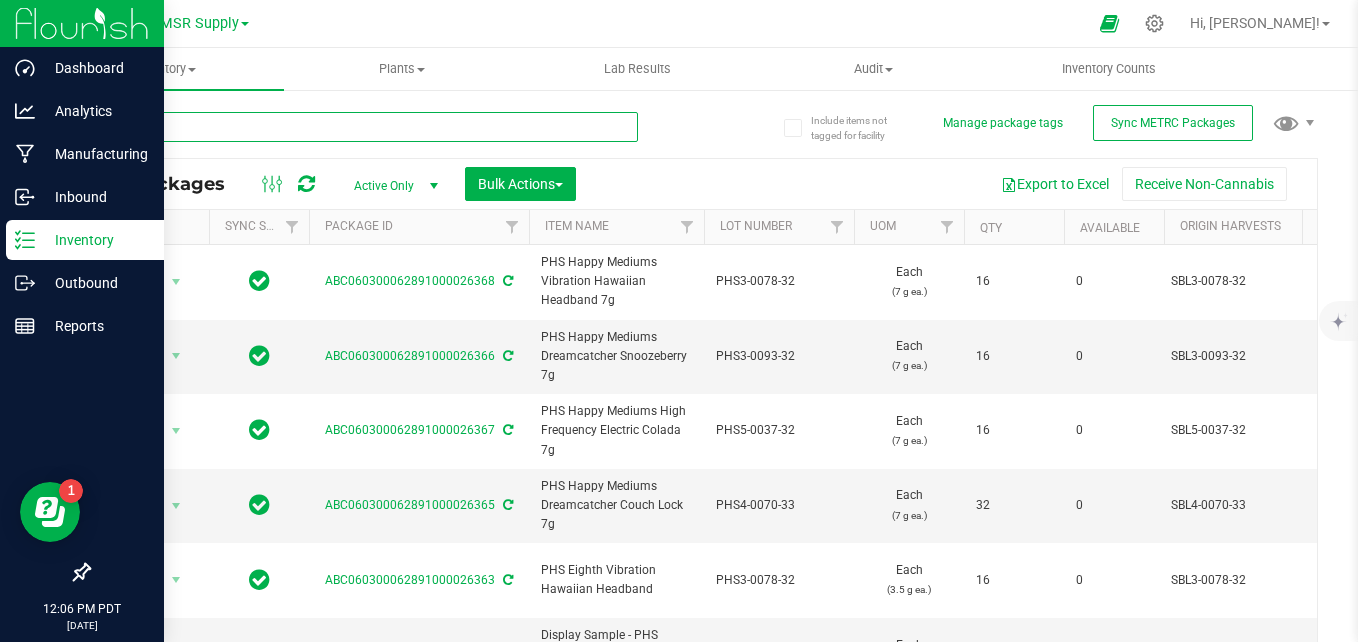 paste on "SBL1-0092-33" 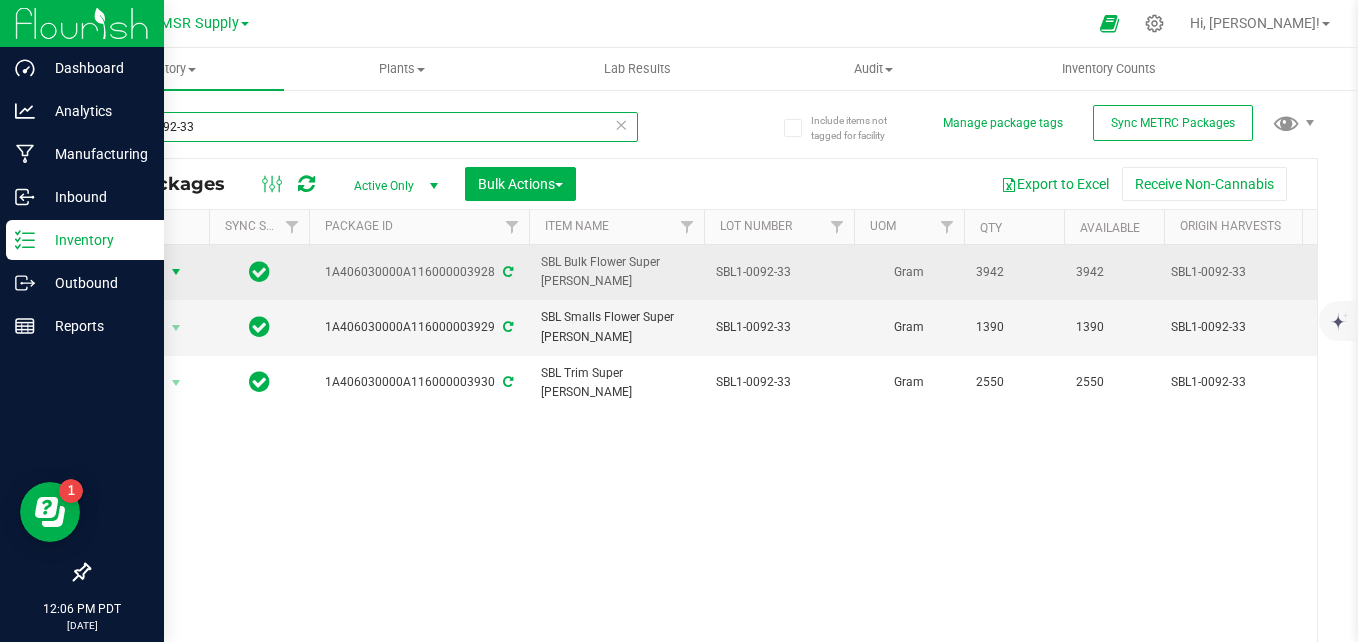 type on "SBL1-0092-33" 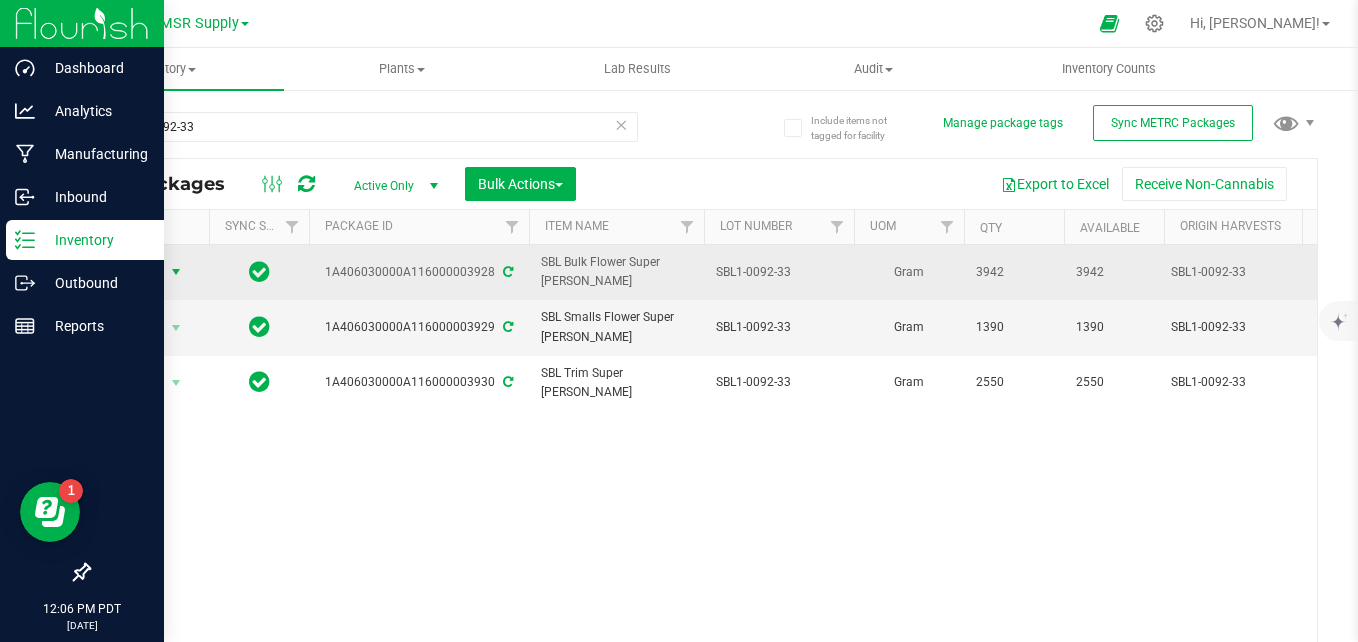 click at bounding box center (176, 272) 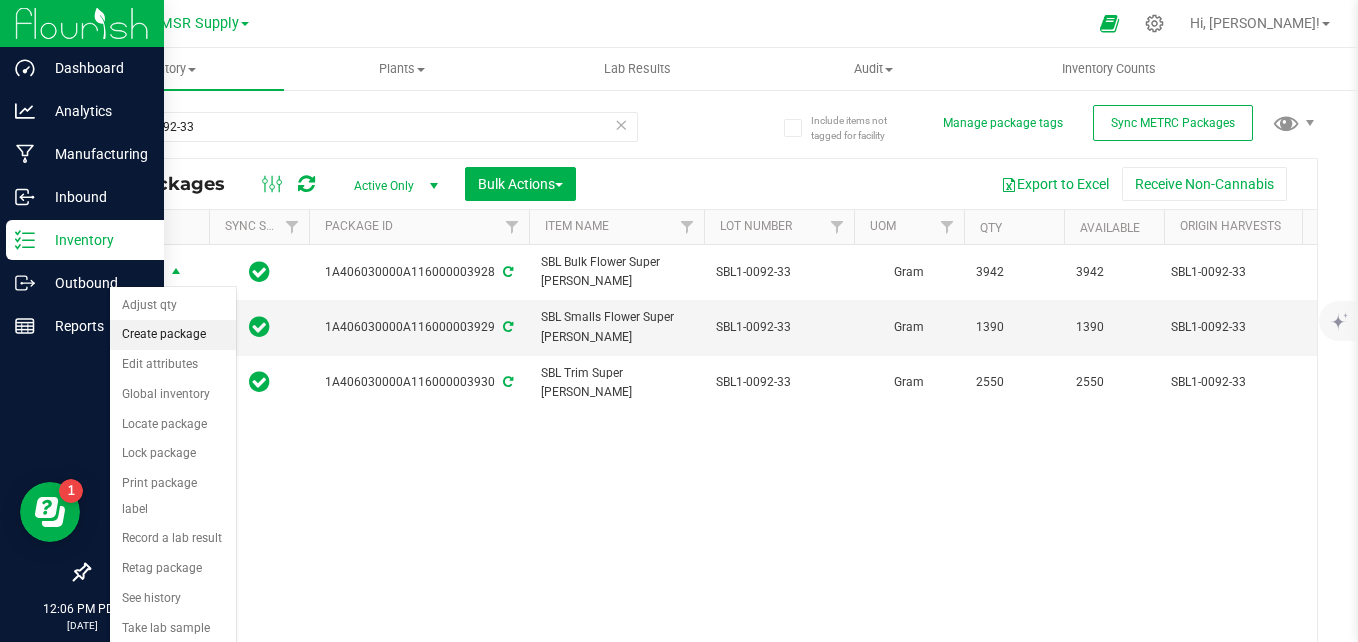 click on "Create package" at bounding box center (173, 335) 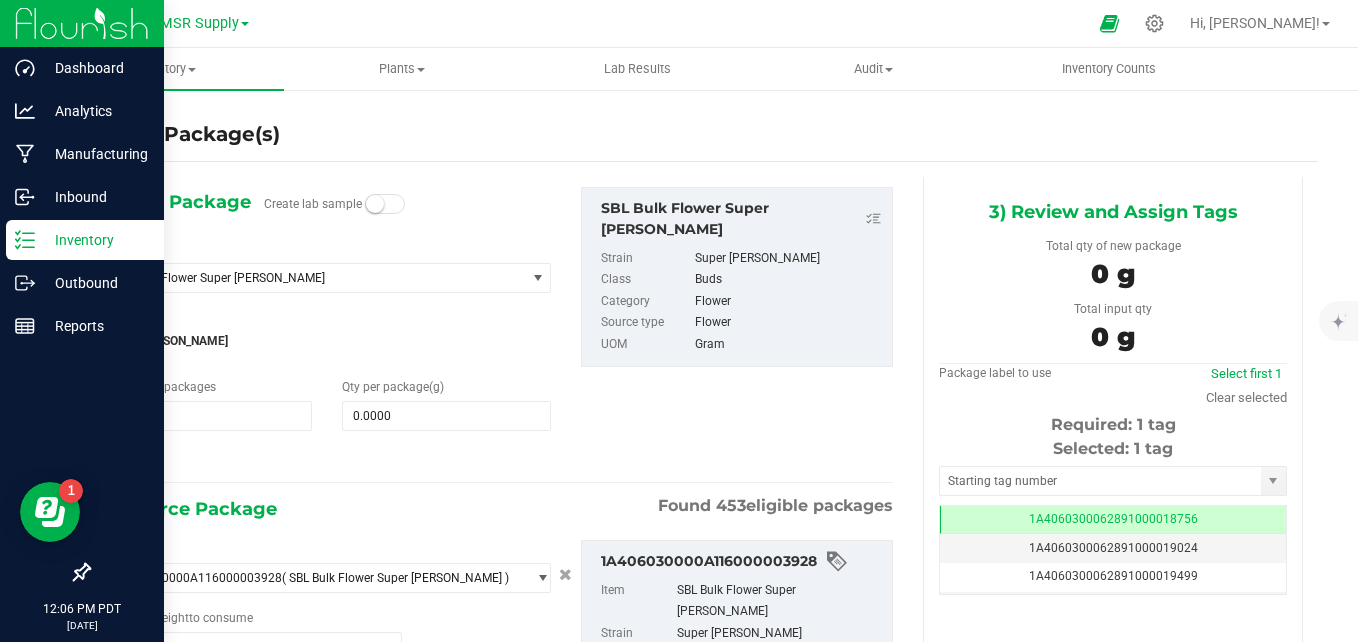 type on "0.0000 g" 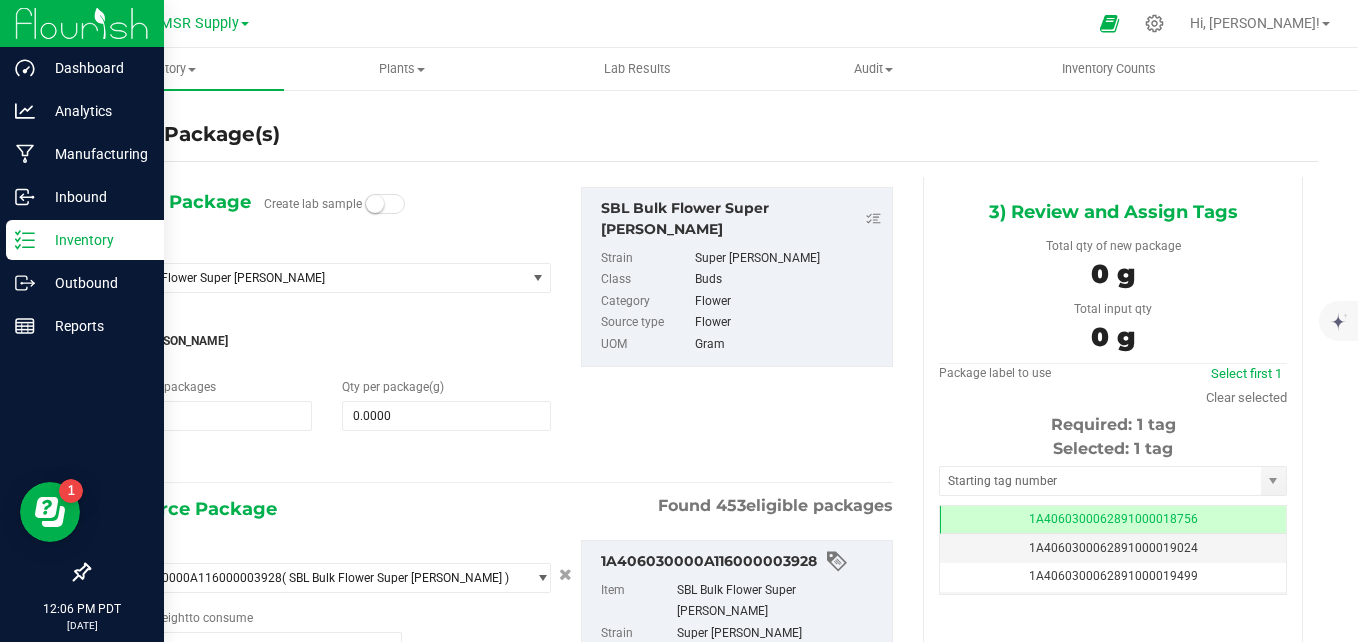 scroll, scrollTop: 0, scrollLeft: -1, axis: horizontal 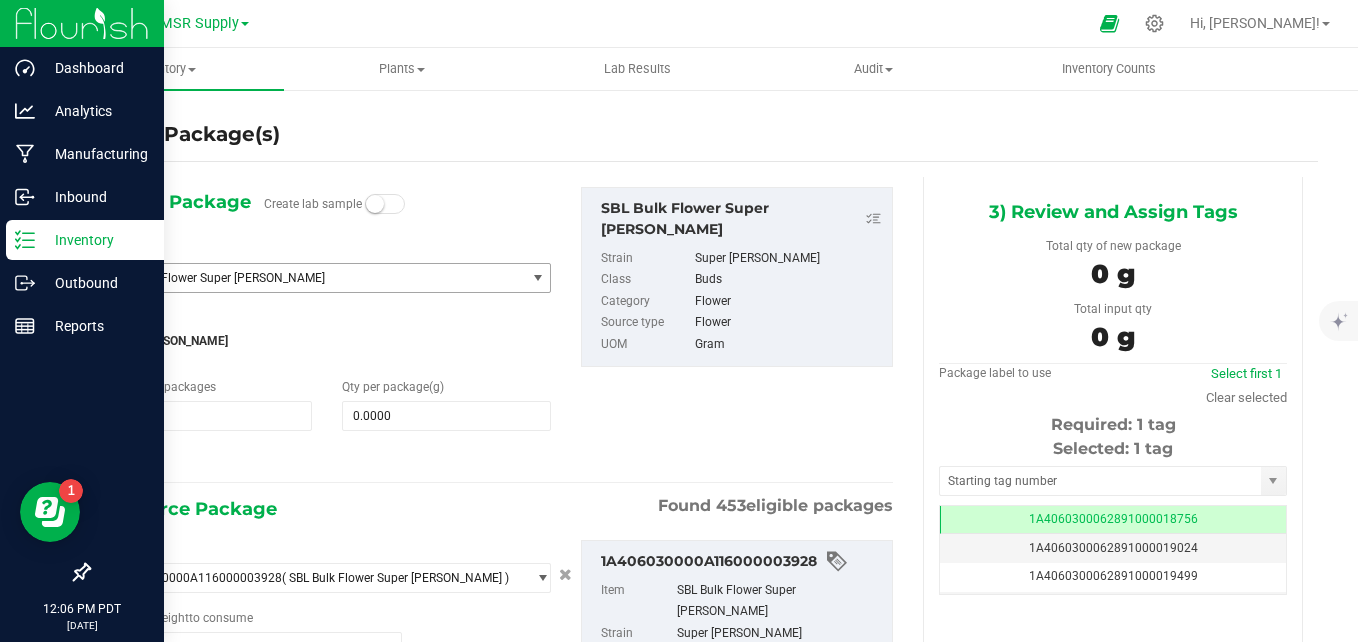 click on "SBL Bulk Flower Super [PERSON_NAME]" at bounding box center (306, 278) 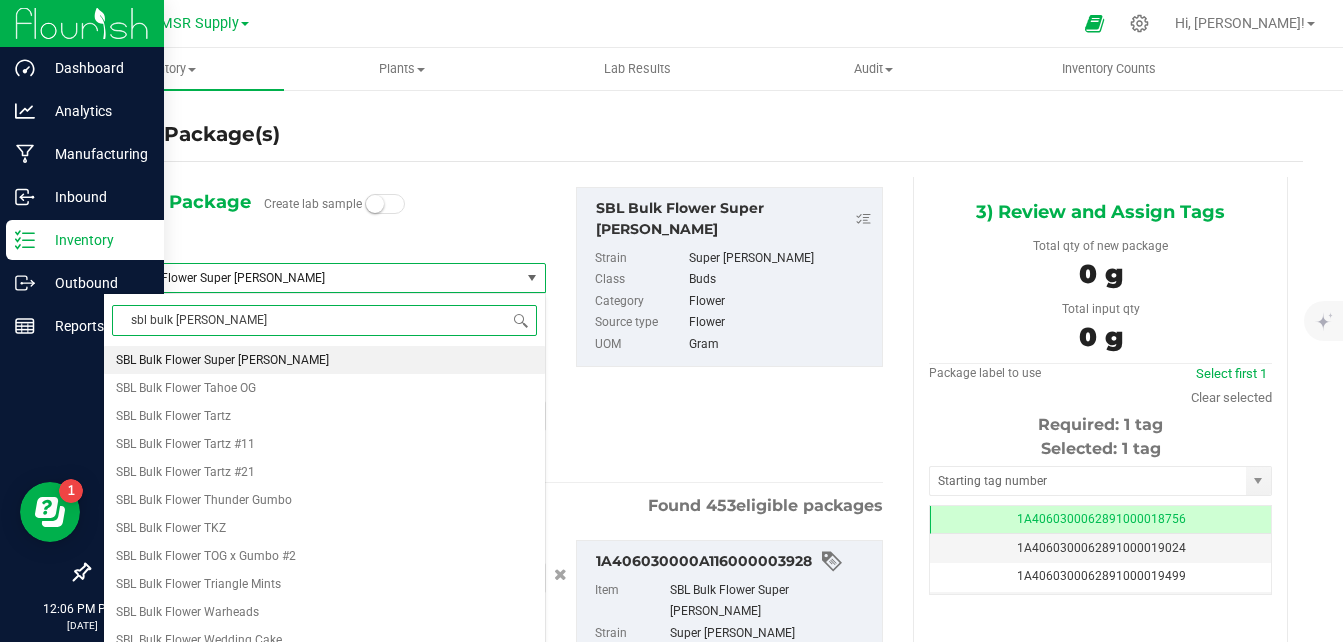 type on "sbl bulk flower" 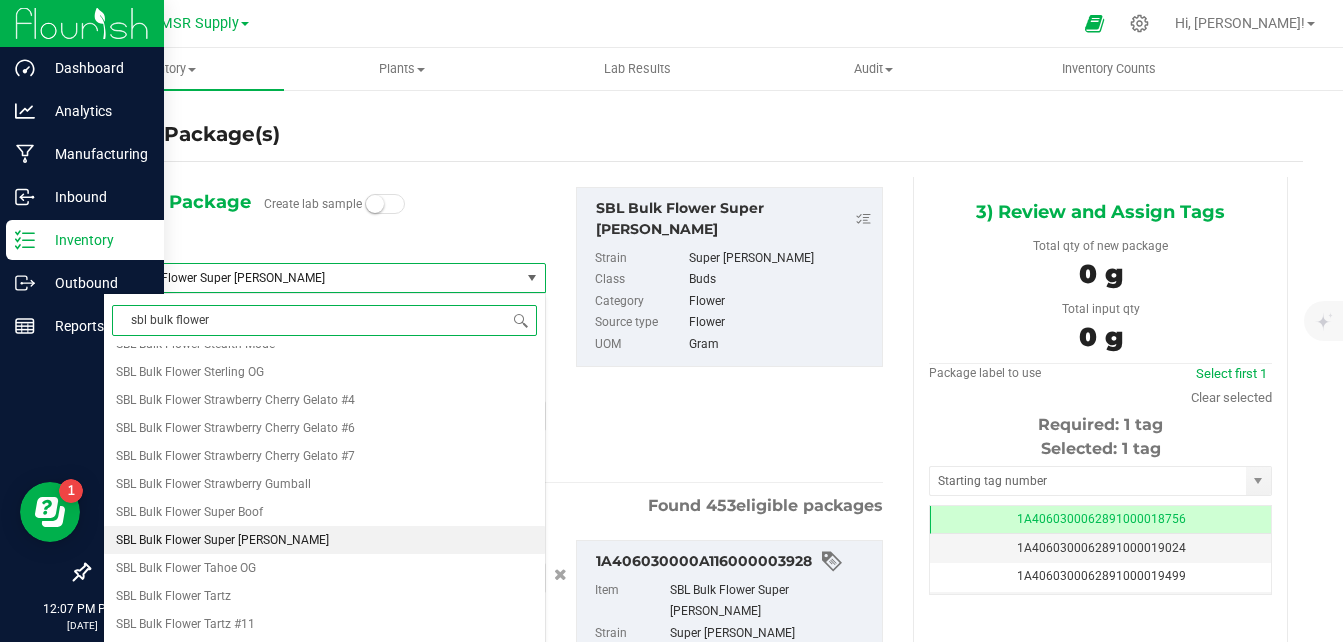 click on "SBL Bulk Flower Super [PERSON_NAME]" at bounding box center (324, 540) 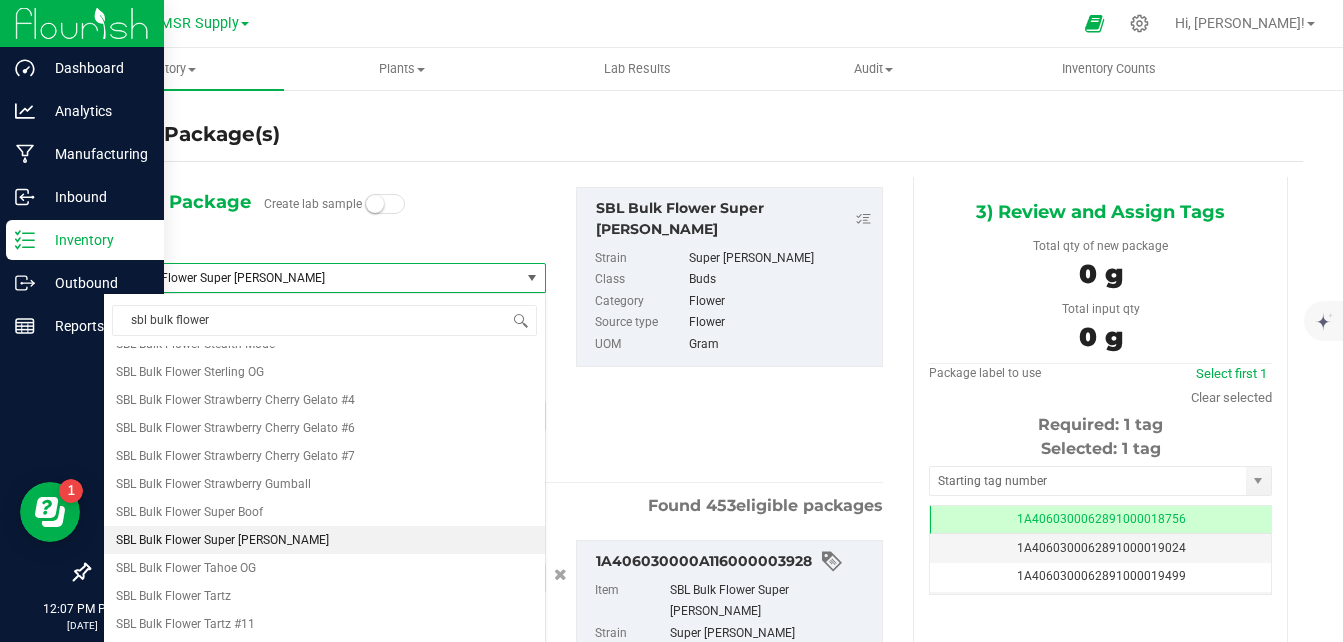 type 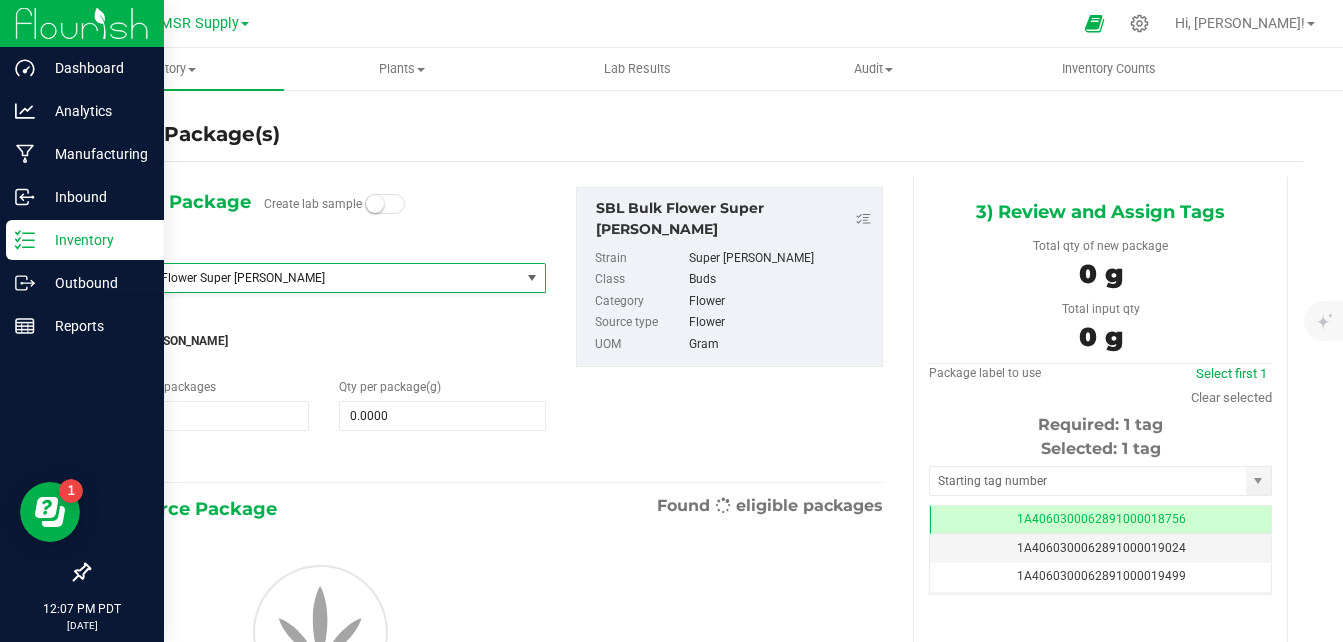 type on "0.0000" 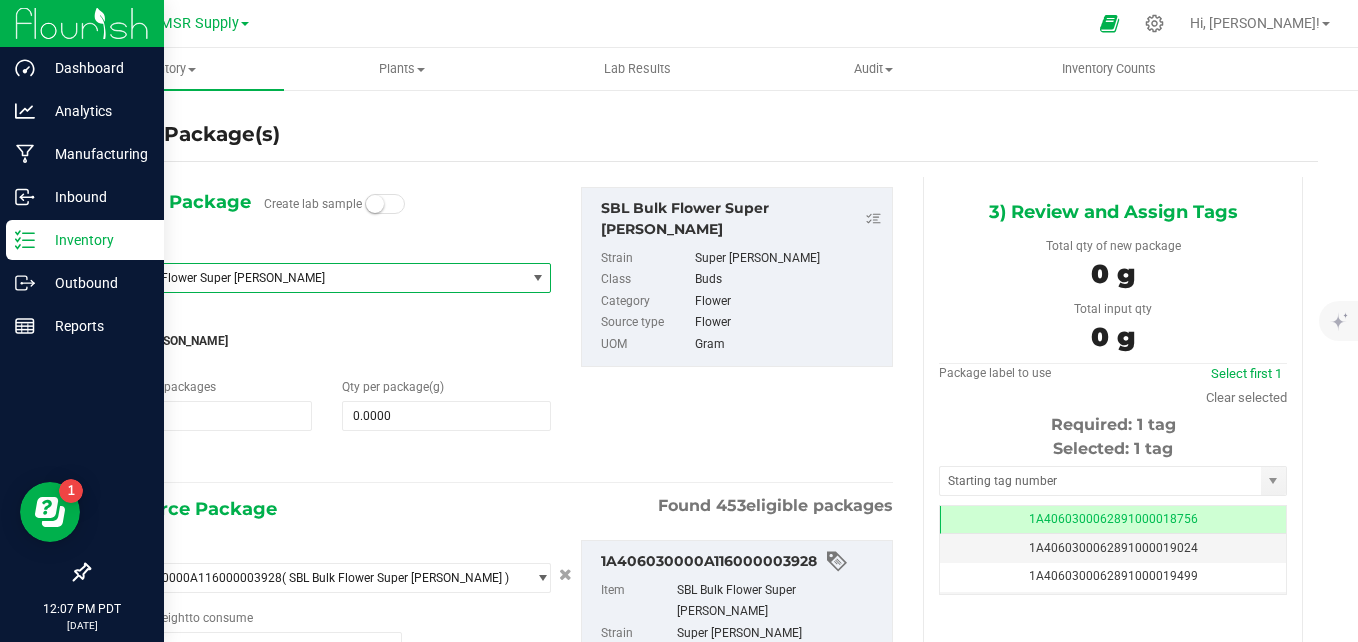 type on "0.0000 g" 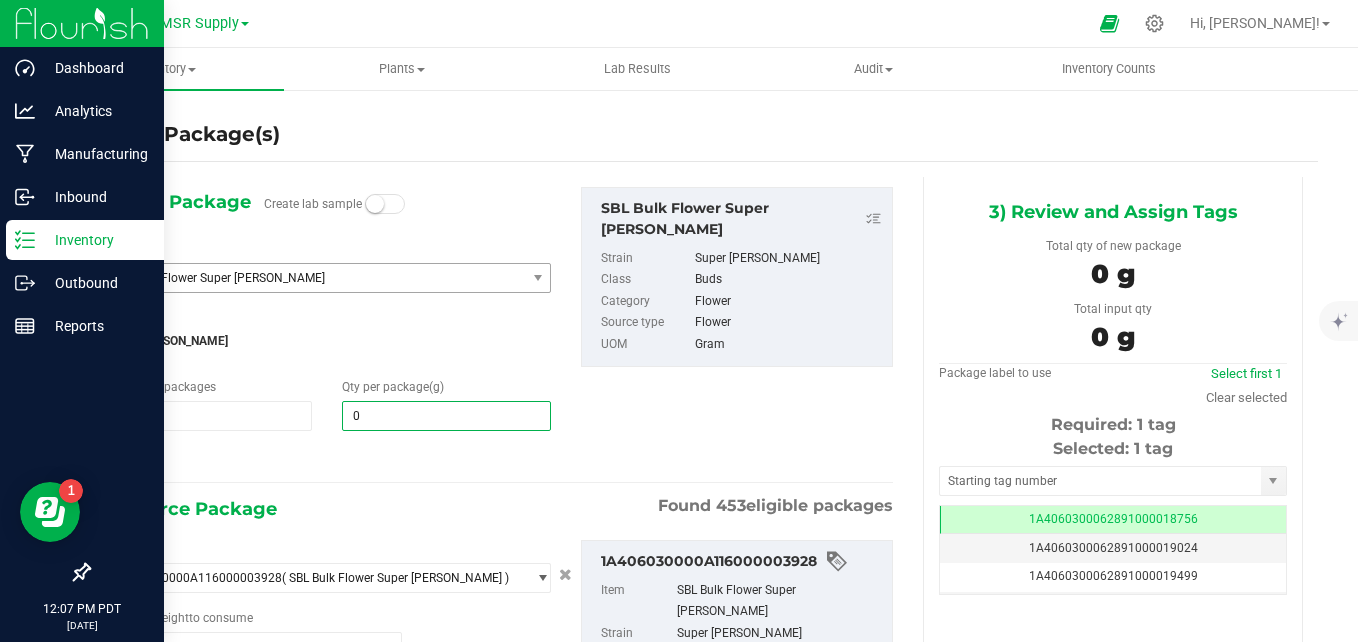 click on "0.0000 0" at bounding box center (446, 416) 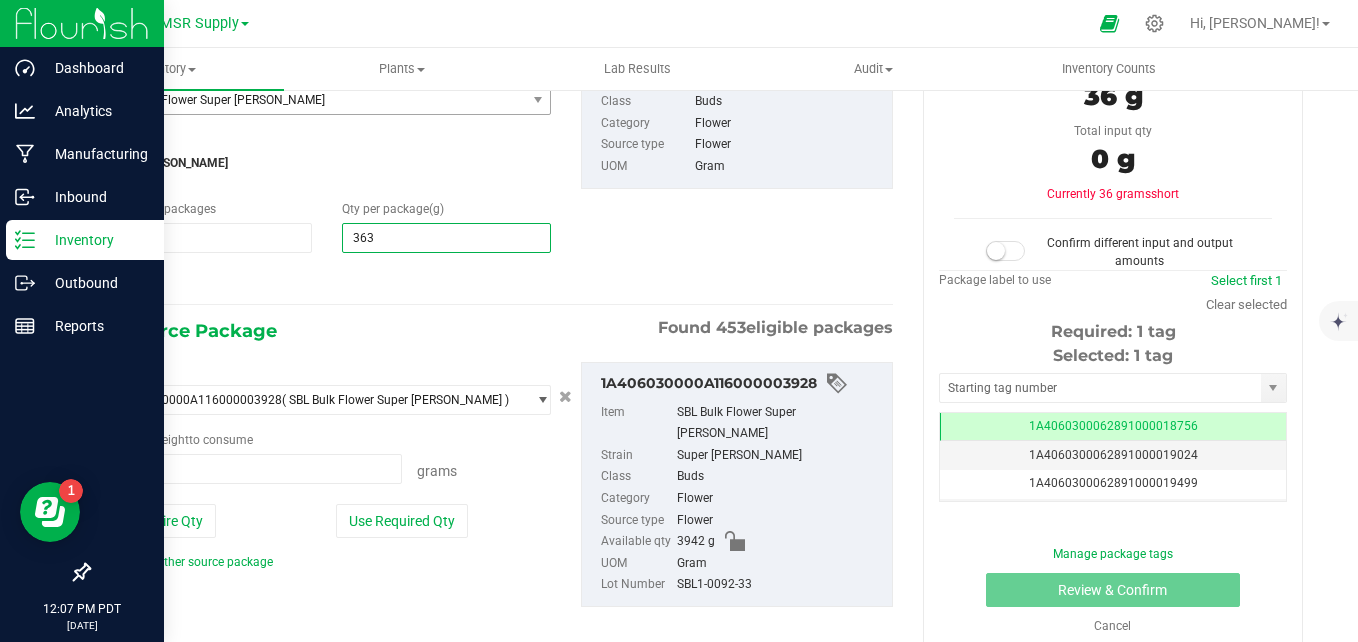 type on "3632" 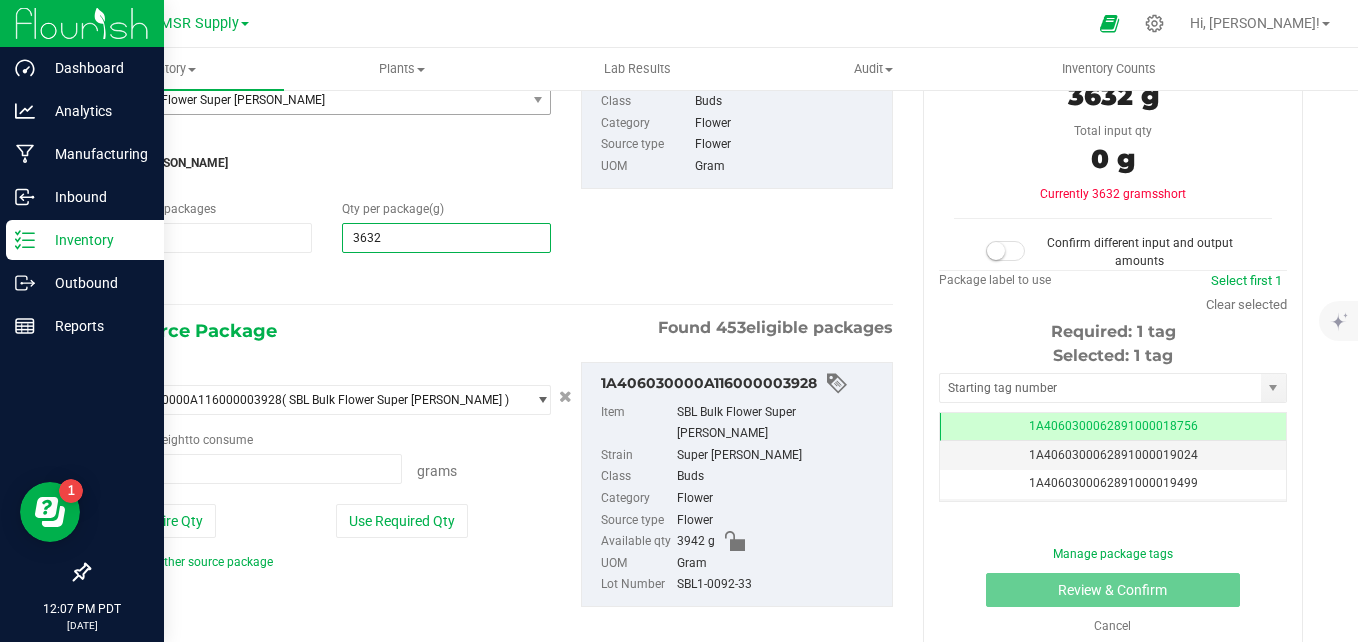 type on "3,632.0000" 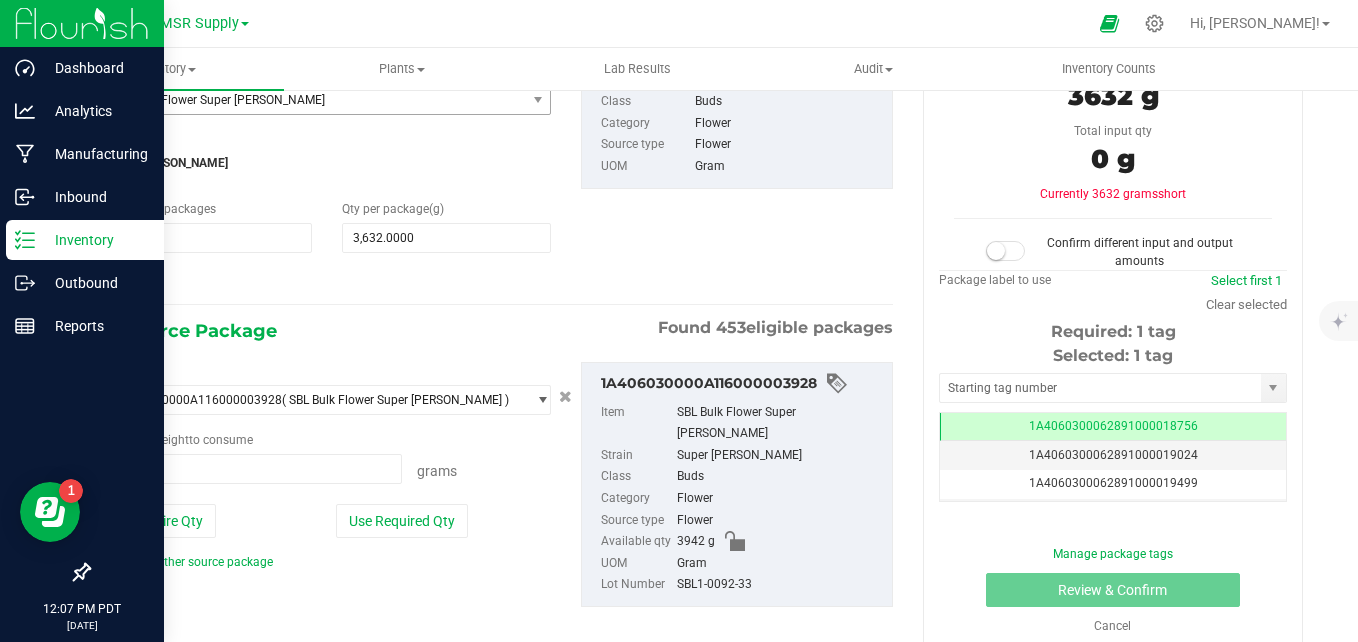 click on "1) New Package
Create lab sample
Select Item
SBL Bulk Flower Super Runtz
SBL Bulk Flower Sideshow SBL Bulk Flower Skywalker OG SBL Bulk Flower Soul Food SBL Bulk Flower Sour Diesel X Motorbreath SBL Bulk Flower Stealth Mode SBL Bulk Flower Sterling OG SBL Bulk Flower Strawberry Cherry Gelato #4 SBL Bulk Flower Strawberry Cherry Gelato #6 SBL Bulk Flower Strawberry Cherry Gelato #7 SBL Bulk Flower Strawberry Gumball SBL Bulk Flower Super Boof SBL Bulk Flower Super Runtz SBL Bulk Flower Tahoe OG SBL Bulk Flower Tartz SBL Bulk Flower Tartz #11" at bounding box center (498, 151) 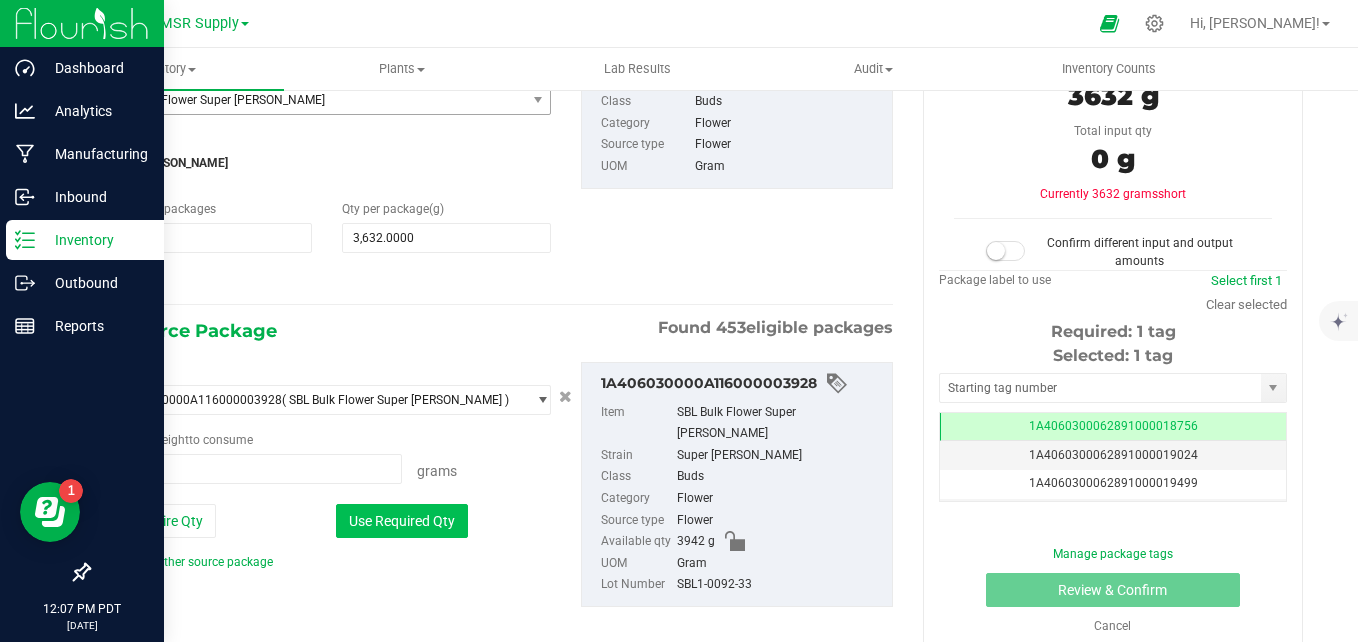 click on "Use Required Qty" at bounding box center (402, 521) 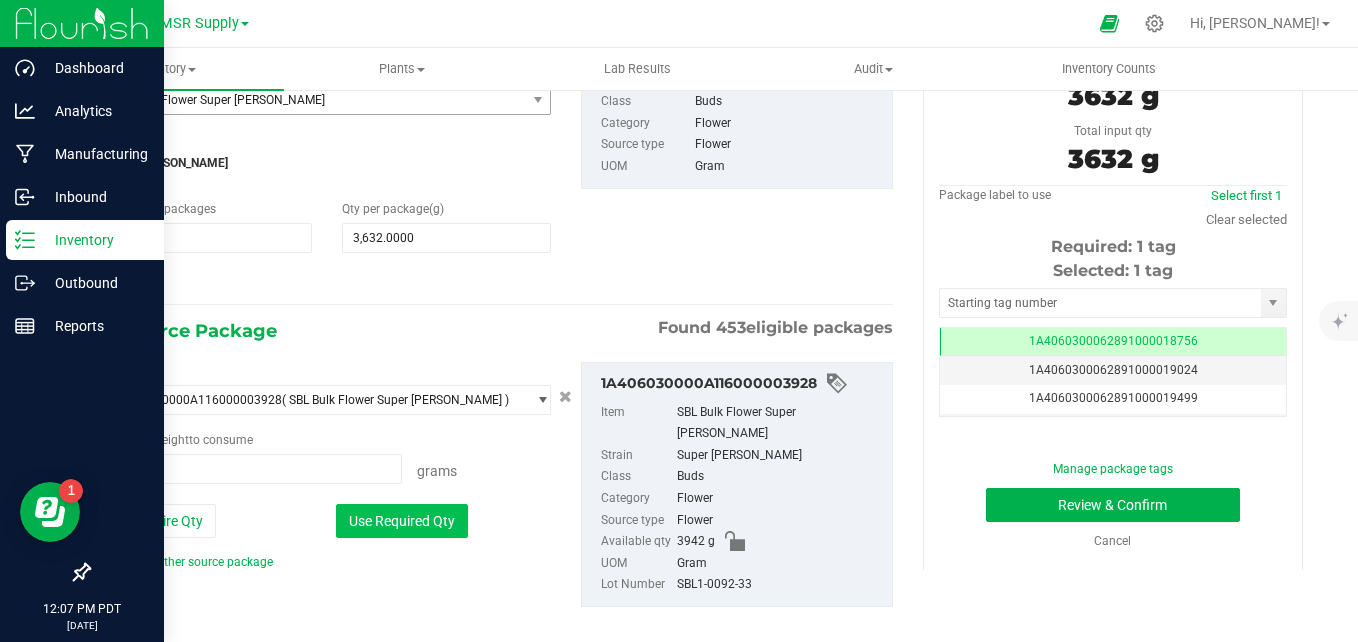 type on "3632.0000 g" 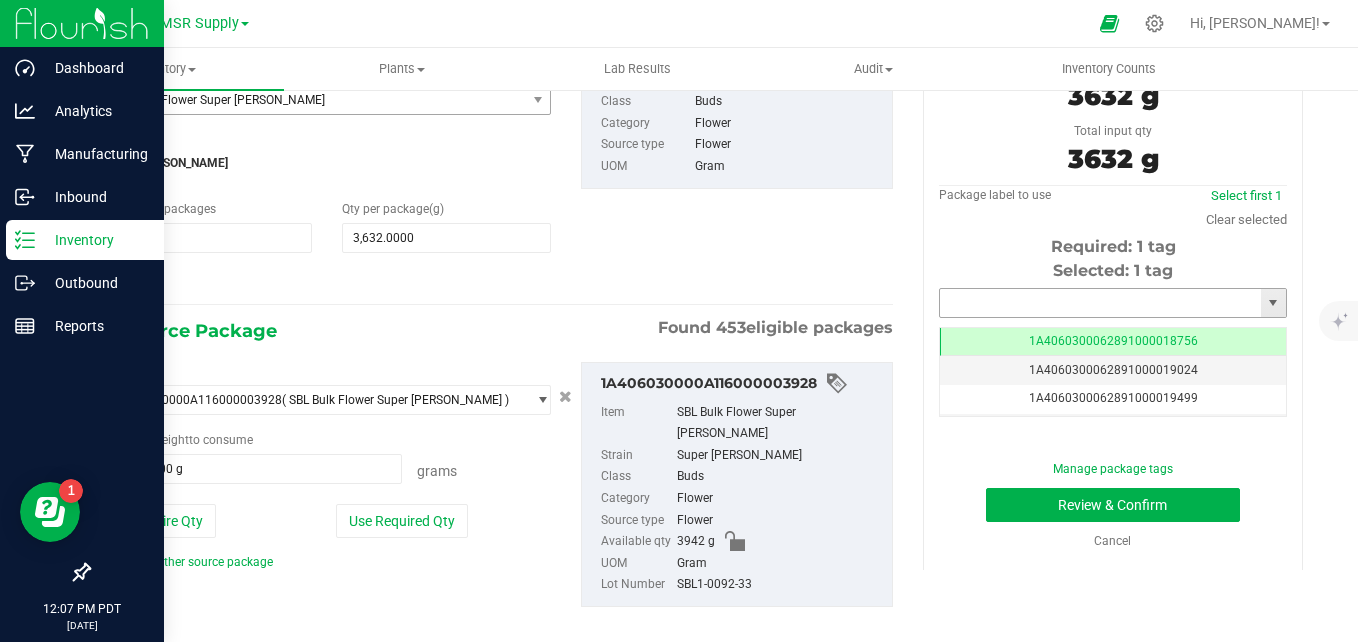 click at bounding box center (1100, 303) 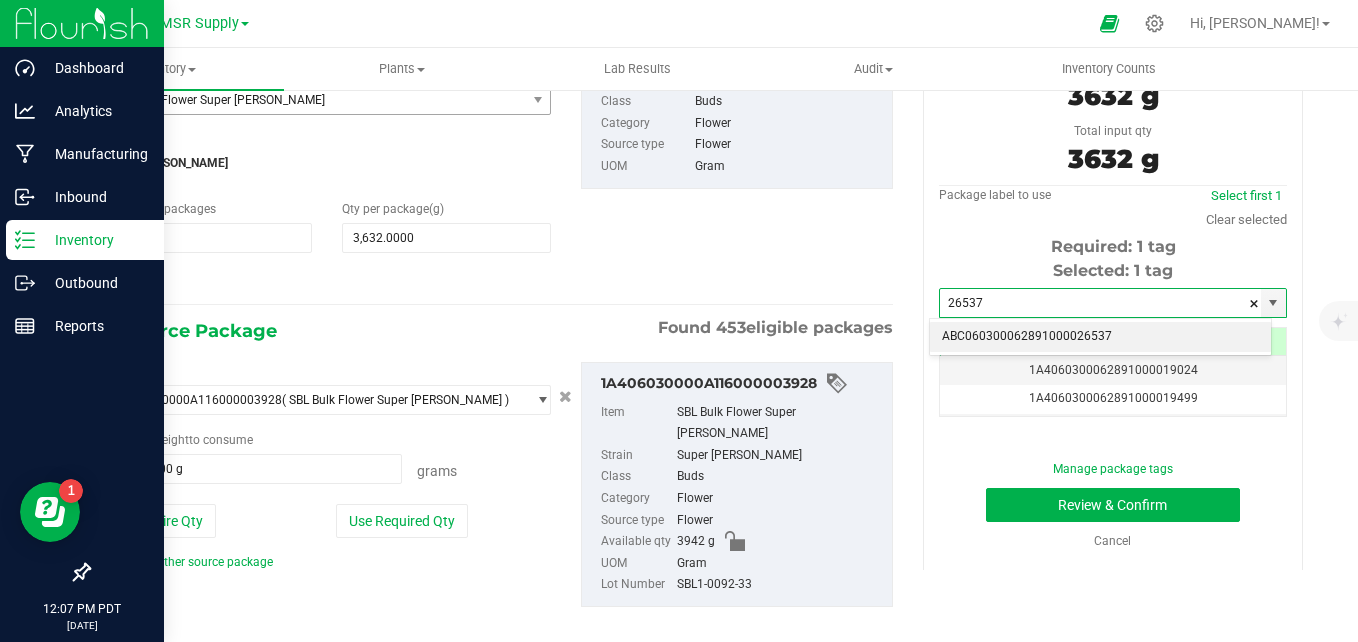 click on "ABC060300062891000026537" at bounding box center [1100, 337] 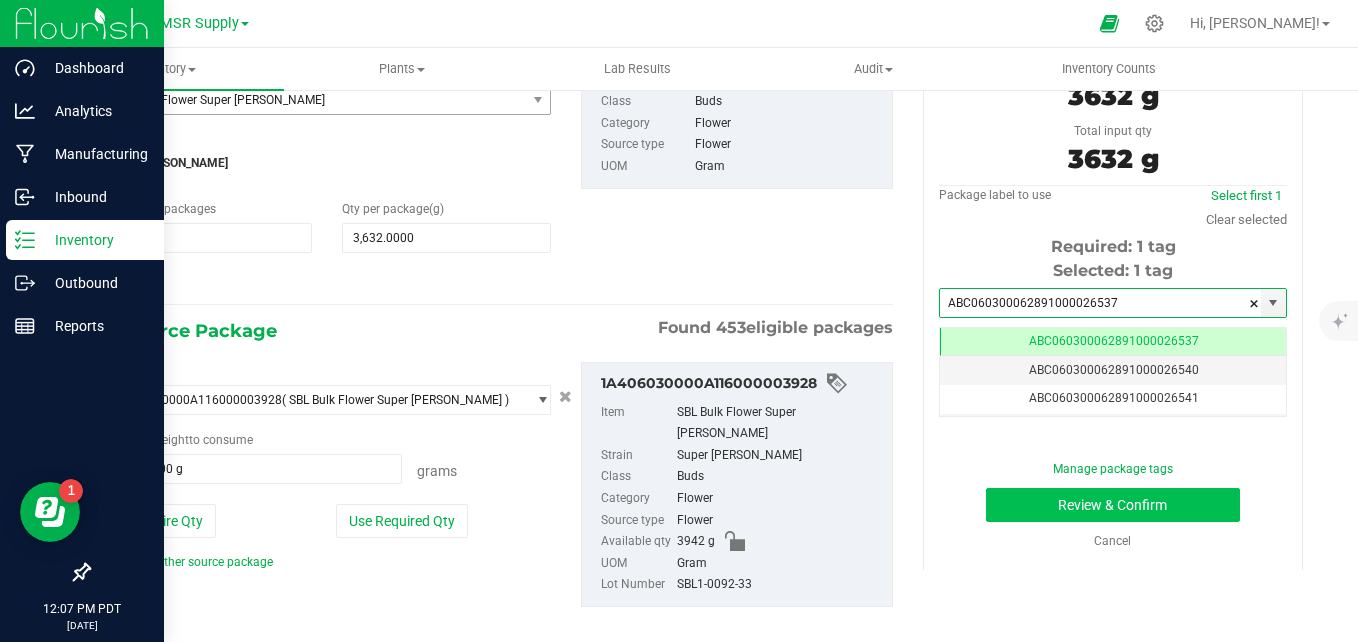 type on "ABC060300062891000026537" 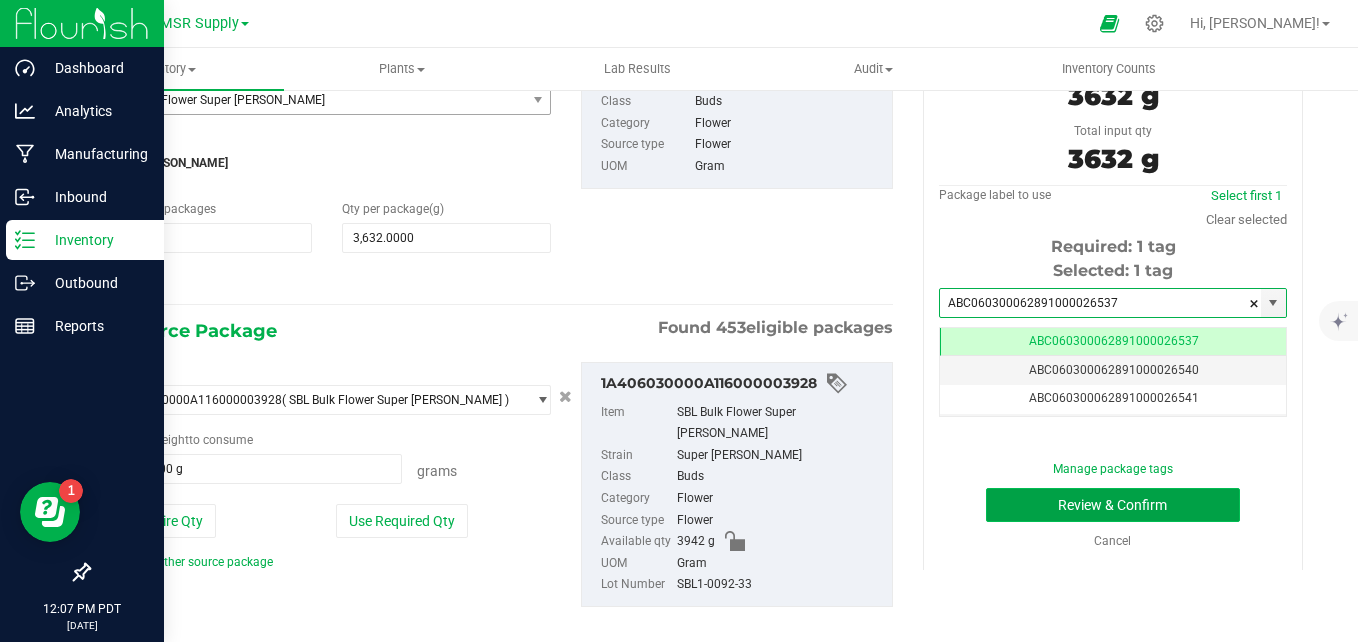 click on "Review & Confirm" at bounding box center (1113, 505) 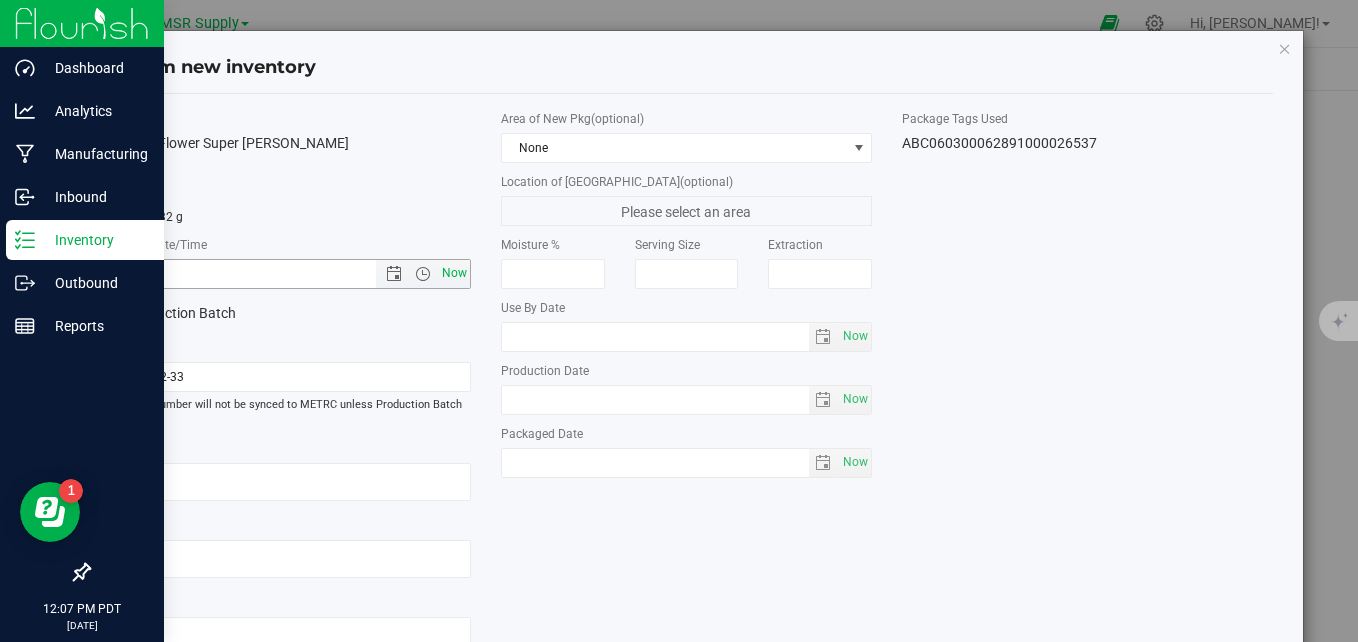 click on "Now" at bounding box center (455, 273) 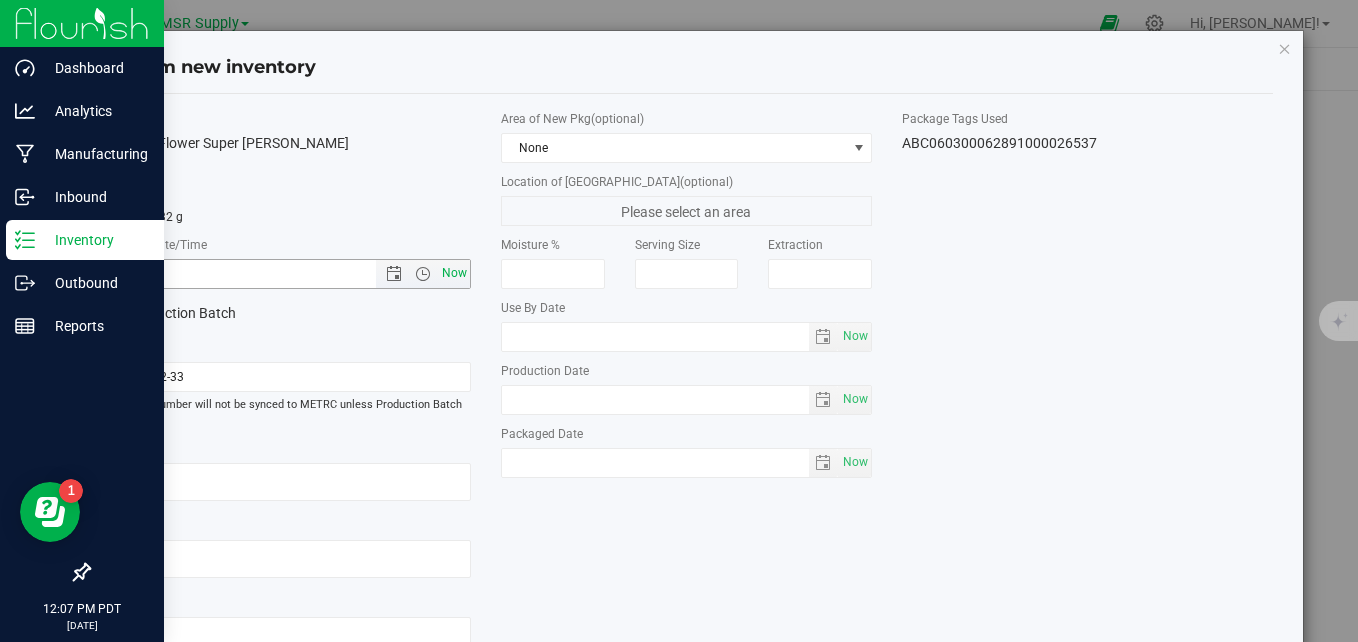 type on "7/11/2025 12:07 PM" 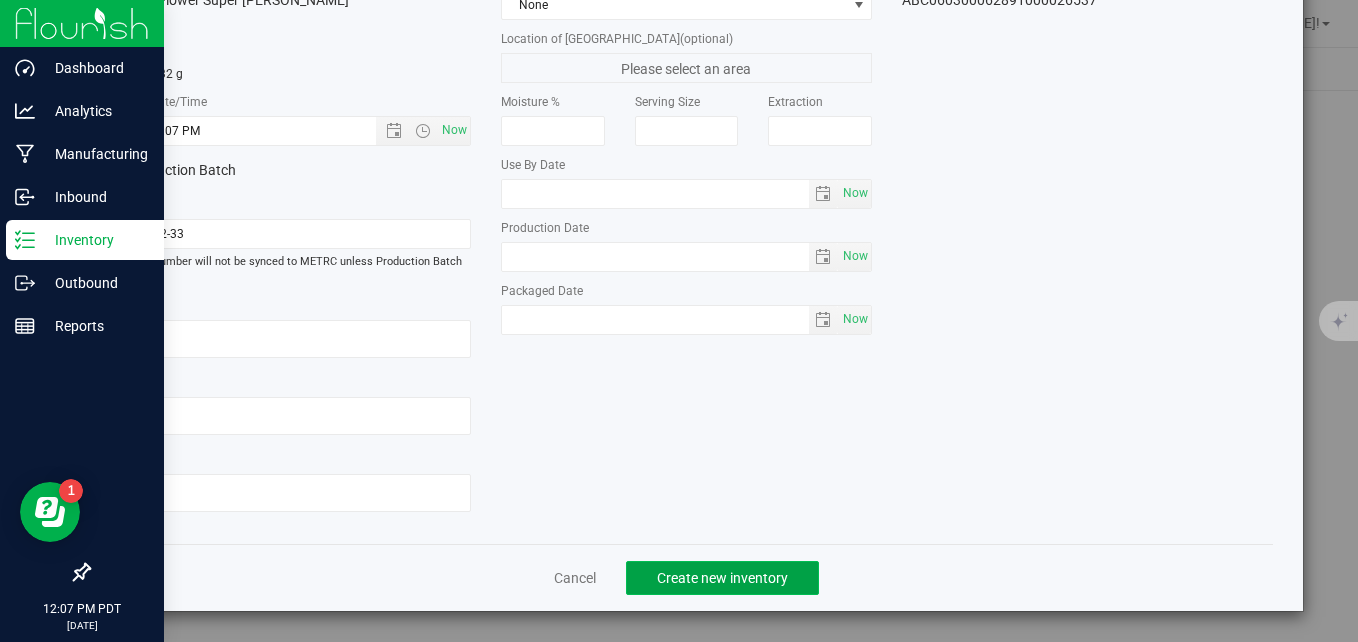 click on "Create new inventory" 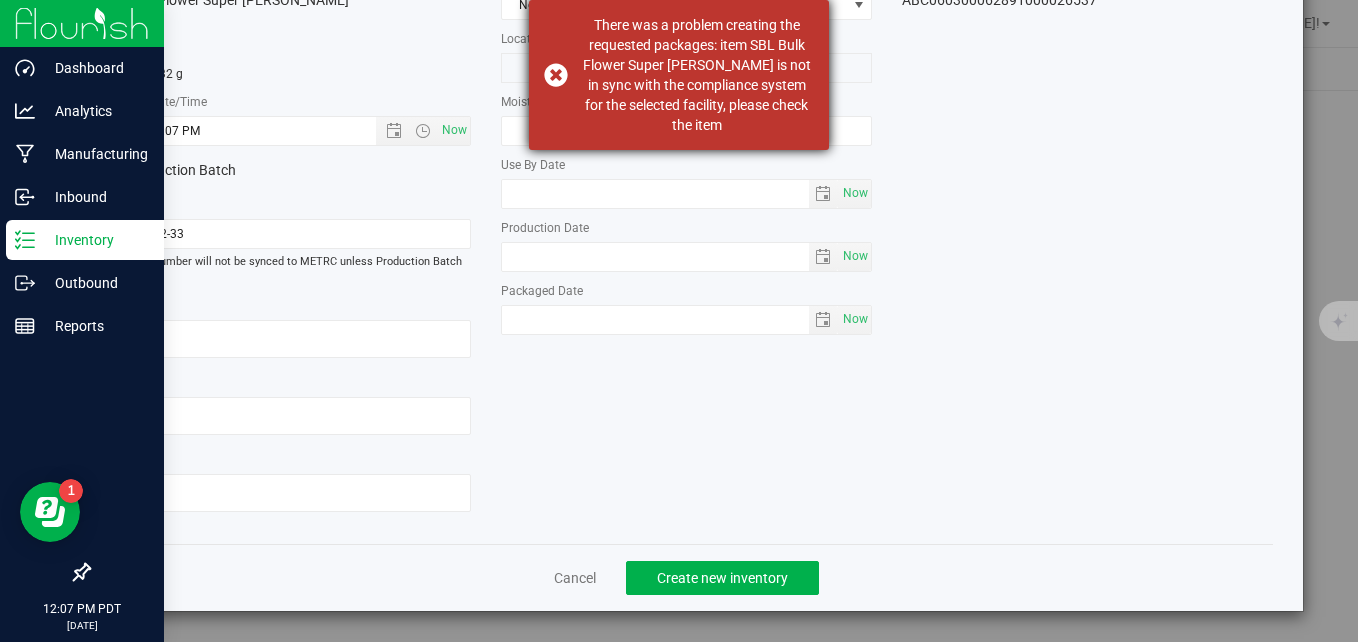 click on "There was a problem creating the requested packages: item SBL Bulk Flower Super Runtz is not in sync with the compliance system for the selected facility, please check the item" at bounding box center (679, 75) 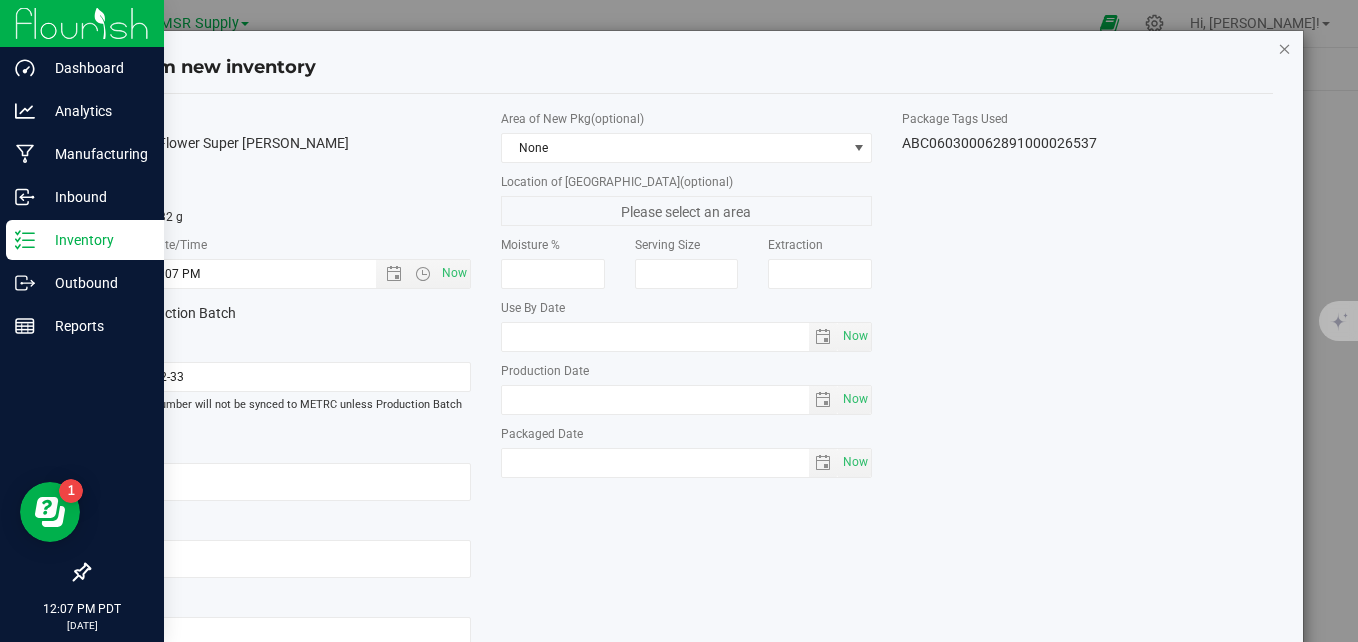 click at bounding box center (1285, 48) 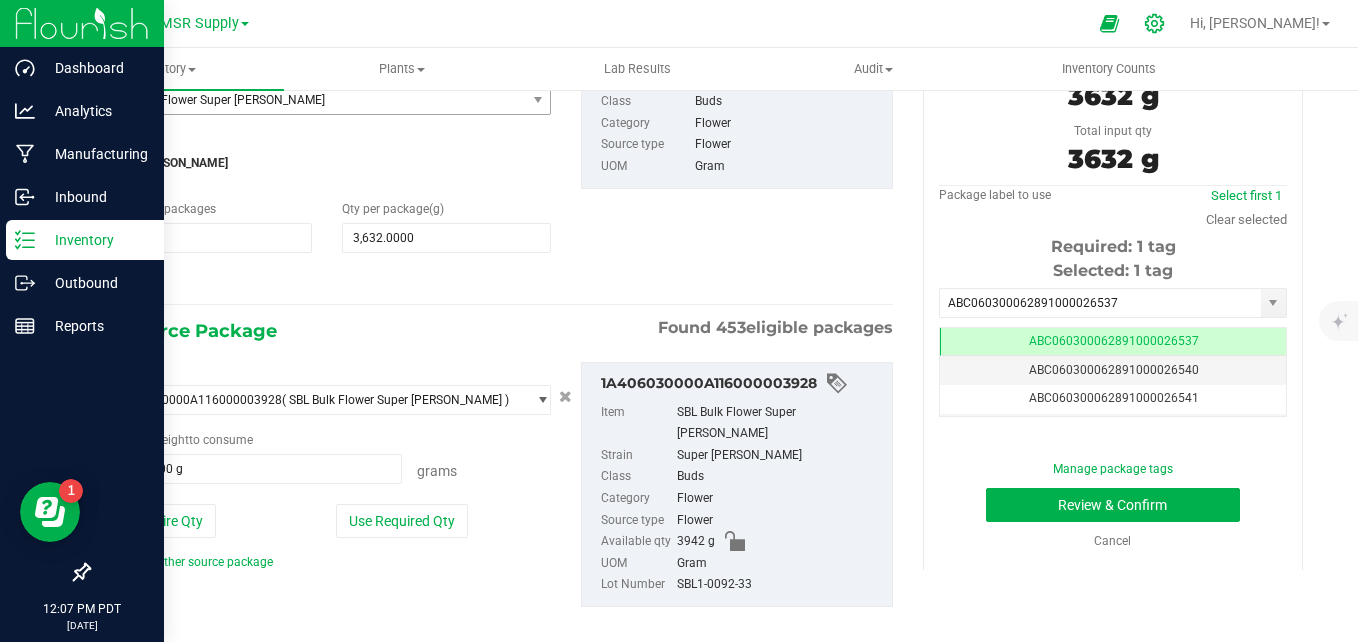 click at bounding box center [1155, 23] 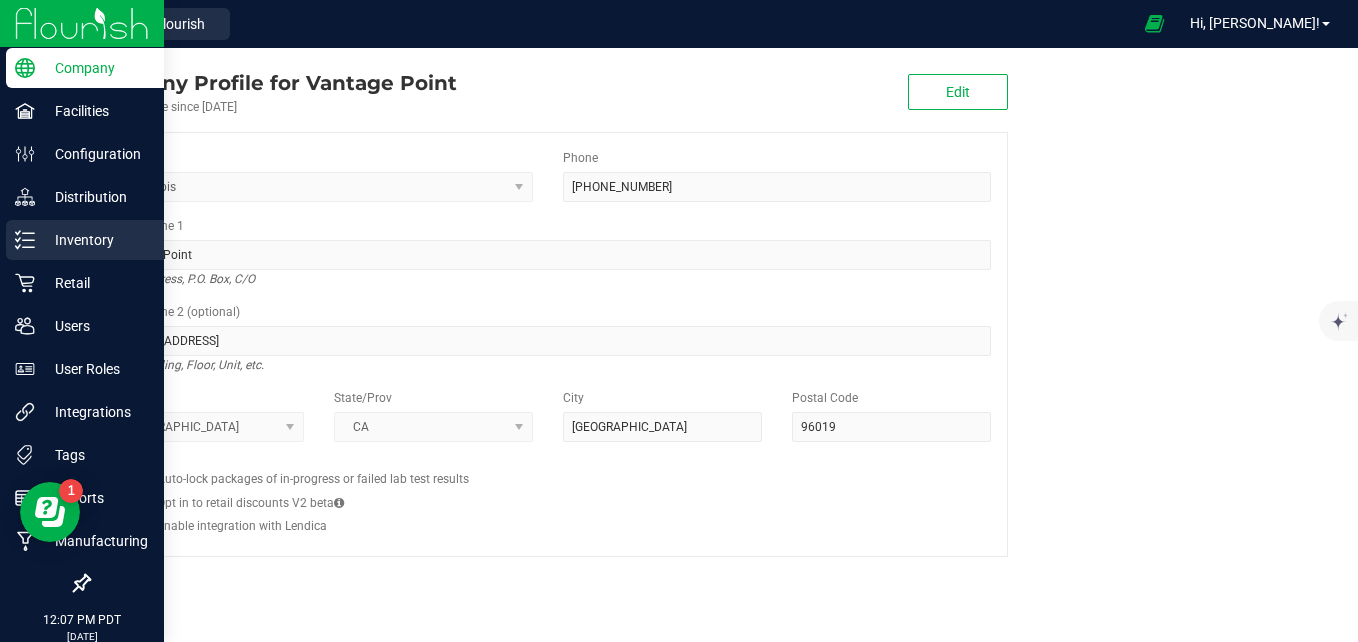 click 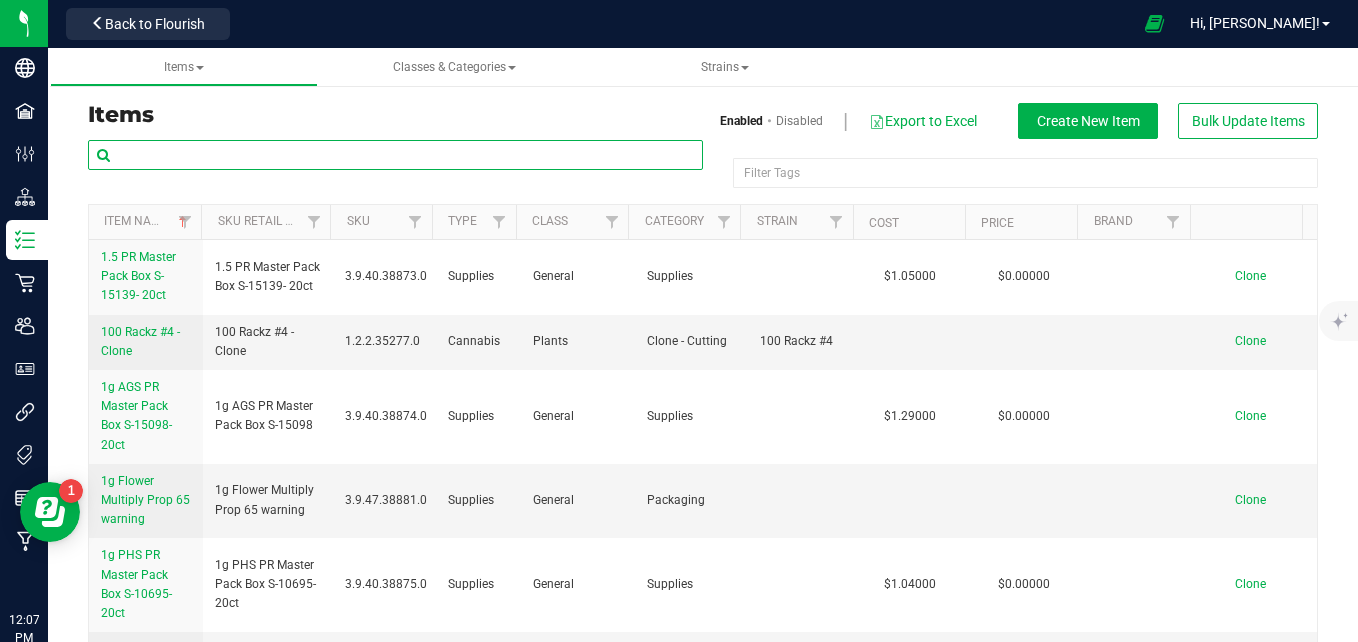 paste on "SBL1-0092-33" 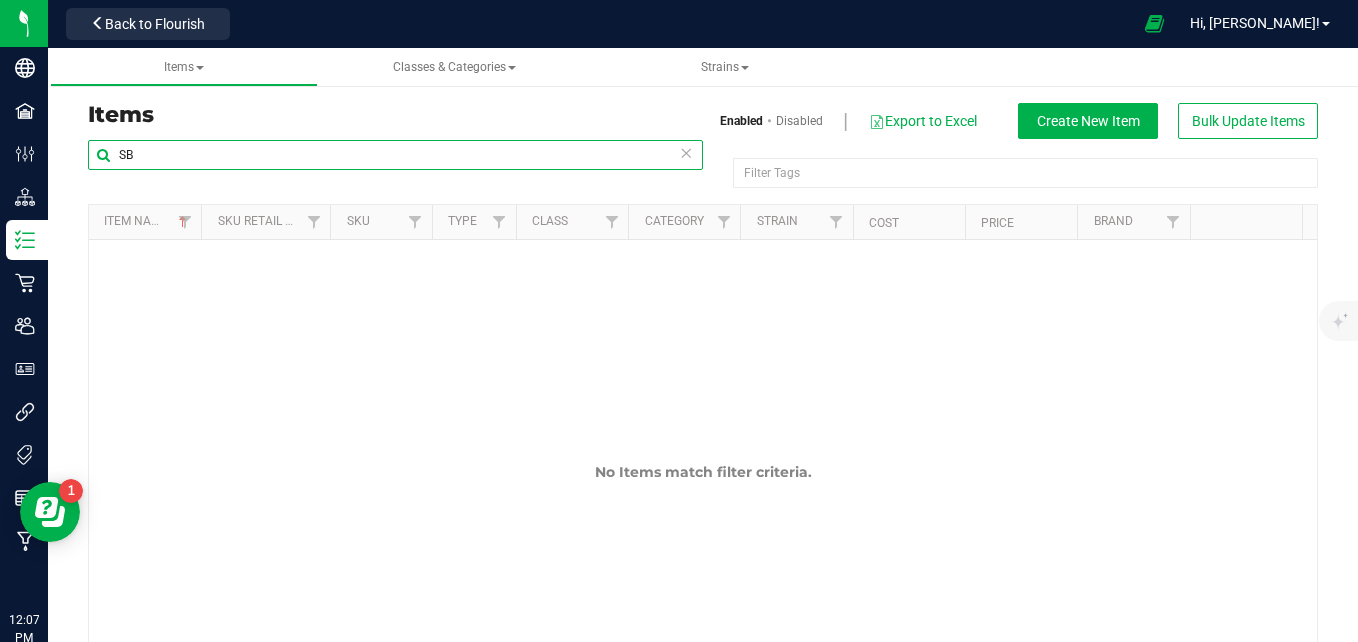 type on "S" 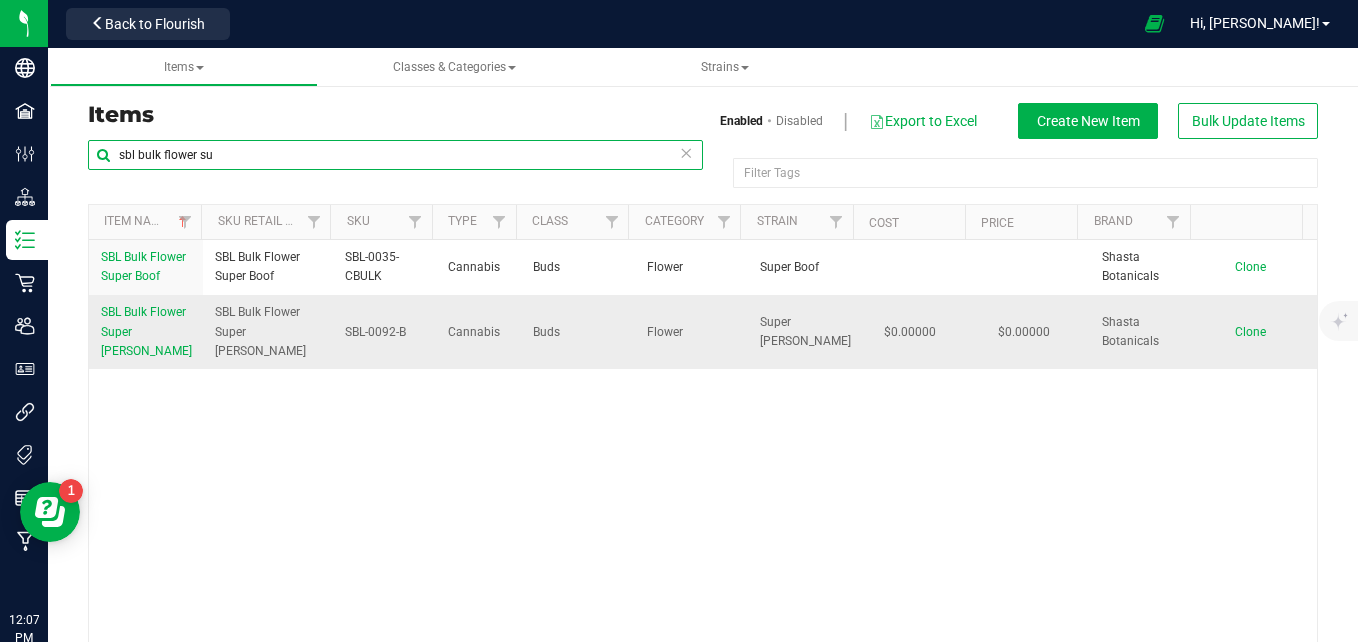 type on "sbl bulk flower su" 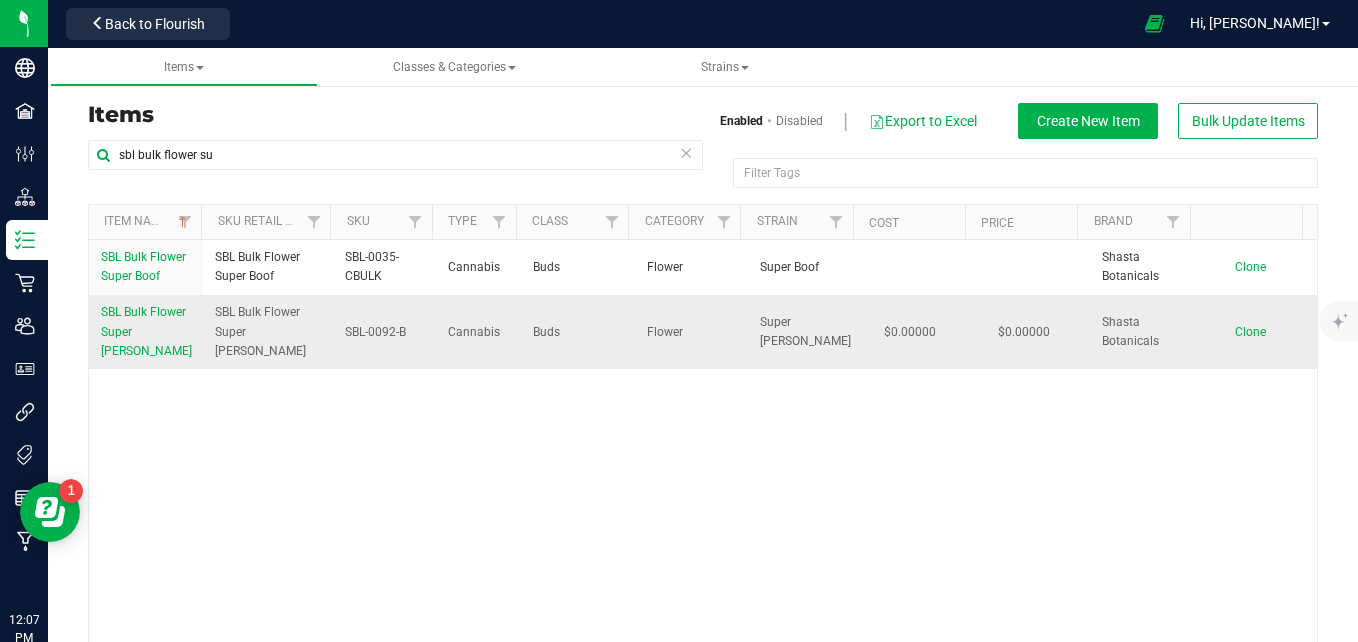 click on "SBL Bulk Flower Super [PERSON_NAME]" at bounding box center [146, 332] 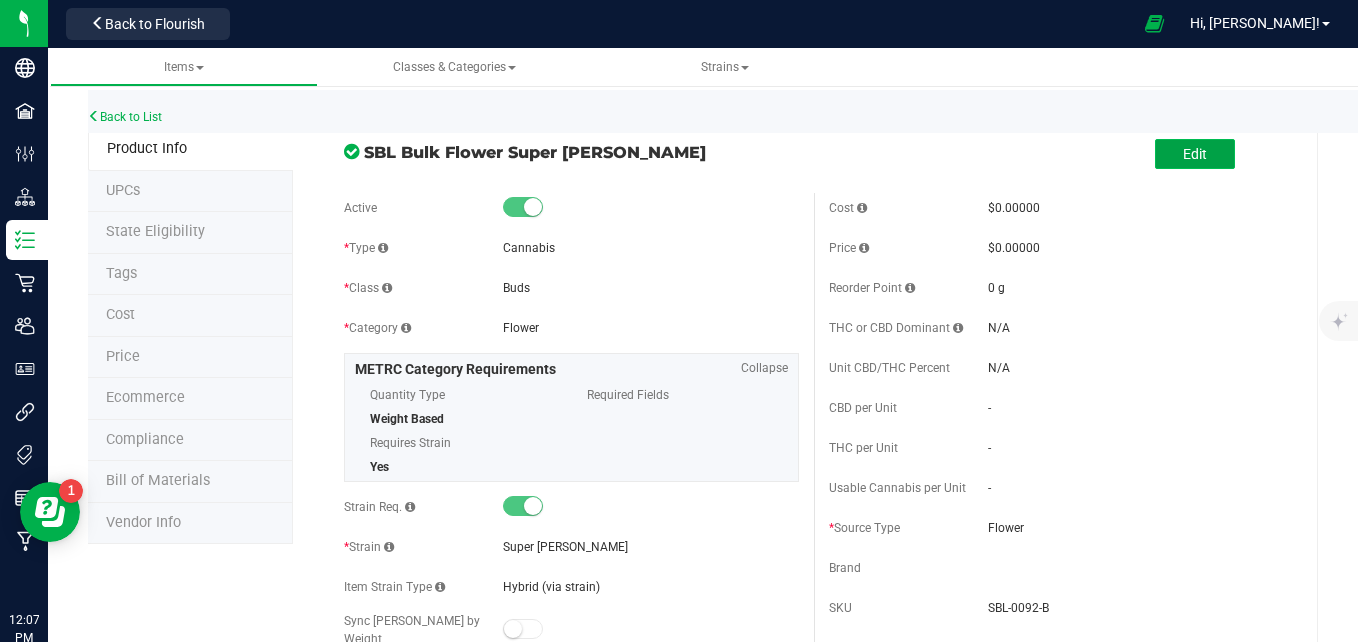 click on "Edit" at bounding box center (1195, 154) 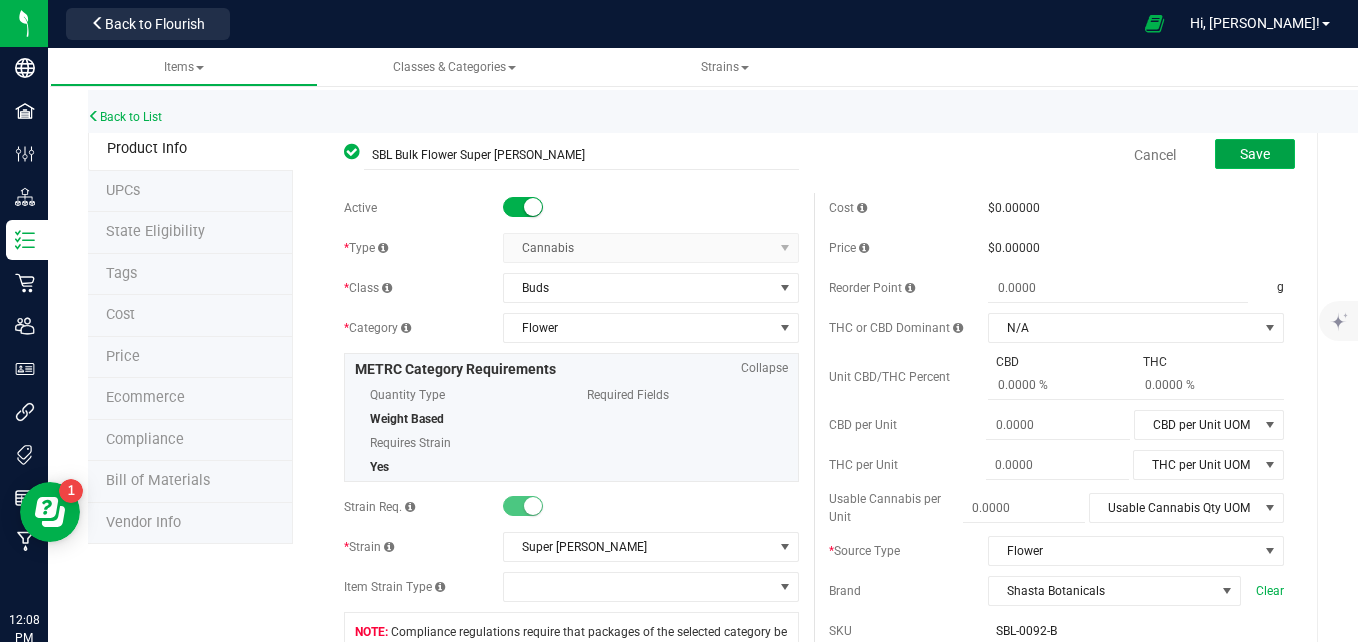 click on "Save" at bounding box center [1255, 154] 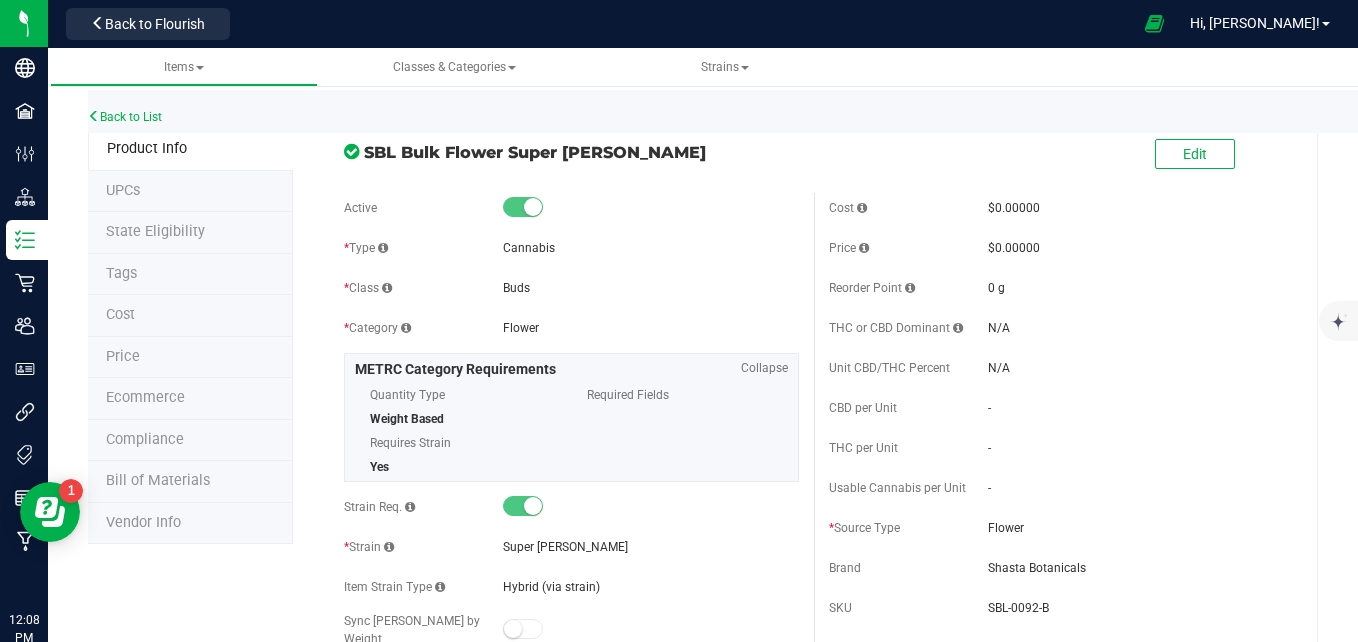 click on "Compliance" at bounding box center [145, 439] 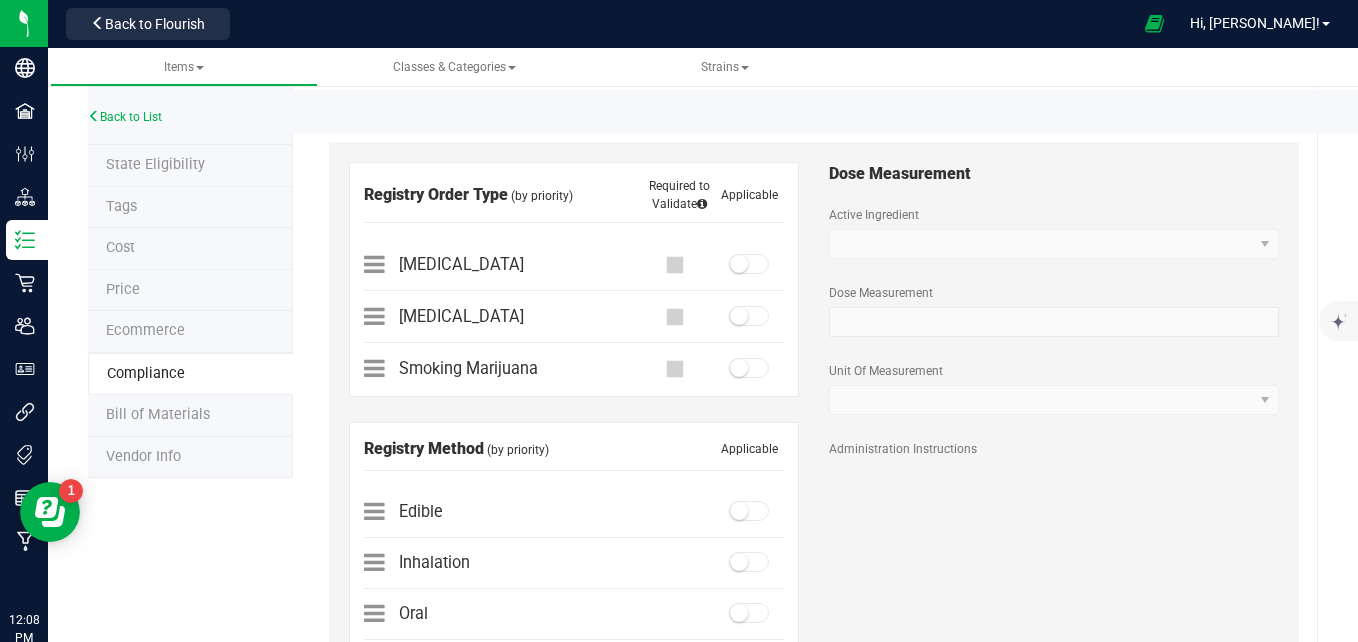 scroll, scrollTop: 0, scrollLeft: 0, axis: both 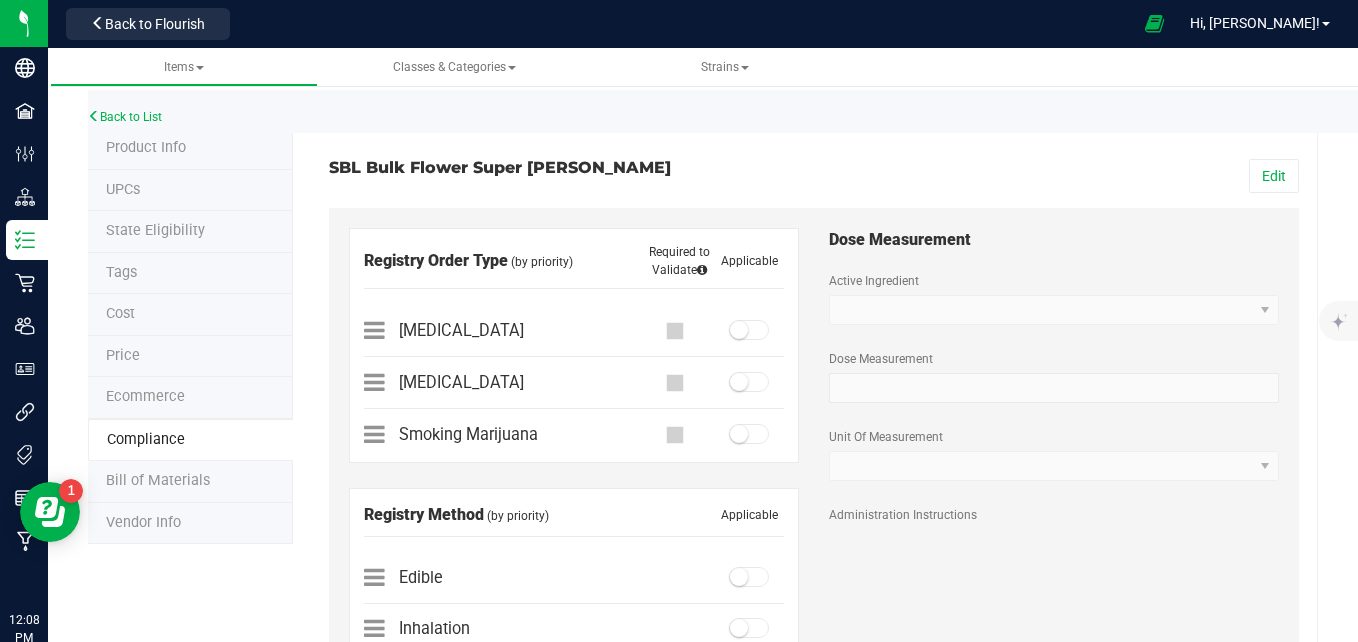 click on "UPCs" at bounding box center [190, 191] 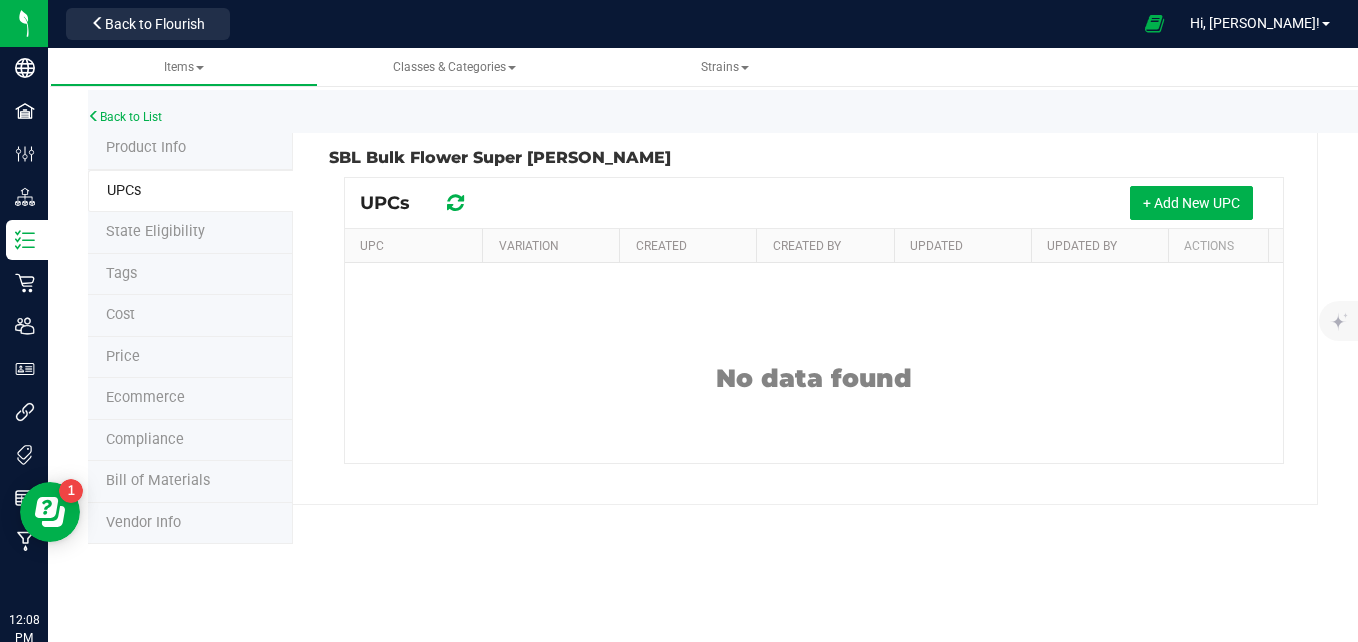 click on "Product Info" at bounding box center (146, 147) 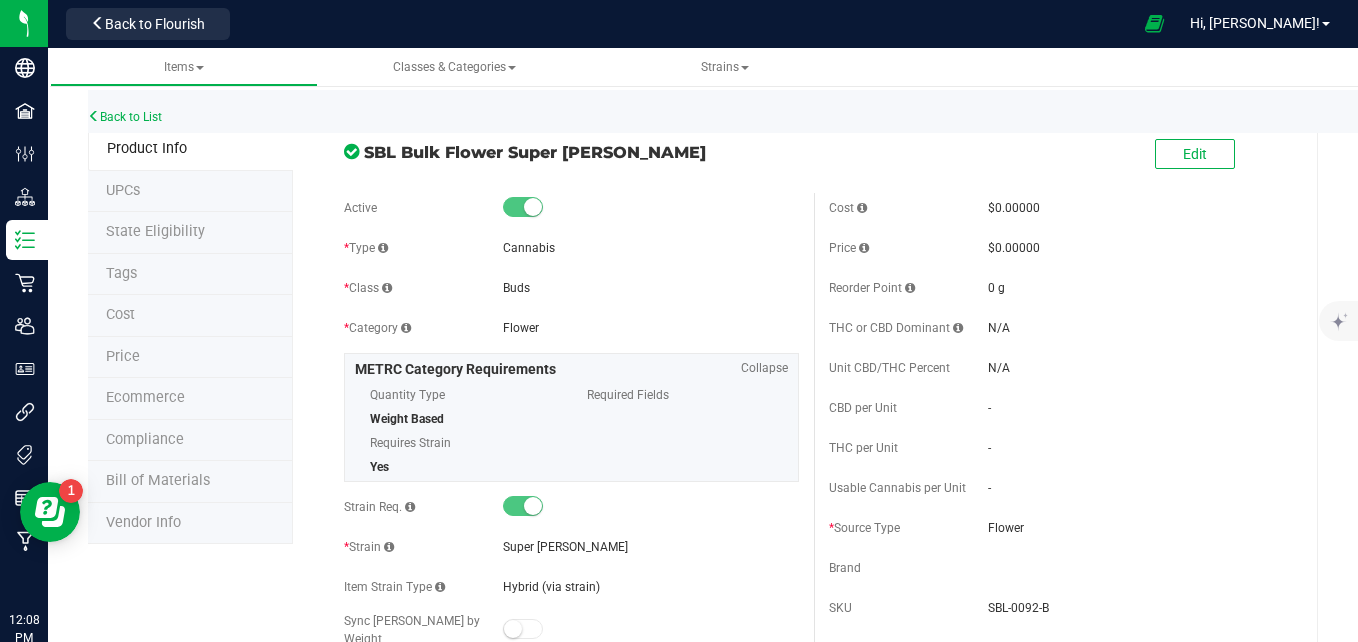 click on "State Eligibility" at bounding box center (155, 231) 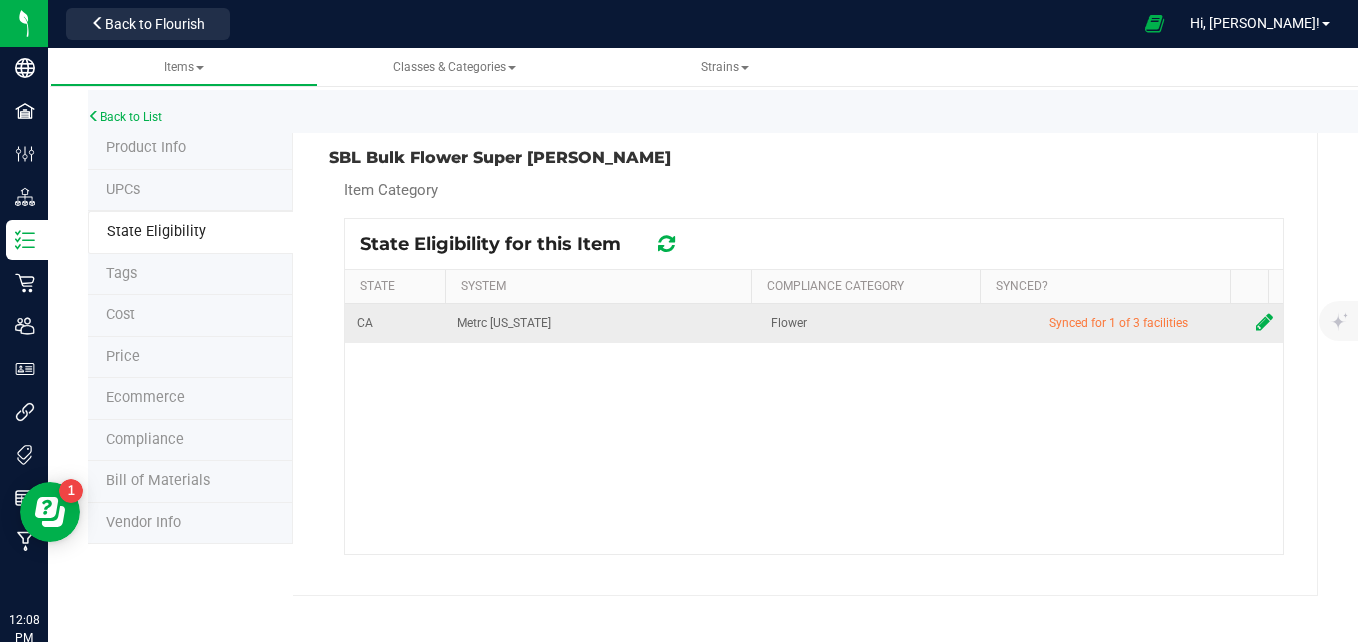 click at bounding box center [1264, 322] 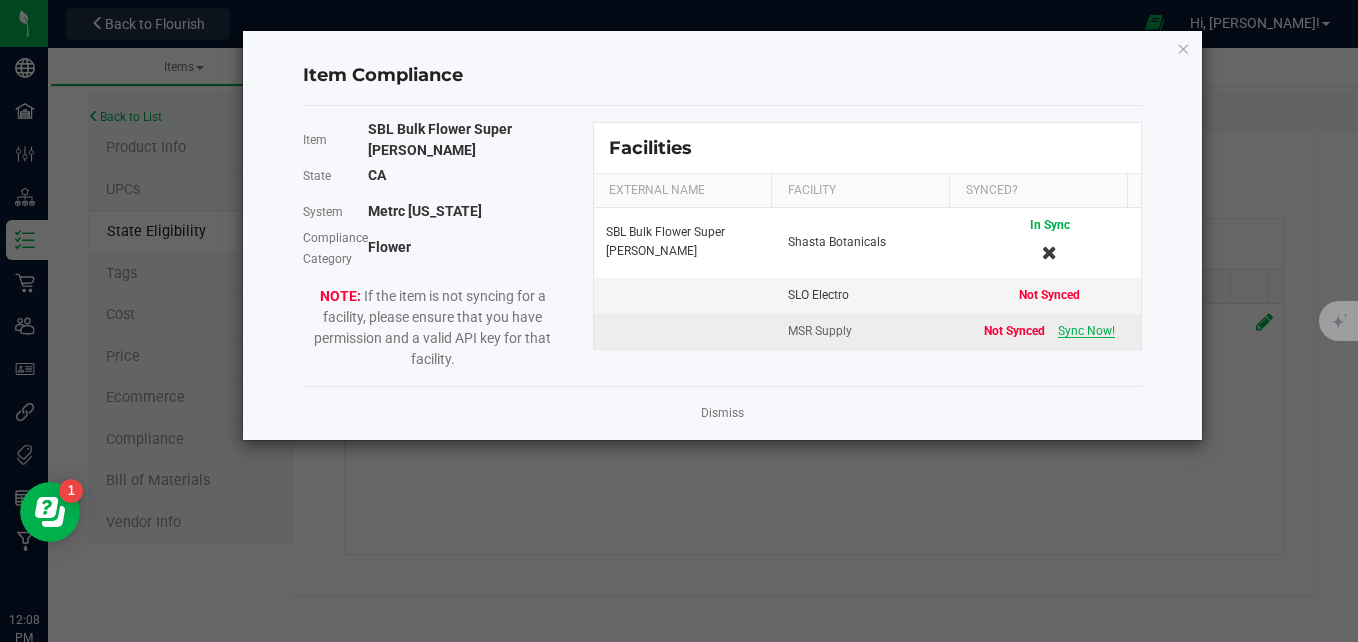 click on "Sync Now!" at bounding box center (1086, 331) 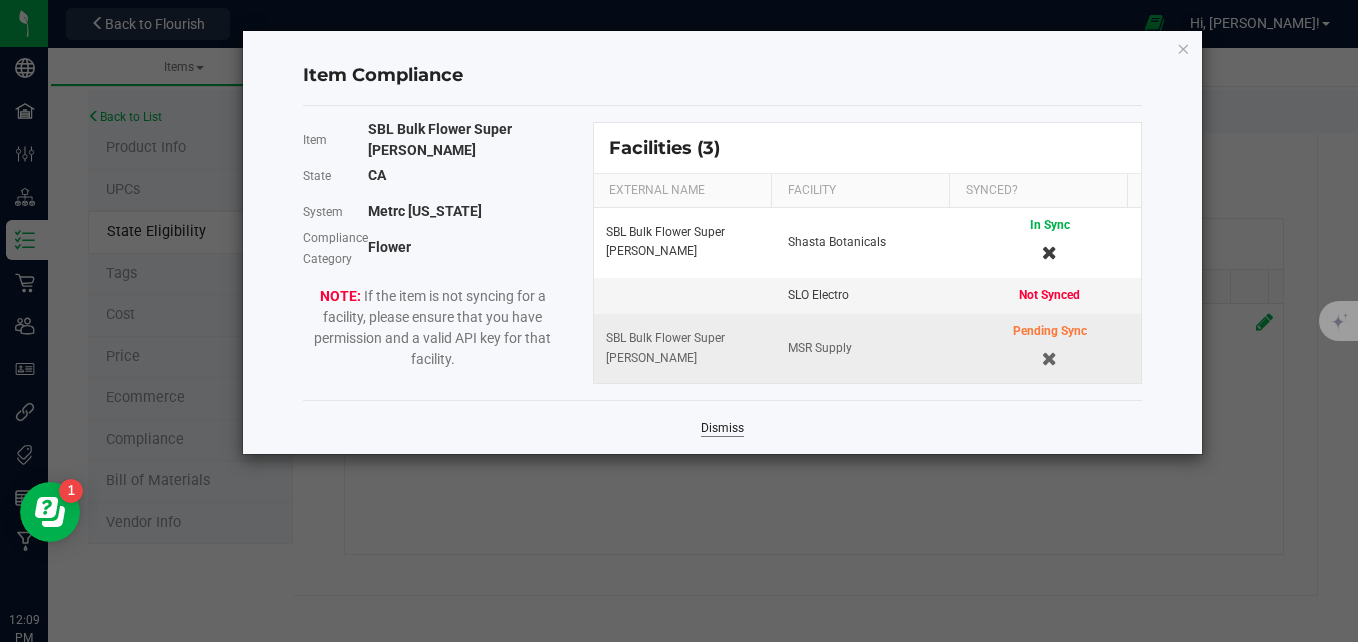 click on "Dismiss" 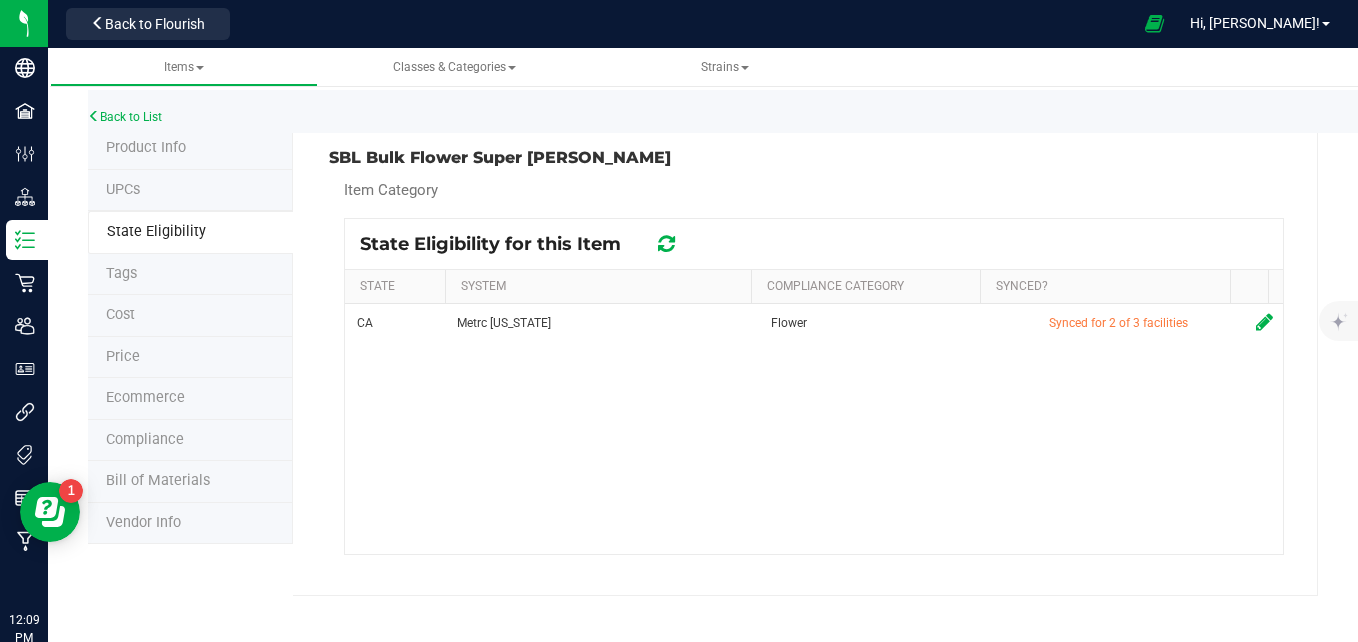 click at bounding box center (666, 244) 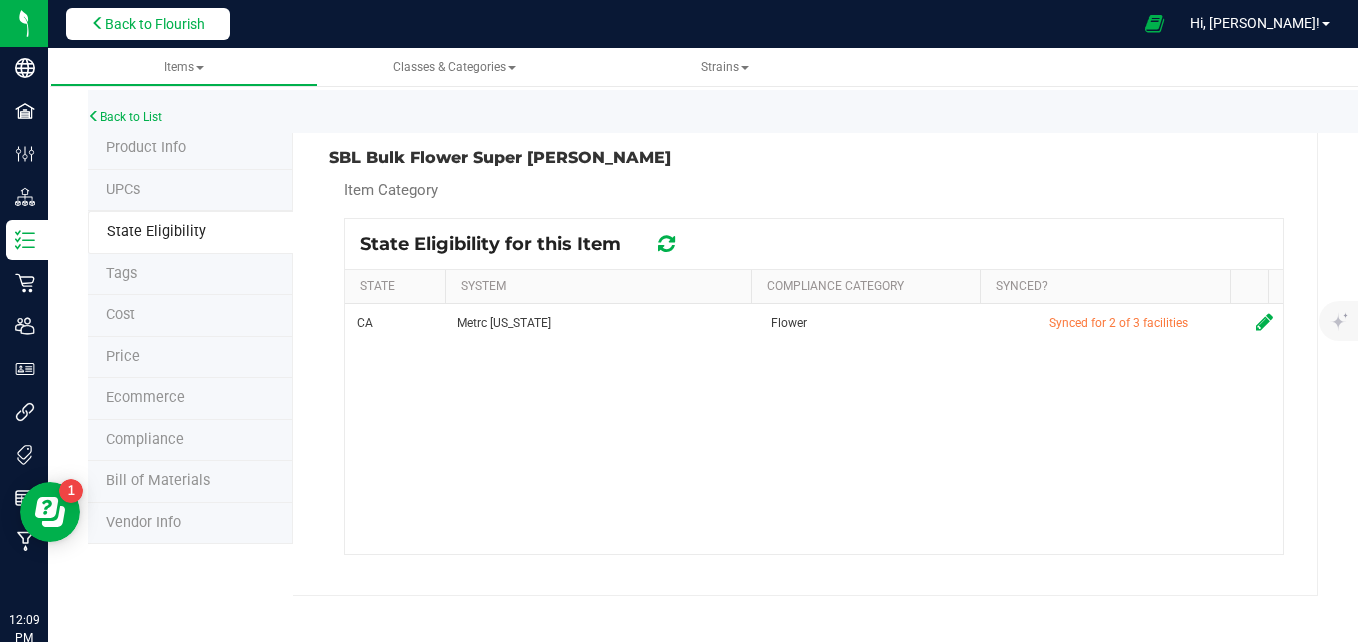 click on "Back to Flourish" at bounding box center [155, 24] 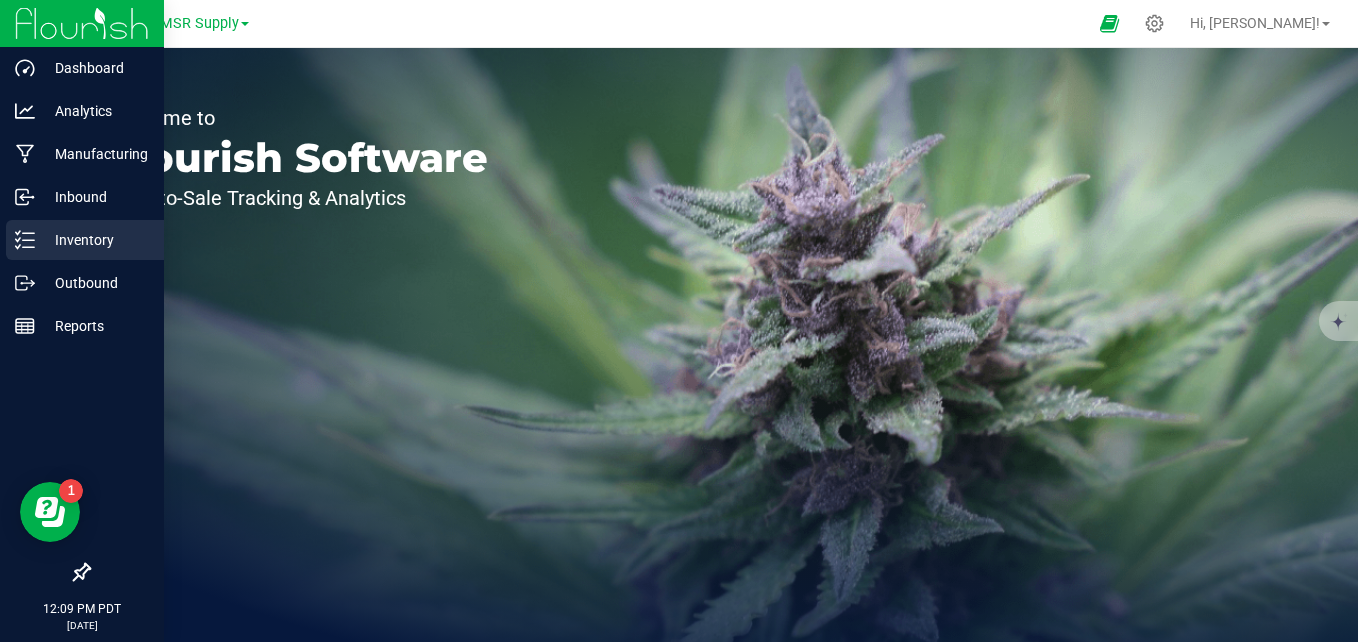 click 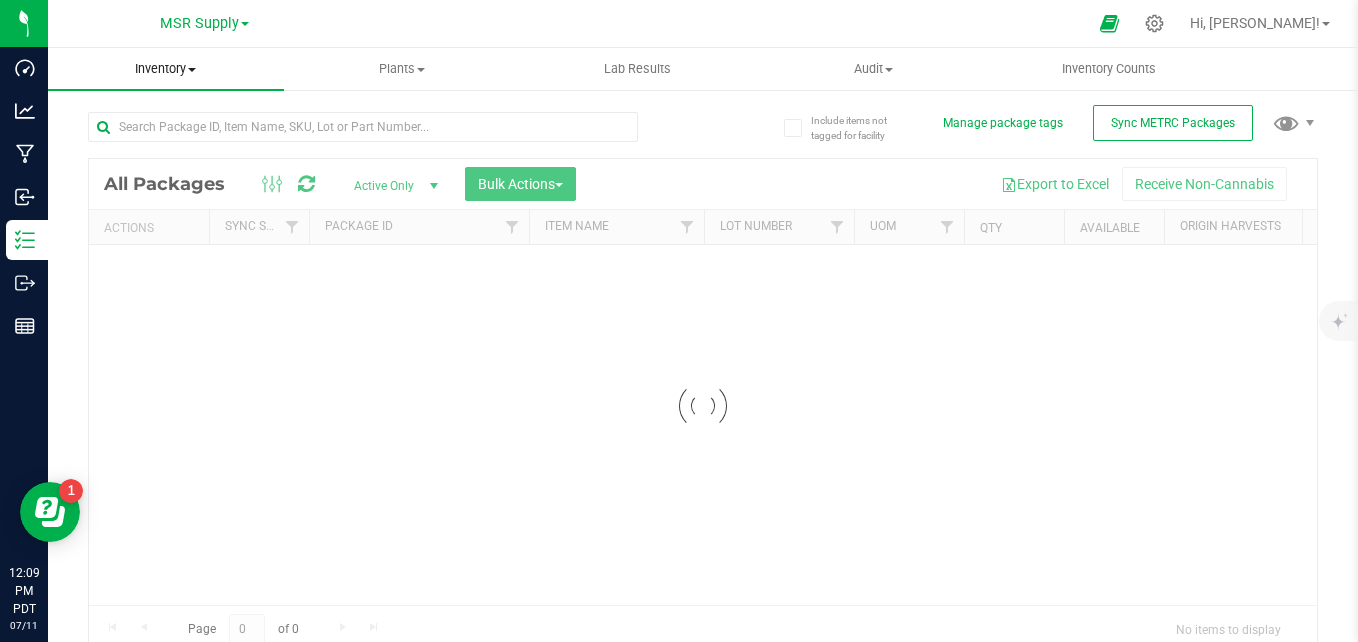 click on "Inventory" at bounding box center (166, 69) 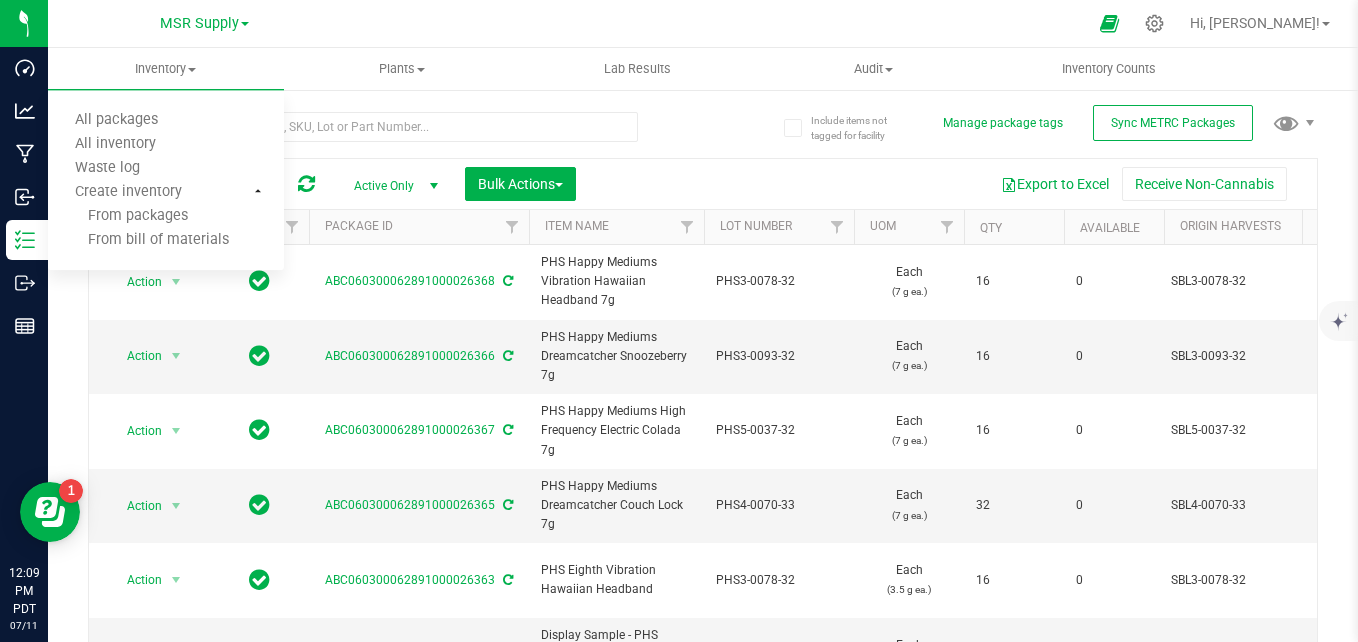 click at bounding box center (395, 126) 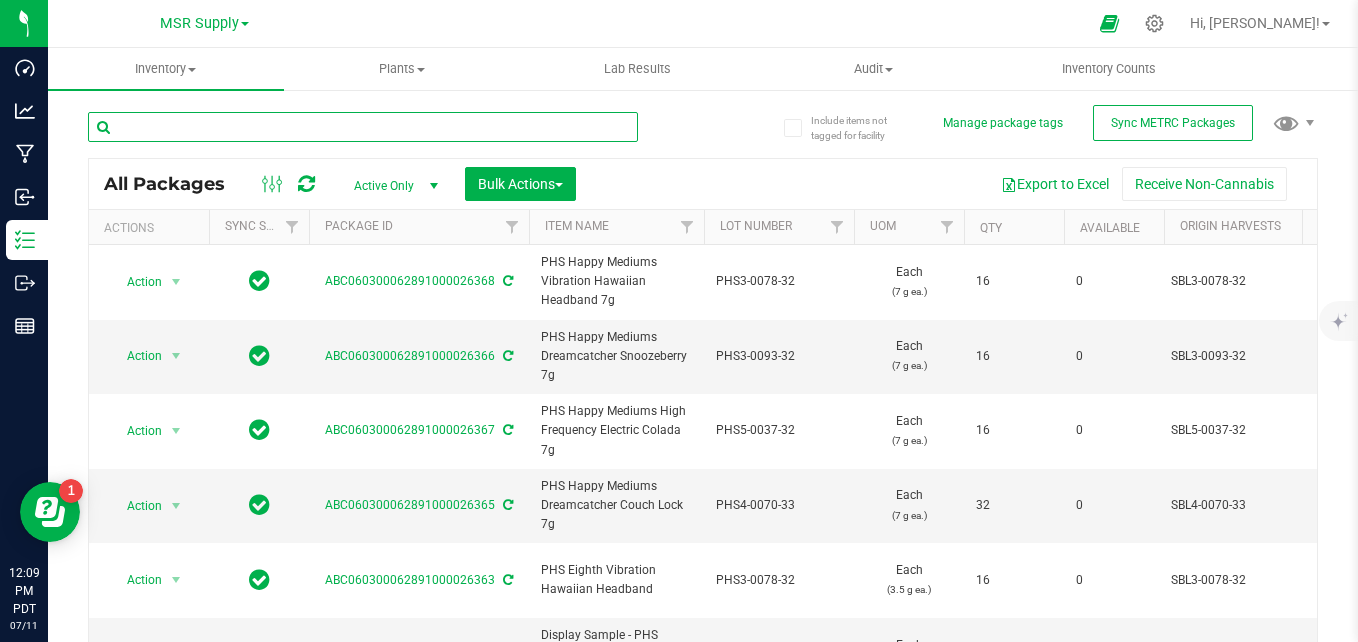 paste on "SBL1-0092-33" 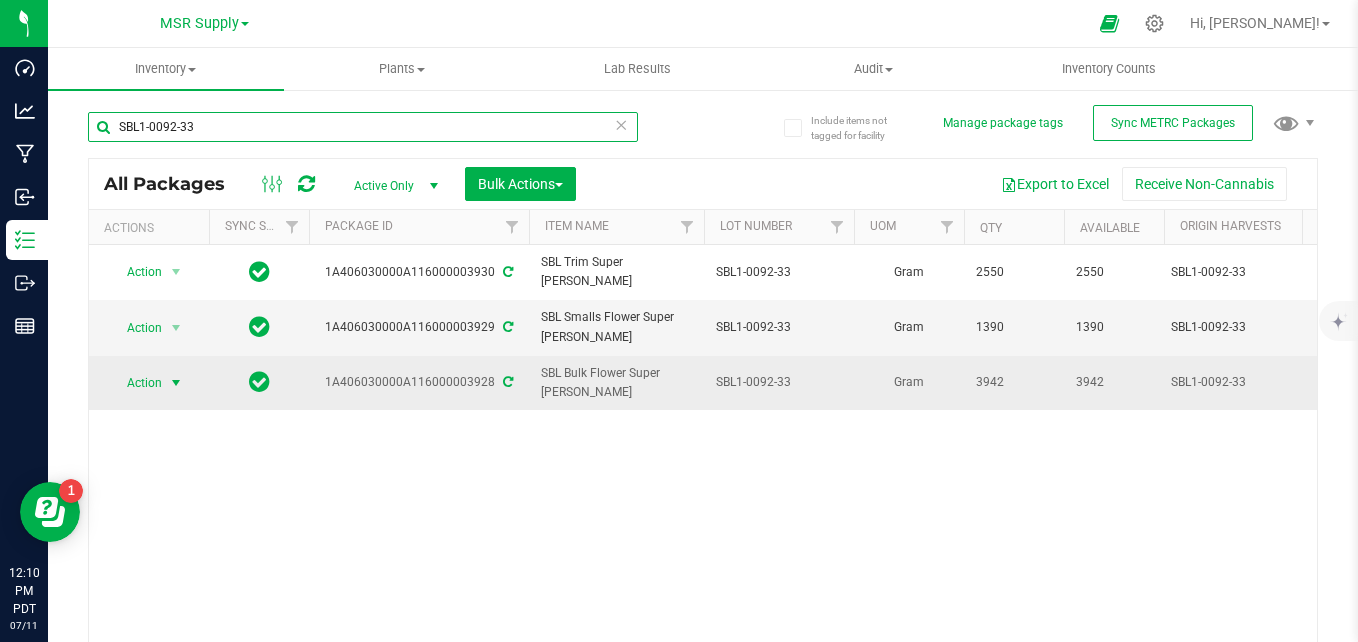 type on "SBL1-0092-33" 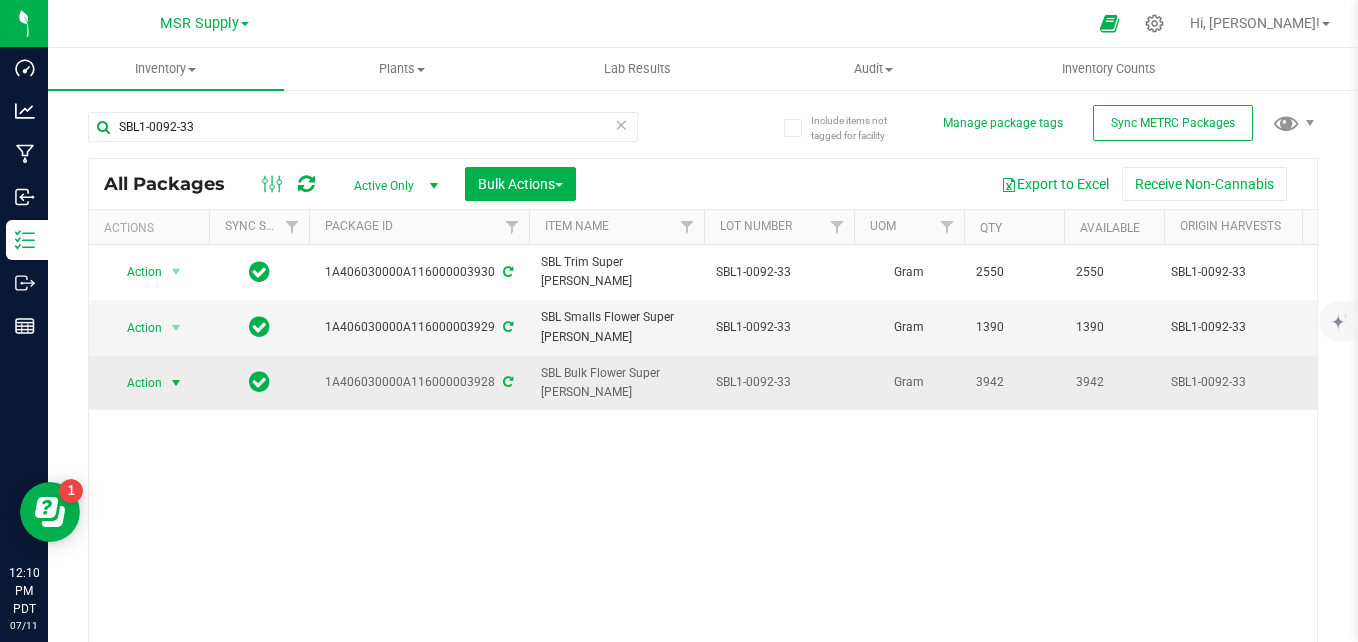 click on "Action" at bounding box center (136, 383) 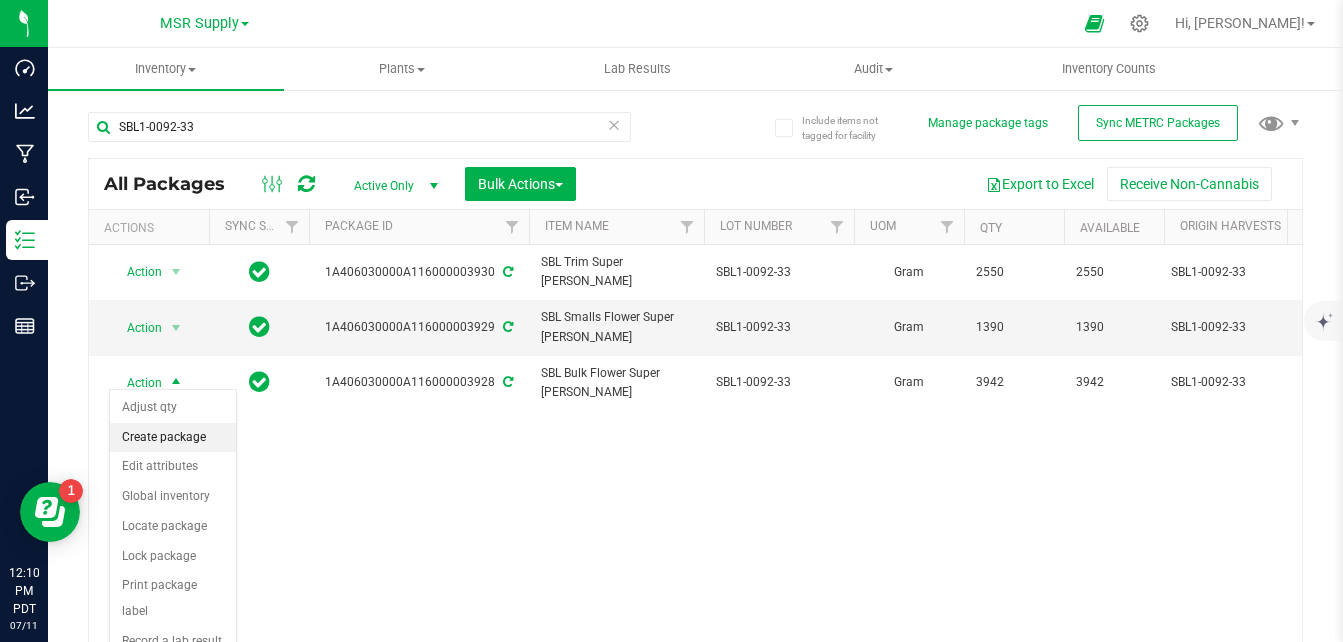 click on "Create package" at bounding box center (173, 438) 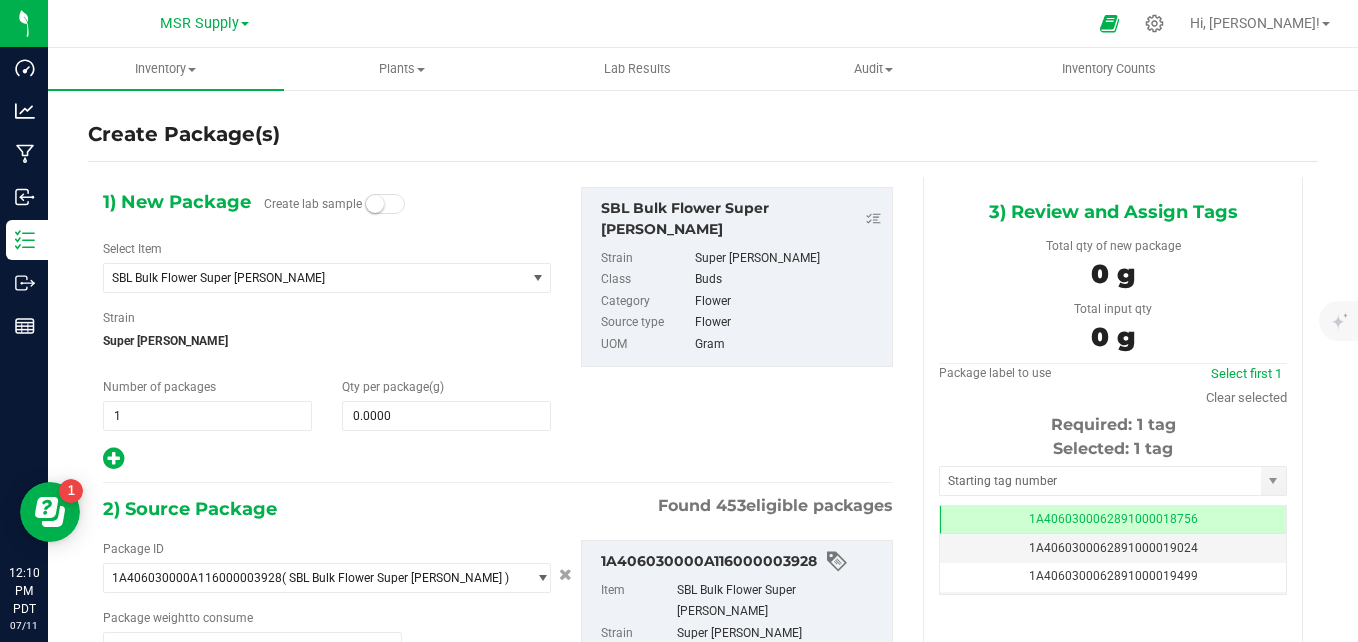 scroll, scrollTop: 0, scrollLeft: -1, axis: horizontal 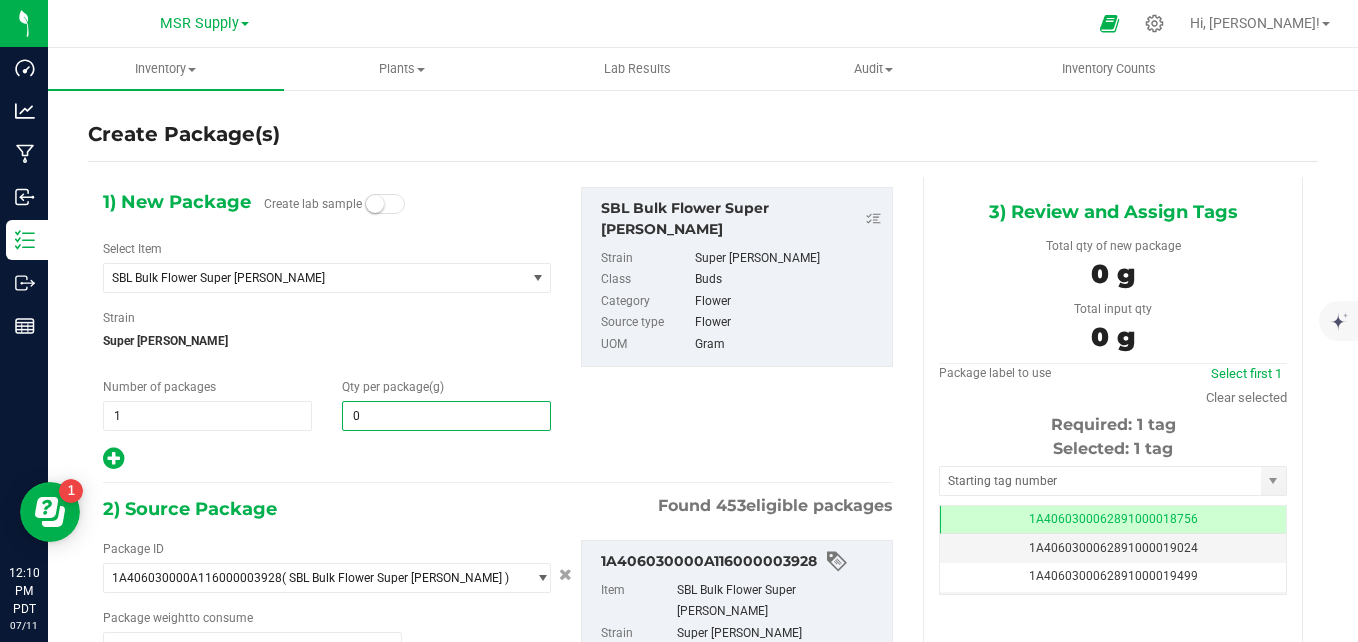 type 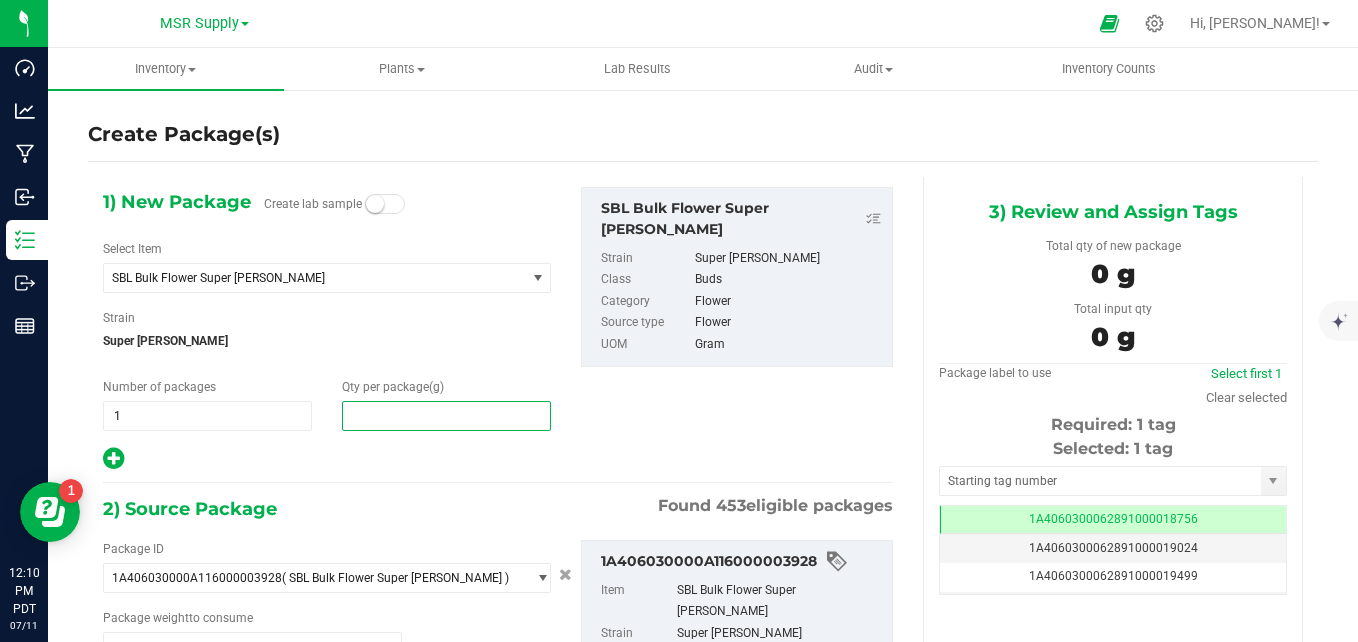 click at bounding box center [446, 416] 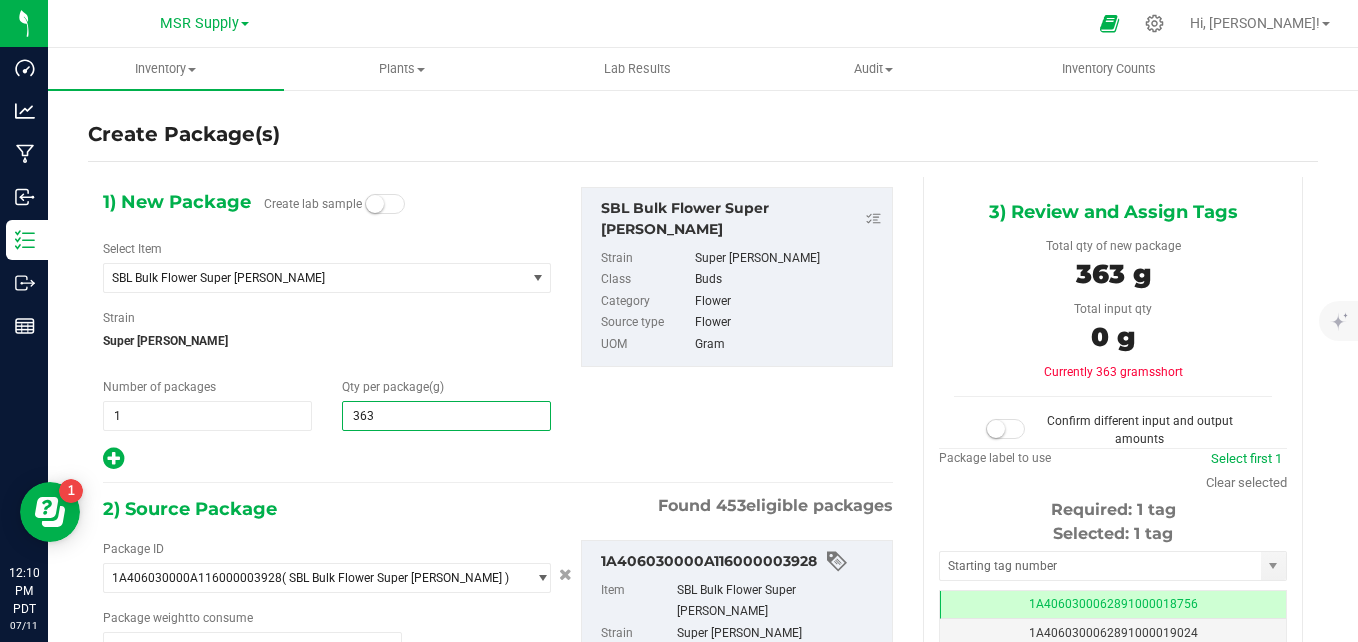 type on "3632" 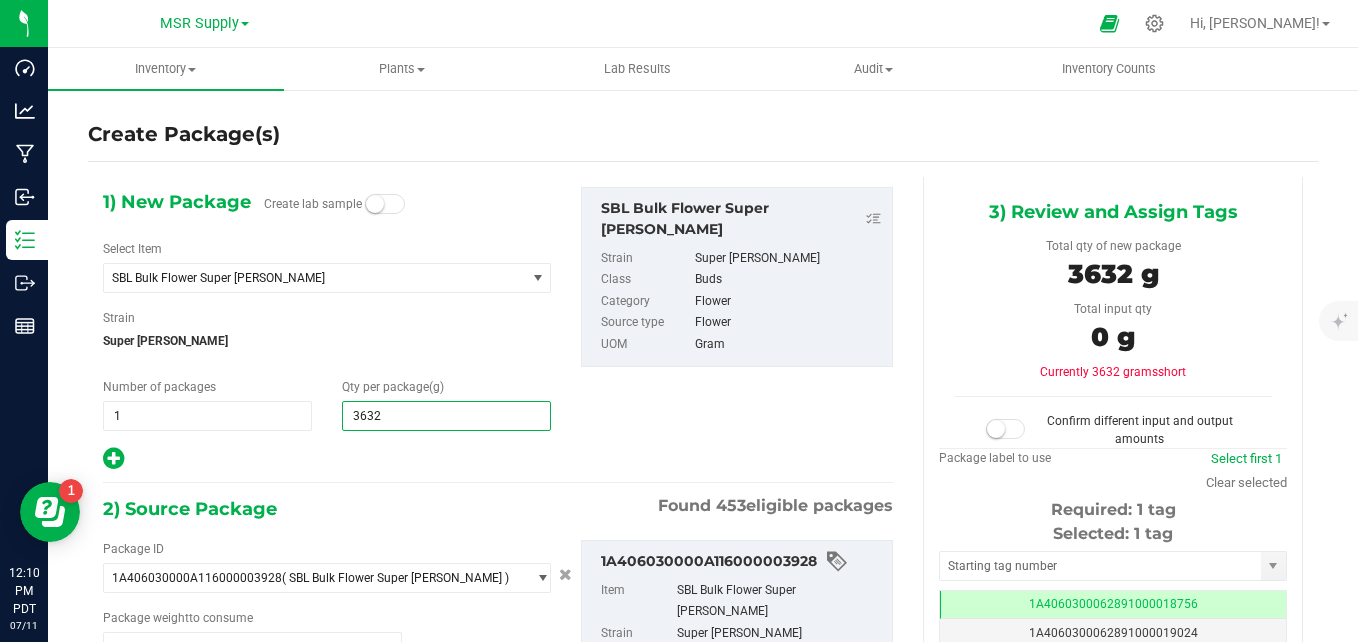 type on "3,632.0000" 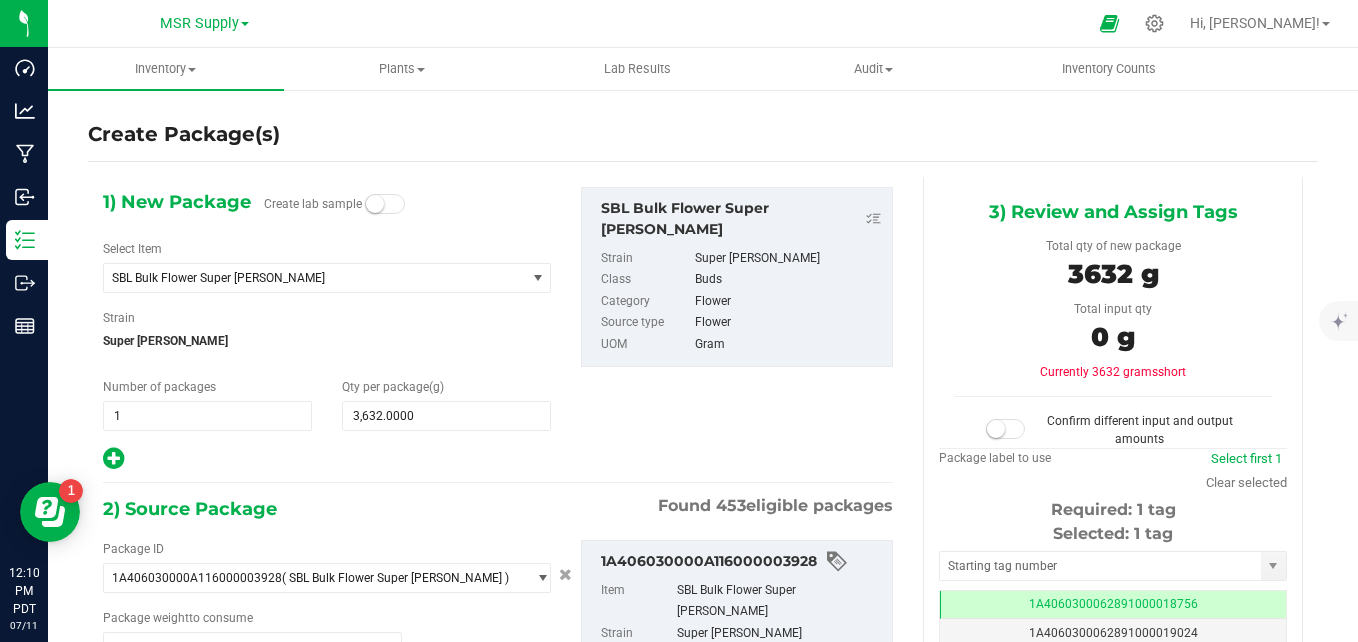 click at bounding box center (498, 483) 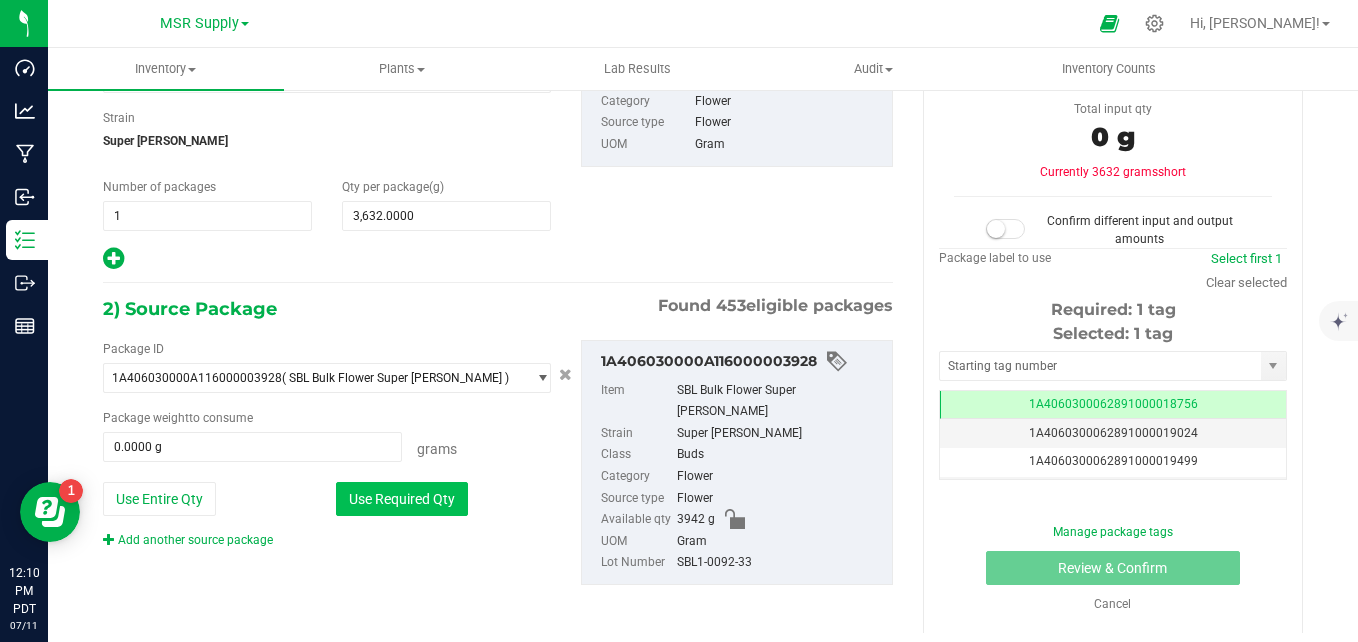 click on "Use Required Qty" at bounding box center (402, 499) 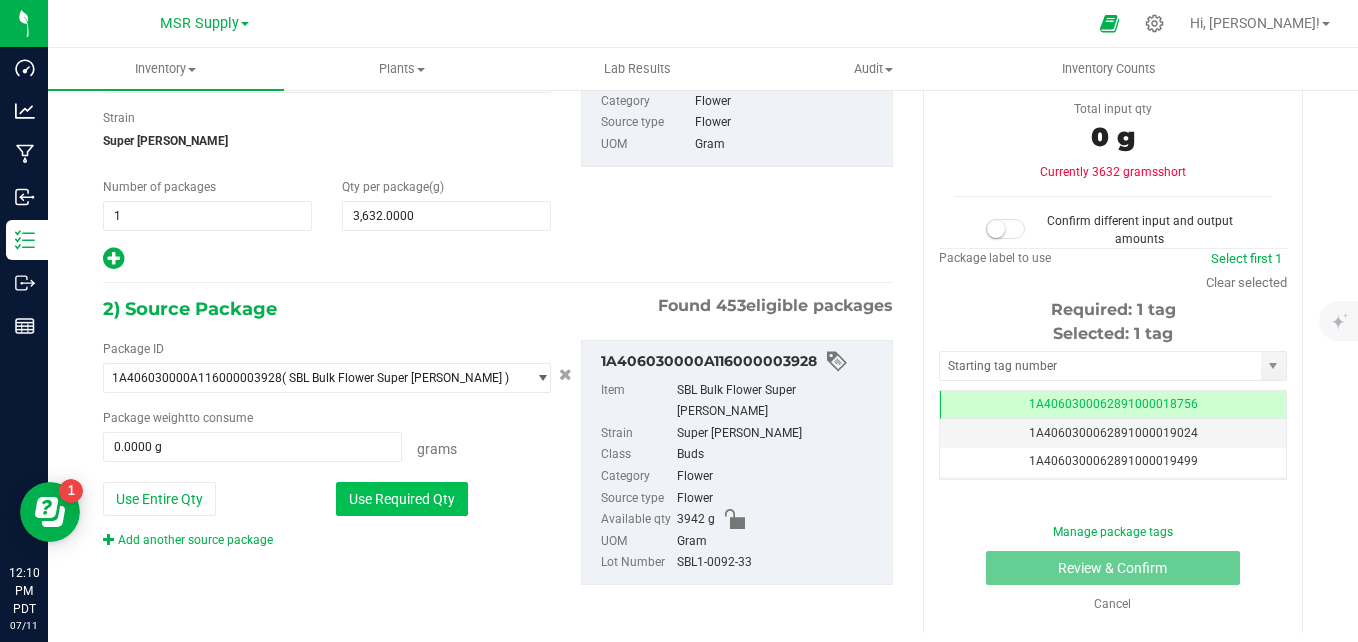 type on "3632.0000 g" 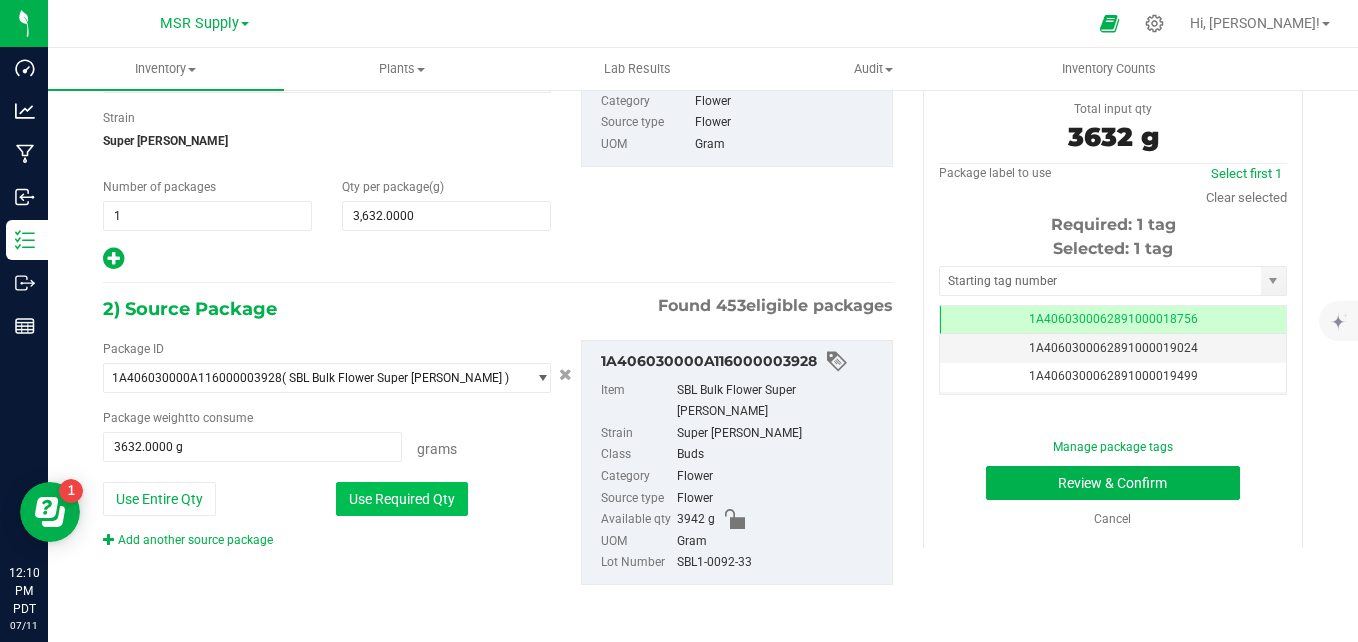 scroll, scrollTop: 178, scrollLeft: 0, axis: vertical 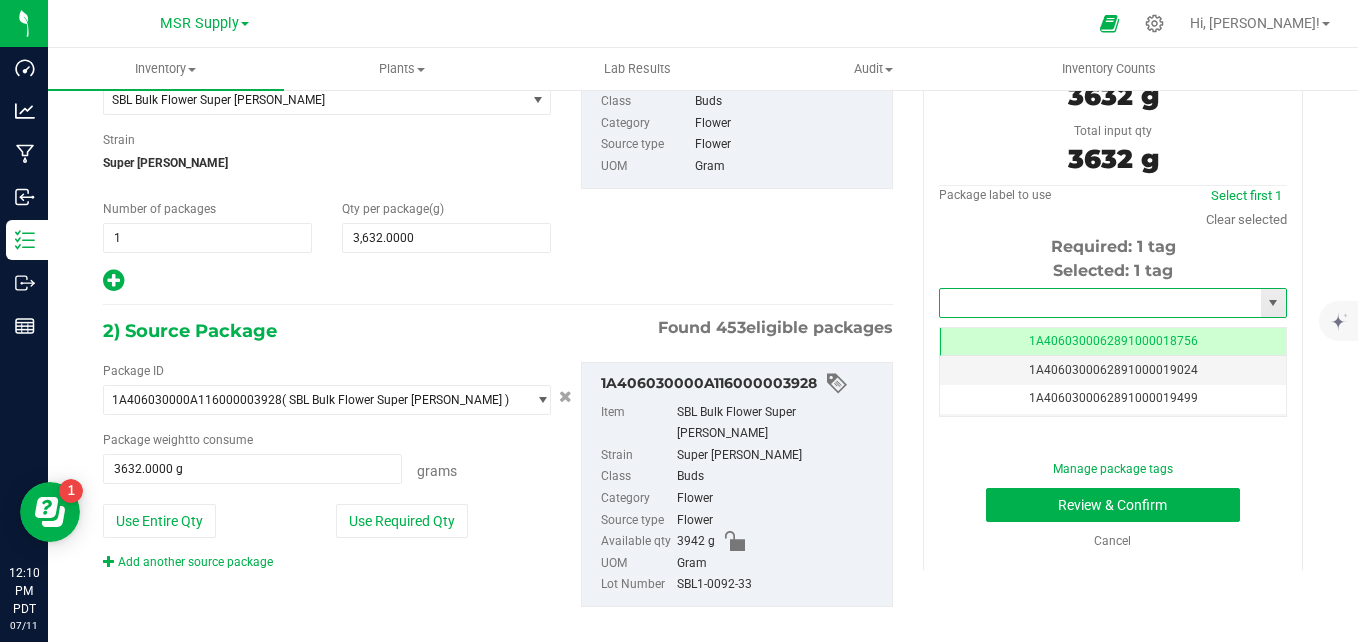 click at bounding box center [1100, 303] 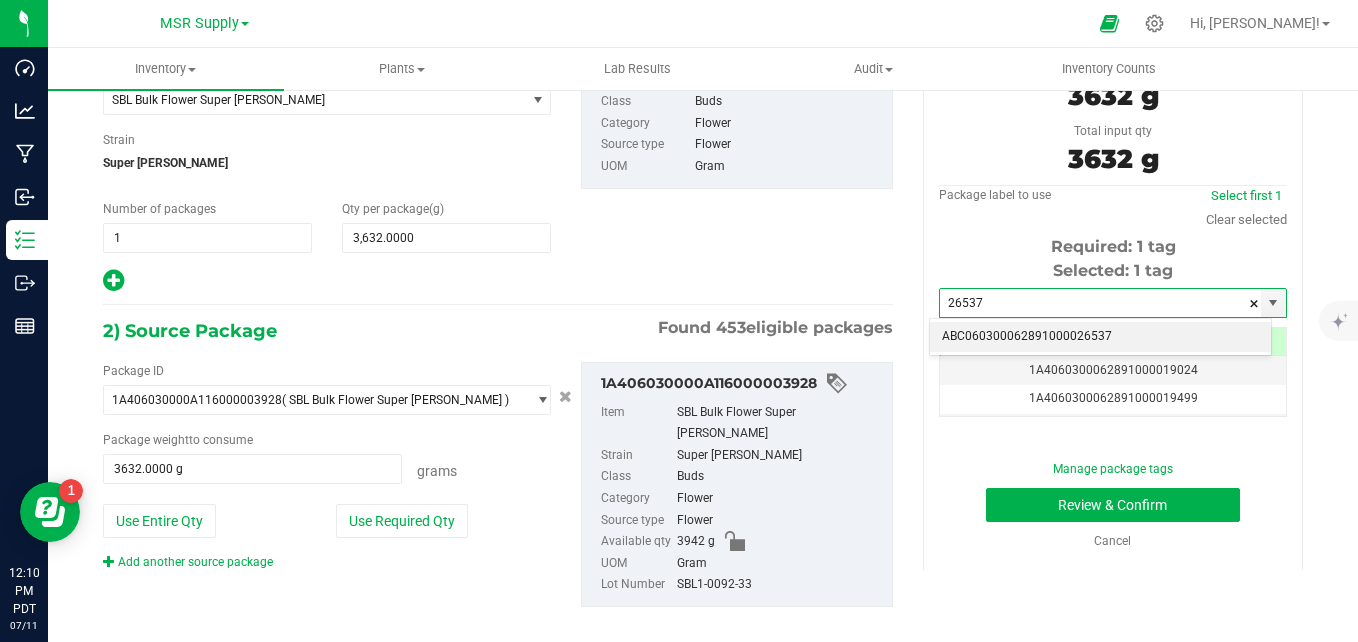 click on "ABC060300062891000026537" at bounding box center (1100, 337) 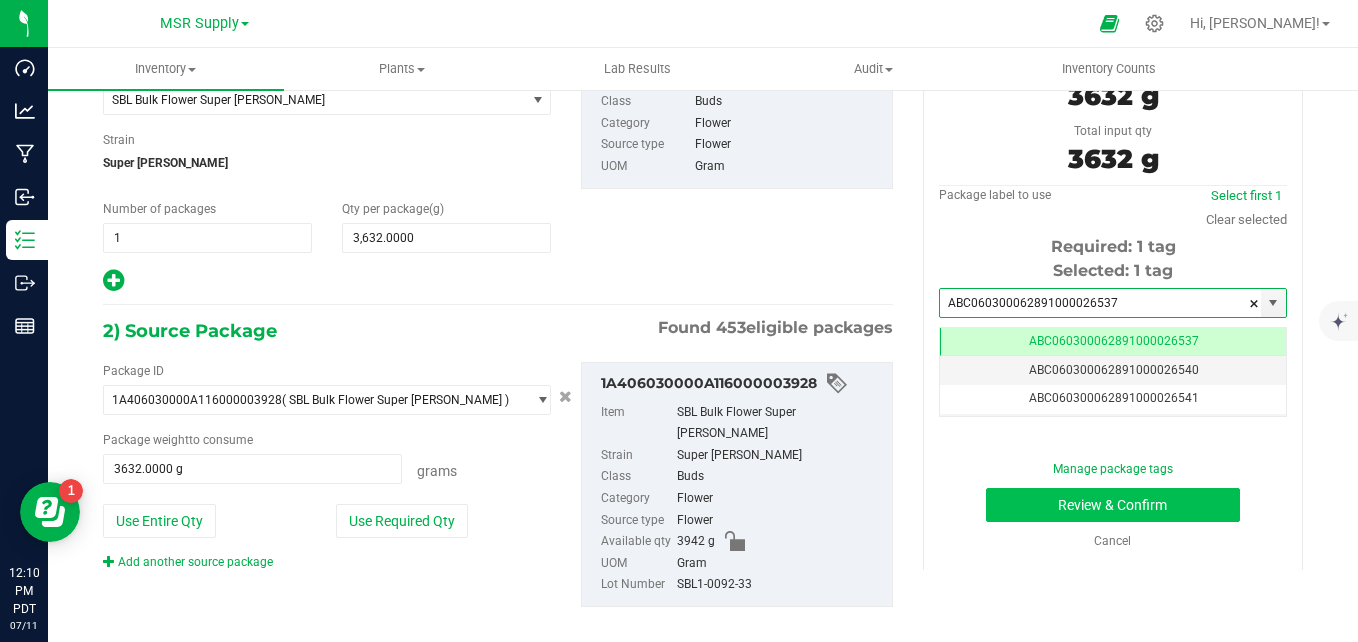 scroll, scrollTop: 0, scrollLeft: -1, axis: horizontal 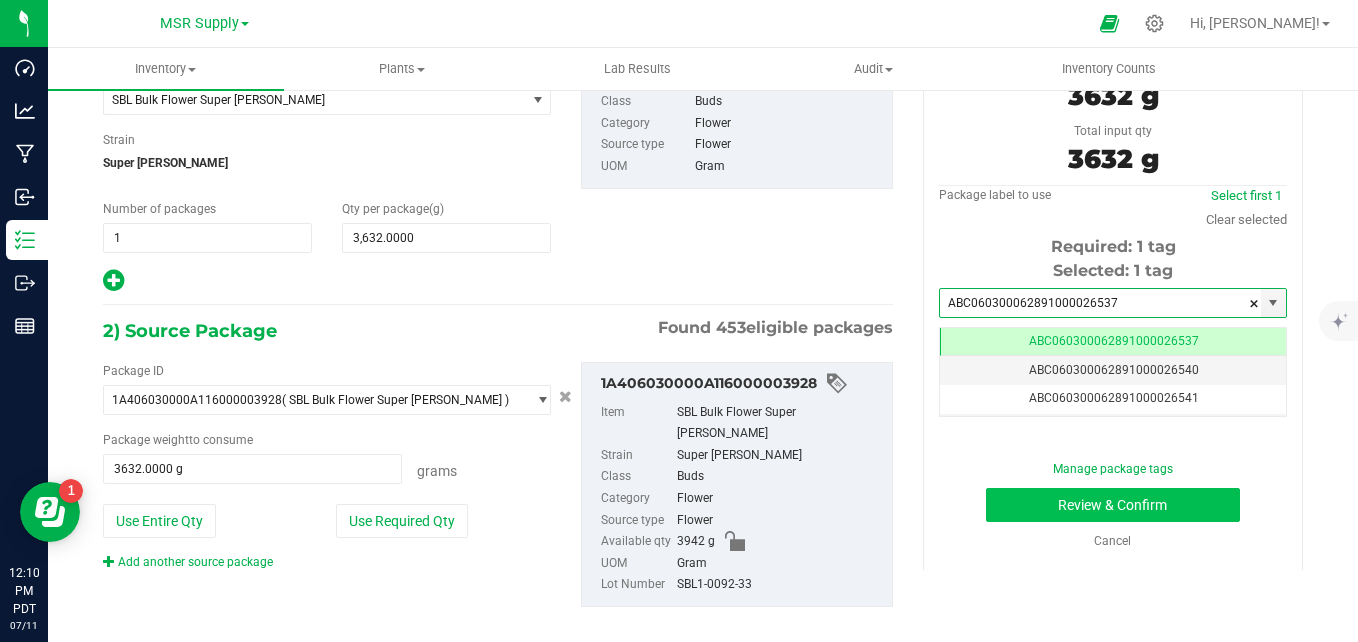 type on "ABC060300062891000026537" 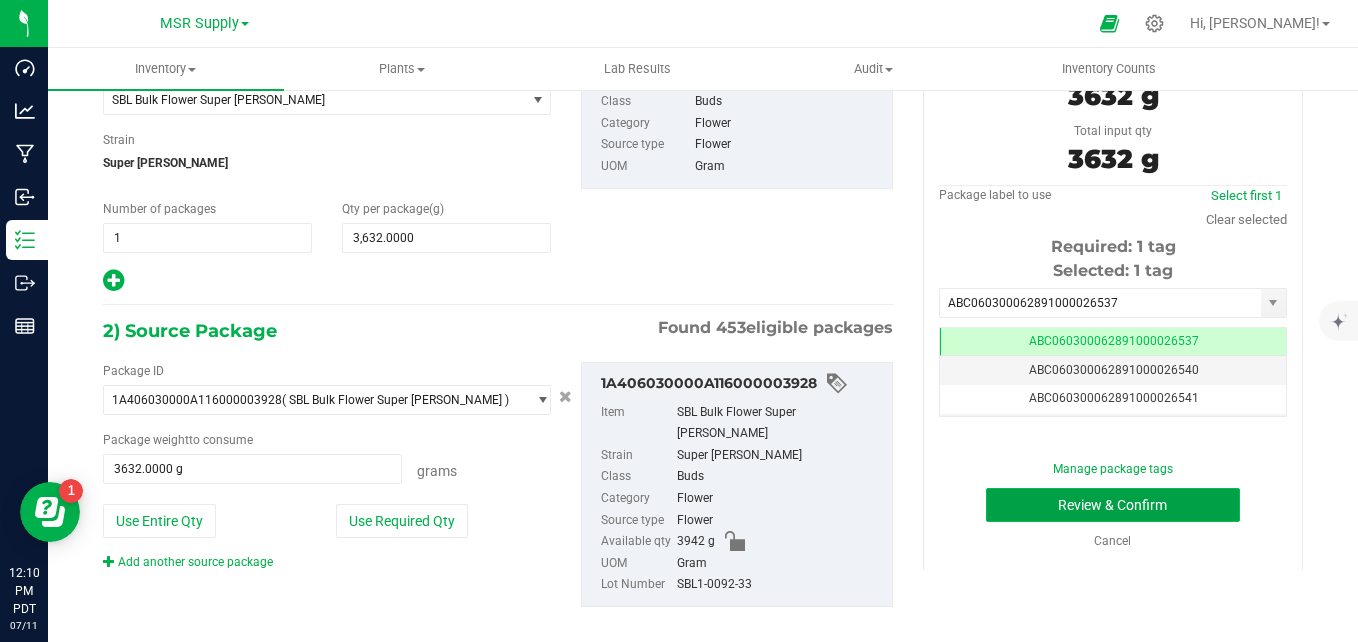 click on "Review & Confirm" at bounding box center (1113, 505) 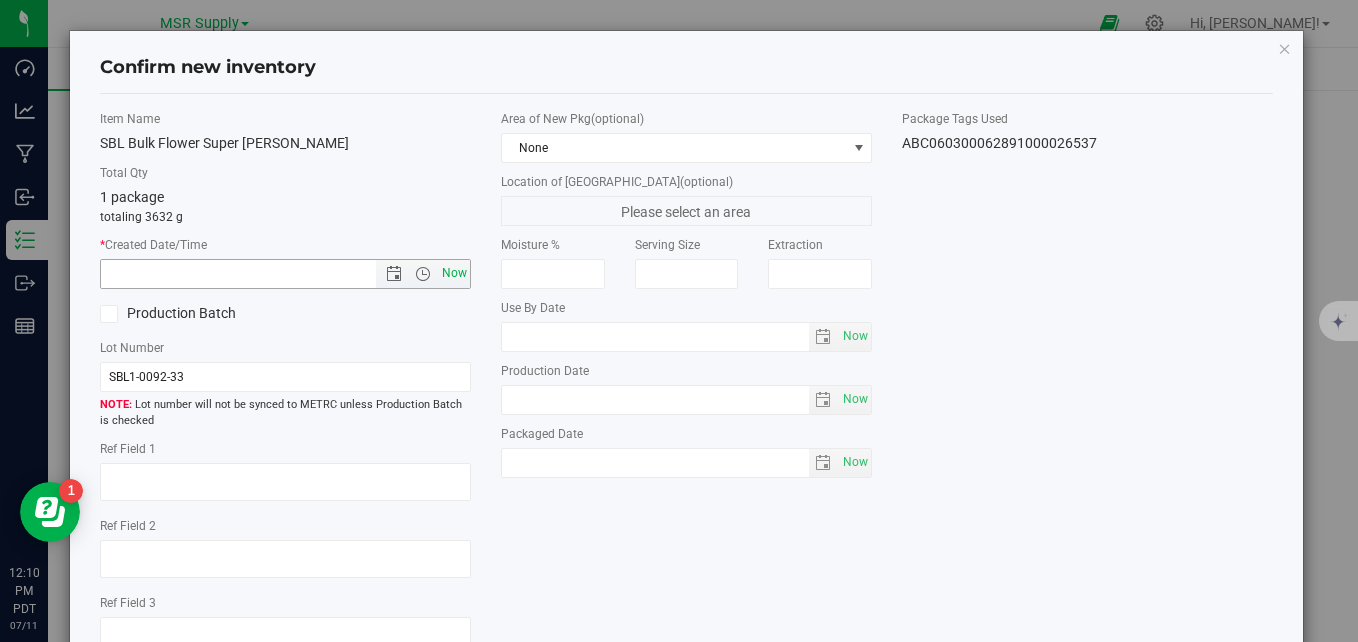 click on "Now" at bounding box center [455, 273] 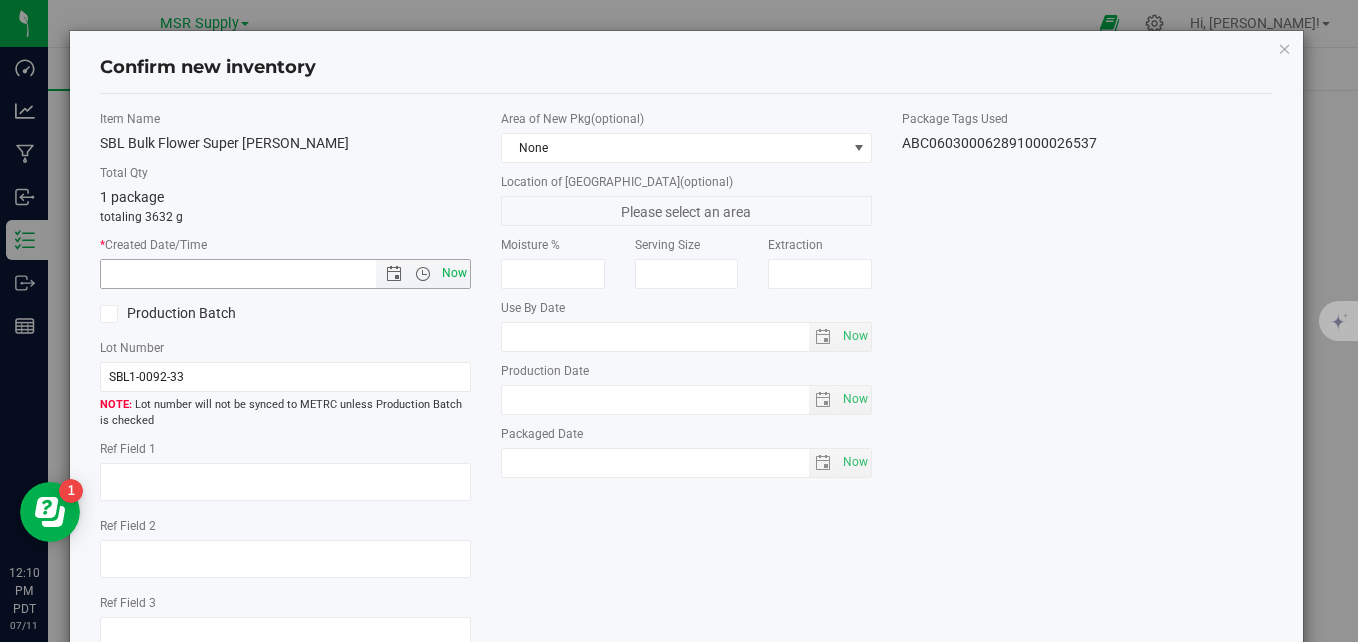 type on "7/11/2025 12:10 PM" 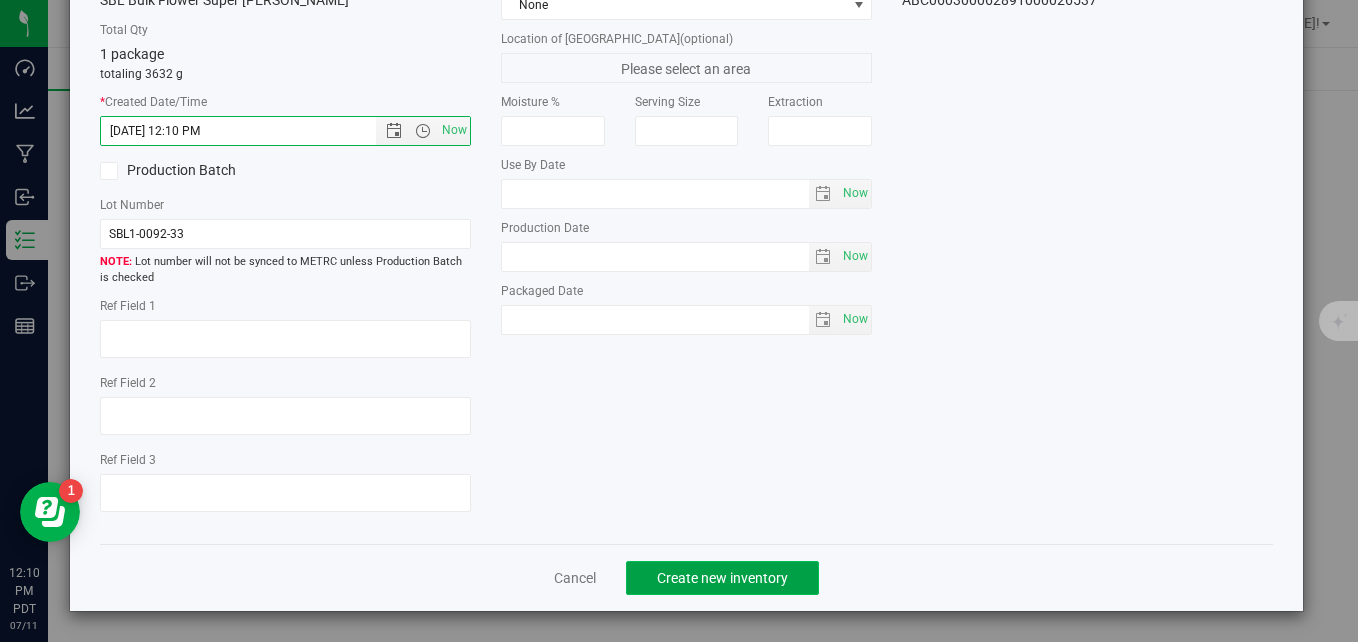 click on "Create new inventory" 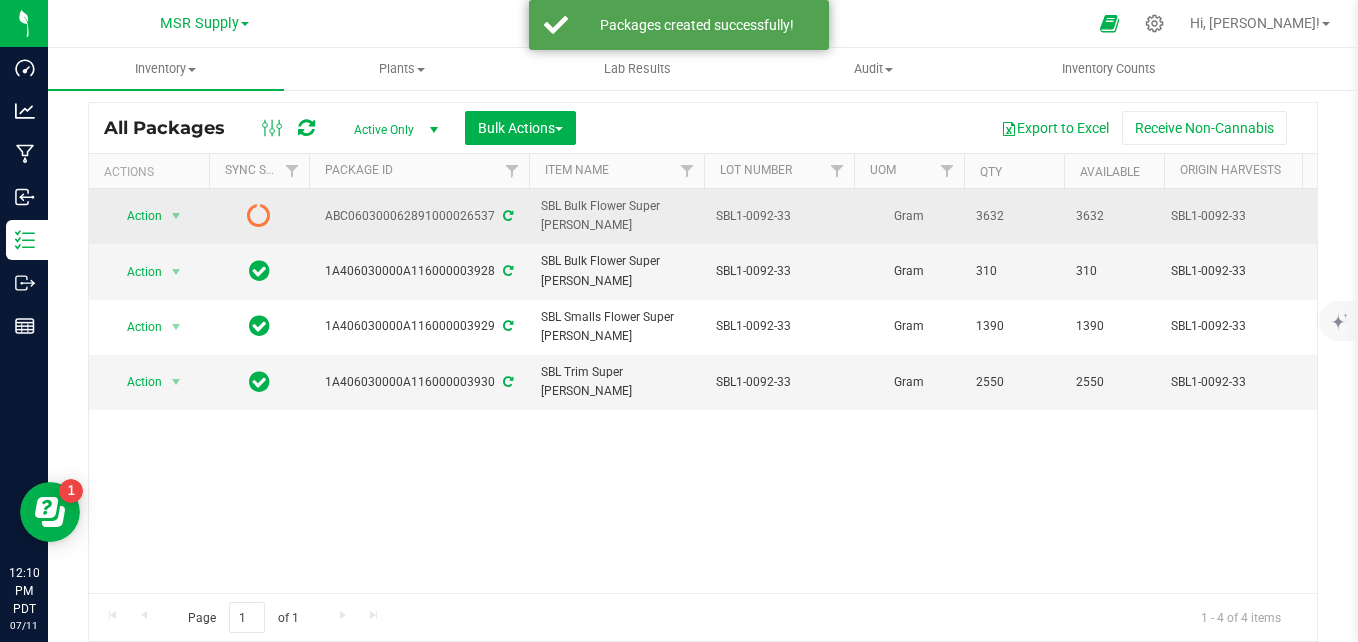 click at bounding box center (508, 216) 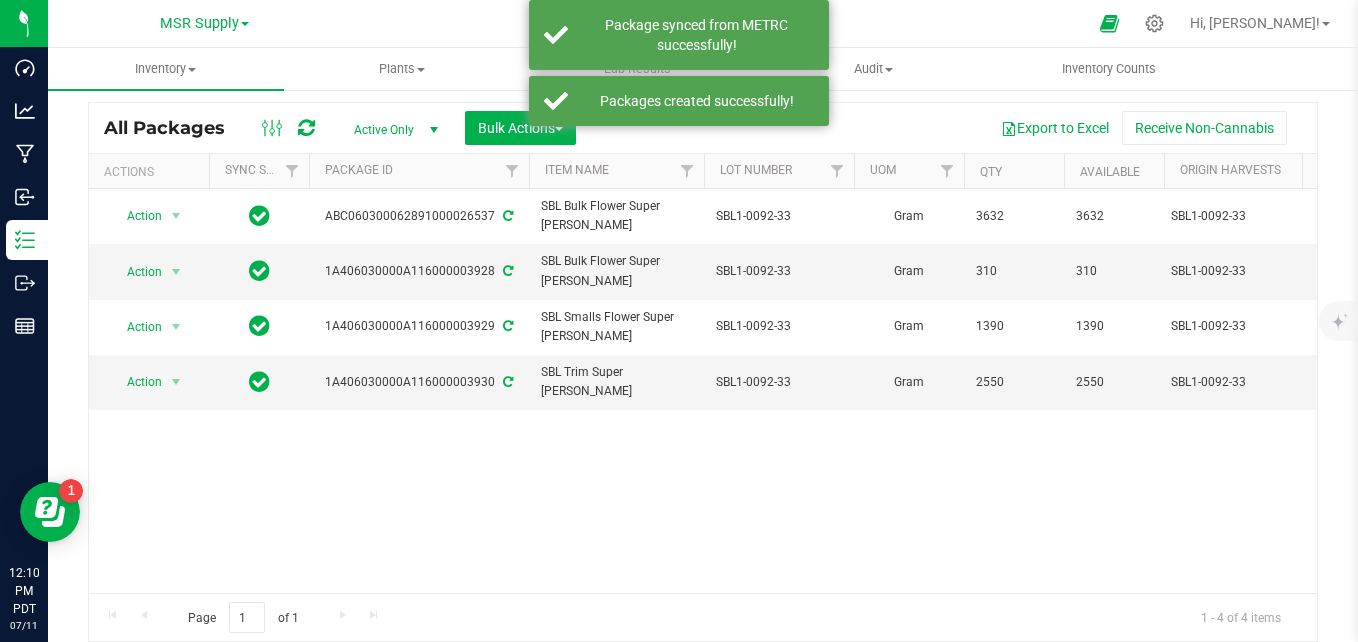 click on "Export to Excel
Receive Non-Cannabis" at bounding box center (946, 128) 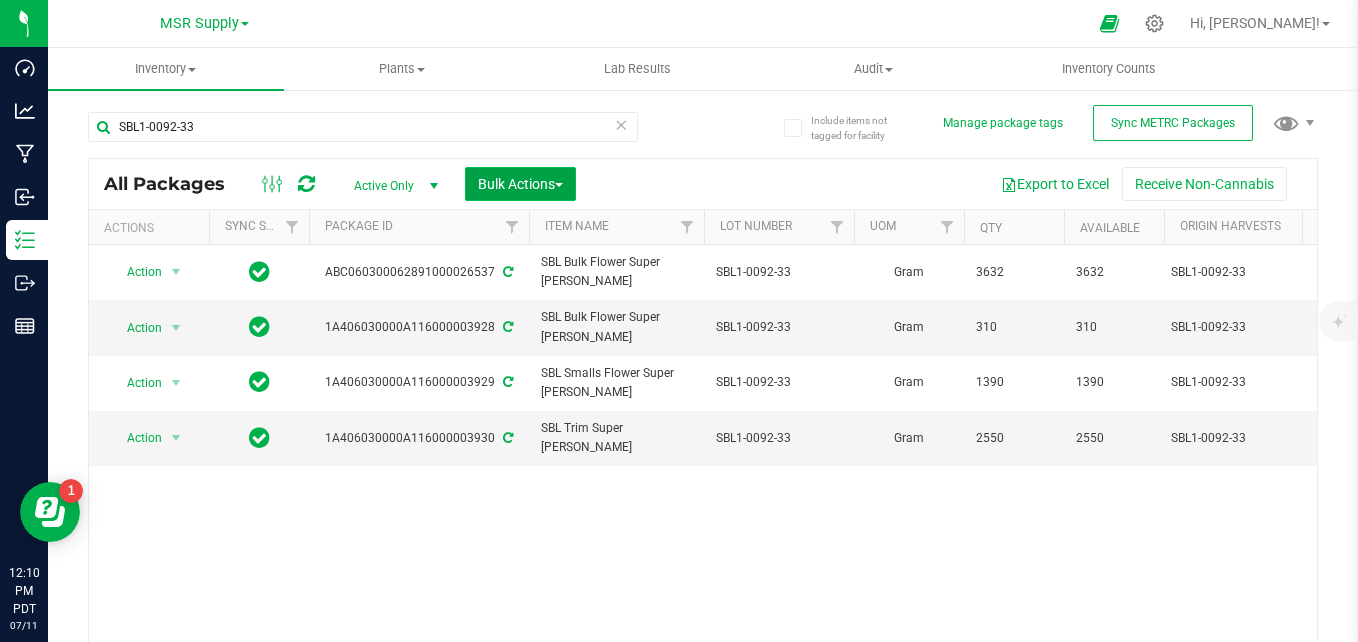 click on "Bulk Actions" at bounding box center (520, 184) 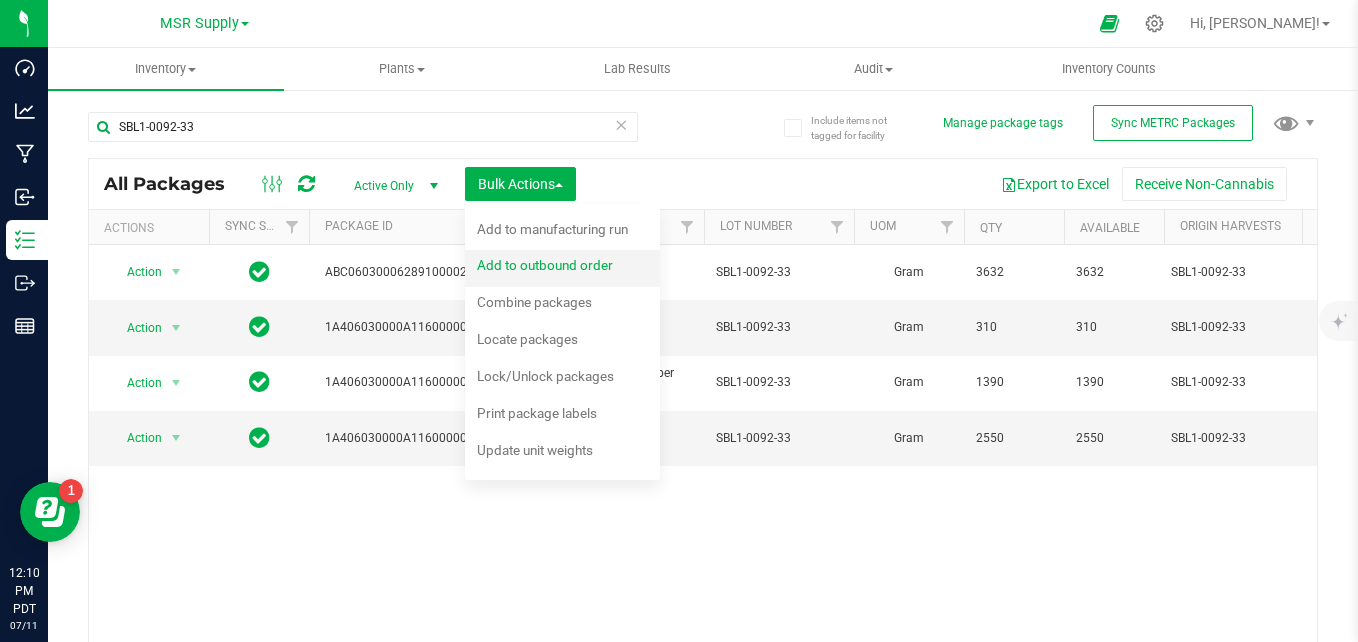 click on "Add to outbound order" at bounding box center [545, 265] 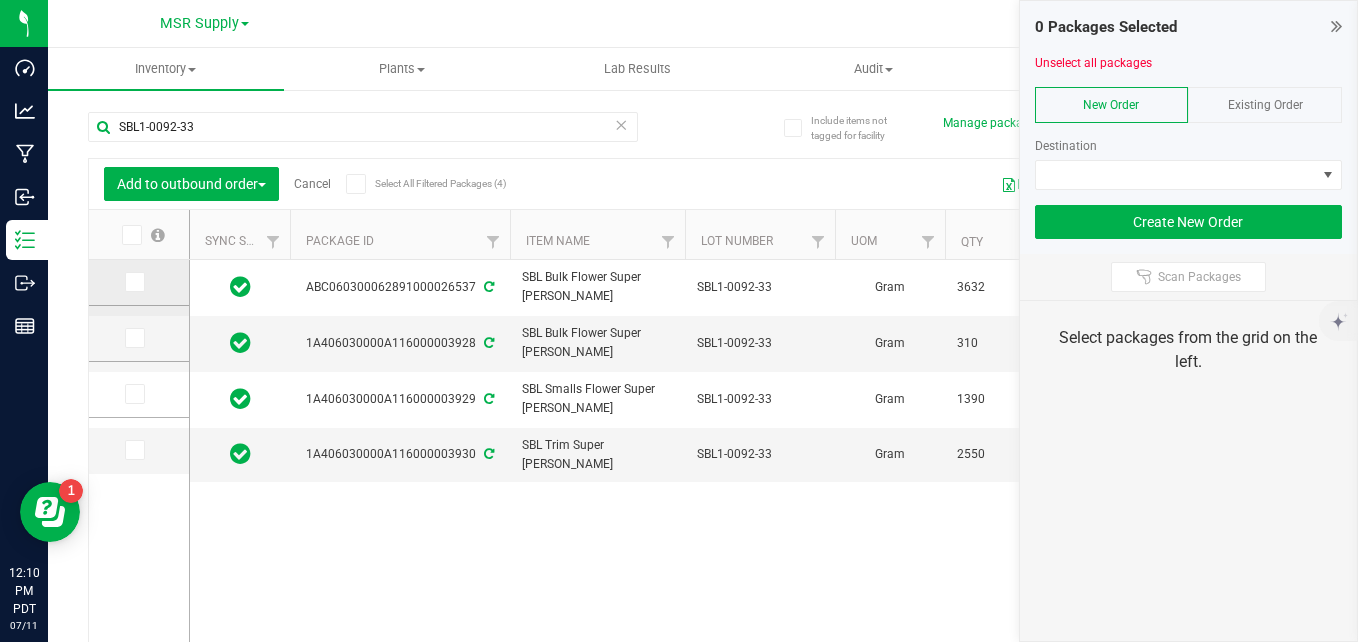 click at bounding box center (133, 282) 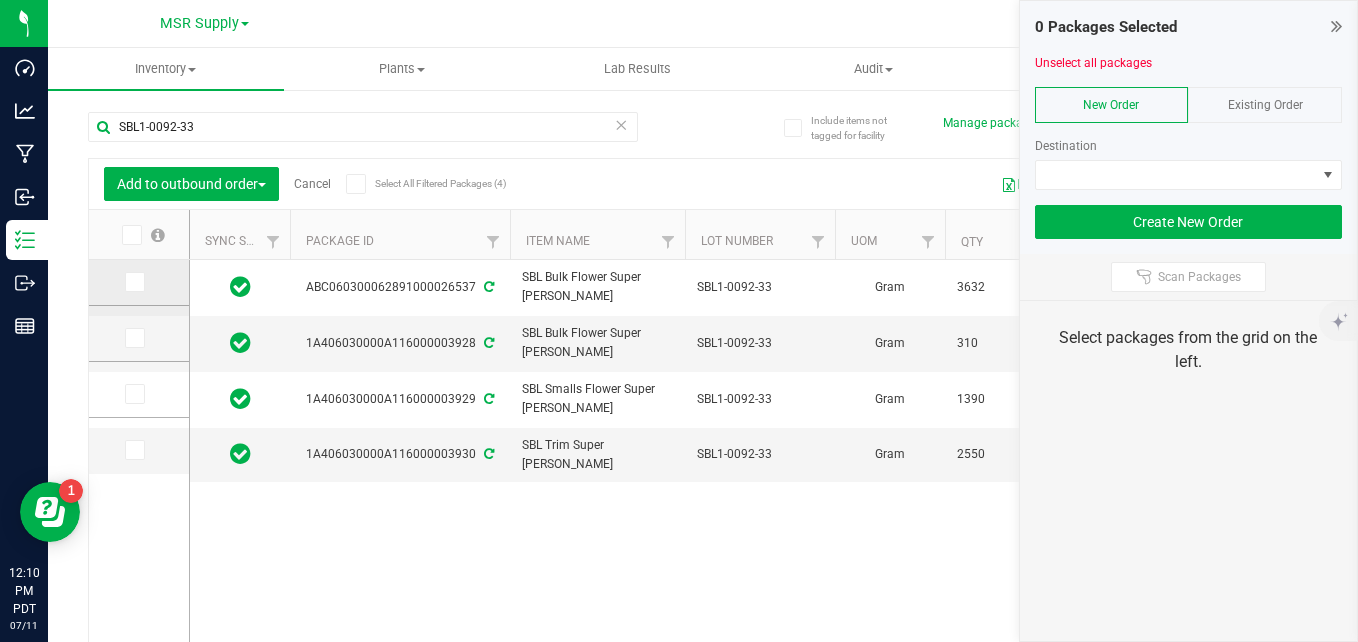 click at bounding box center (0, 0) 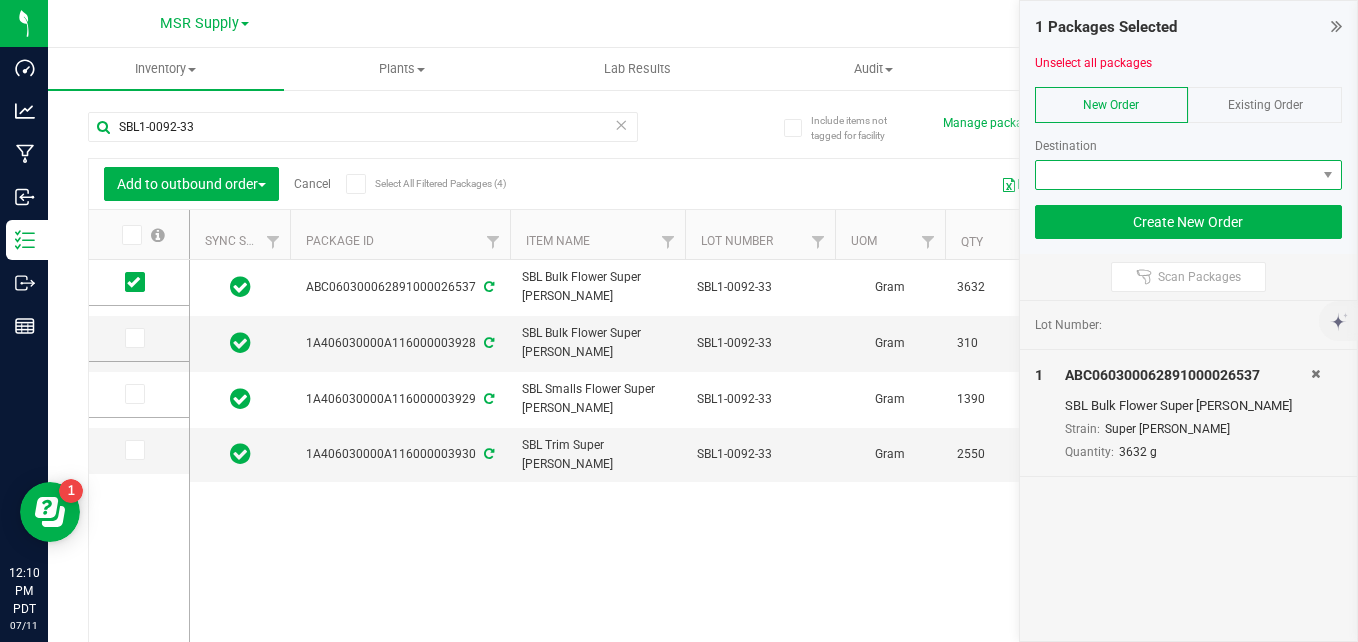 click at bounding box center [1176, 175] 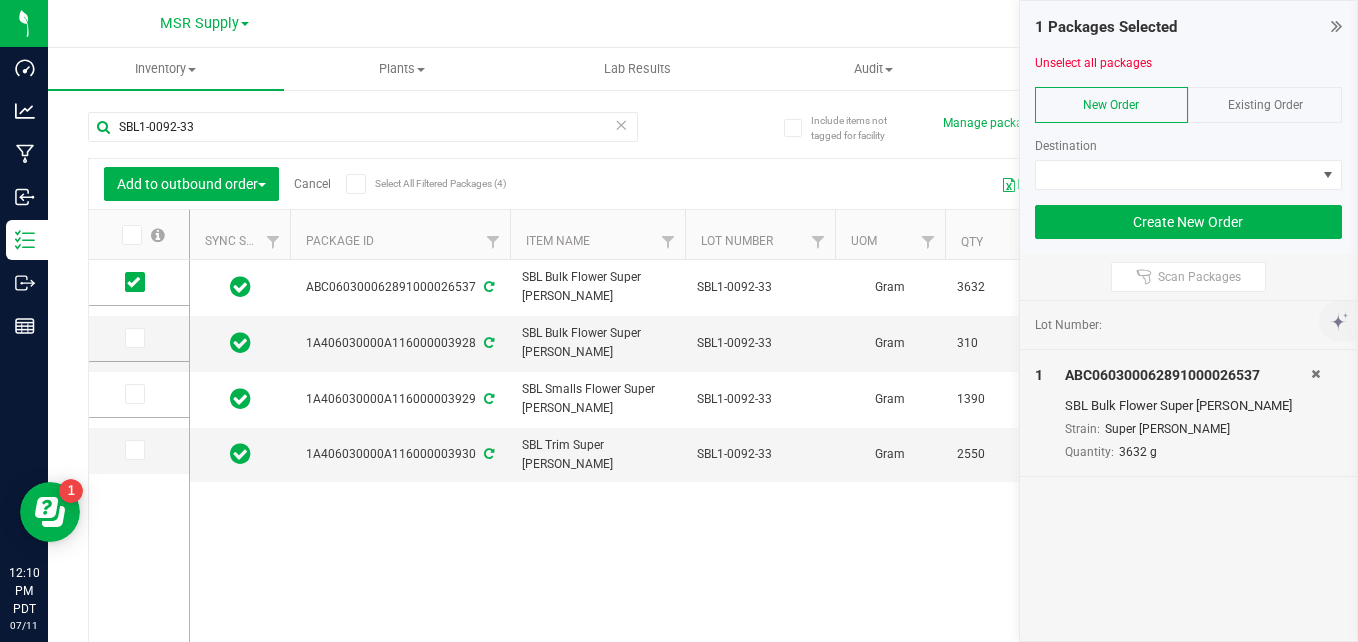 click on "Existing Order" at bounding box center [1265, 105] 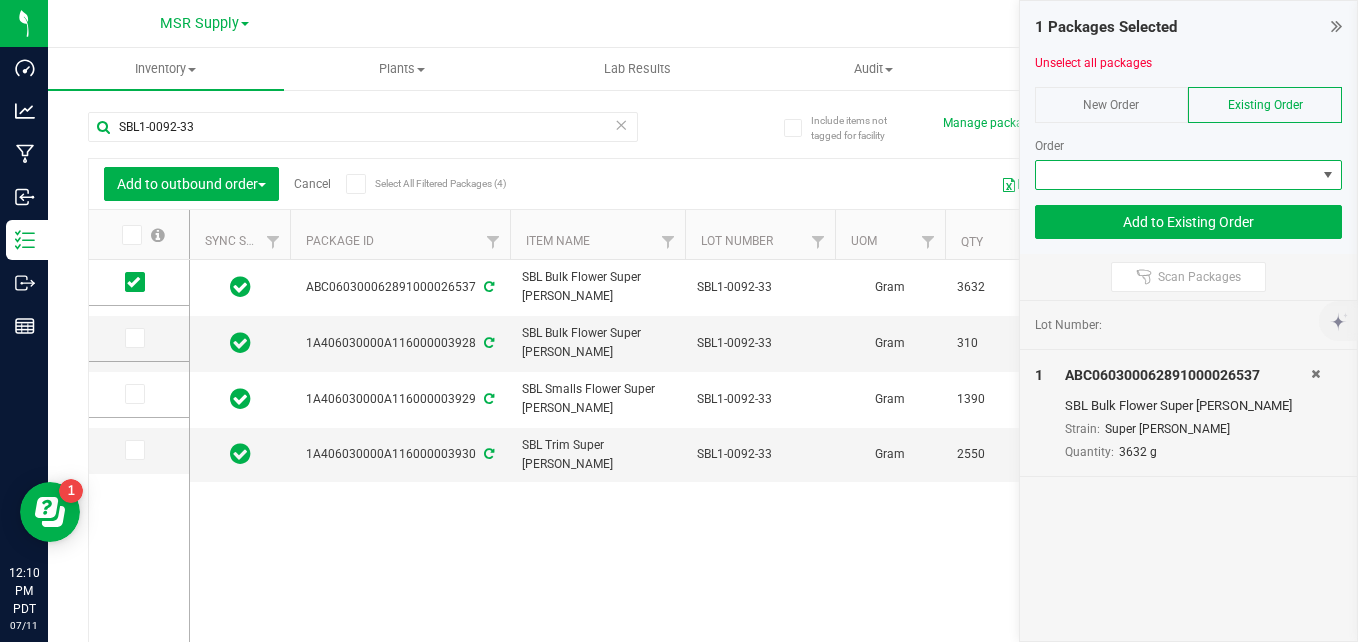 click at bounding box center [1176, 175] 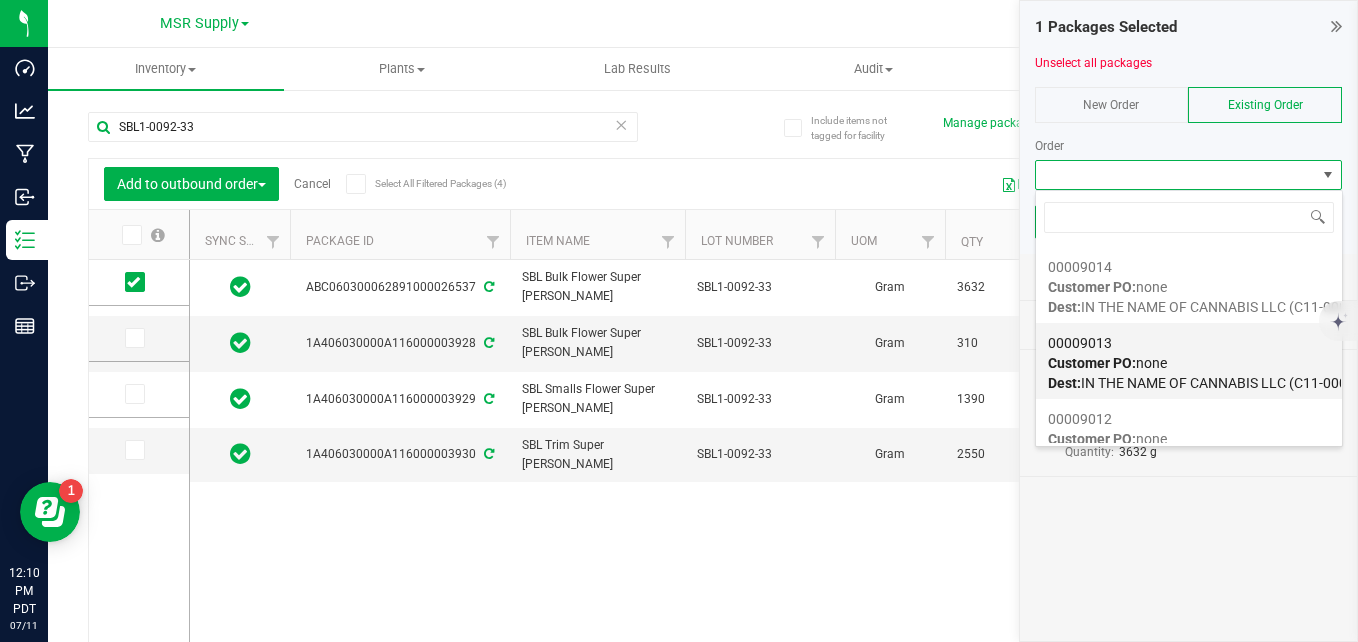 click on "00009013 Customer PO:  none Dest: IN THE NAME OF CANNABIS LLC (C11-0001427-LIC)" at bounding box center [1189, 363] 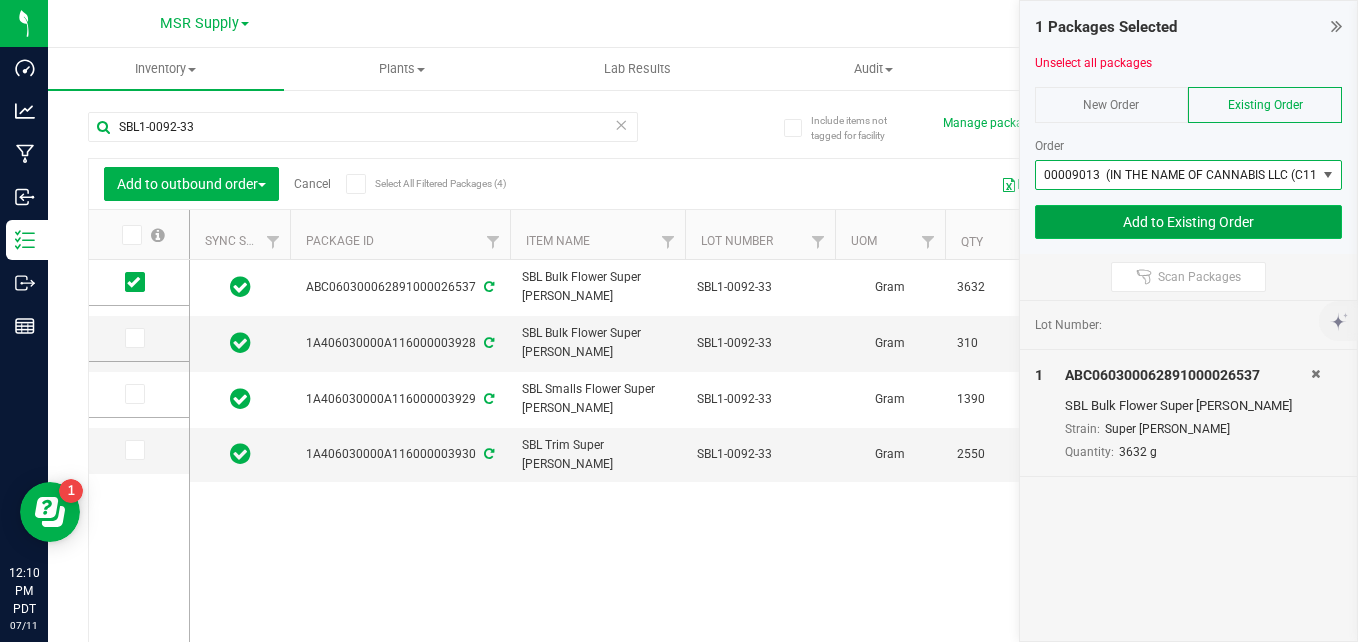 click on "Add to Existing Order" at bounding box center (1189, 222) 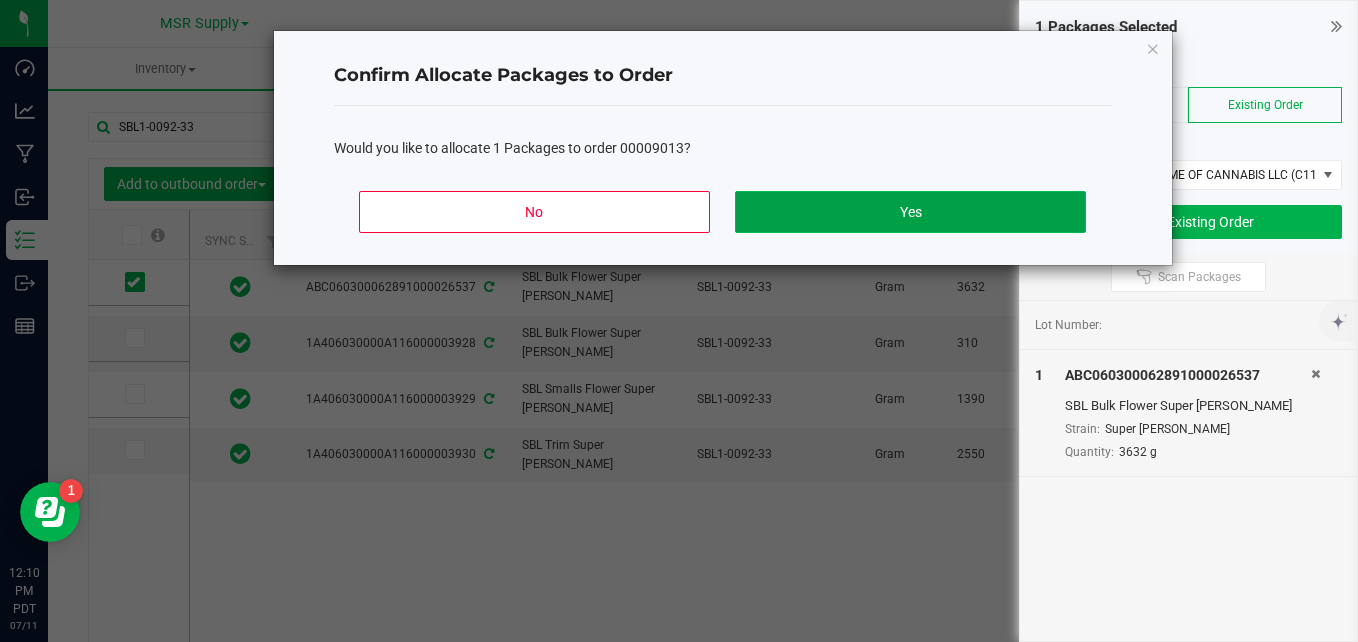 click on "Yes" 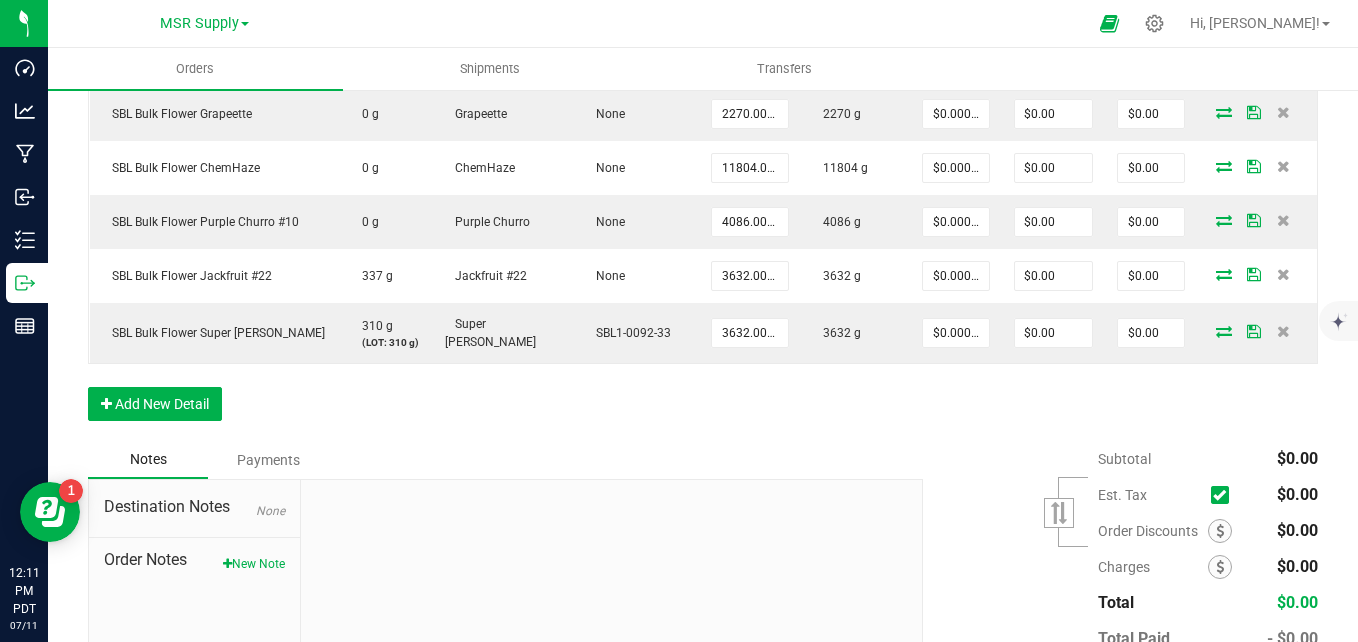 click on "Order Details Print All Labels Item  Sellable  Strain  Lot Number  Qty Ordered Qty Allocated Unit Price Line Discount Total Actions  ELO Bulk Flower Lemon Lime Haze   256 g   Lemon Lime Haze   None  11350.0000 g  11350 g  $0.00000 $0.00 $0.00  ELO Bulk Flower Candy Cream   19508 g   Candy Cream   None  7264.0000 g  7264 g  $0.00000 $0.00 $0.00  ELO Bulk Flower Berriez   0 g   Berriez   None  5448.0000 g  5448 g  $0.00000 $0.00 $0.00  ELO Bulk Flower Galactic Warheads   360 g   Galactic Warheads   None  8626.0000 g  8626 g  $0.00000 $0.00 $0.00 ELO Bulk Flower Purple Jello  106 g   Purple Jello  None 5902.0000 g  0 g  $0.00000 $0.00 $0.00  ELO Bulk Flower Candy Cones   380 g   Candy Cones   None  8626.0000 g  8626 g  $0.00000 $0.00 $0.00  ELO Bulk Flower White Gummiez   0 g   White Gummiez   None  10896.0000 g  10896 g  $0.00000 $0.00 $0.00  SBL Bulk Flower Grapeette   0 g   Grapeette   None  2270.0000 g  2270 g  $0.00000 $0.00 $0.00  SBL Bulk Flower ChemHaze   0 g   ChemHaze" at bounding box center (703, 22) 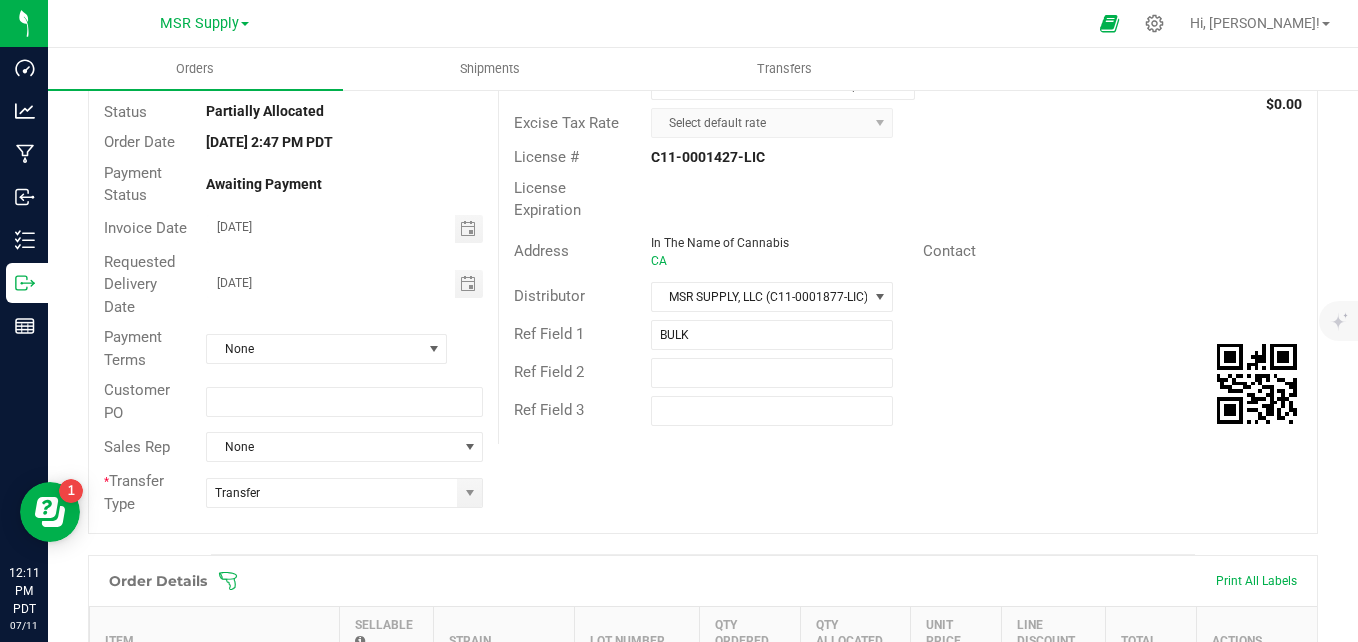 scroll, scrollTop: 0, scrollLeft: 0, axis: both 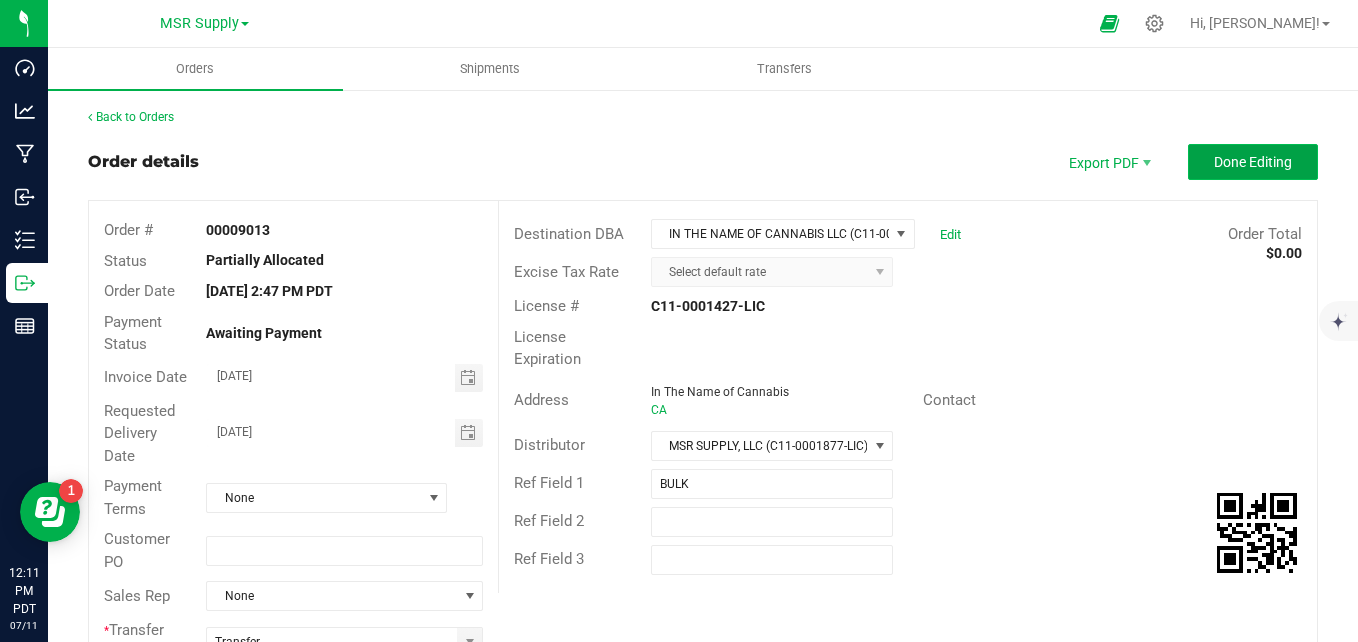 click on "Done Editing" at bounding box center (1253, 162) 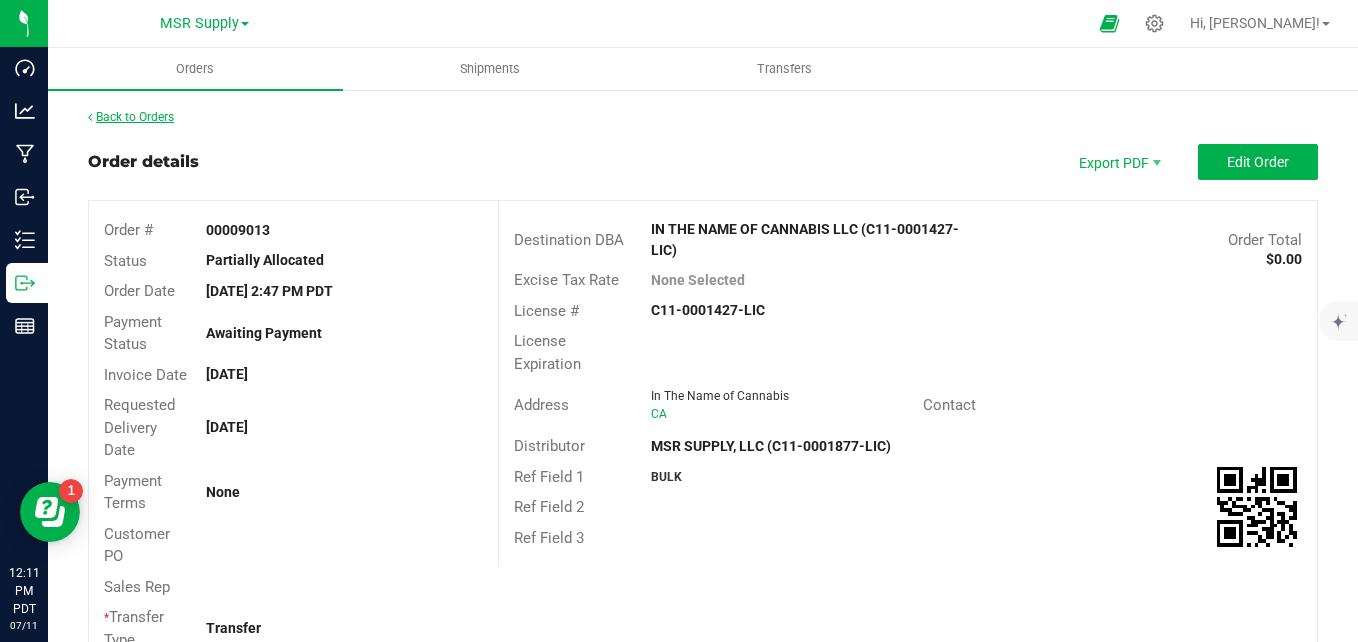 click on "Back to Orders" at bounding box center (131, 117) 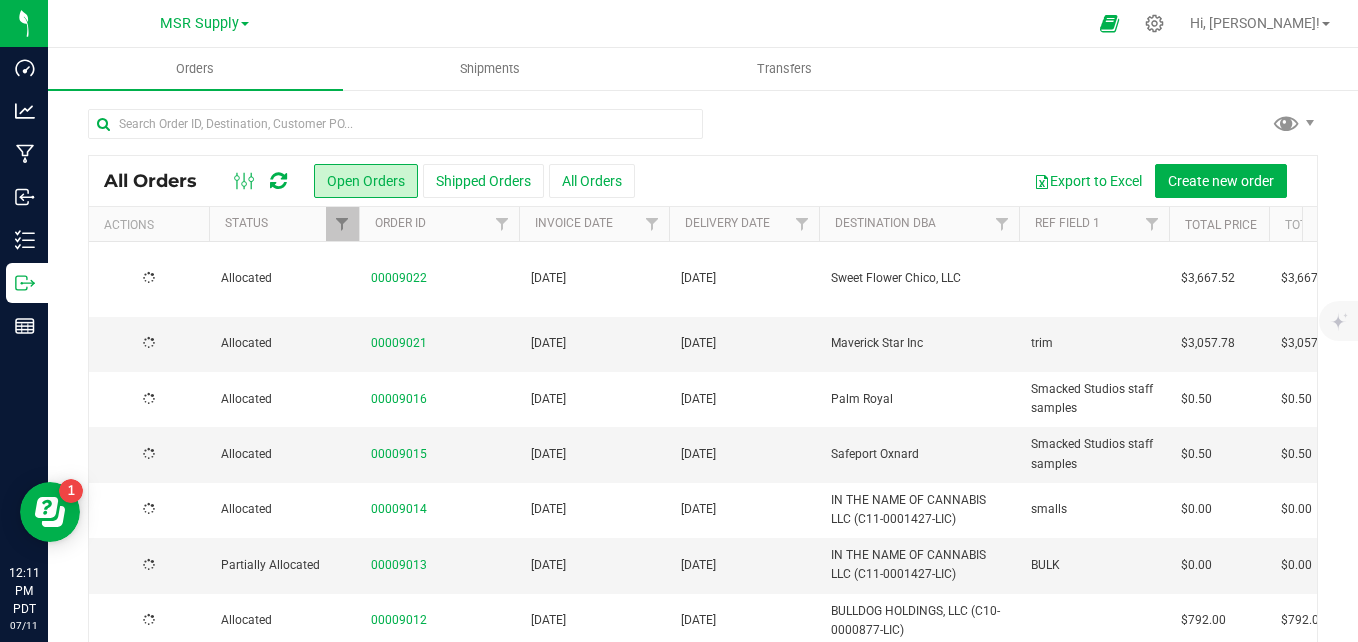 click on "All Orders
Open Orders
Shipped Orders
All Orders
Export to Excel
Create new order
Actions Status Order ID Invoice Date Delivery Date Destination DBA Ref Field 1 Total Price Payment Terms" at bounding box center [703, 401] 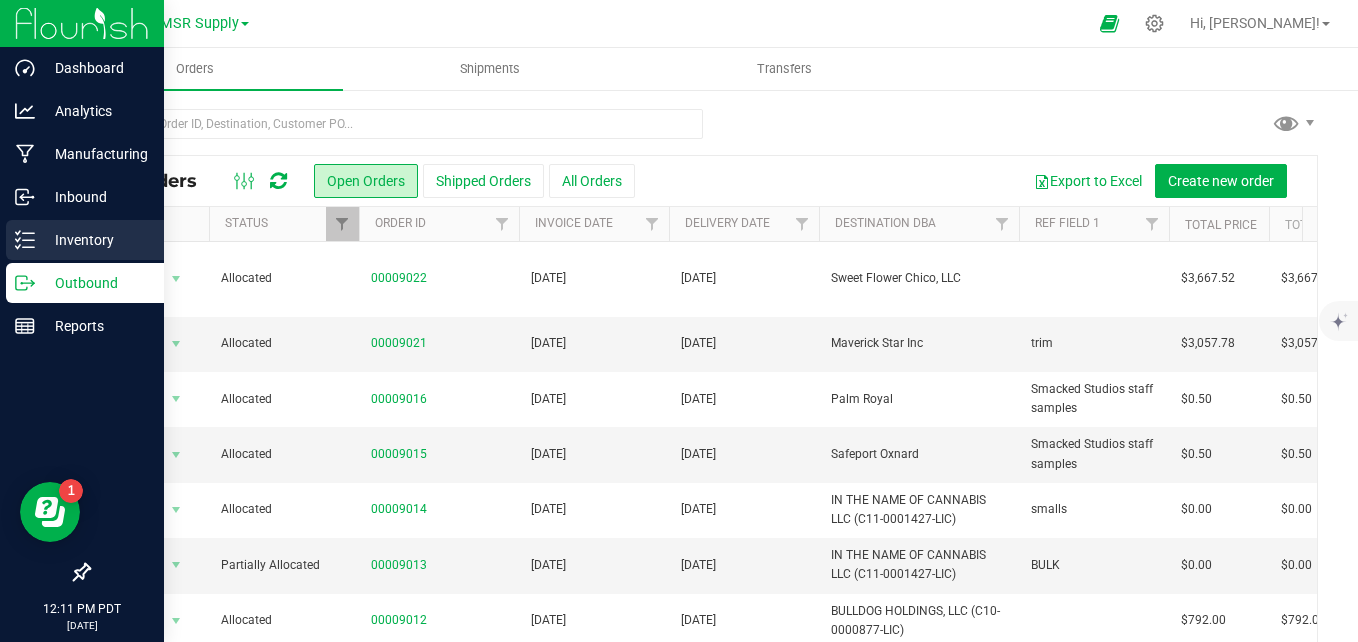 click on "Inventory" at bounding box center [95, 240] 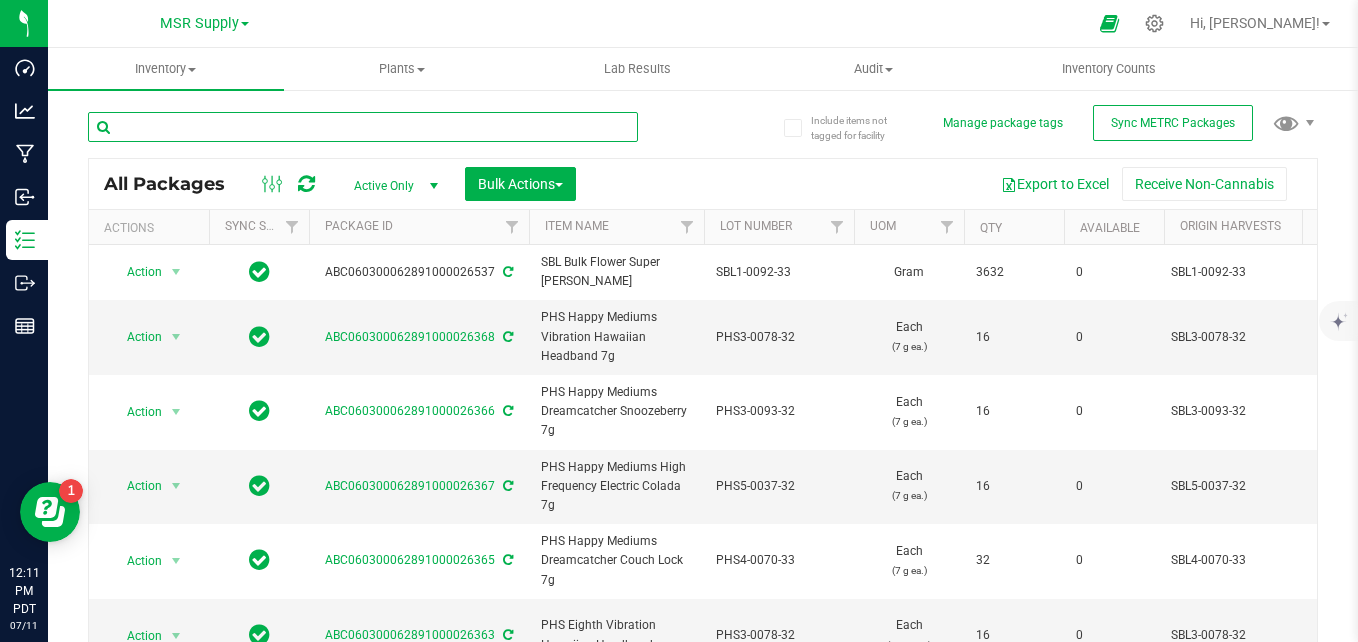 paste on "ELO7-0095-14" 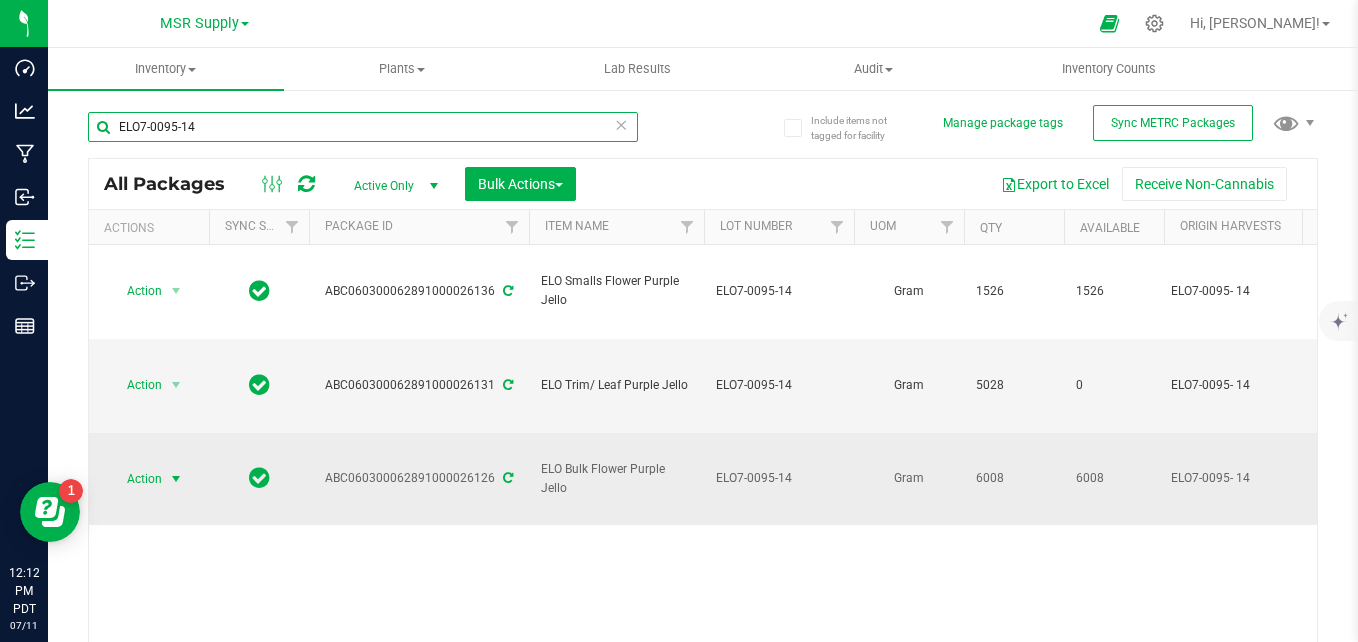 type on "ELO7-0095-14" 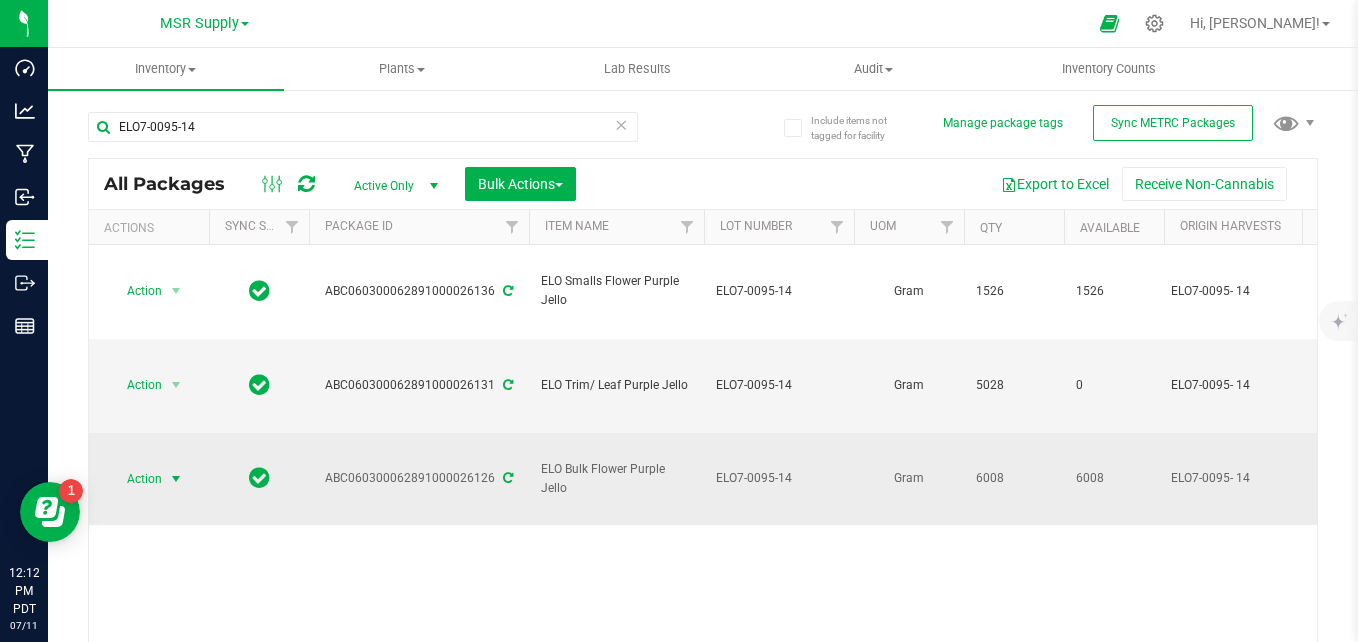 click on "Action" at bounding box center (136, 479) 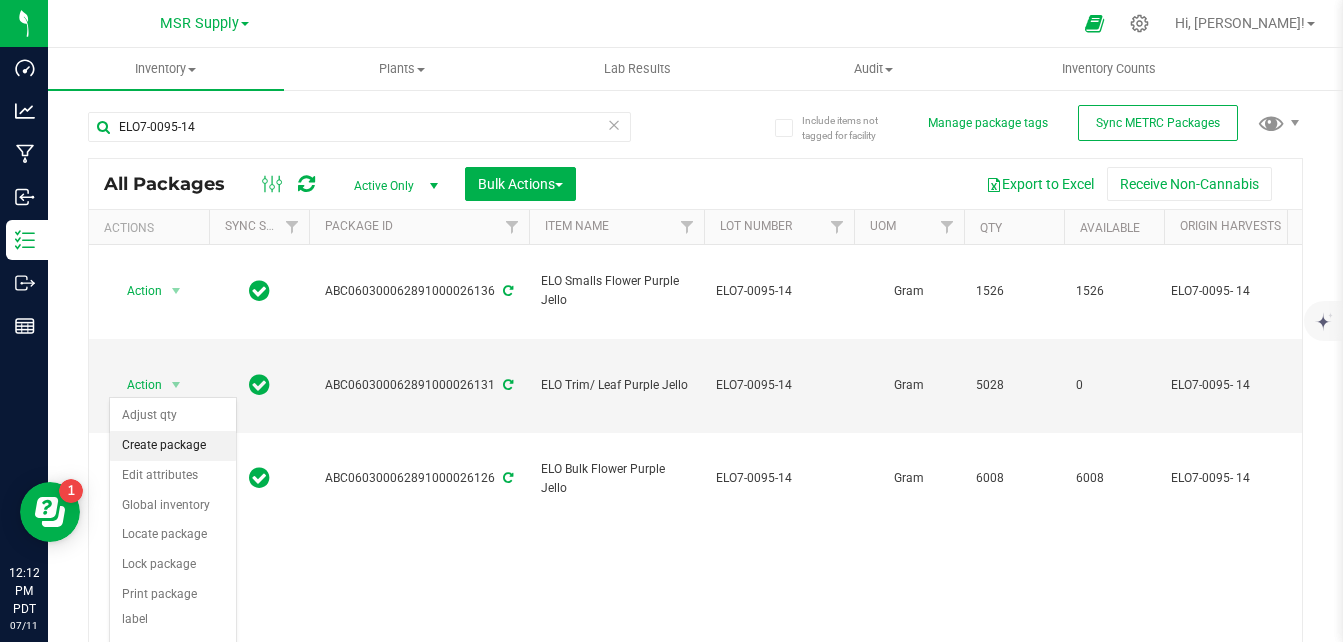 click on "Create package" at bounding box center [173, 446] 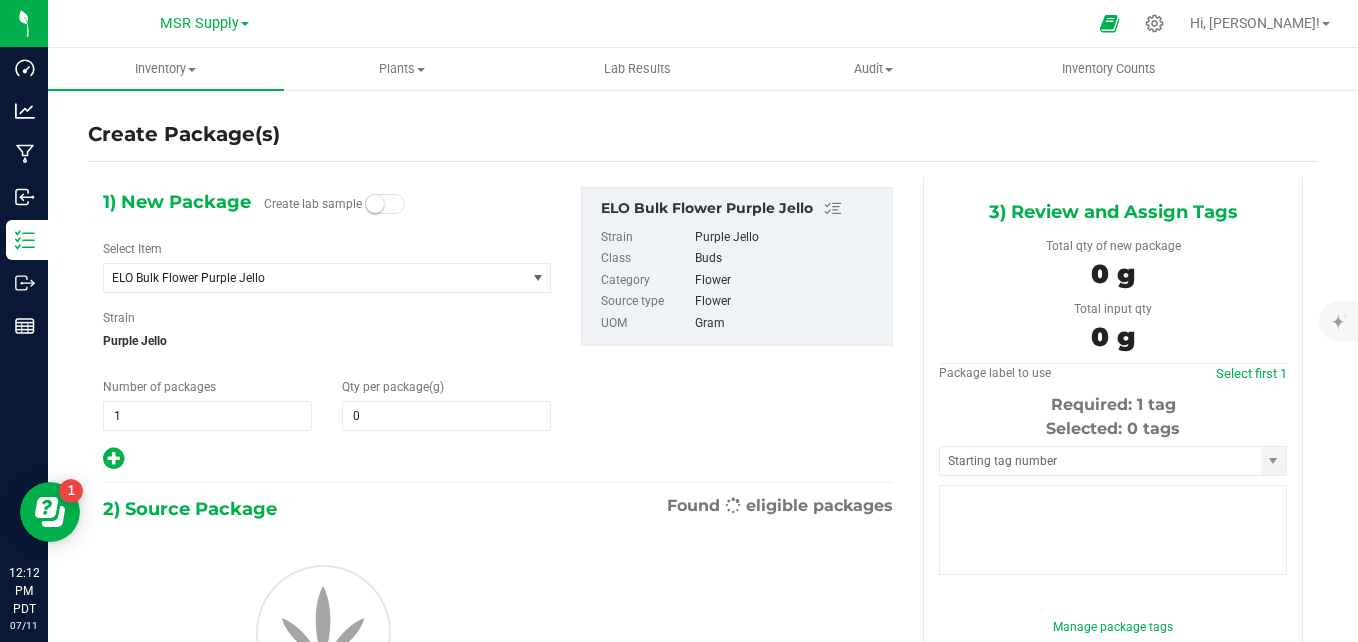 type on "0.0000" 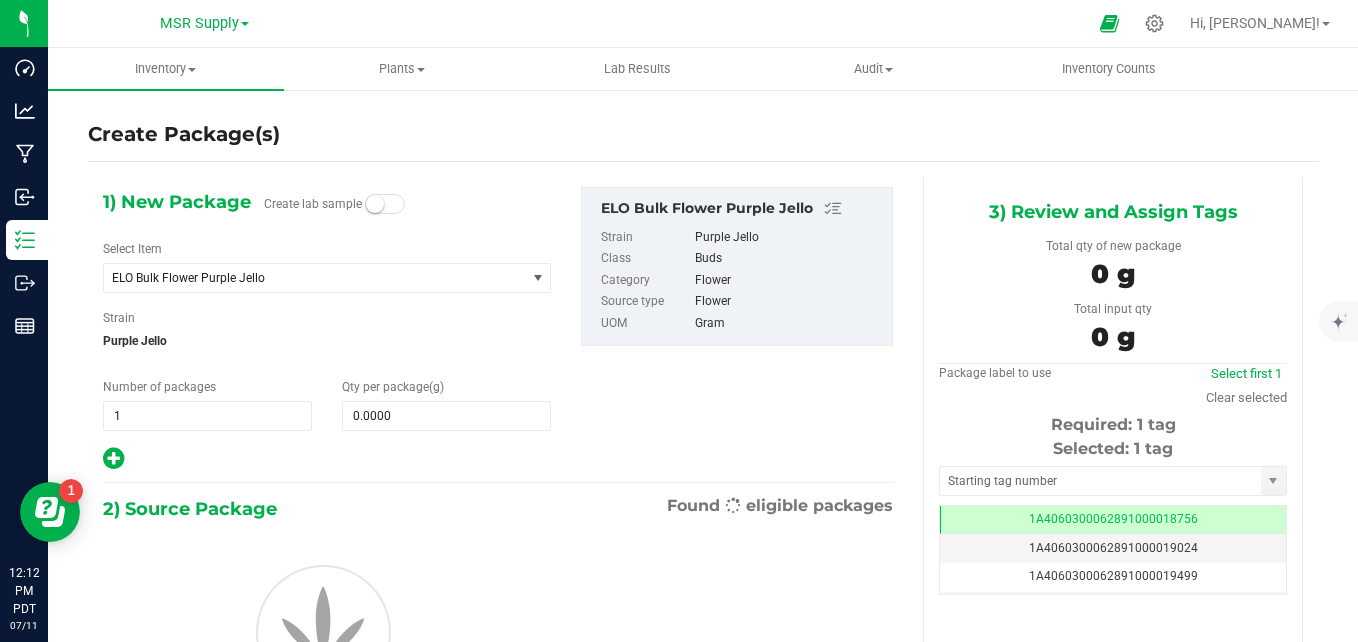 scroll, scrollTop: 0, scrollLeft: -1, axis: horizontal 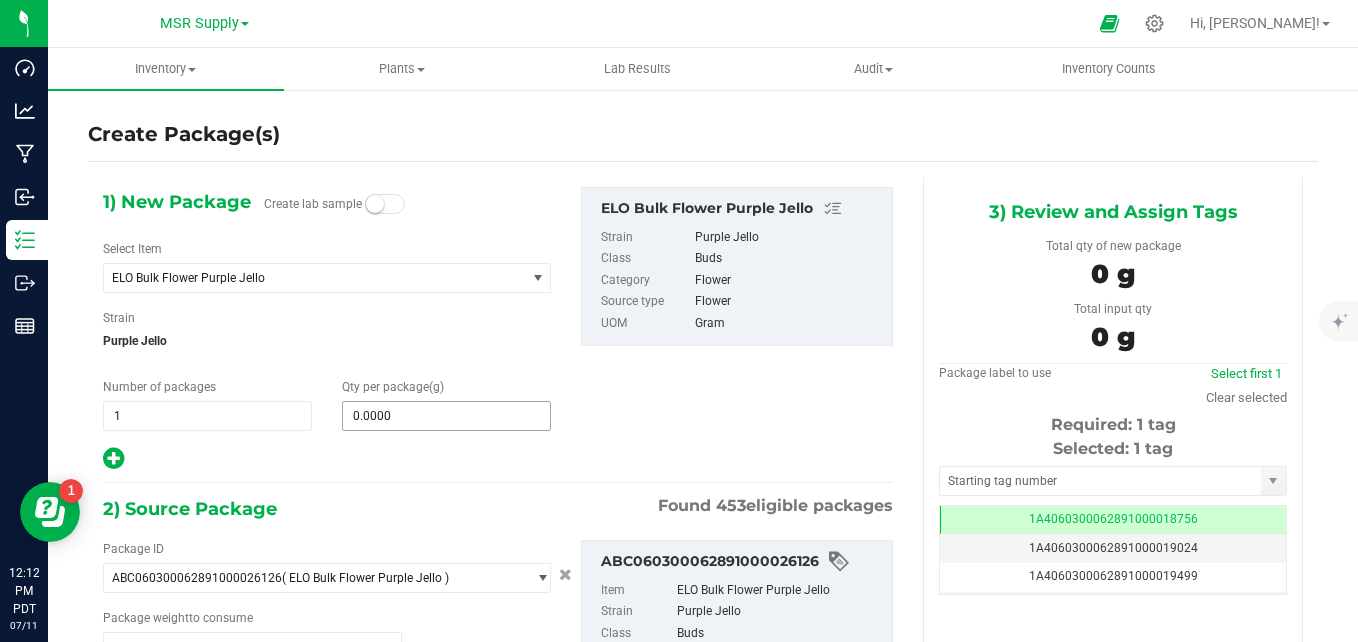 click on "0.0000 0" at bounding box center [446, 416] 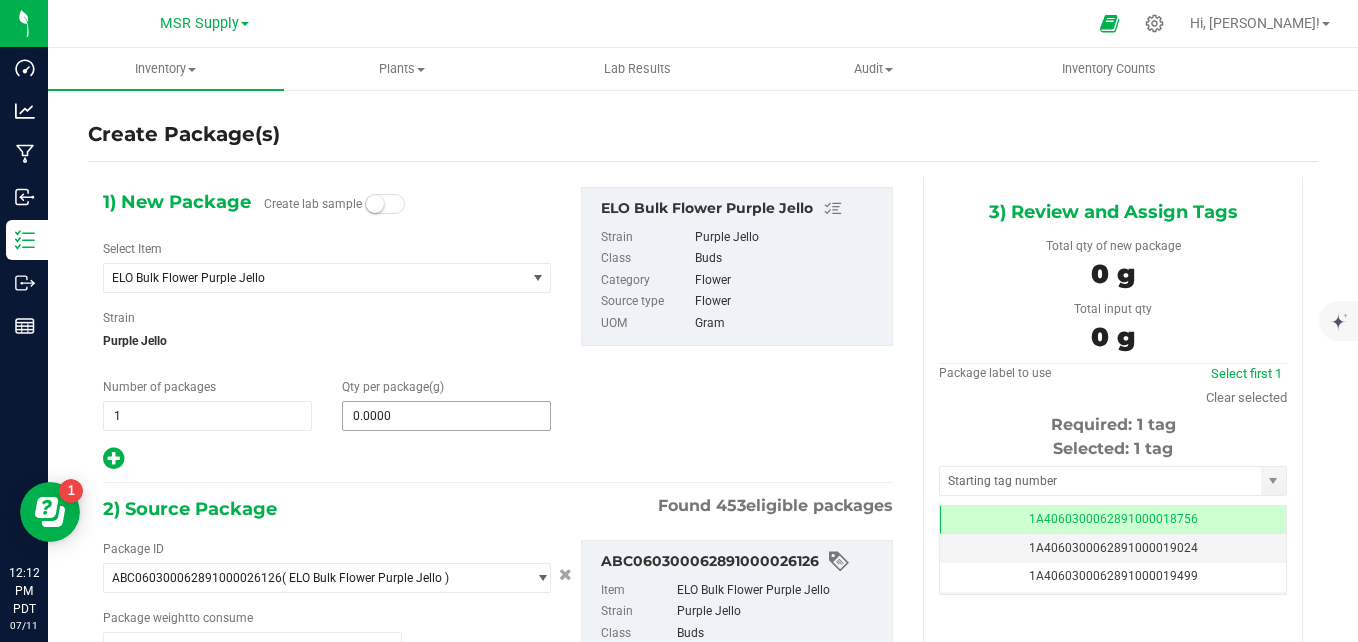 type 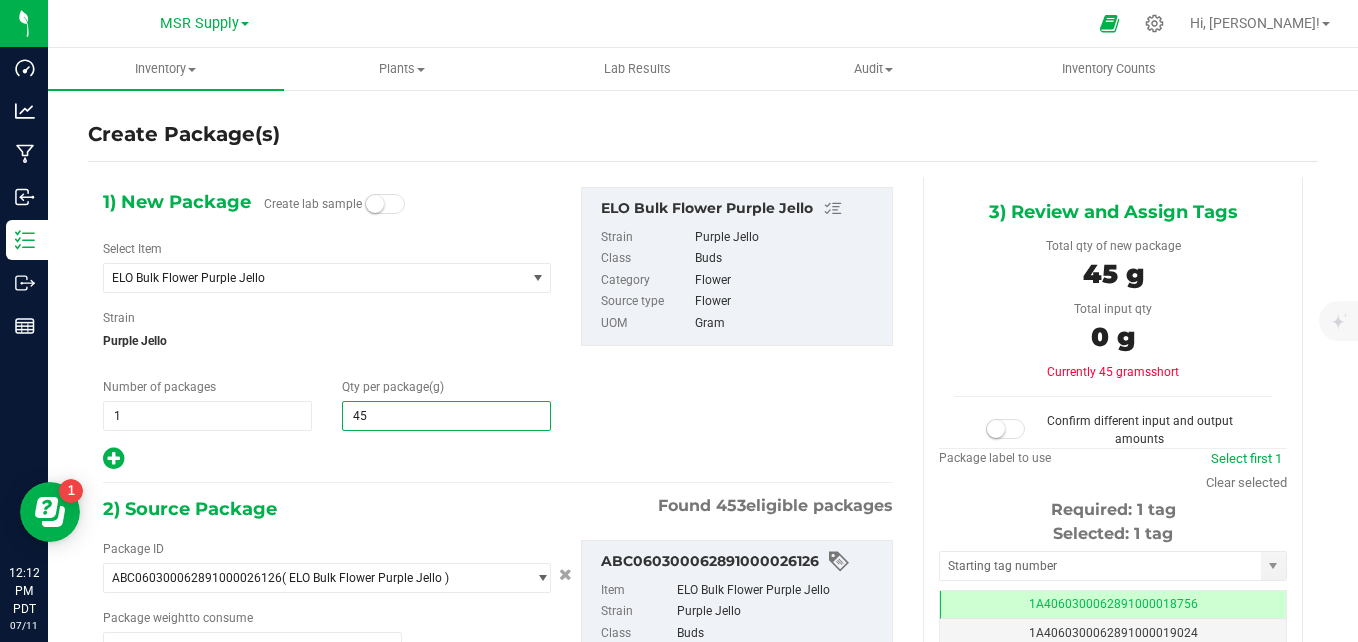type on "454" 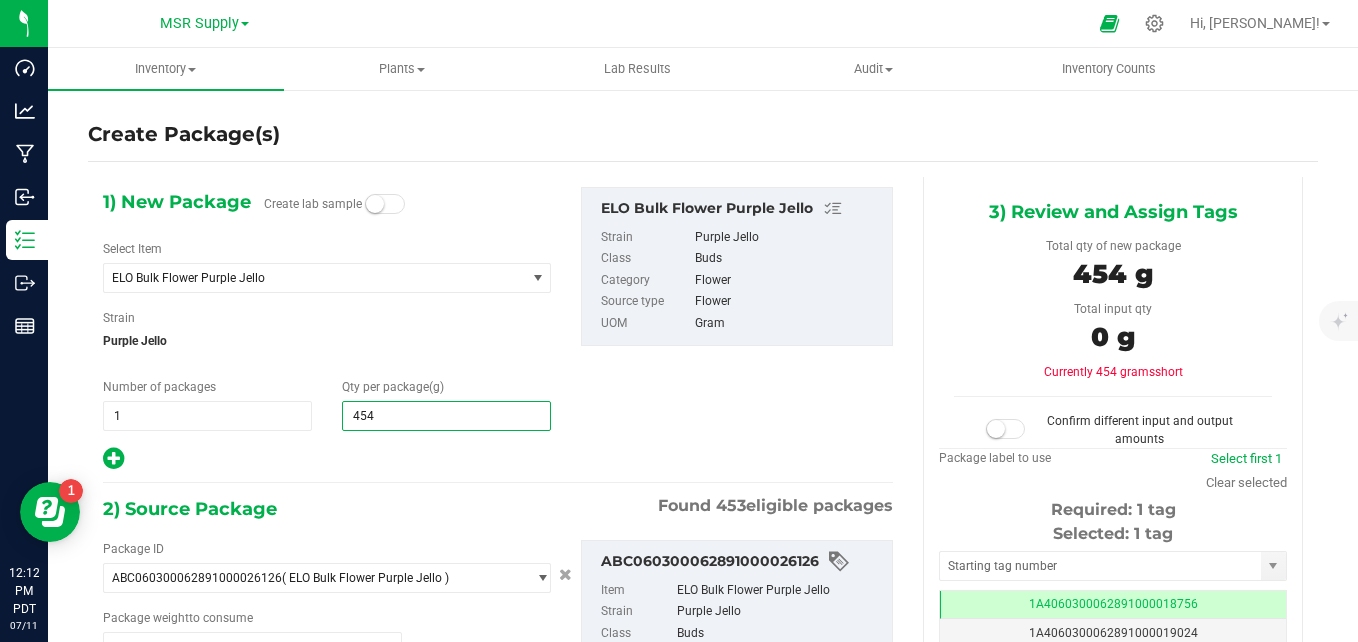 type on "454.0000" 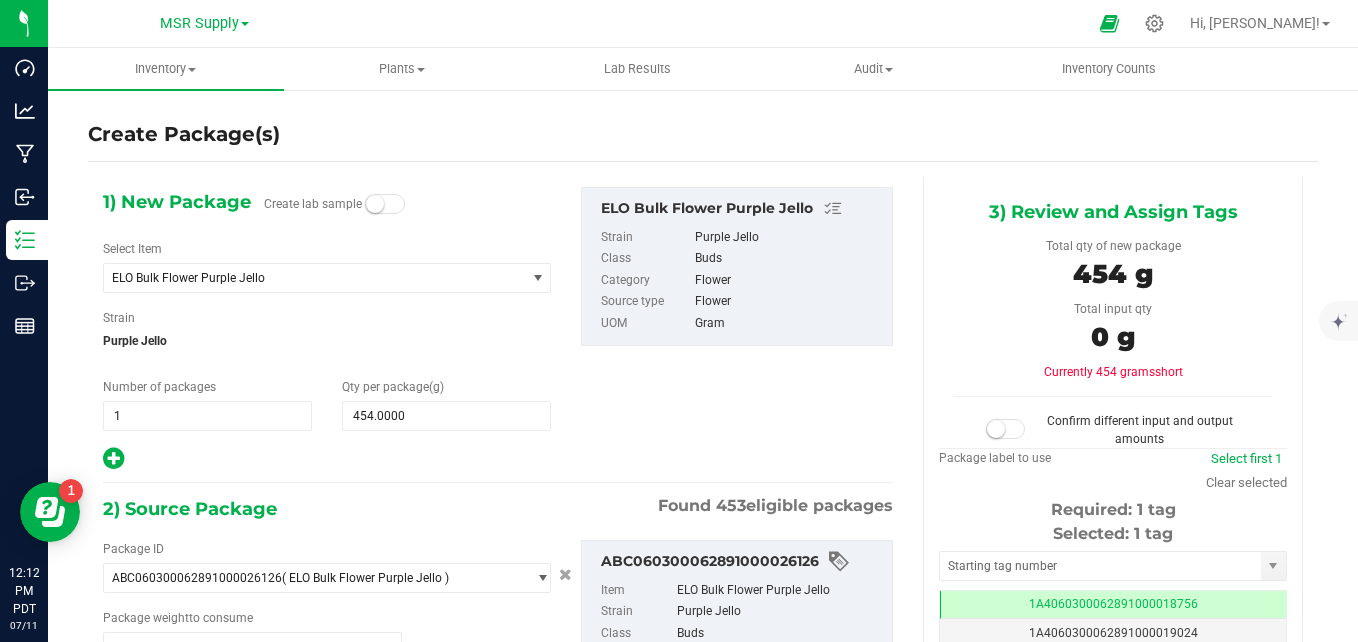 click on "1) New Package
Create lab sample
Select Item
ELO Bulk Flower Purple Jello
100 Rackz #4 - Clone 4516 A5 AC31 #17 AC31 #5 AGS 0.3 g (x 5) Pre-Roll Discovery Set A 1.5g AGS 0.3 g (x 5) Pre-Roll Discovery Set B 1.5g AGS 0.3 g (x 5) Preroll Minipack Alpine Sunrise 1.5 g AGS 0.3 g (x 5) Preroll Minipack Caramel Apple 1.5 g AGS 0.3 g (x 5) Preroll Minipack Empanadas Diez 1.5 g AGS 0.3 g (x 5) Preroll Minipack Garlic Blossom 1.5 g AGS 0.3 g (x 5) Preroll Minipack Honey Flower 1.5 g AGS 0.3 g (x 5) Preroll Minipack Lava Flower 1.5 g AGS Airgraft POD Sunbeam" at bounding box center (498, 329) 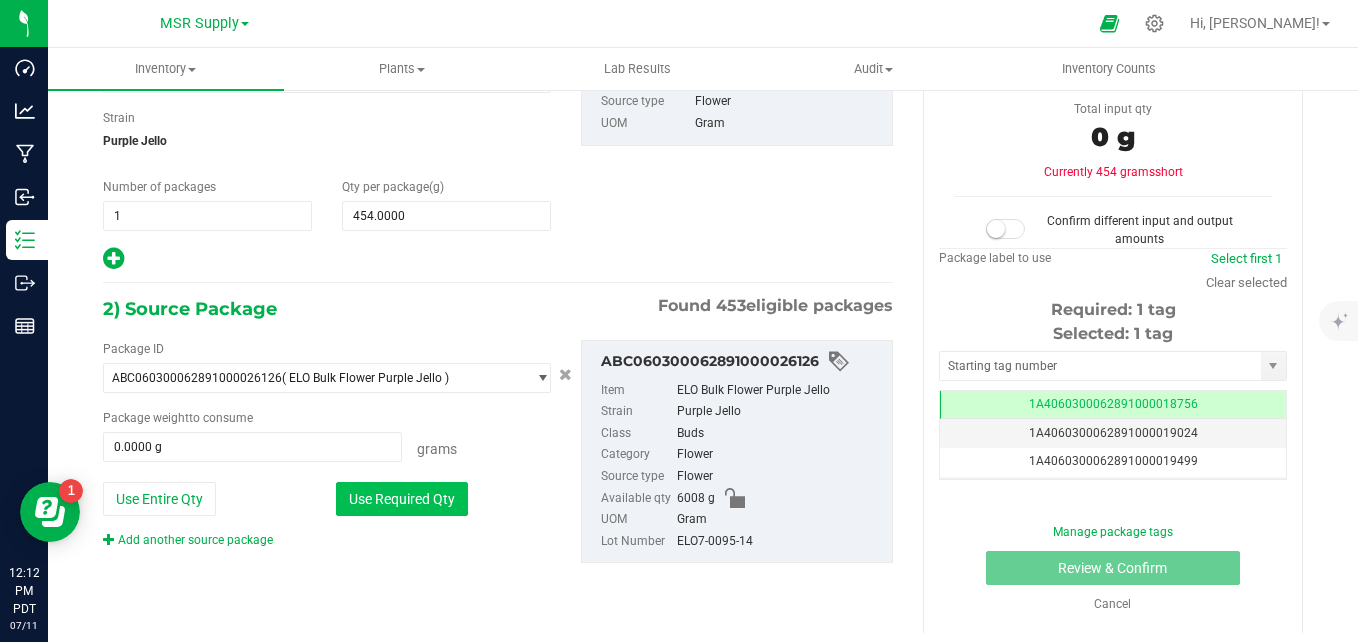 click on "Use Required Qty" at bounding box center (402, 499) 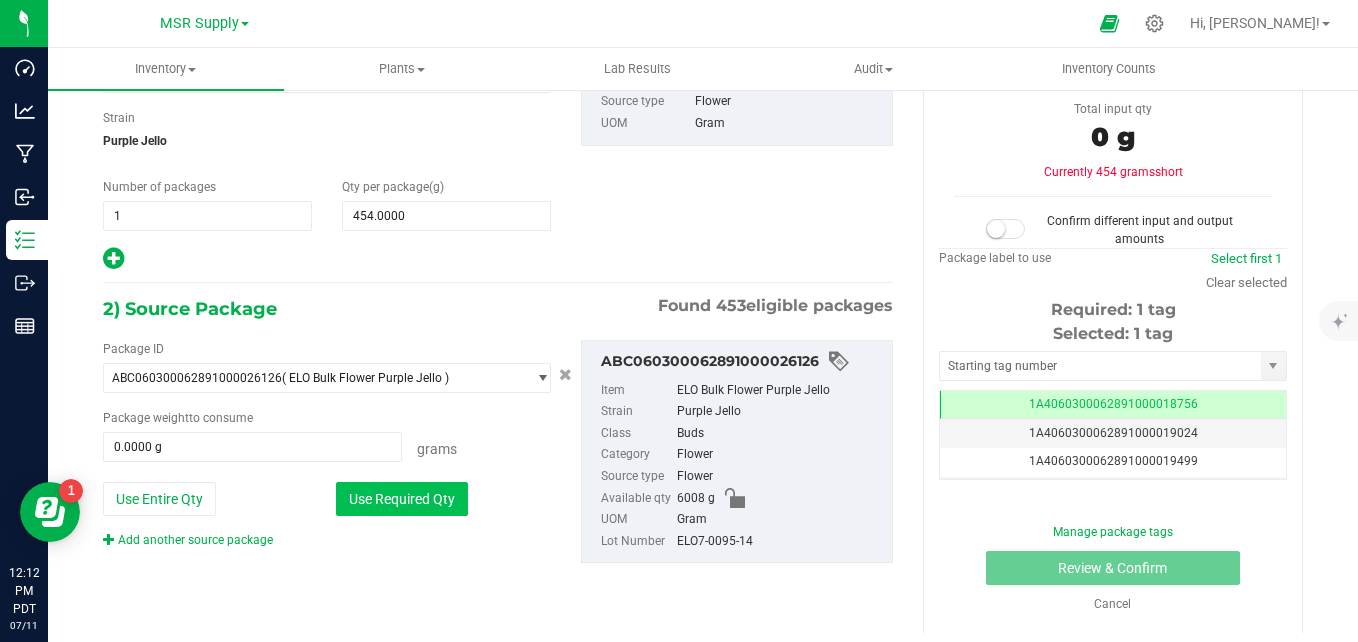 type on "454.0000 g" 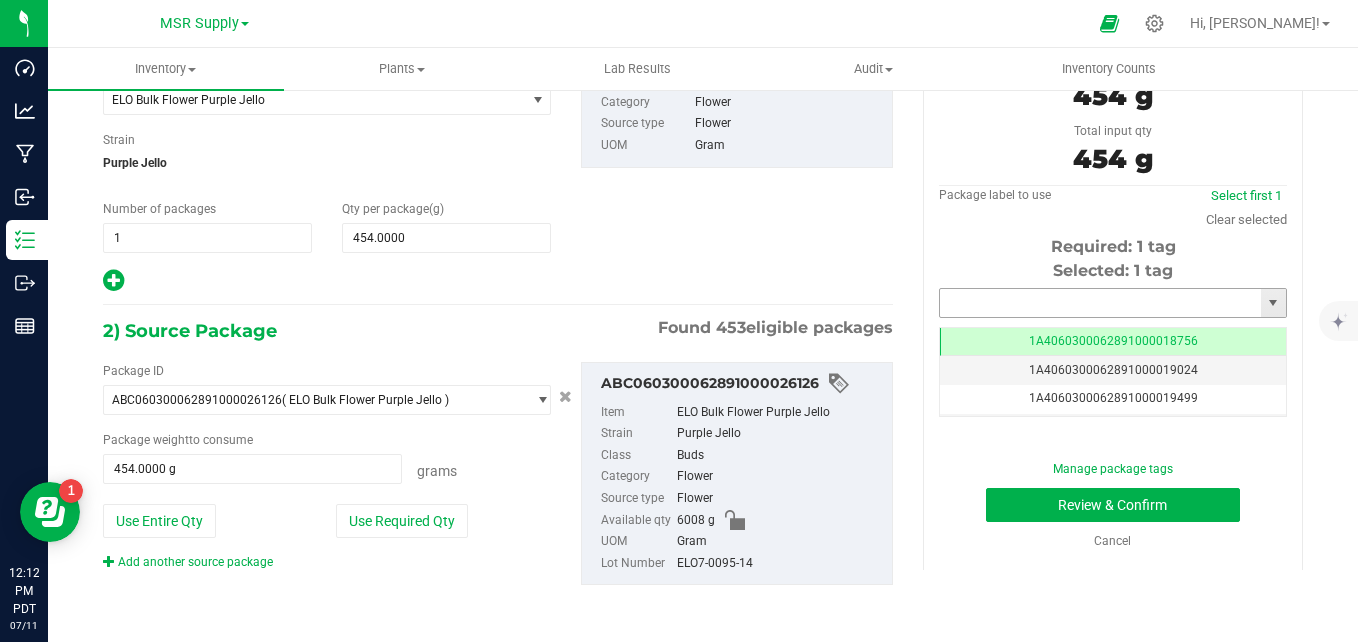 click at bounding box center (1100, 303) 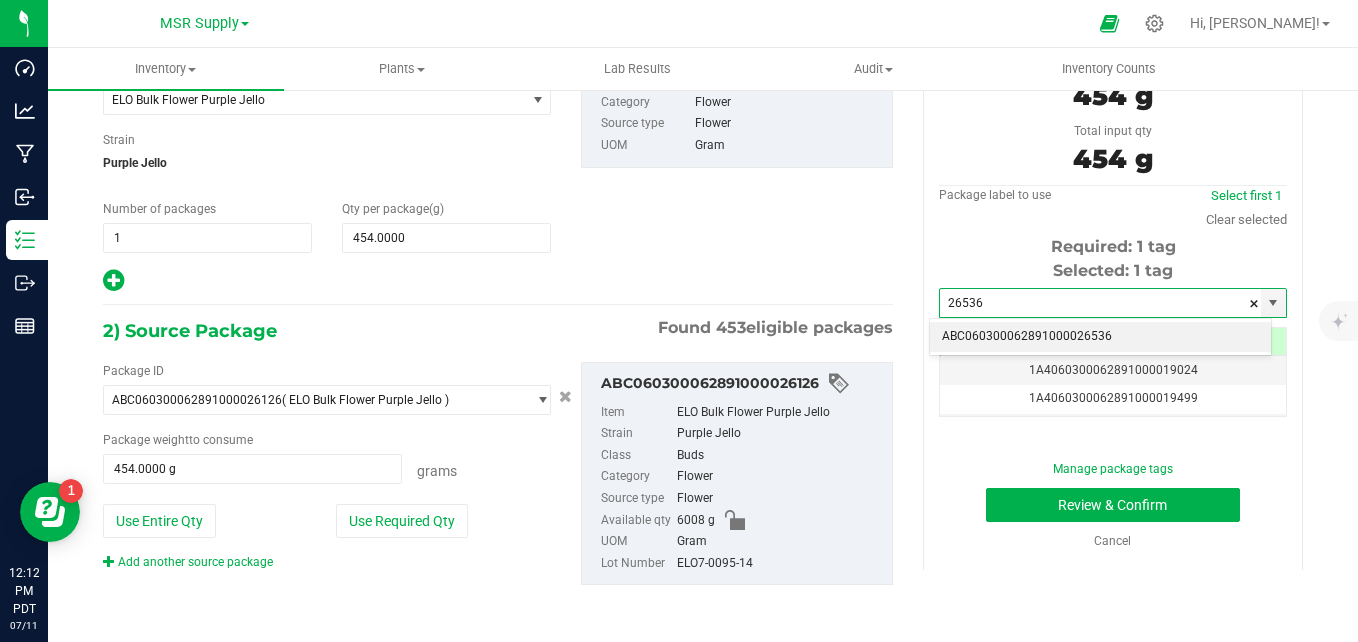 click on "ABC060300062891000026536" at bounding box center [1100, 337] 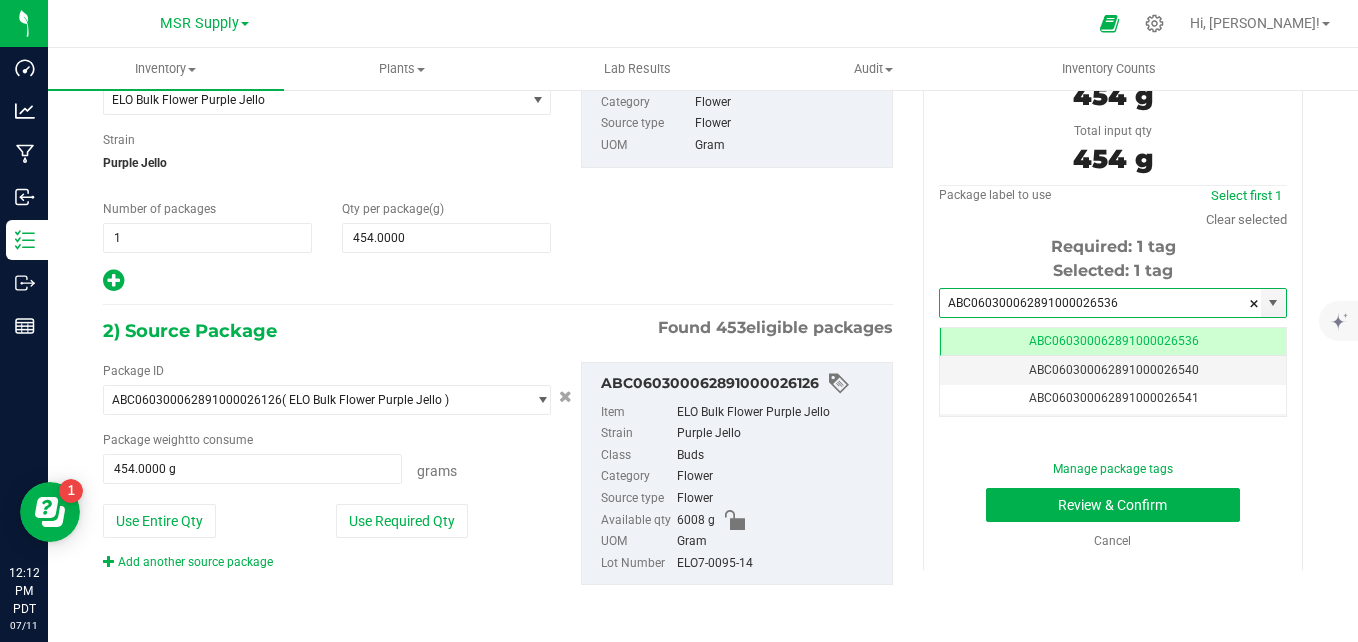 scroll, scrollTop: 0, scrollLeft: -1, axis: horizontal 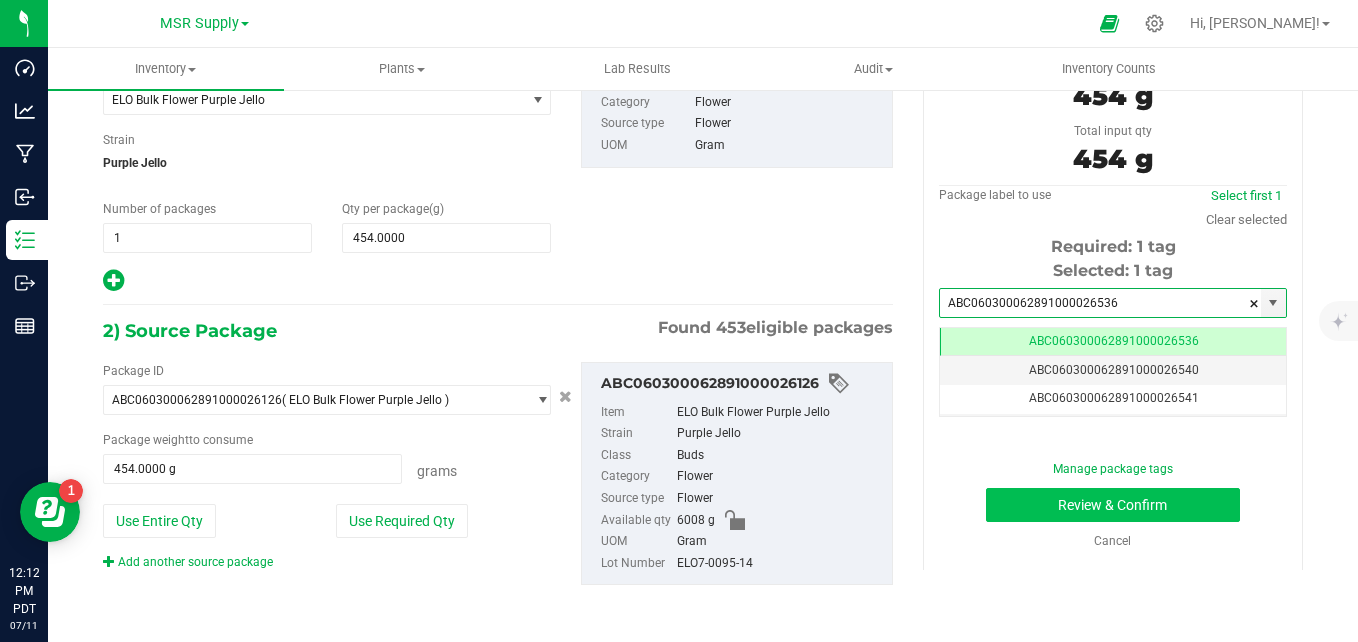 type on "ABC060300062891000026536" 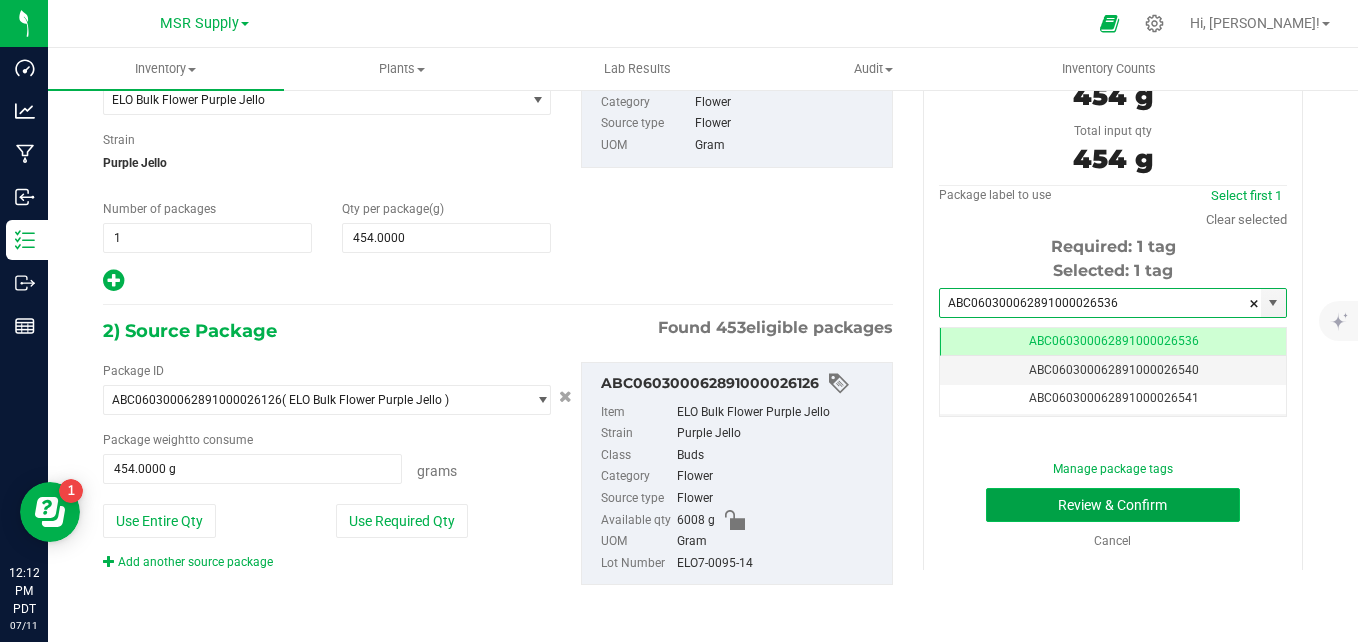 click on "Review & Confirm" at bounding box center (1113, 505) 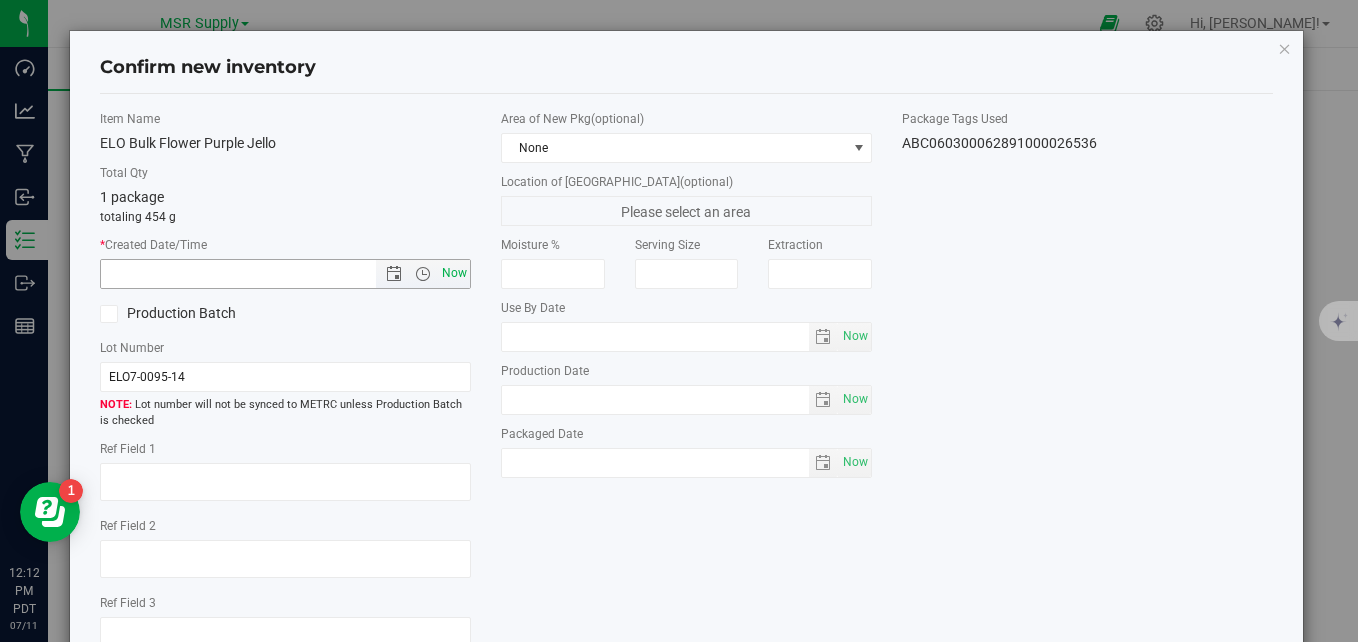 click on "Now" at bounding box center (455, 273) 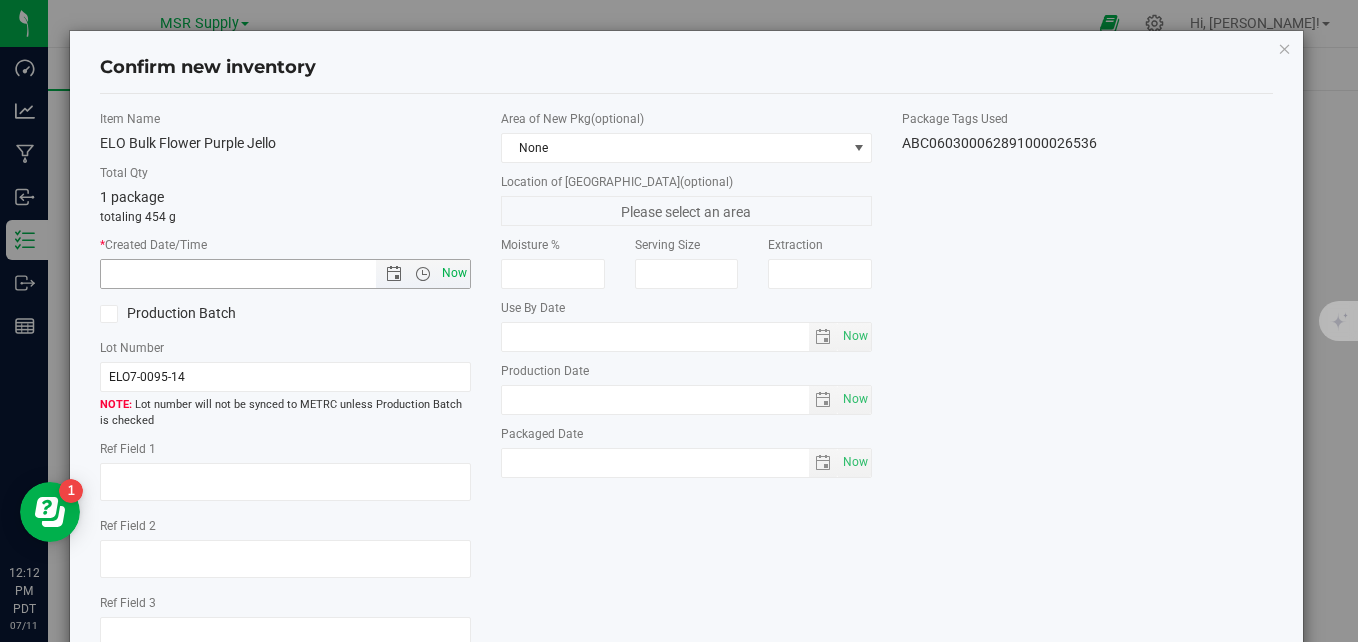type on "7/11/2025 12:12 PM" 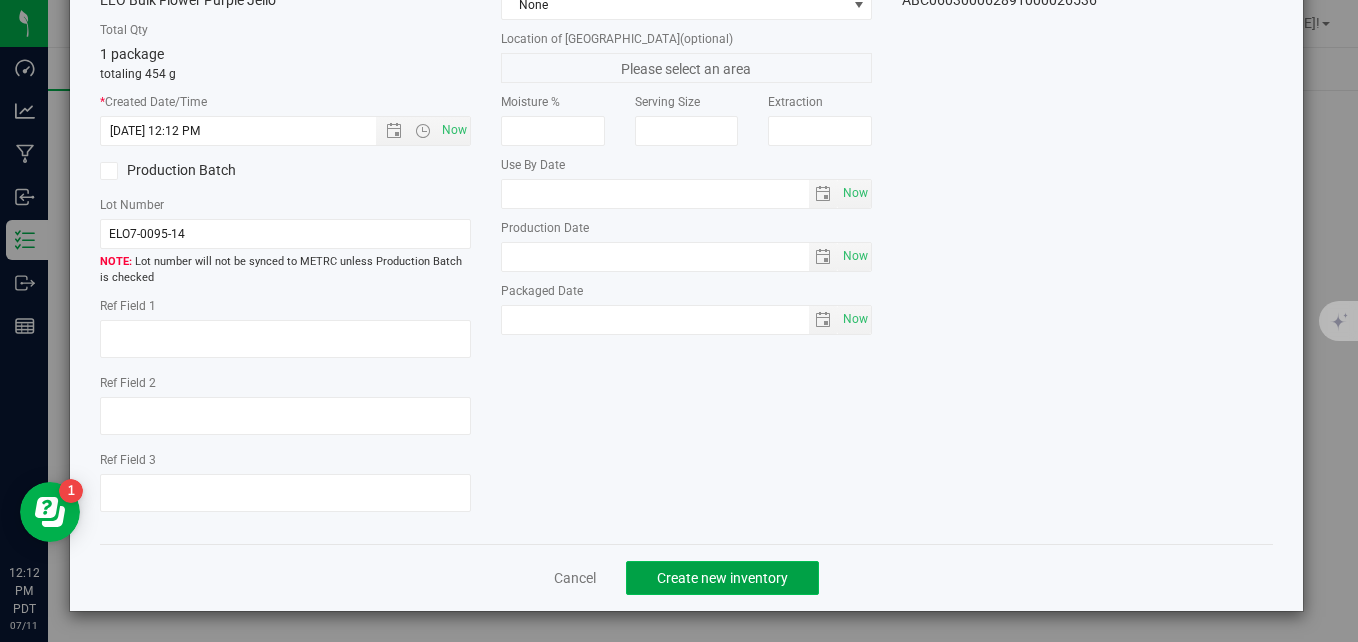 click on "Create new inventory" 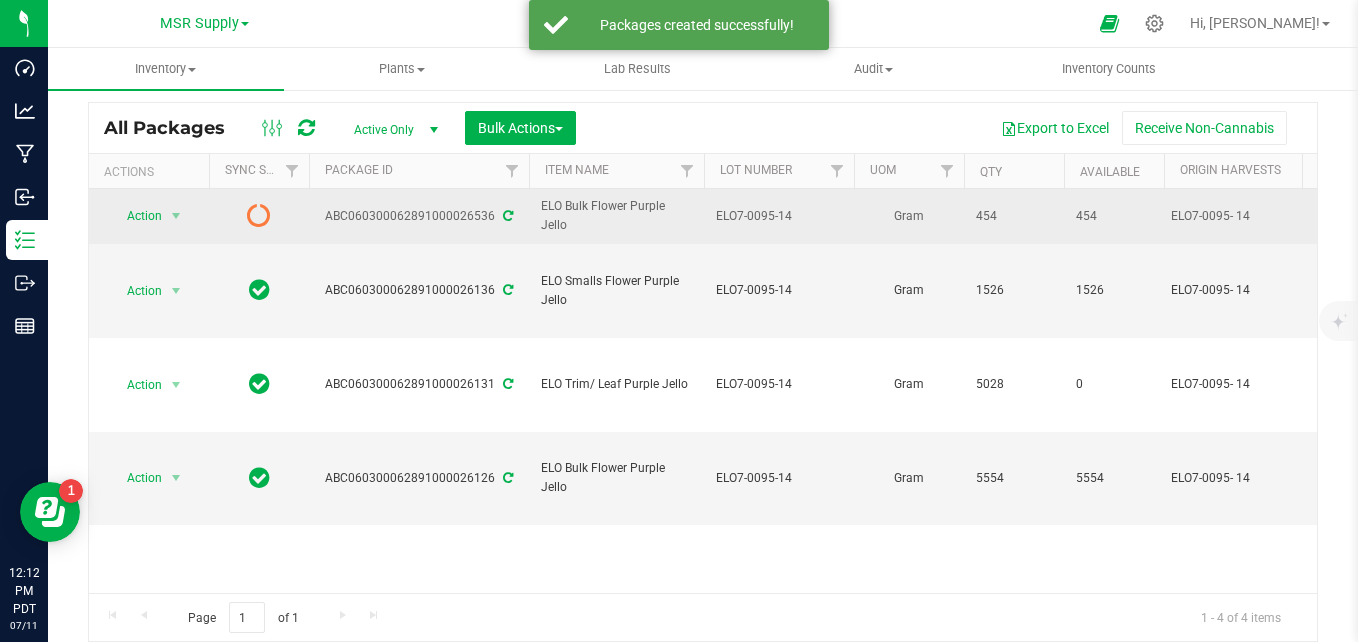 click at bounding box center (508, 216) 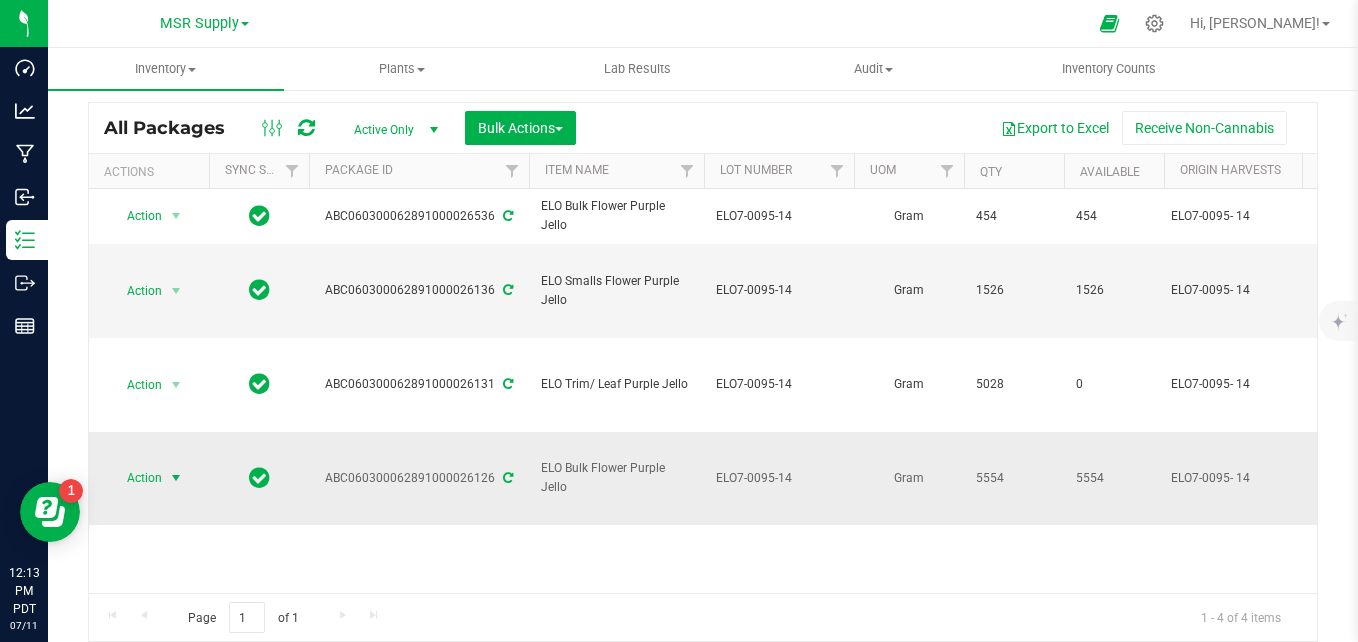 click on "Action" at bounding box center (136, 478) 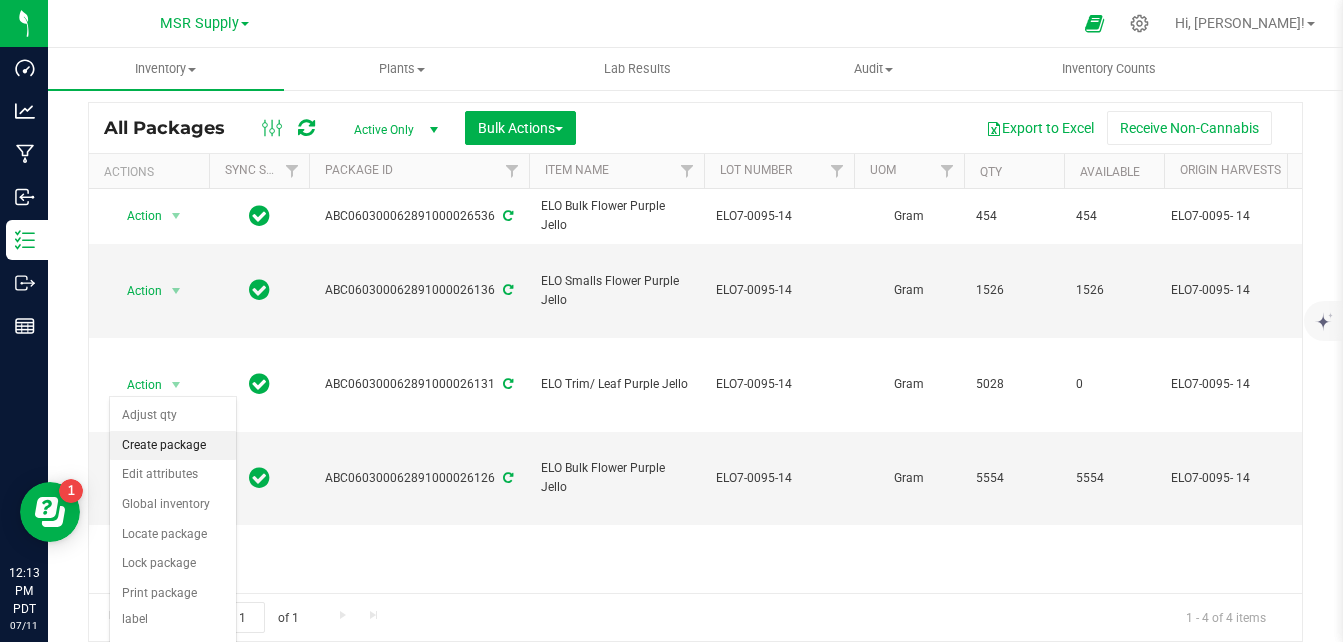 click on "Create package" at bounding box center [173, 446] 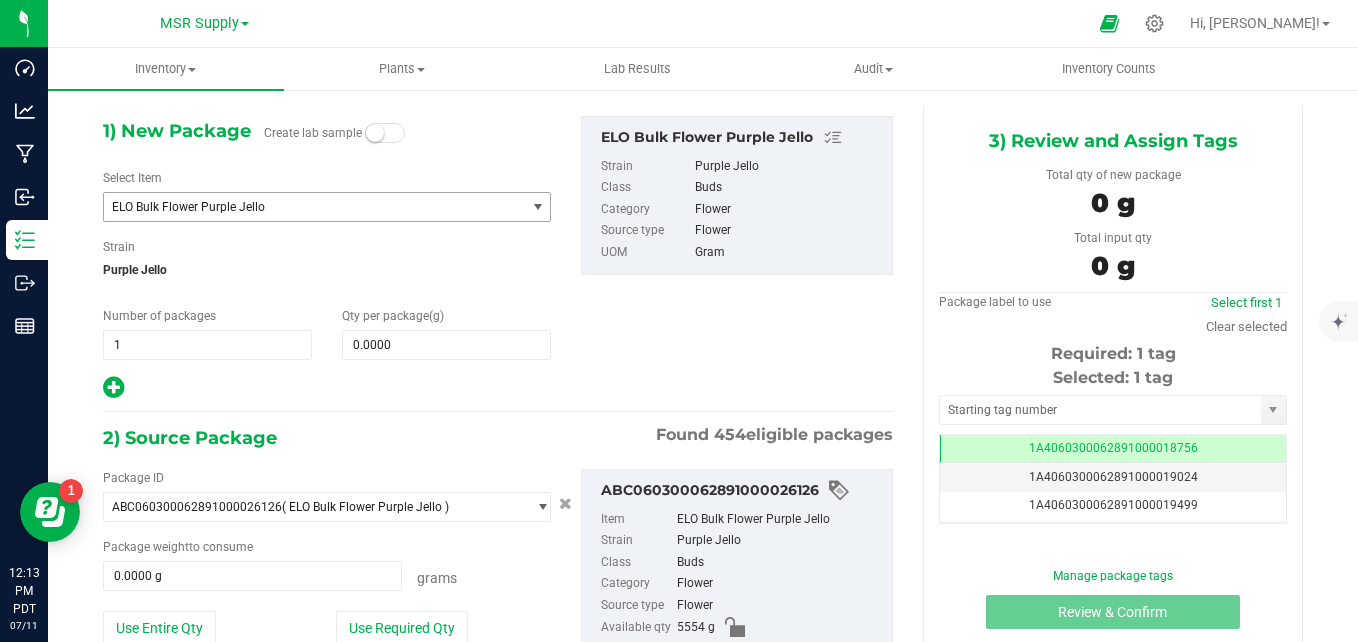 click on "ELO Bulk Flower Purple Jello" at bounding box center [306, 207] 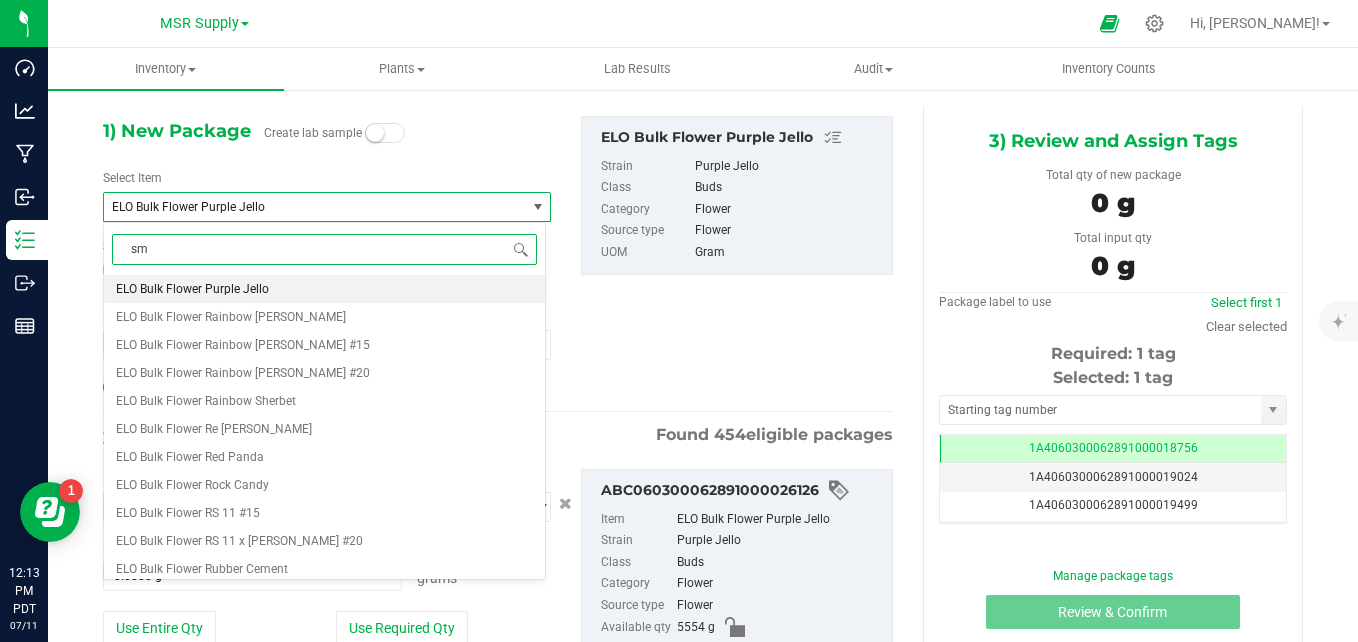 type on "sms" 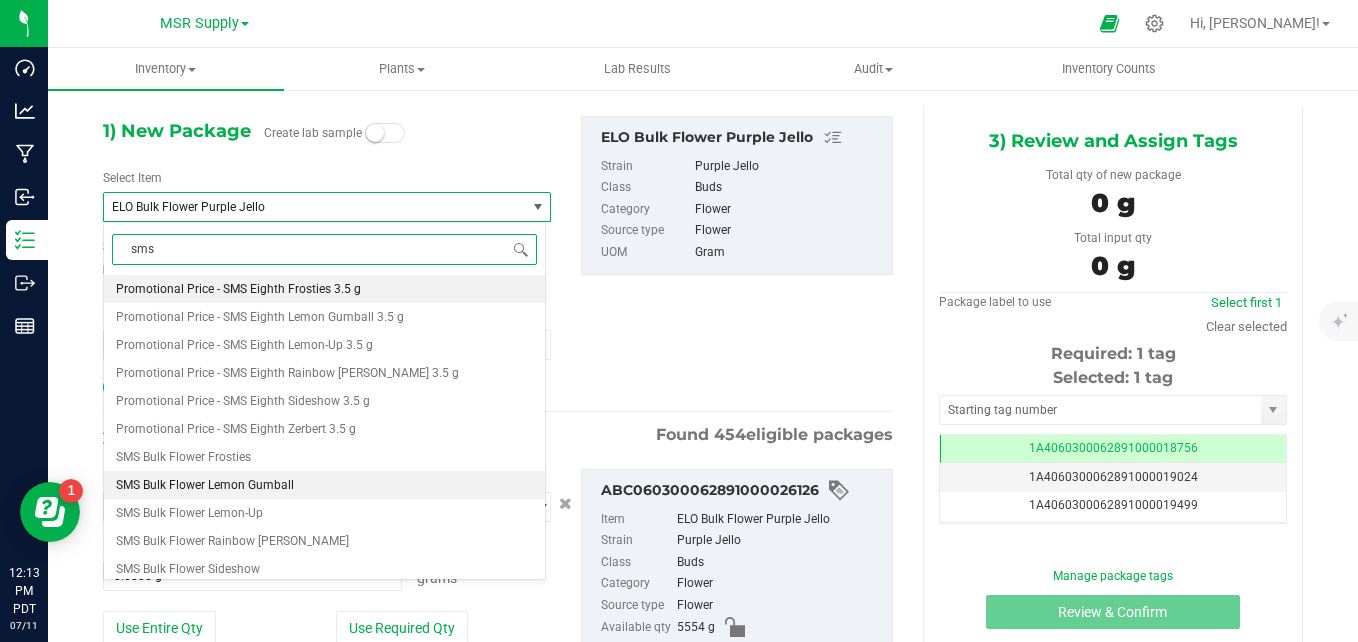 click on "SMS Bulk Flower Lemon Gumball" at bounding box center (205, 485) 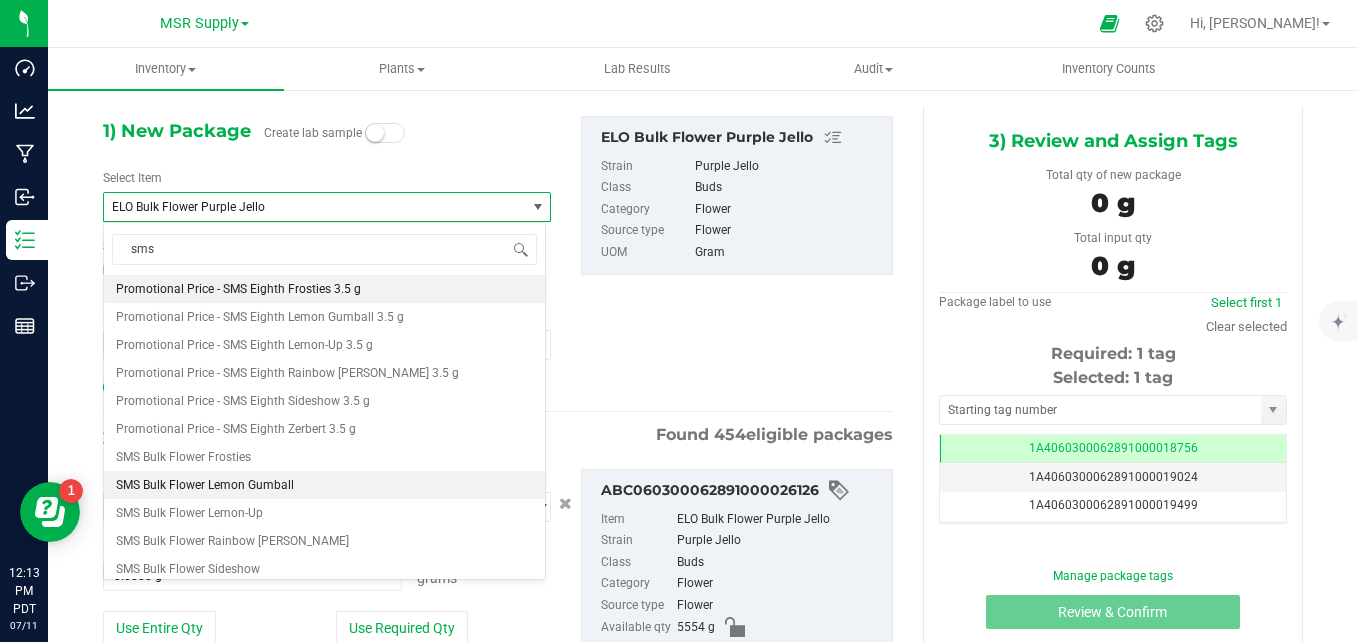 type 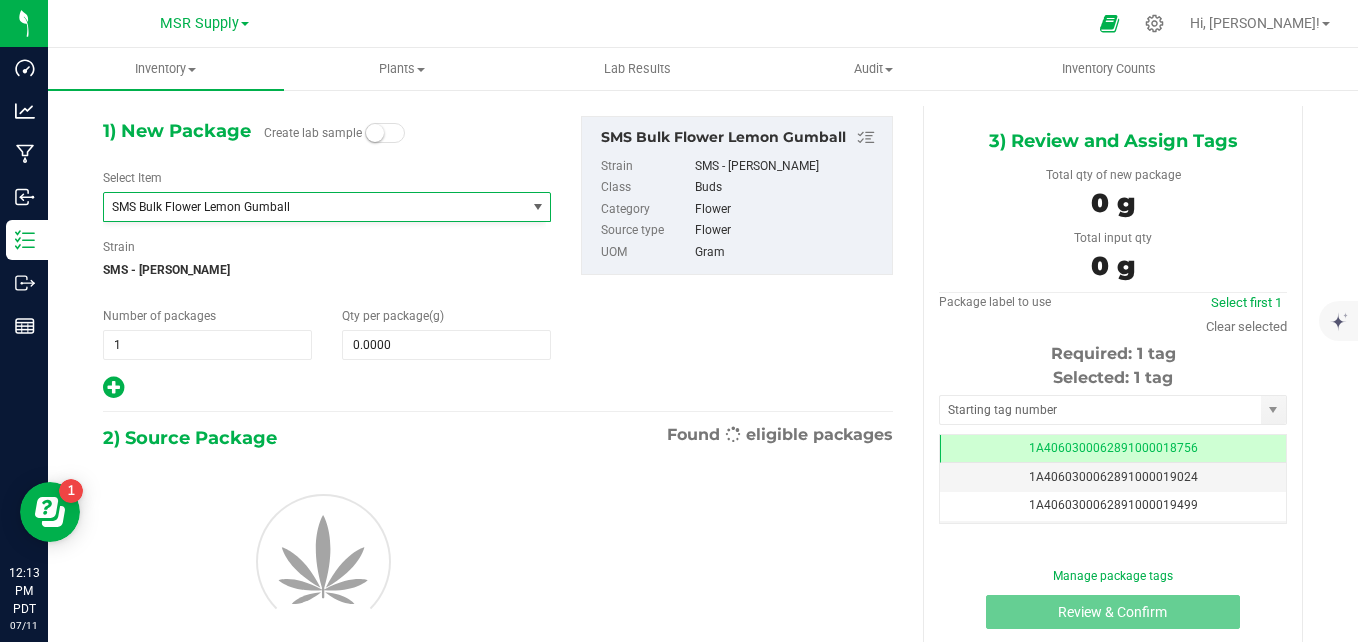 type on "0.0000" 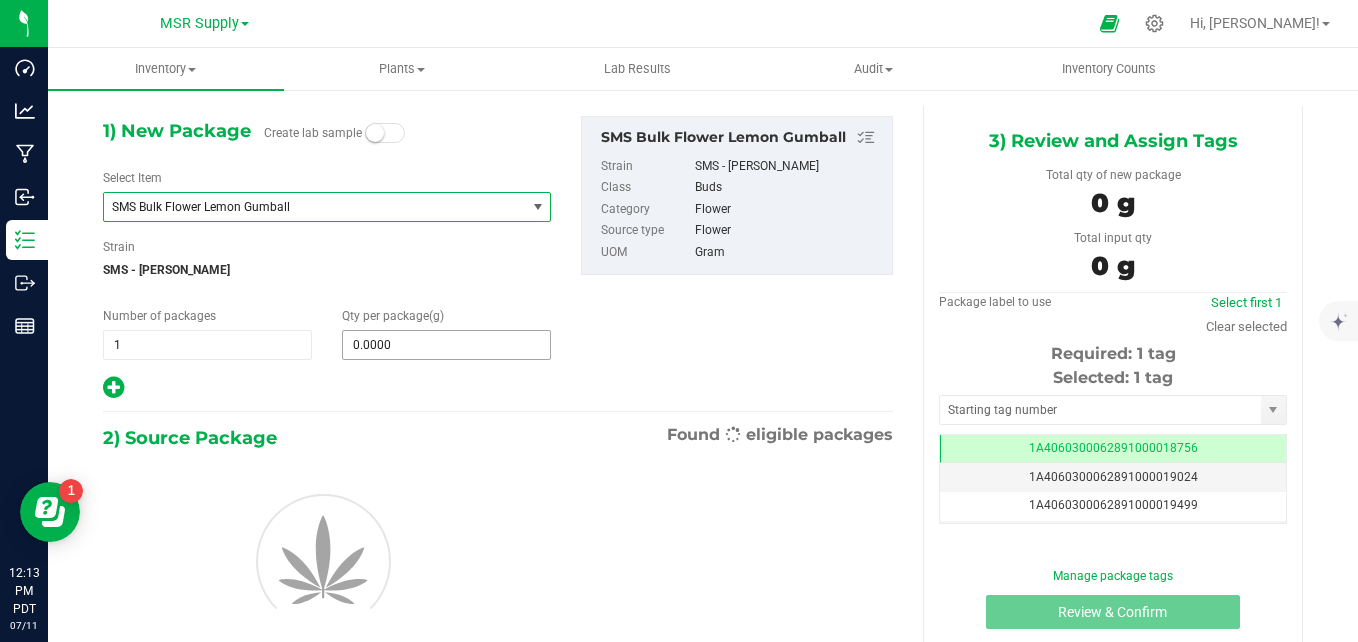click on "0.0000 0" at bounding box center [446, 345] 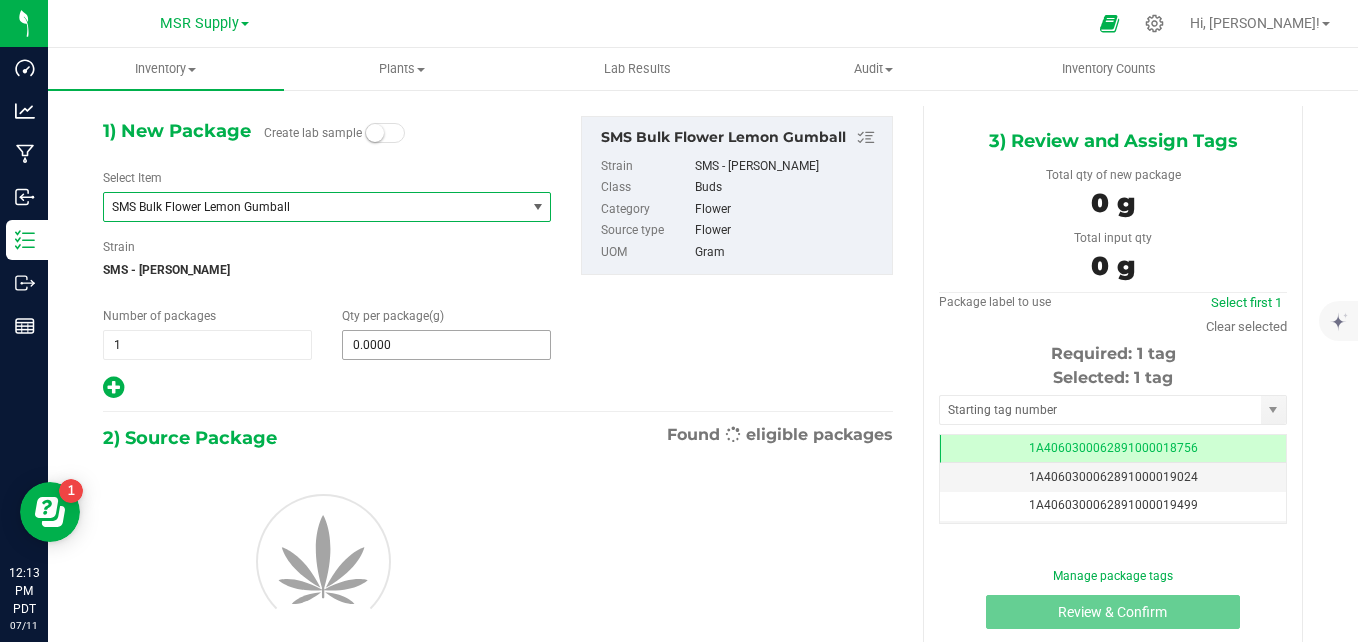 type 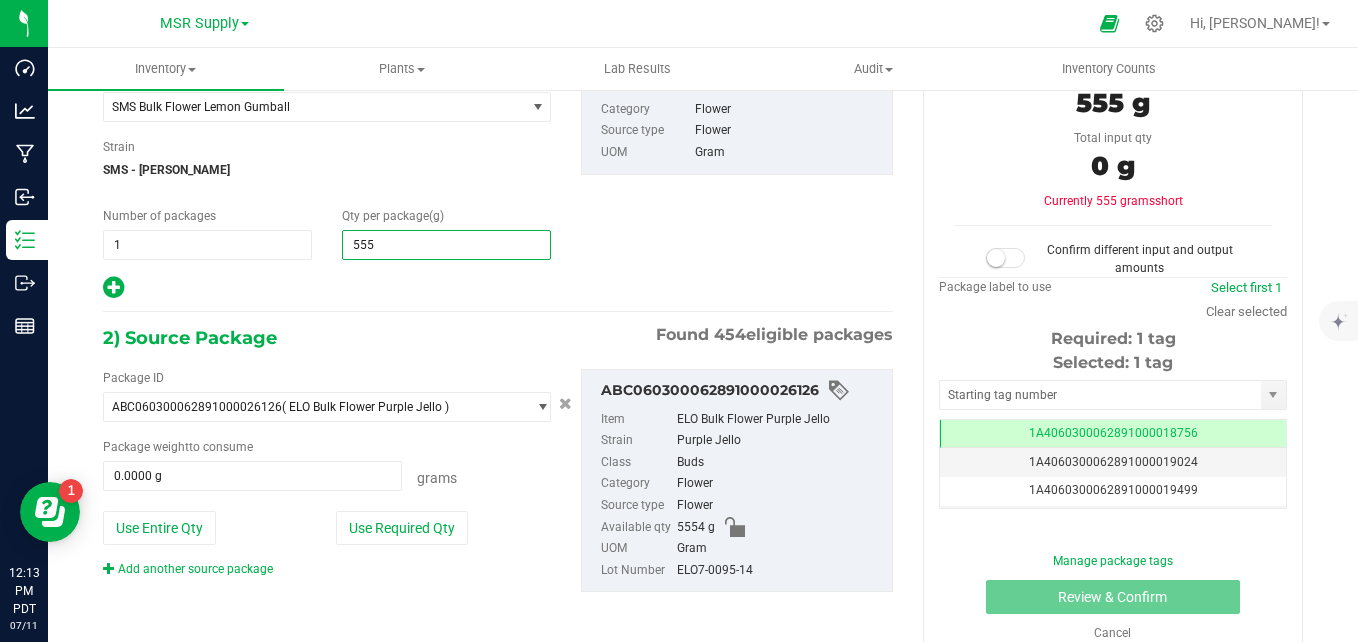type on "5554" 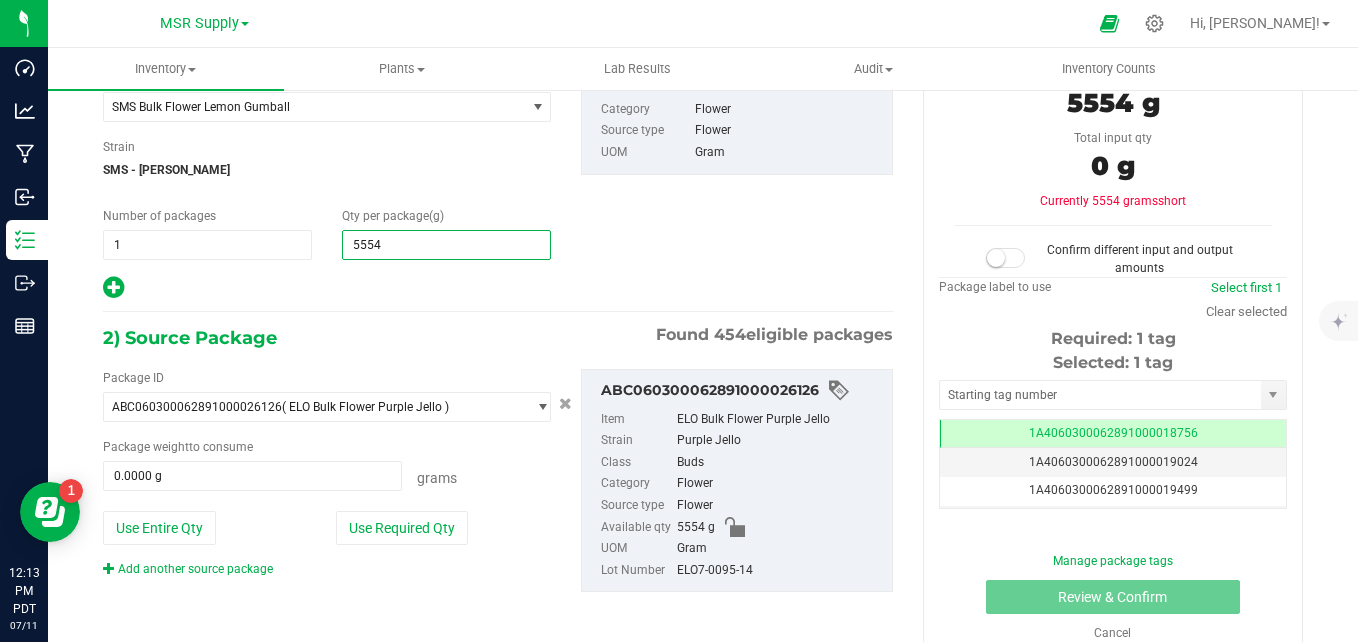 type on "5,554.0000" 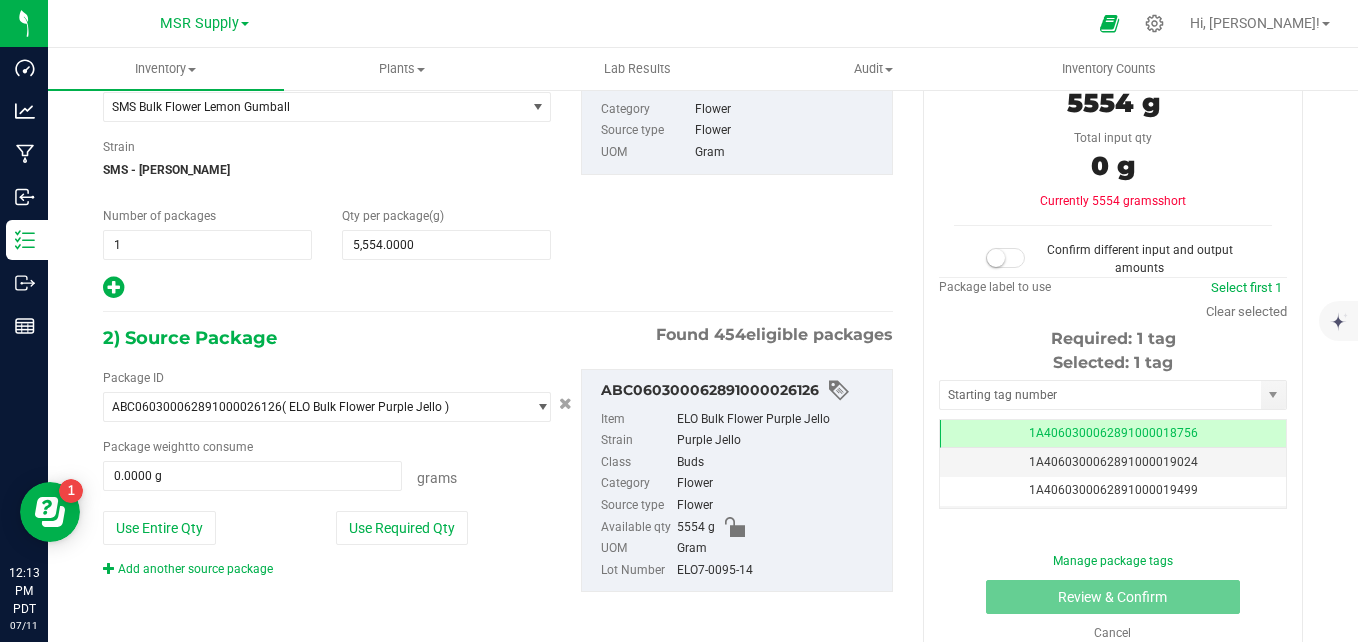 click on "1) New Package
Create lab sample
Select Item
SMS Bulk Flower Lemon Gumball
SFV - Clone Sherb Cake Sherb Pie Sherb Pie - Clone Sherb Pie x Runtz #3 - Clone Sherb x Z #1 - Clone Sherbanger - Clone Silver Cloud - Fresh Frozen Skywalker OG Skywalker OG - Clone SMS Bulk Flower Frosties SMS Bulk Flower Lemon Gumball SMS Bulk Flower Lemon-Up SMS Bulk Flower Rainbow Runtz SMS Bulk Flower Sideshow SMS Bulk Flower Zerbert SMS Eighth Frosties 3.5 g SMS Eighth Lemon Gumball 3.5 g SMS Eighth Lemon-Up 3.5 g SMS Eighth Rainbow Runtz 3.5 g Soul Food" at bounding box center (498, 320) 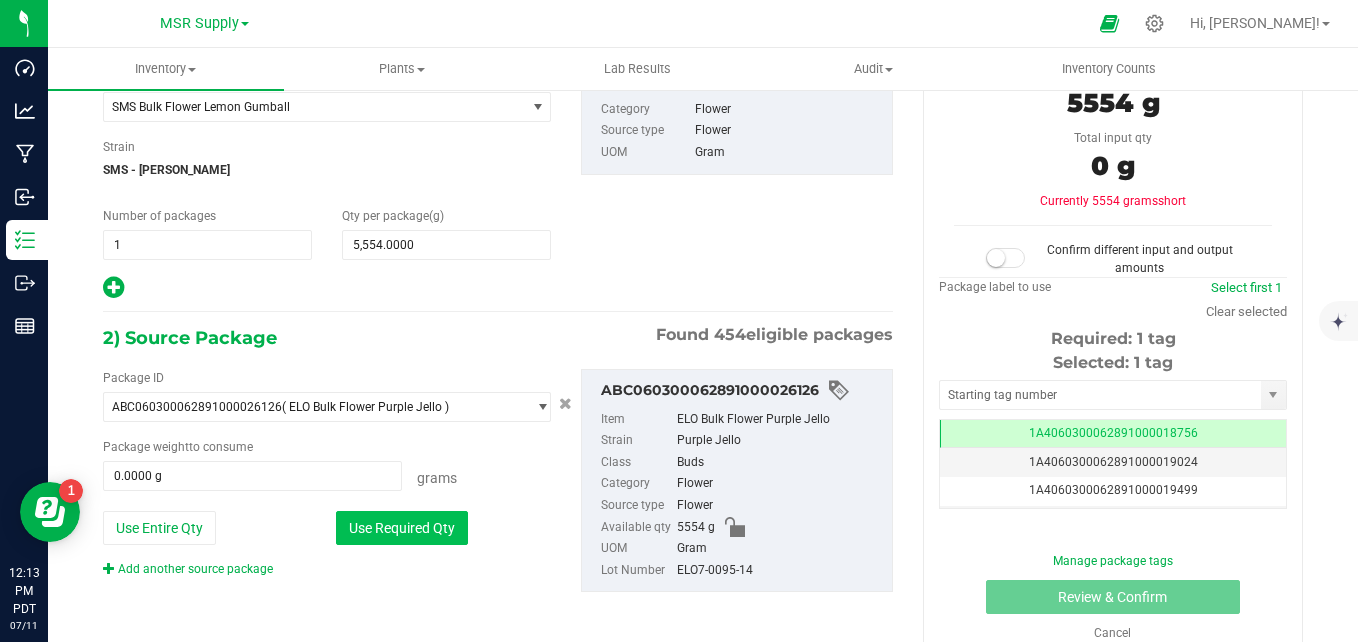 click on "Use Required Qty" at bounding box center (402, 528) 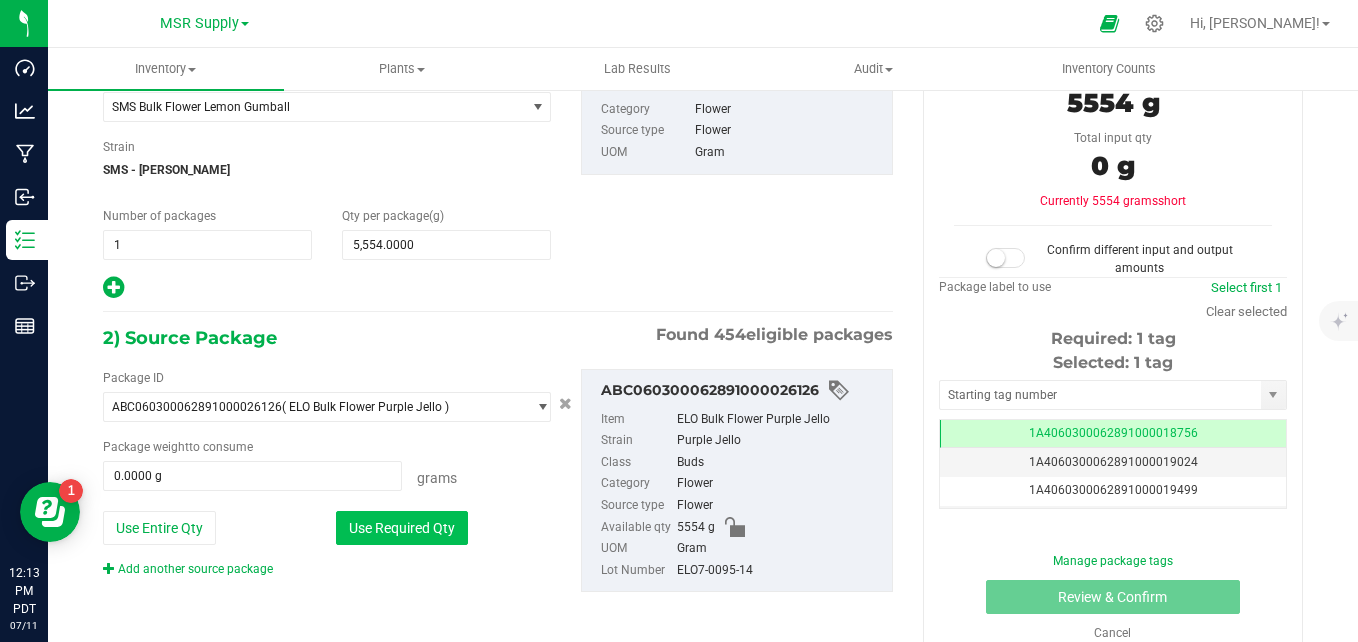 type on "5554.0000 g" 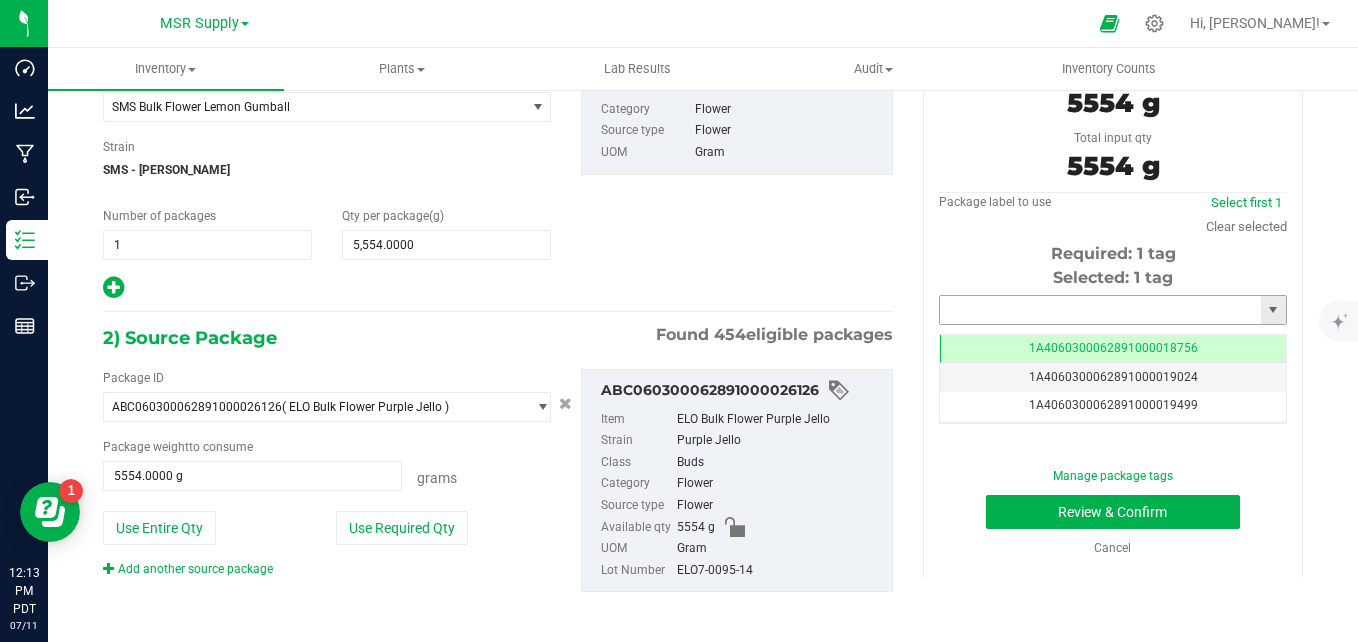 click at bounding box center [1100, 310] 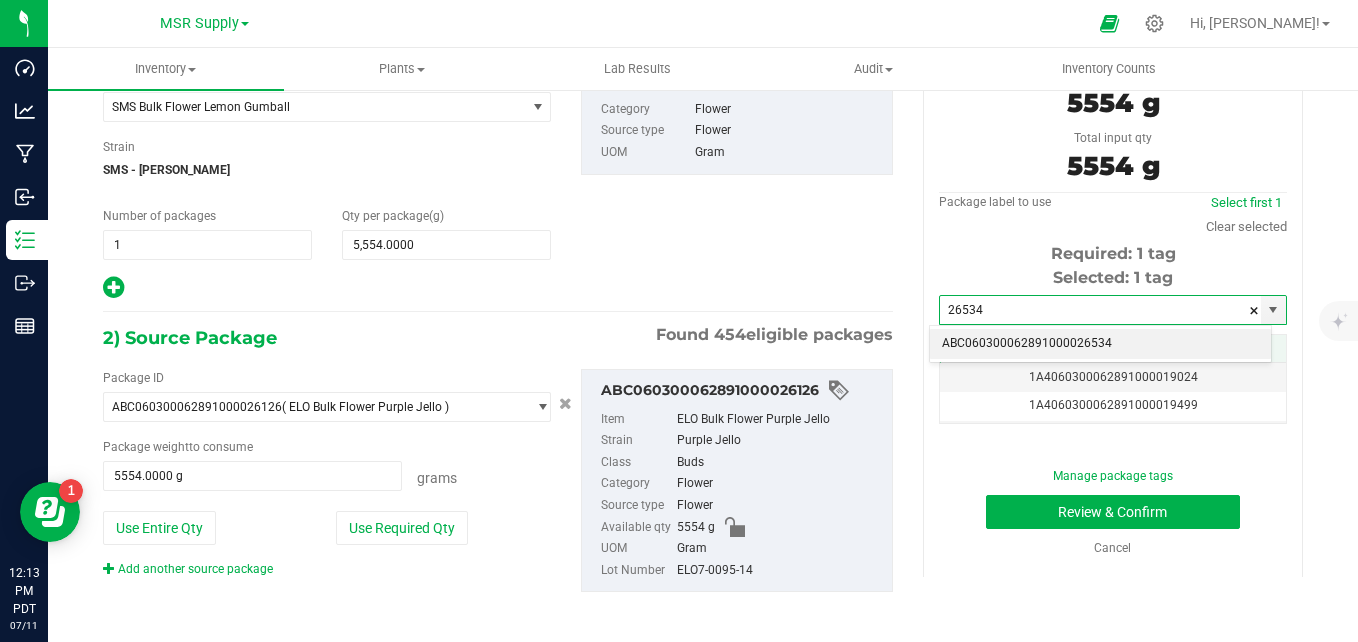 click on "ABC060300062891000026534" at bounding box center (1100, 344) 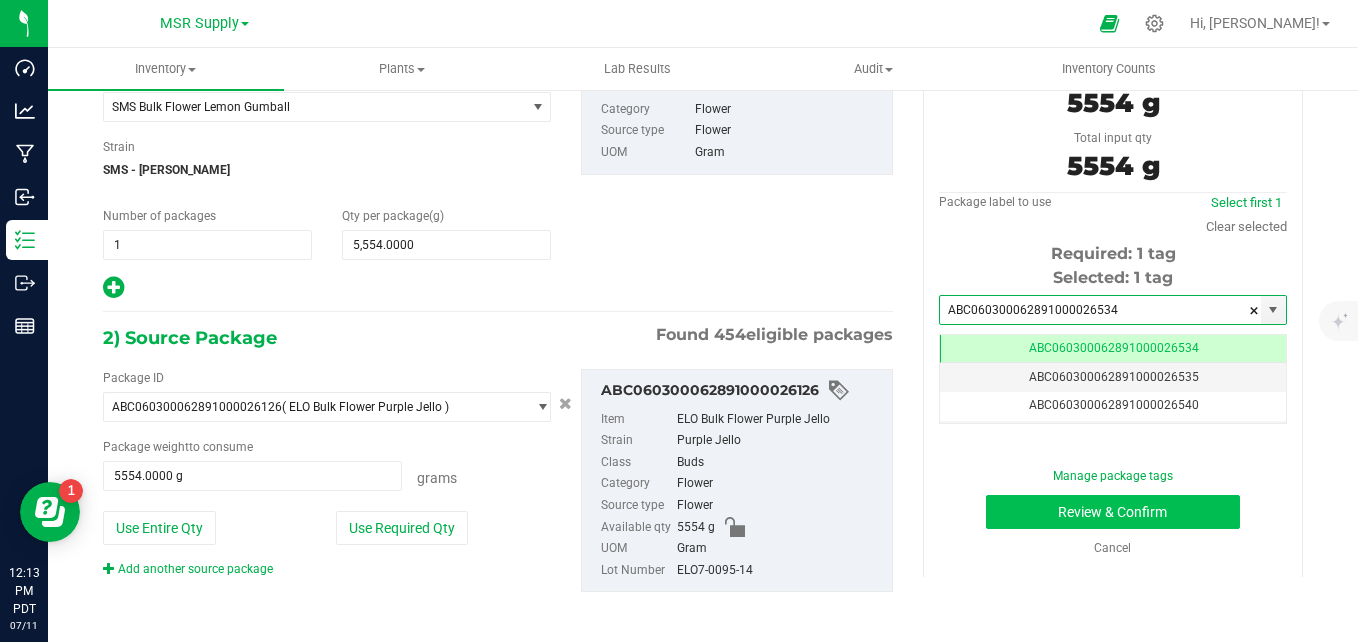 type on "ABC060300062891000026534" 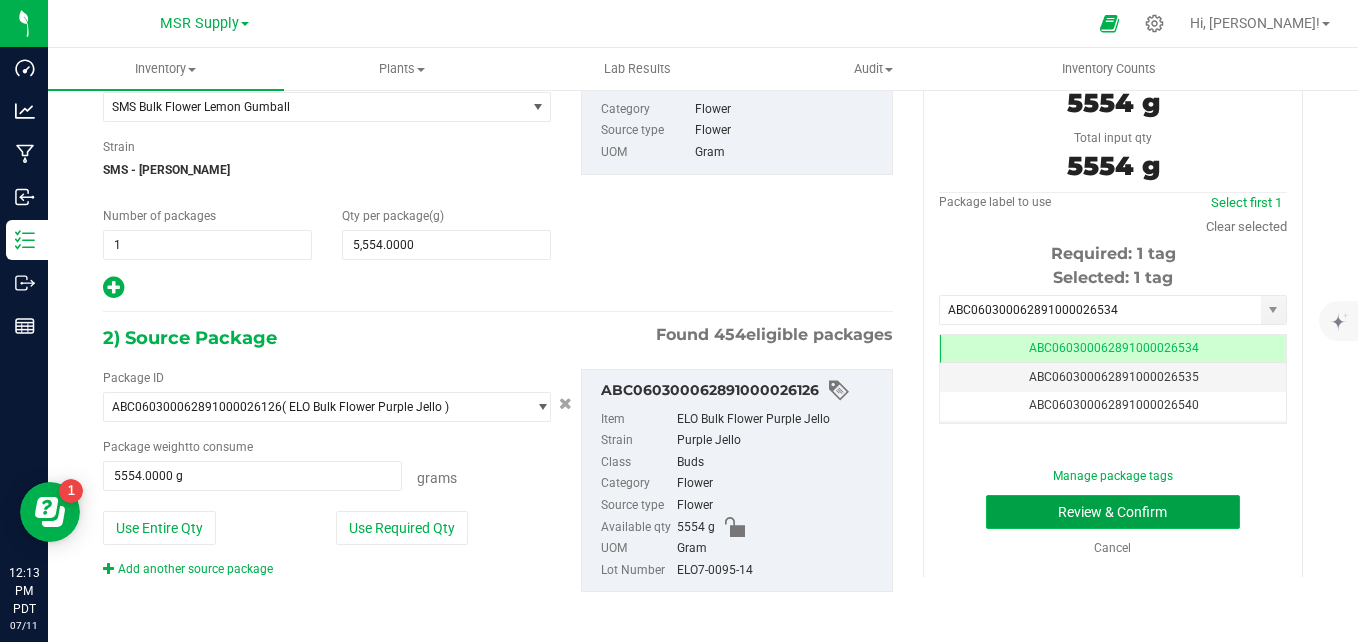 click on "Review & Confirm" at bounding box center [1113, 512] 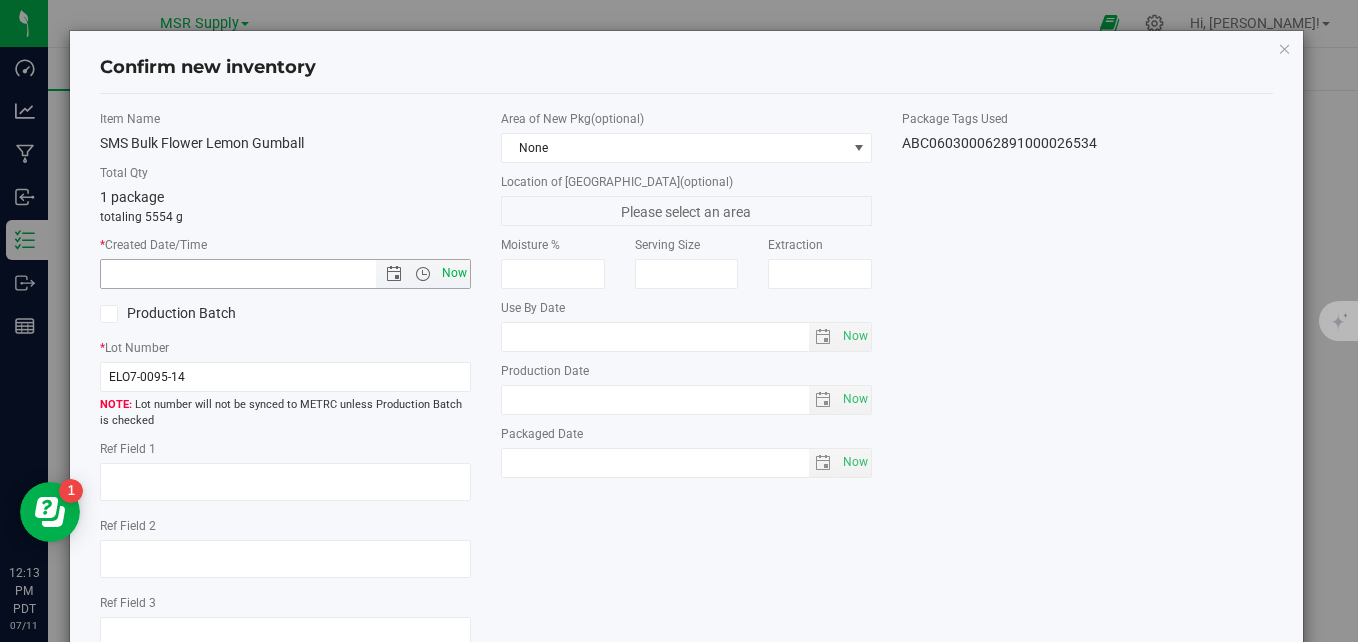 click on "Now" at bounding box center (455, 273) 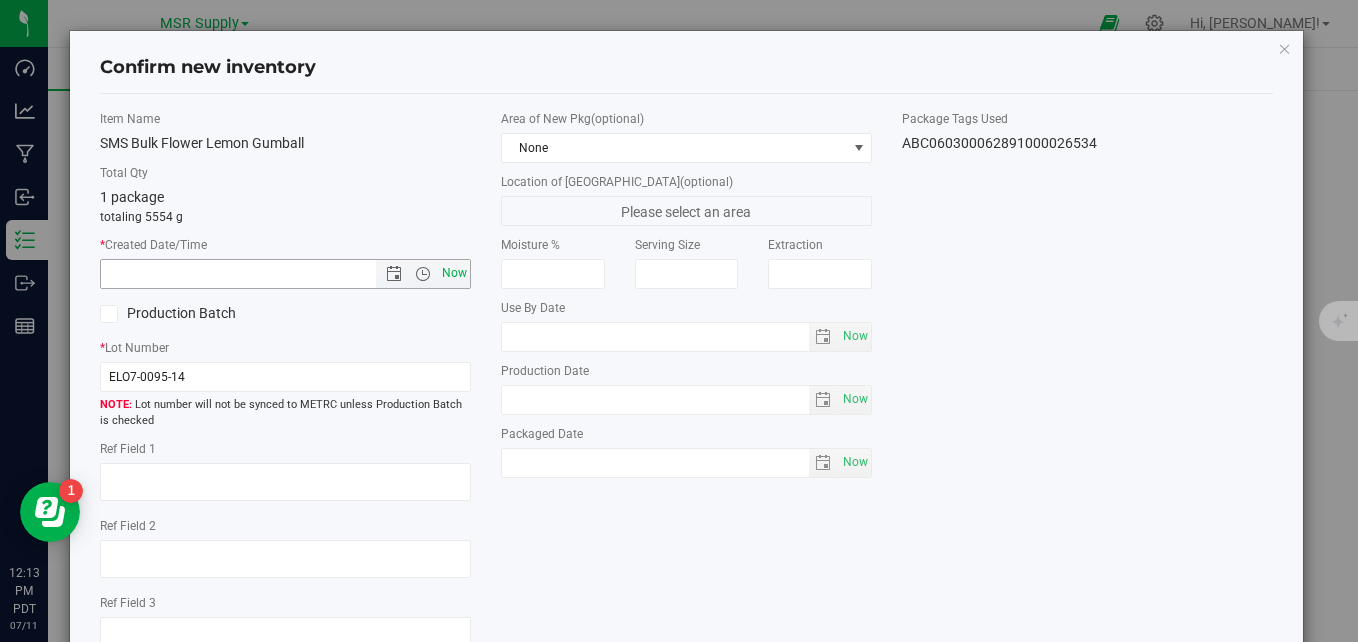 type on "7/11/2025 12:13 PM" 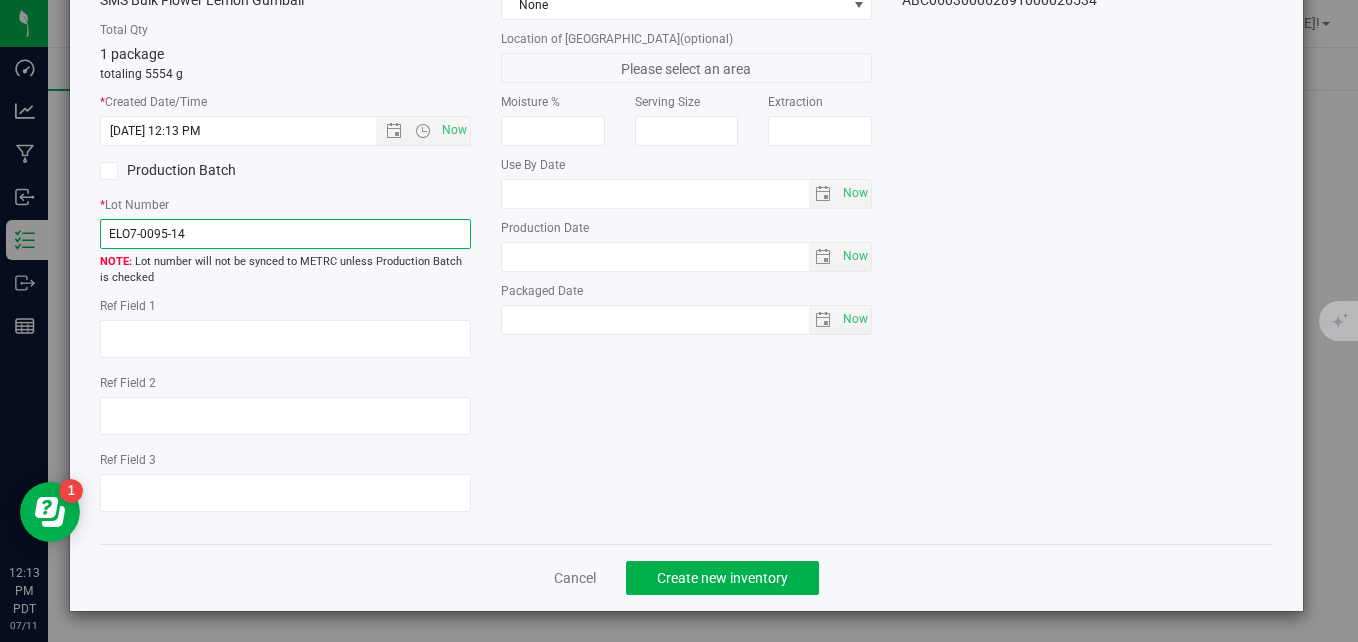 click on "ELO7-0095-14" at bounding box center [285, 234] 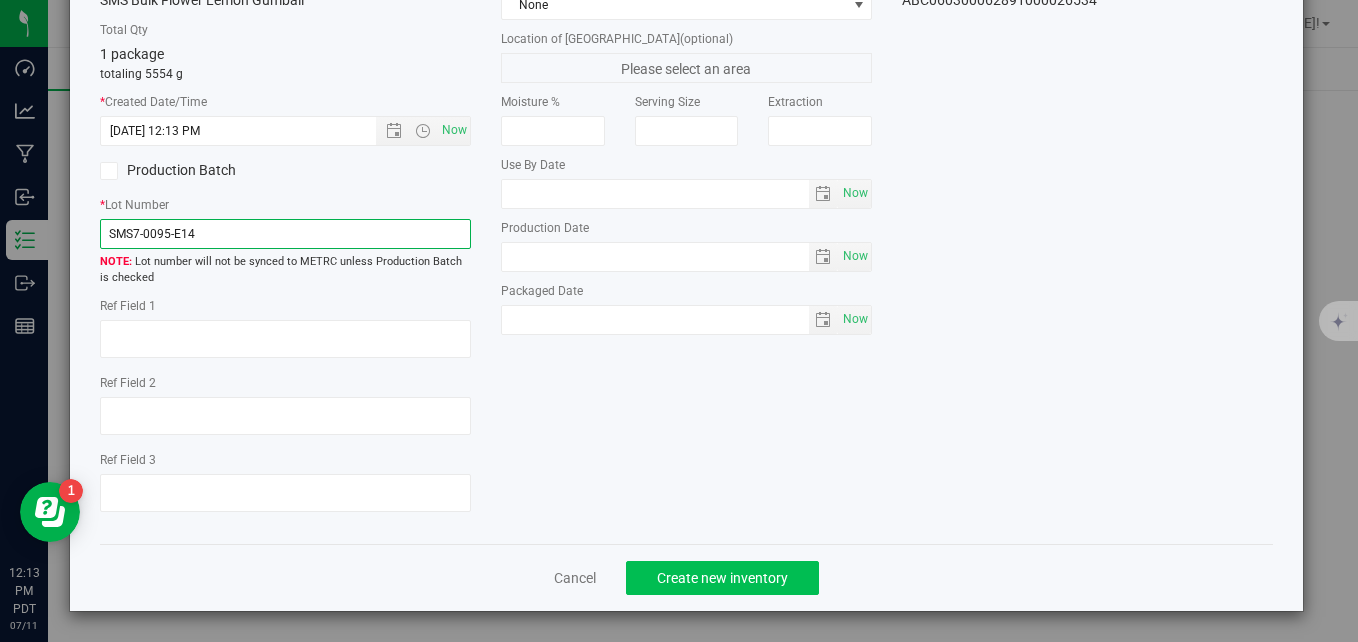 type on "SMS7-0095-E14" 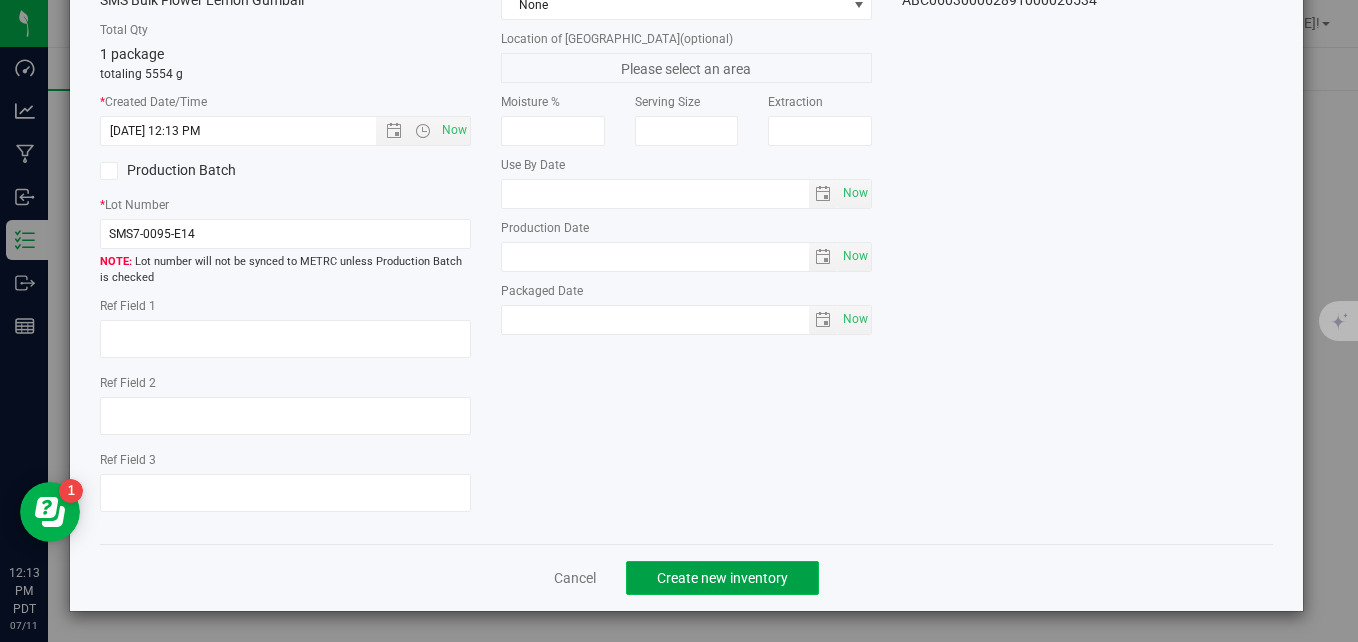 click on "Create new inventory" 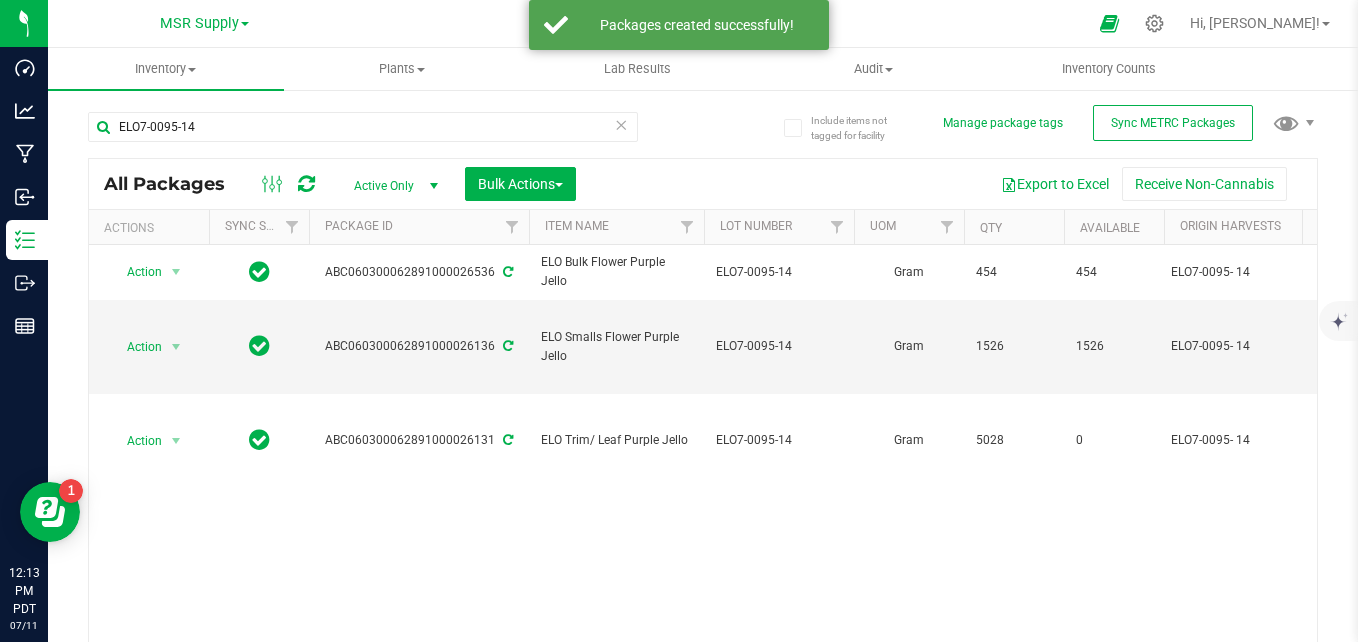 click at bounding box center [621, 124] 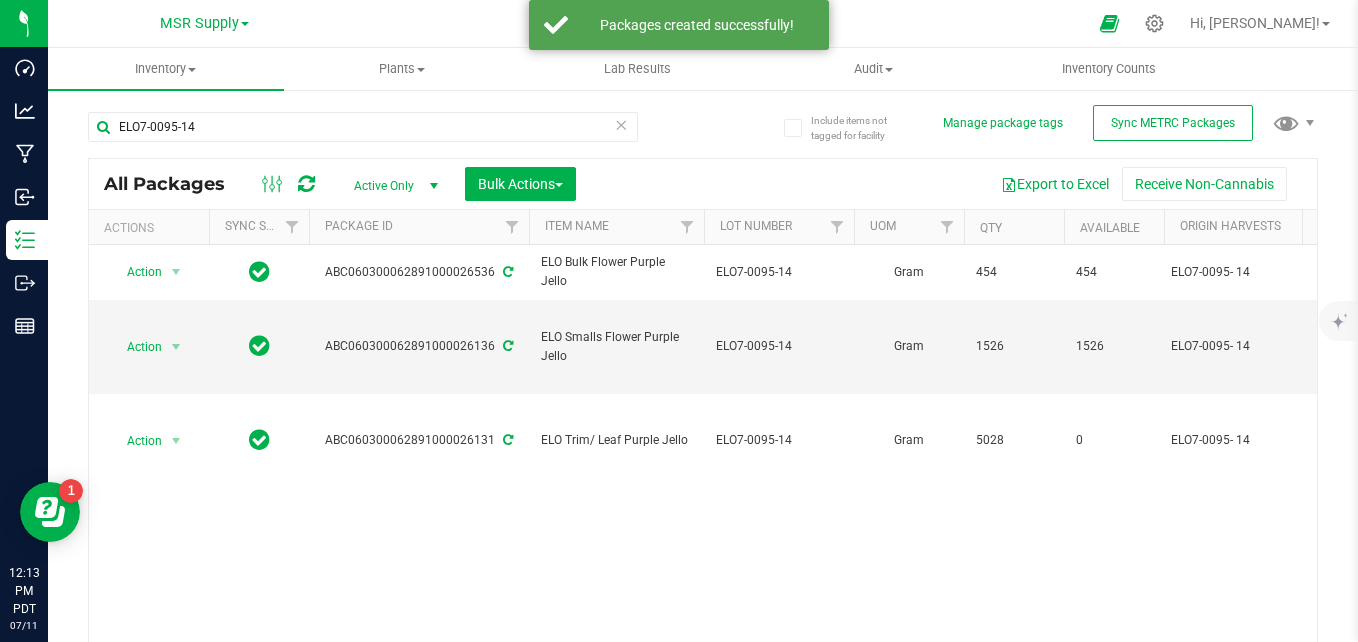 type 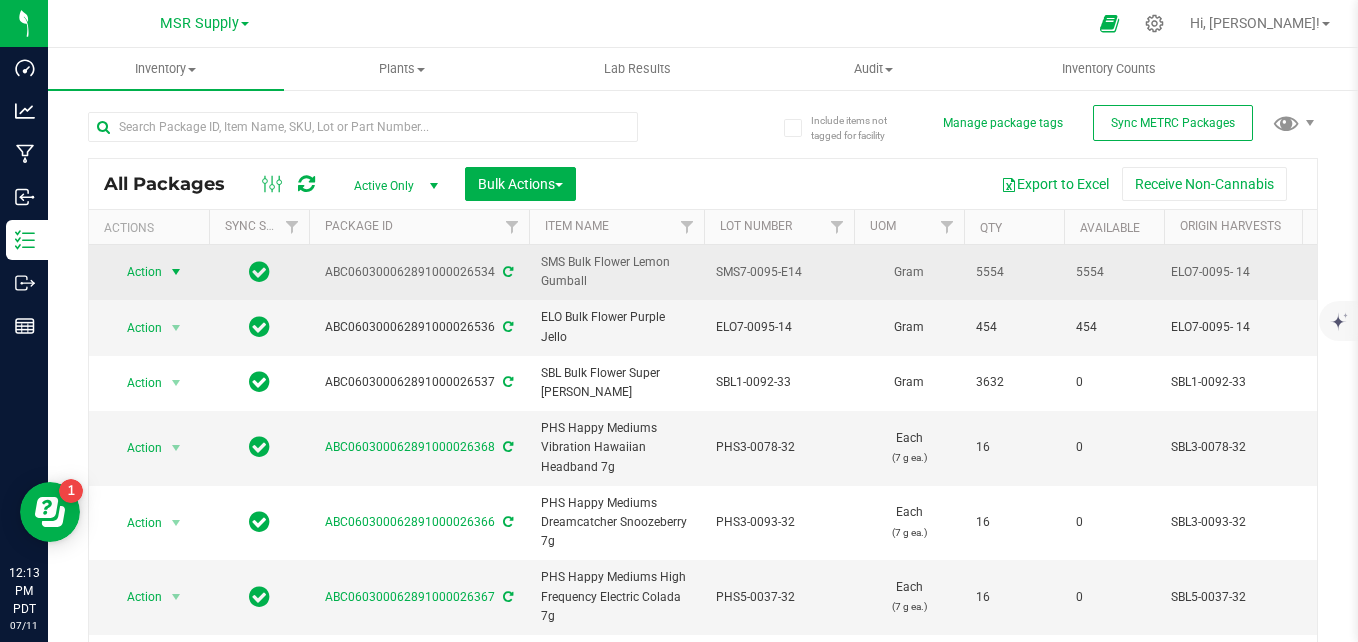 click at bounding box center [176, 272] 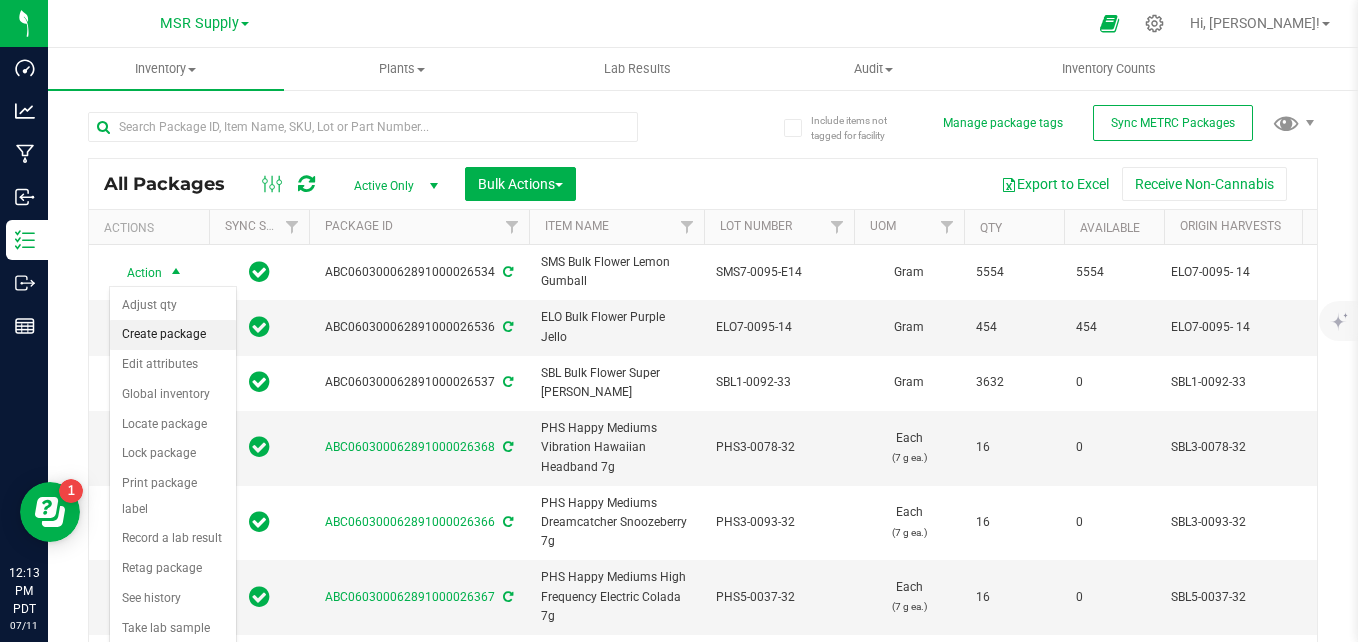 click on "Create package" at bounding box center (173, 335) 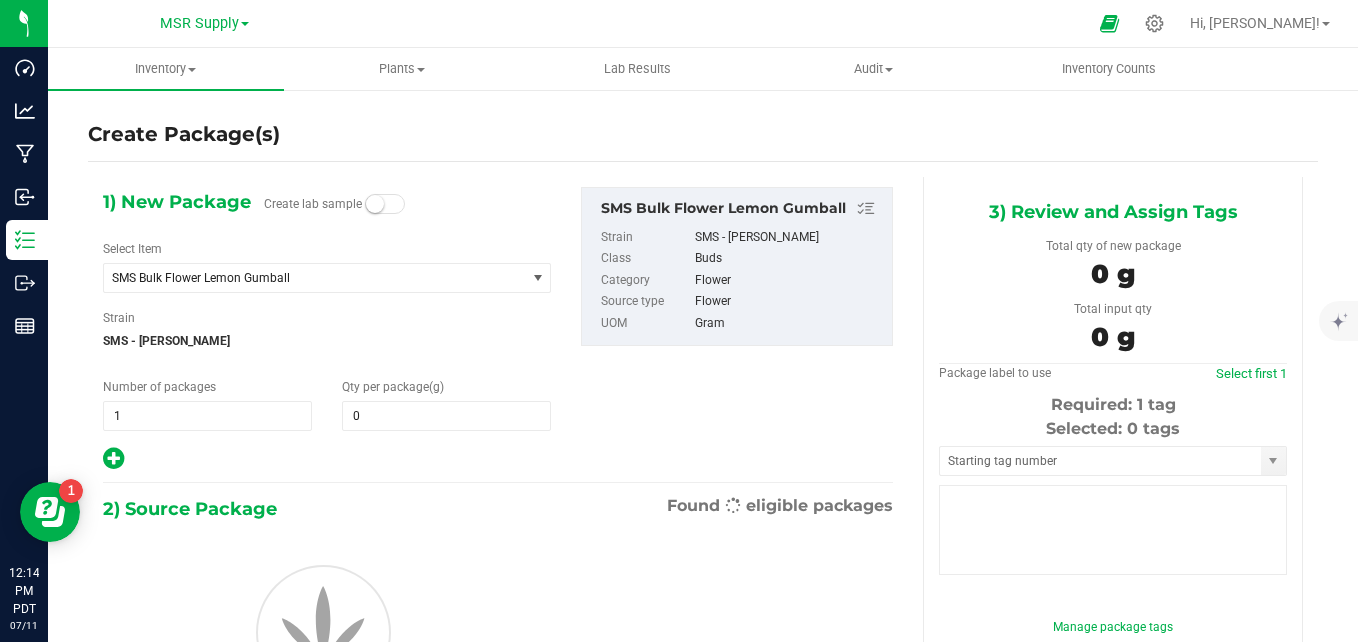 type on "0.0000" 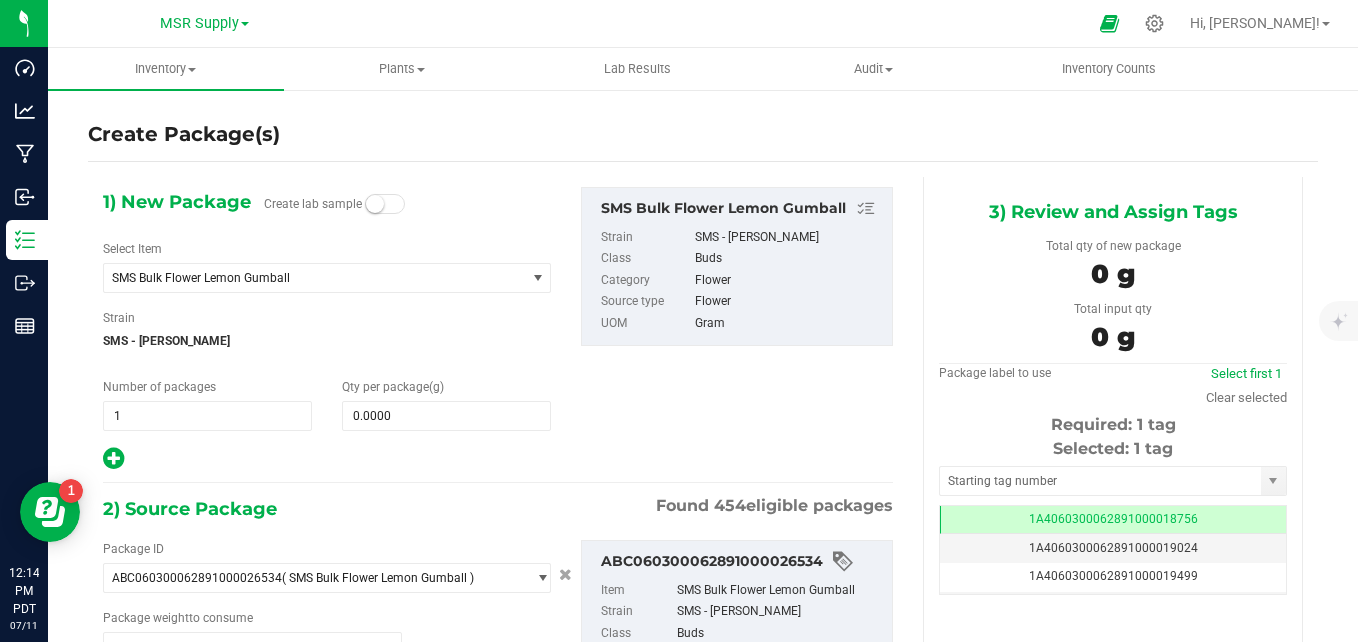type on "0.0000 g" 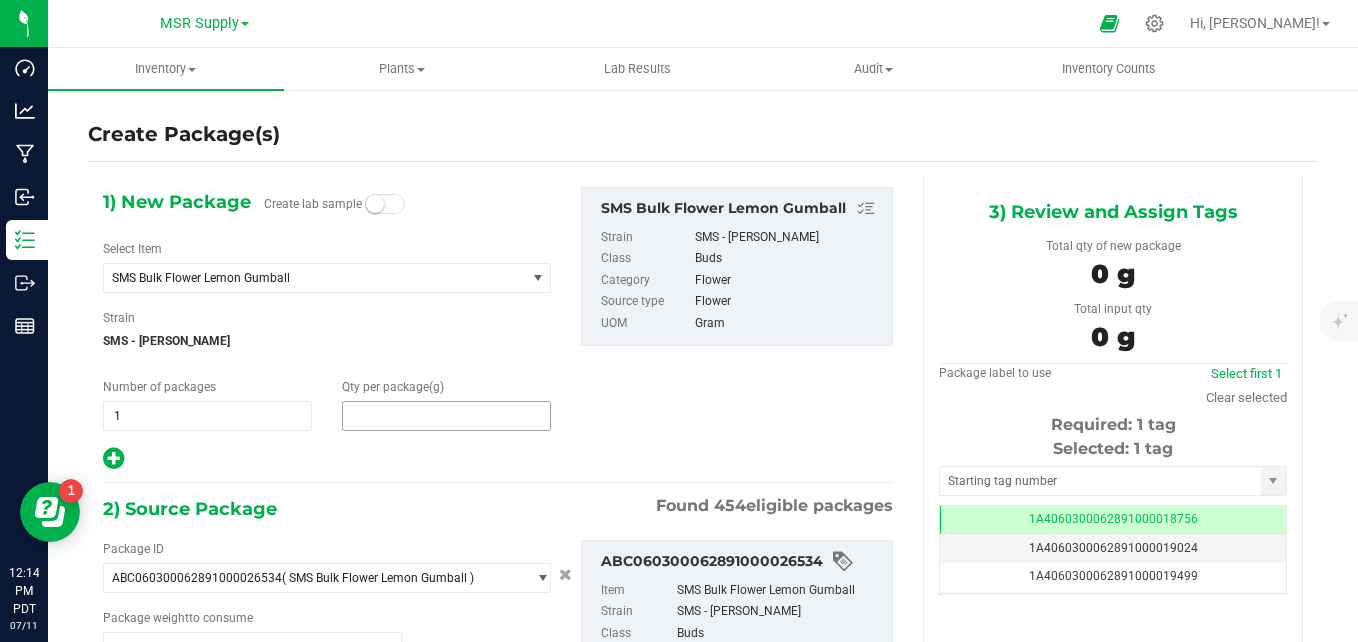 click at bounding box center [446, 416] 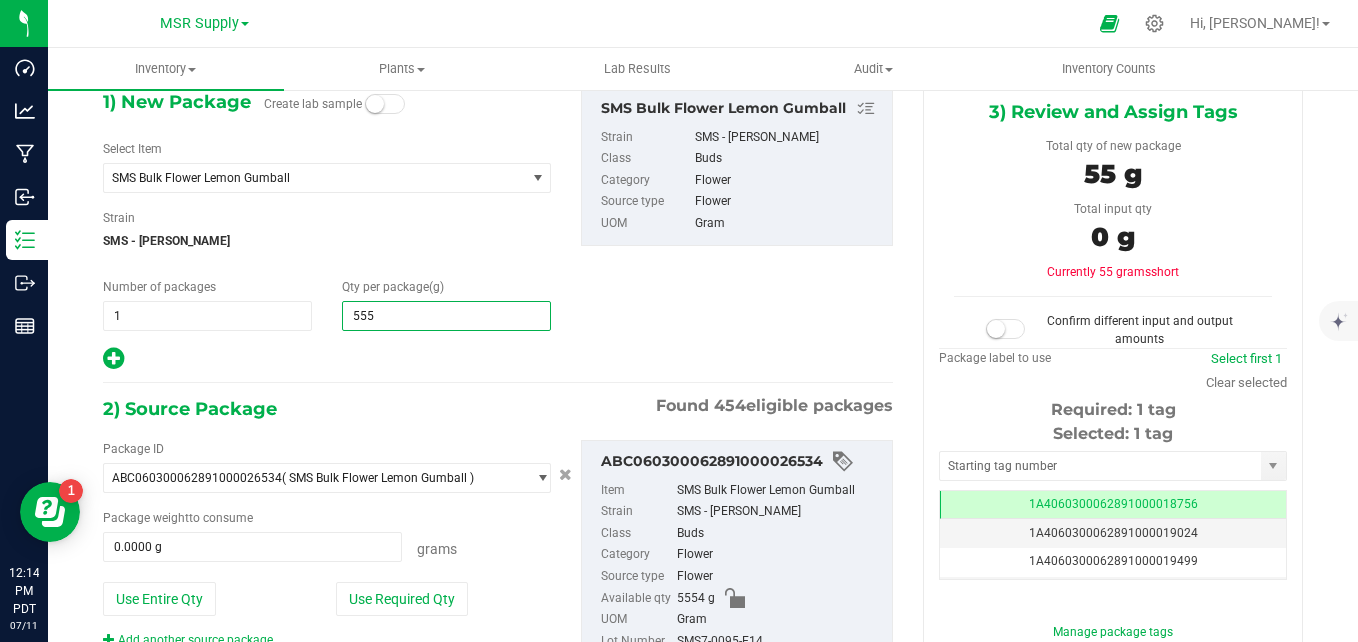 type on "5554" 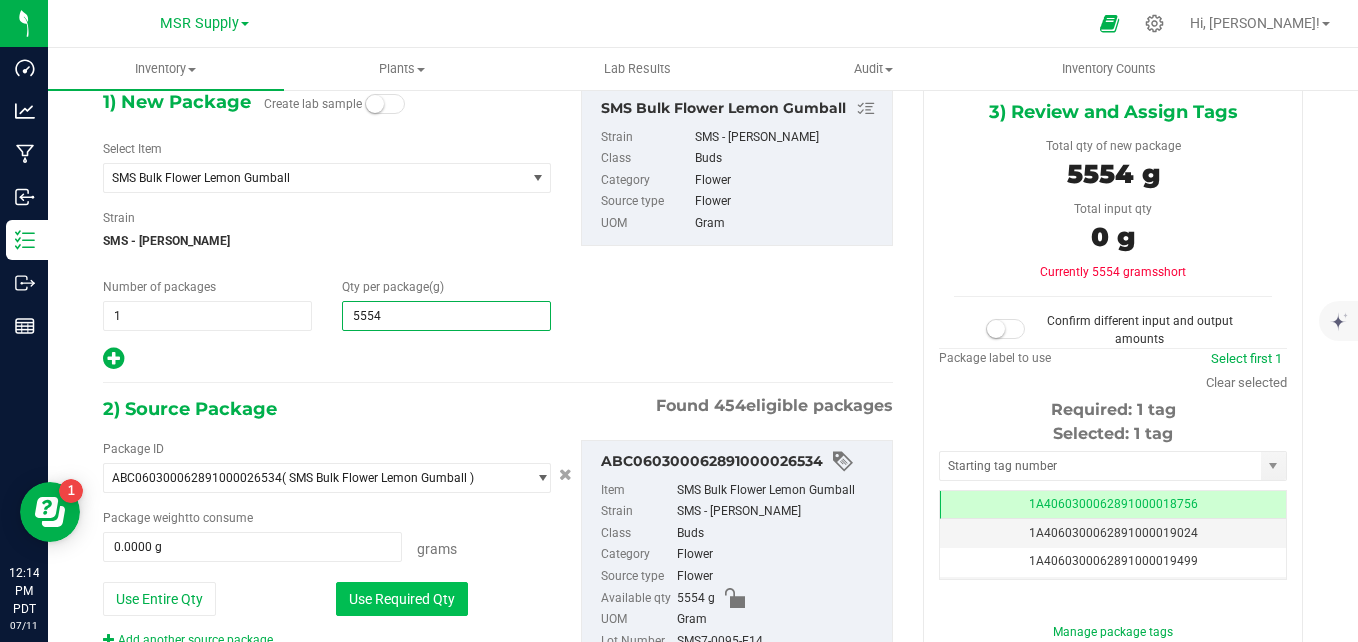 type on "5,554.0000" 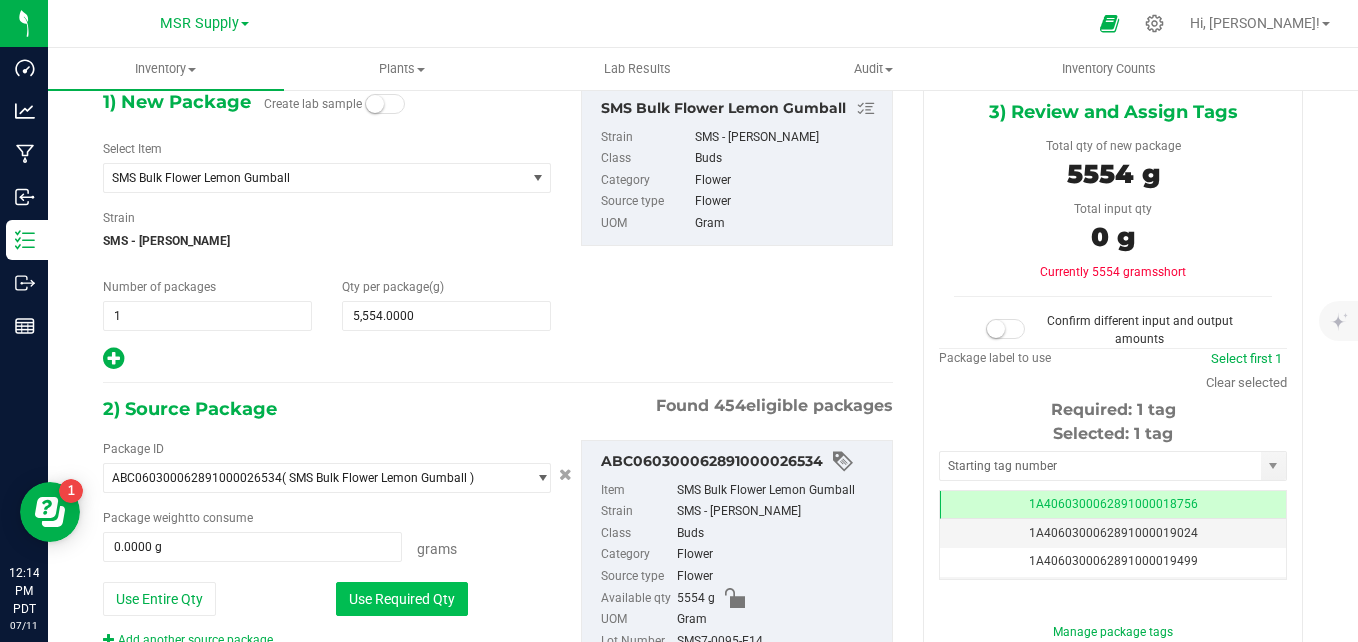 click on "Use Required Qty" at bounding box center (402, 599) 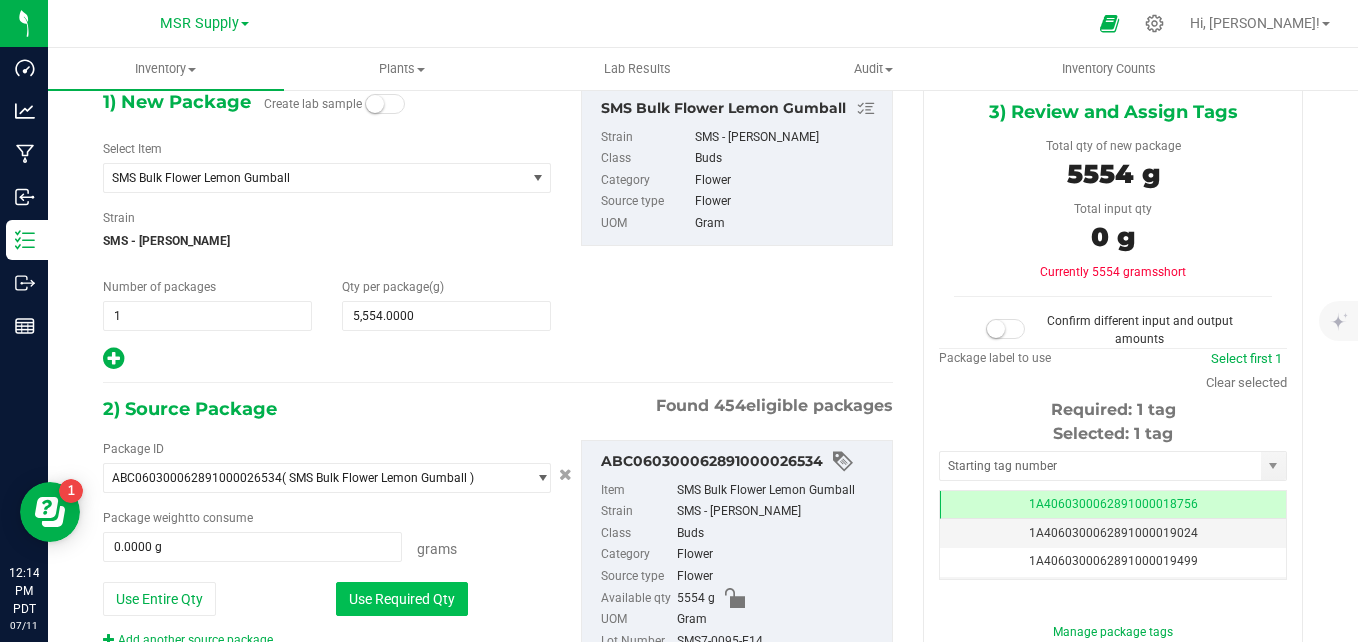 type on "5554.0000 g" 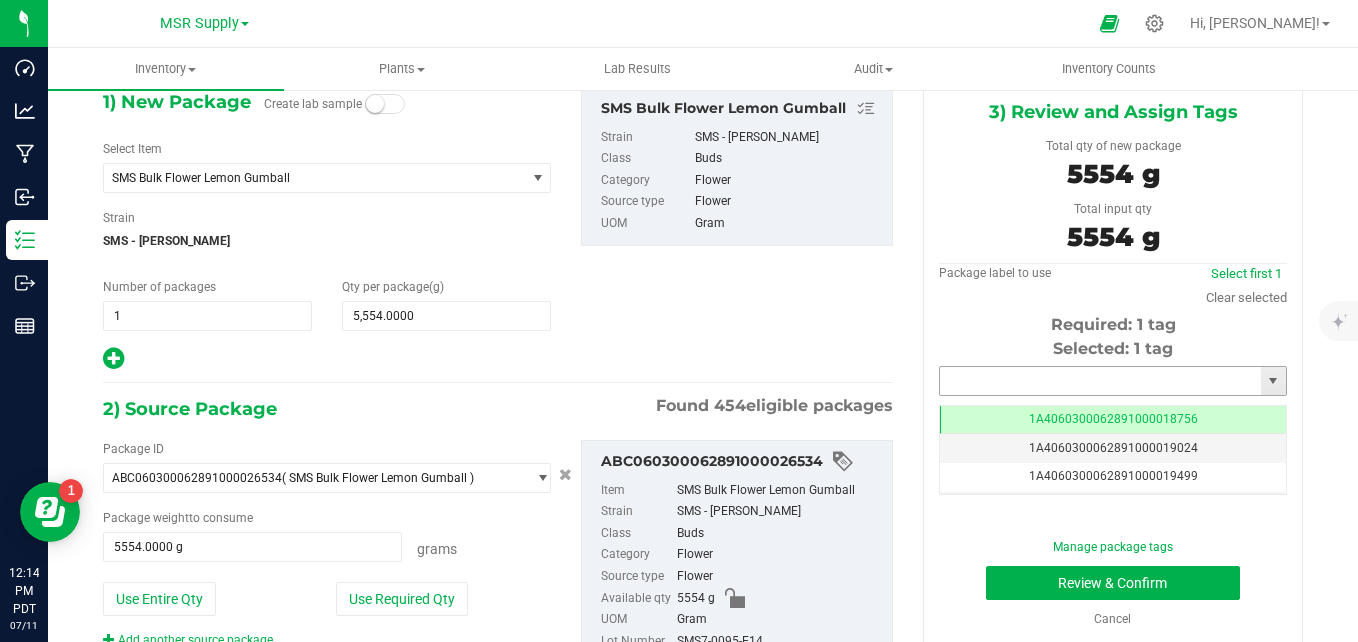 click at bounding box center (1100, 381) 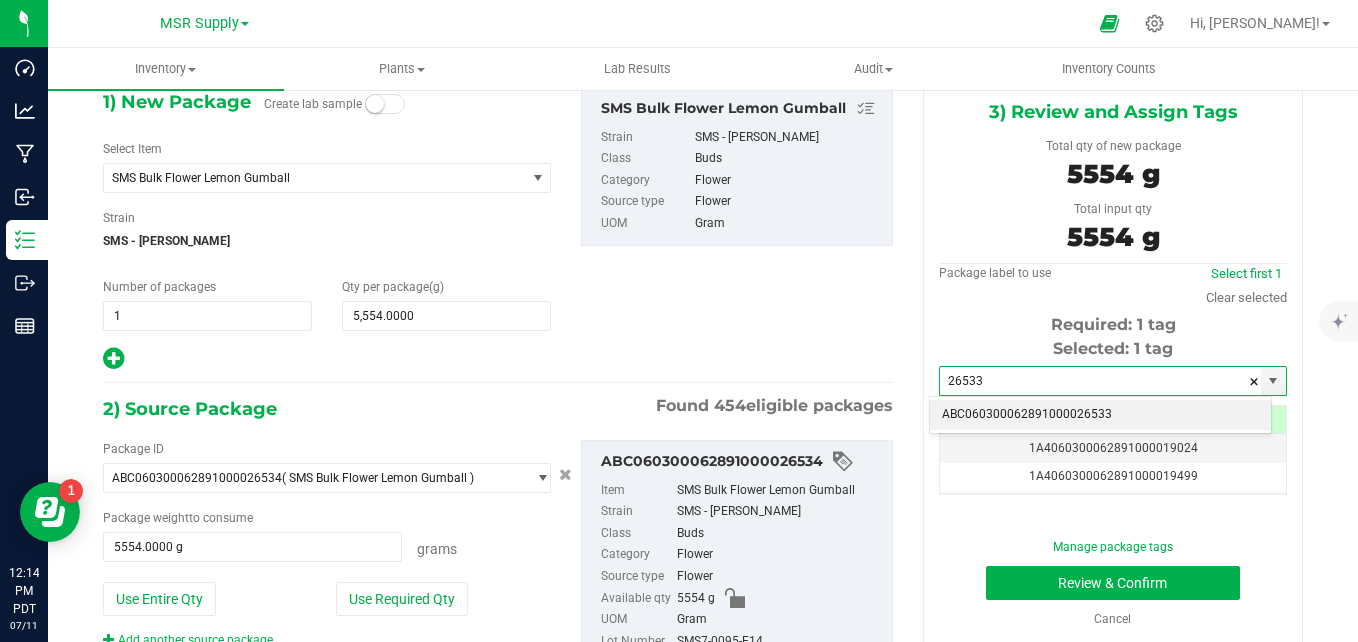 click on "ABC060300062891000026533" at bounding box center (1100, 415) 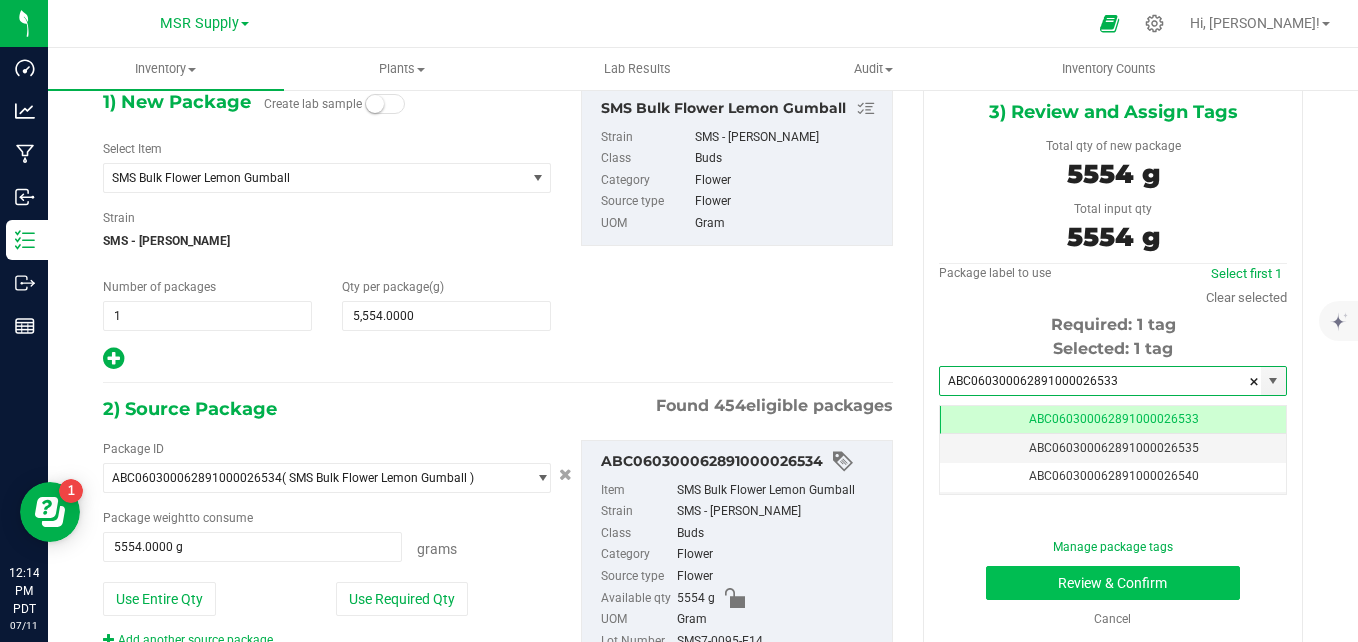 type on "ABC060300062891000026533" 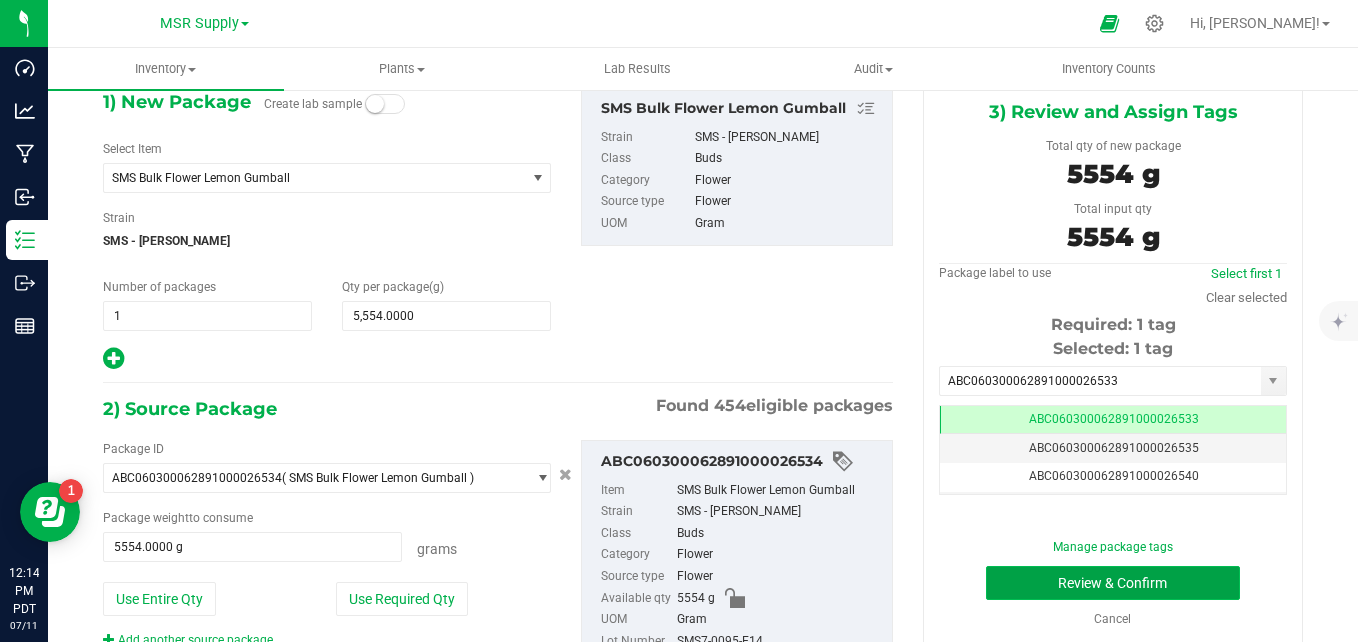 click on "Review & Confirm" at bounding box center [1113, 583] 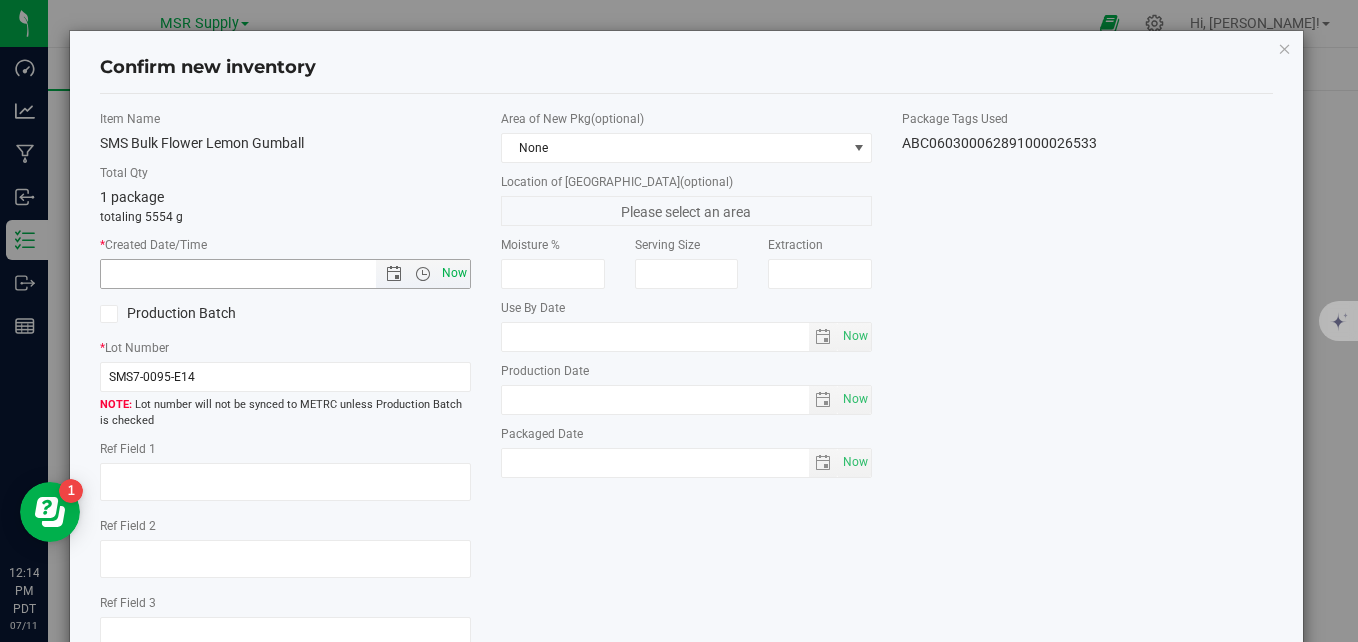 click on "Now" at bounding box center (455, 273) 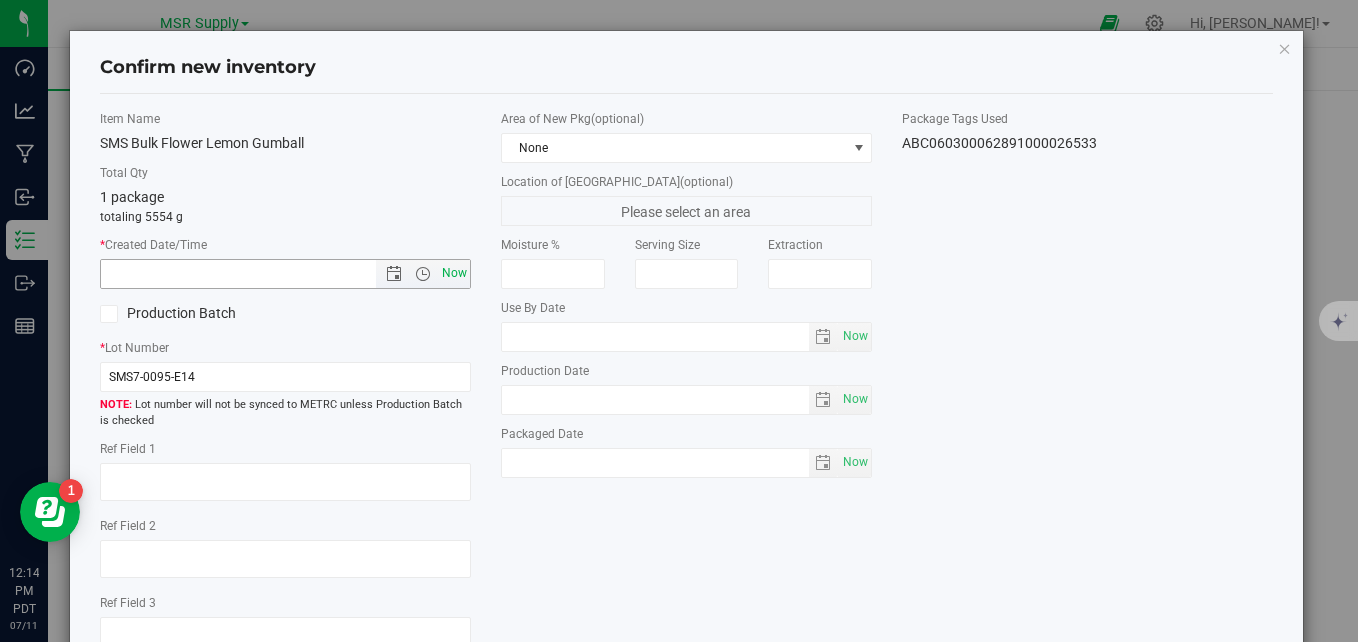 type on "7/11/2025 12:14 PM" 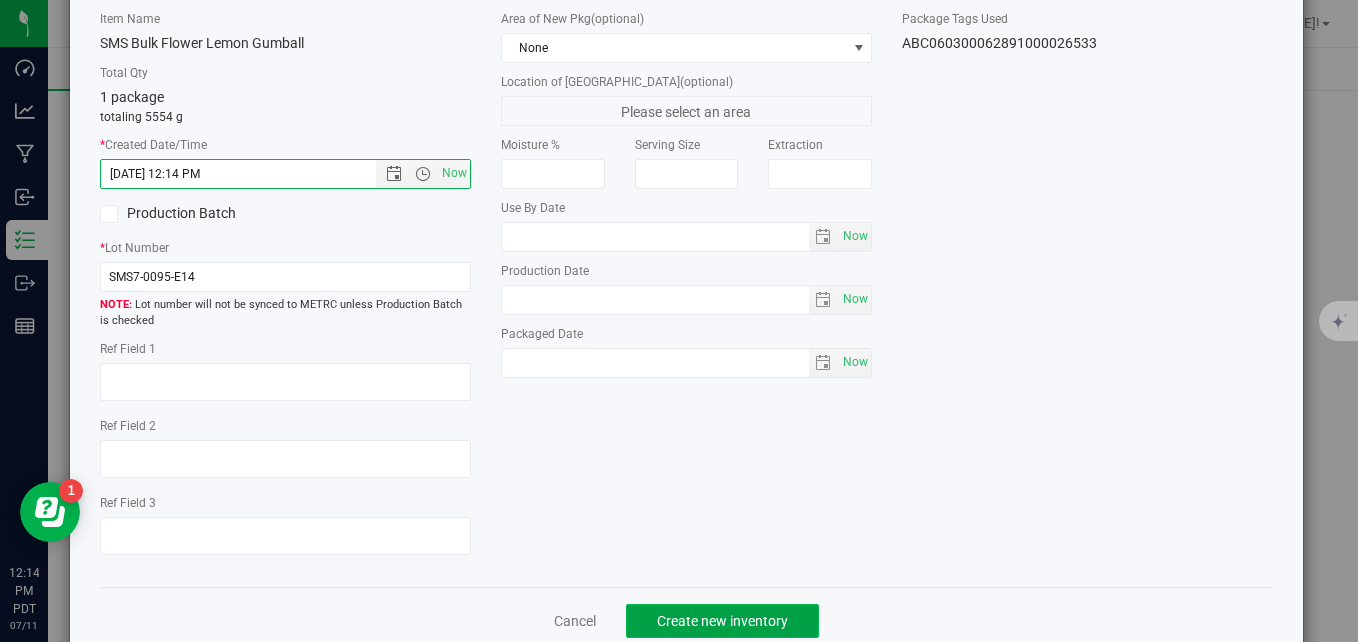 click on "Create new inventory" 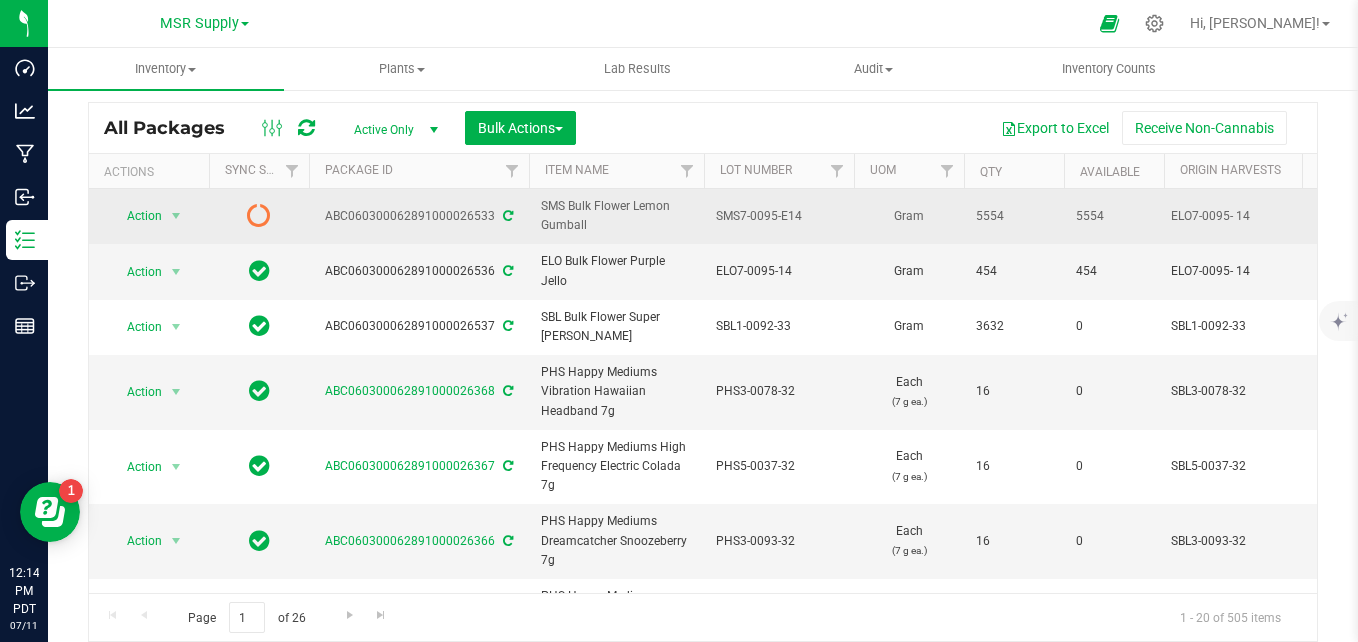click at bounding box center (508, 216) 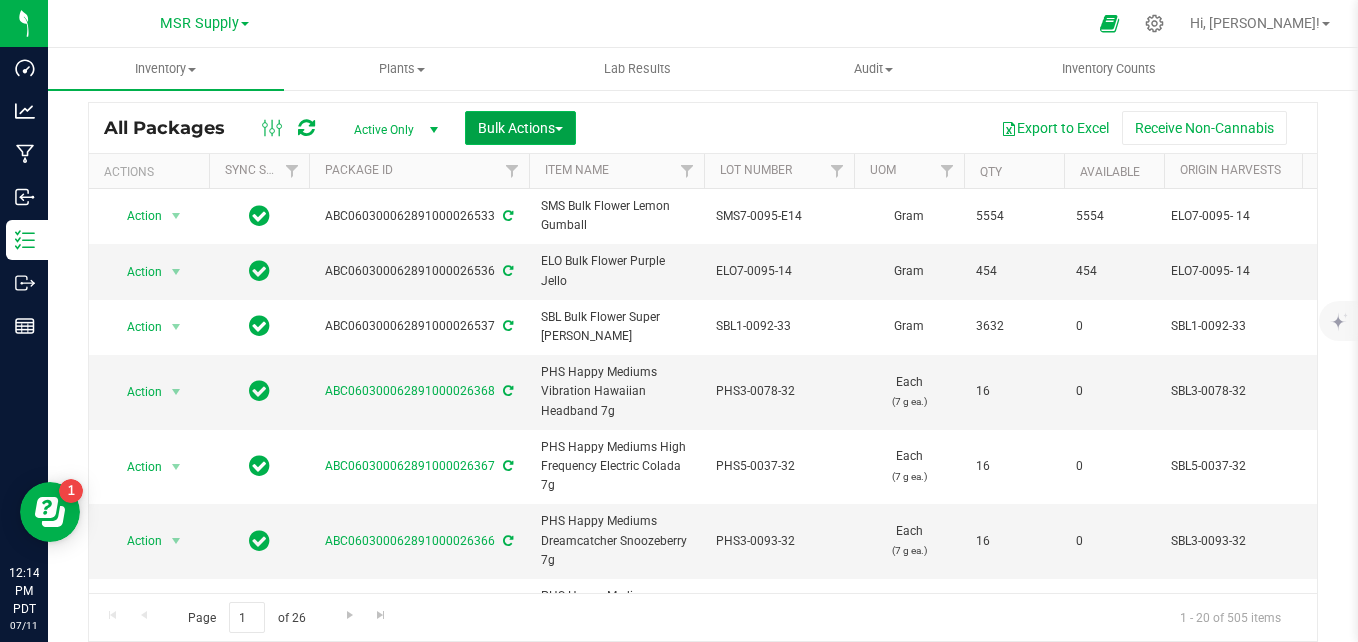 click on "Bulk Actions" at bounding box center [520, 128] 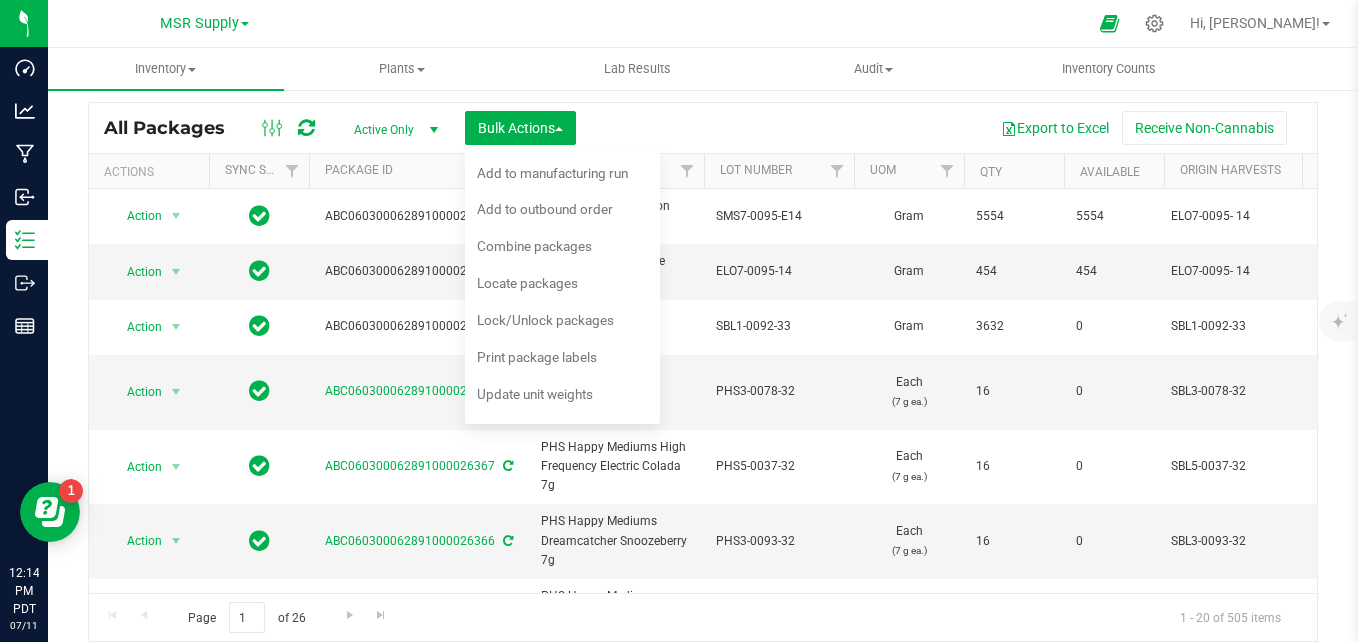click on "Export to Excel
Receive Non-Cannabis" at bounding box center [946, 128] 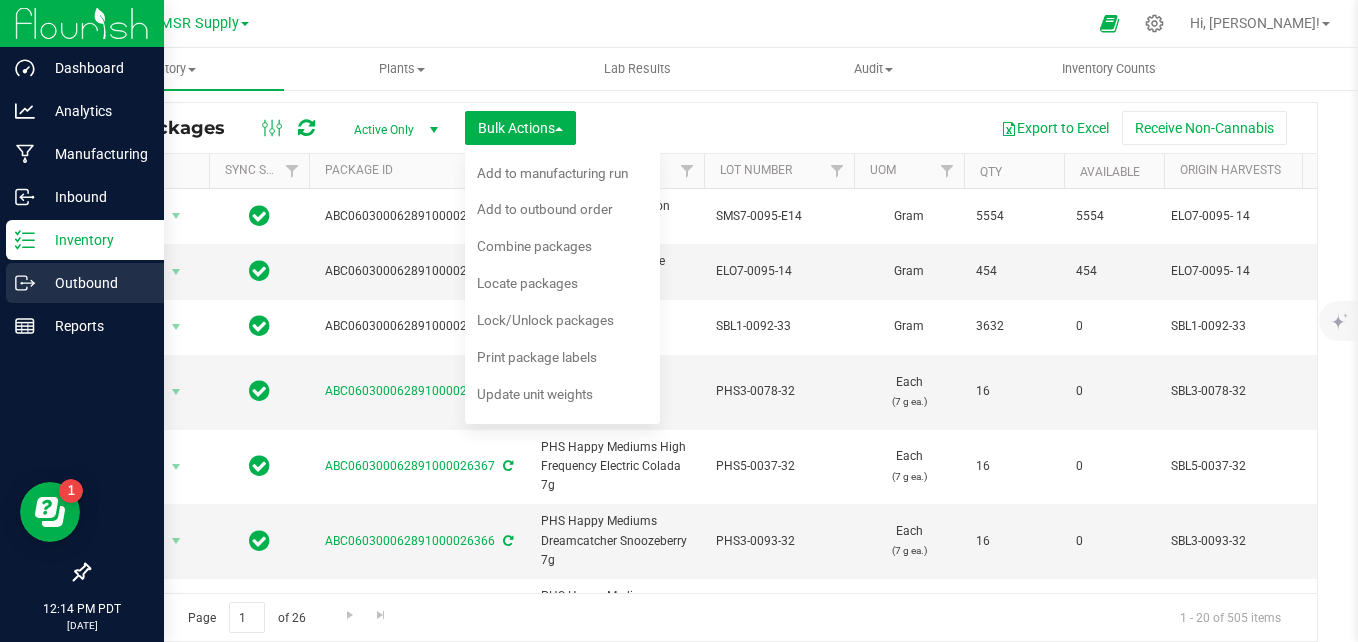 click on "Outbound" at bounding box center [95, 283] 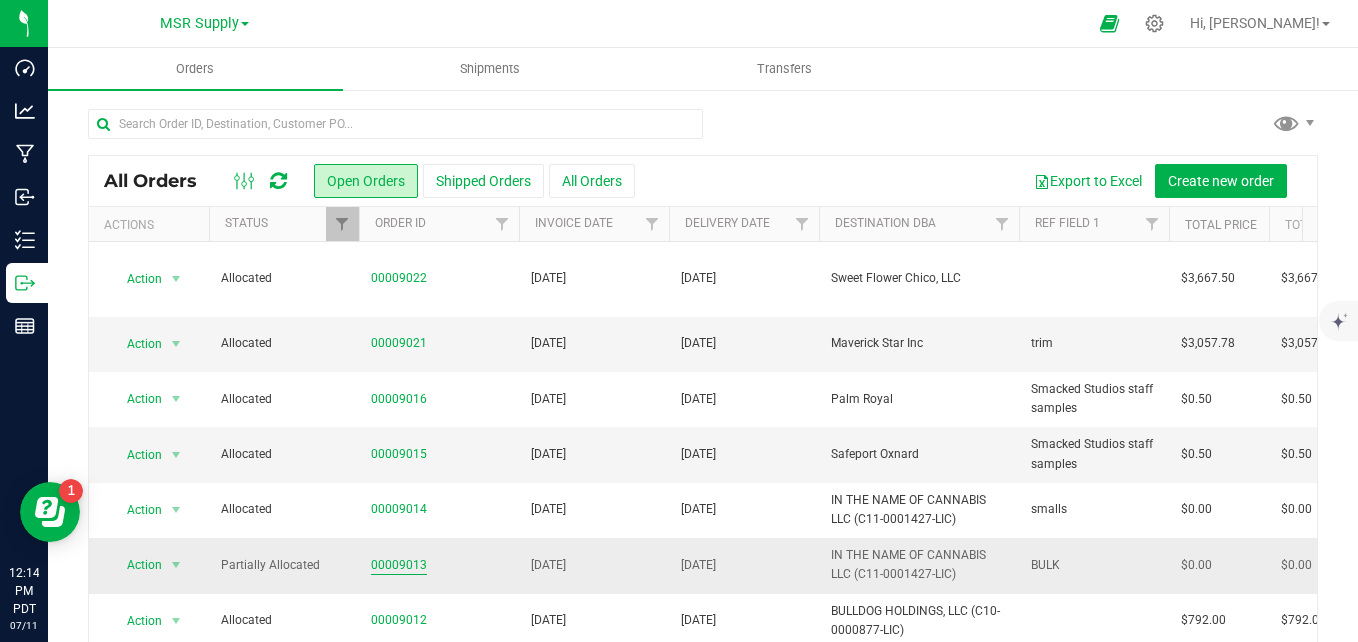 click on "00009013" at bounding box center (399, 565) 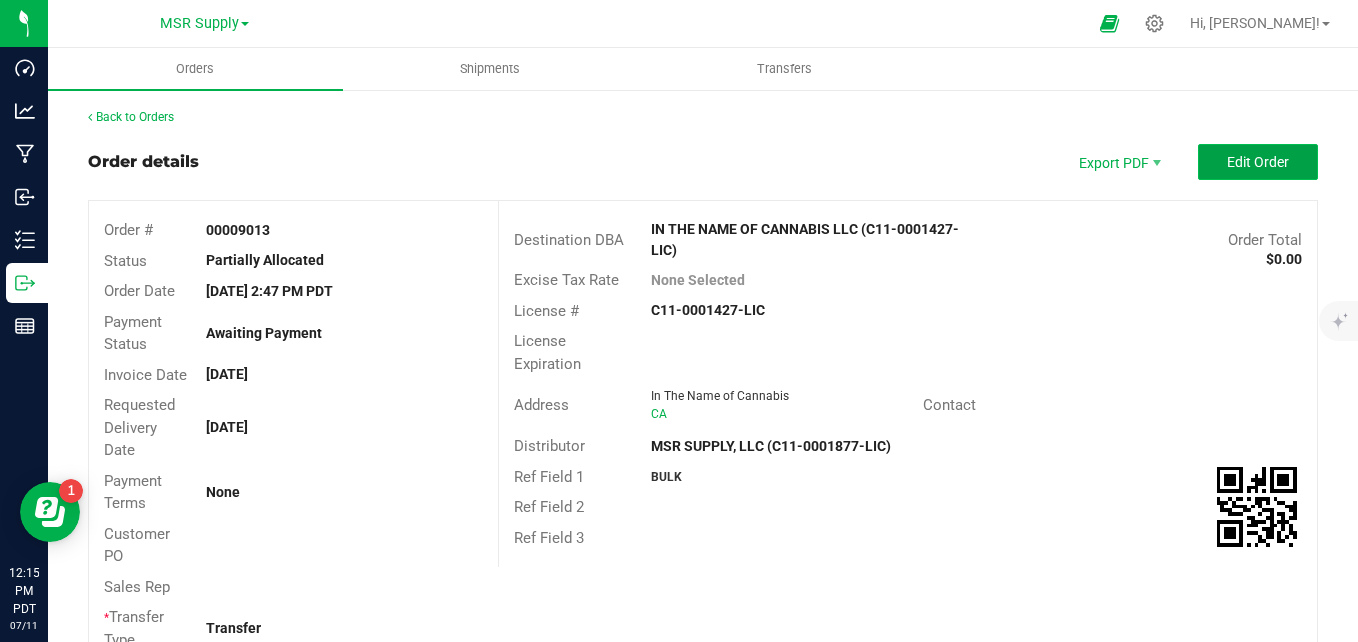 click on "Edit Order" at bounding box center (1258, 162) 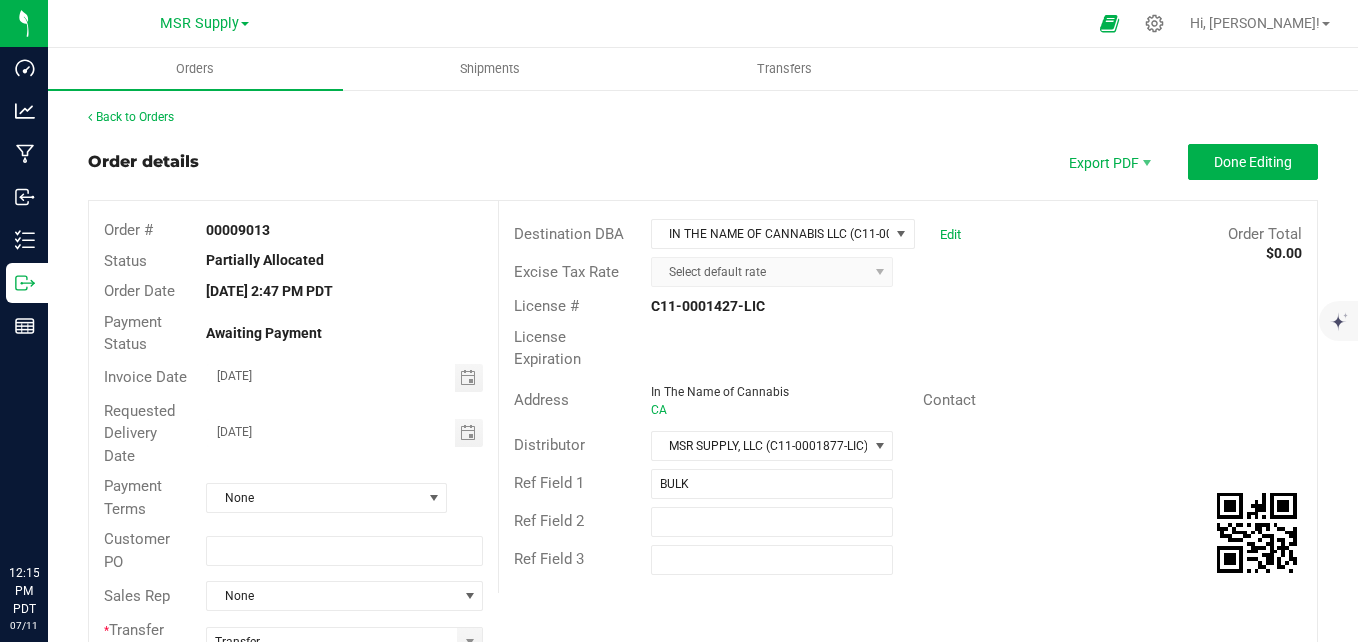 scroll, scrollTop: 0, scrollLeft: 0, axis: both 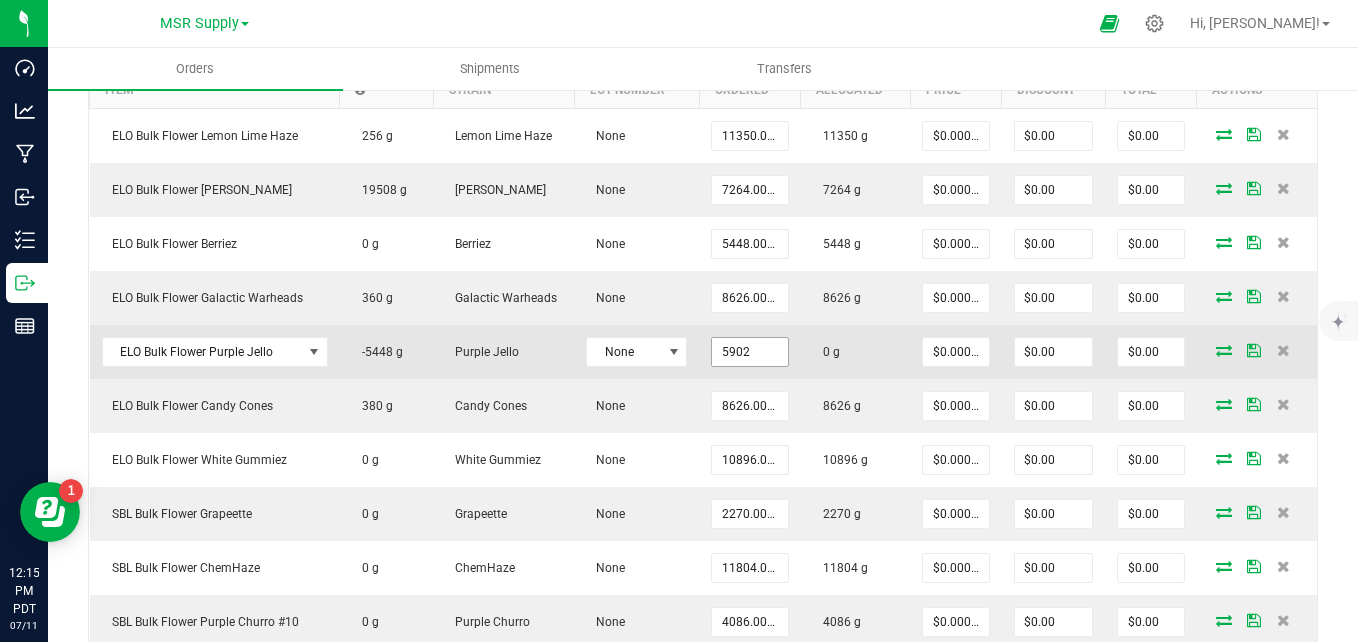 click on "5902" at bounding box center [749, 352] 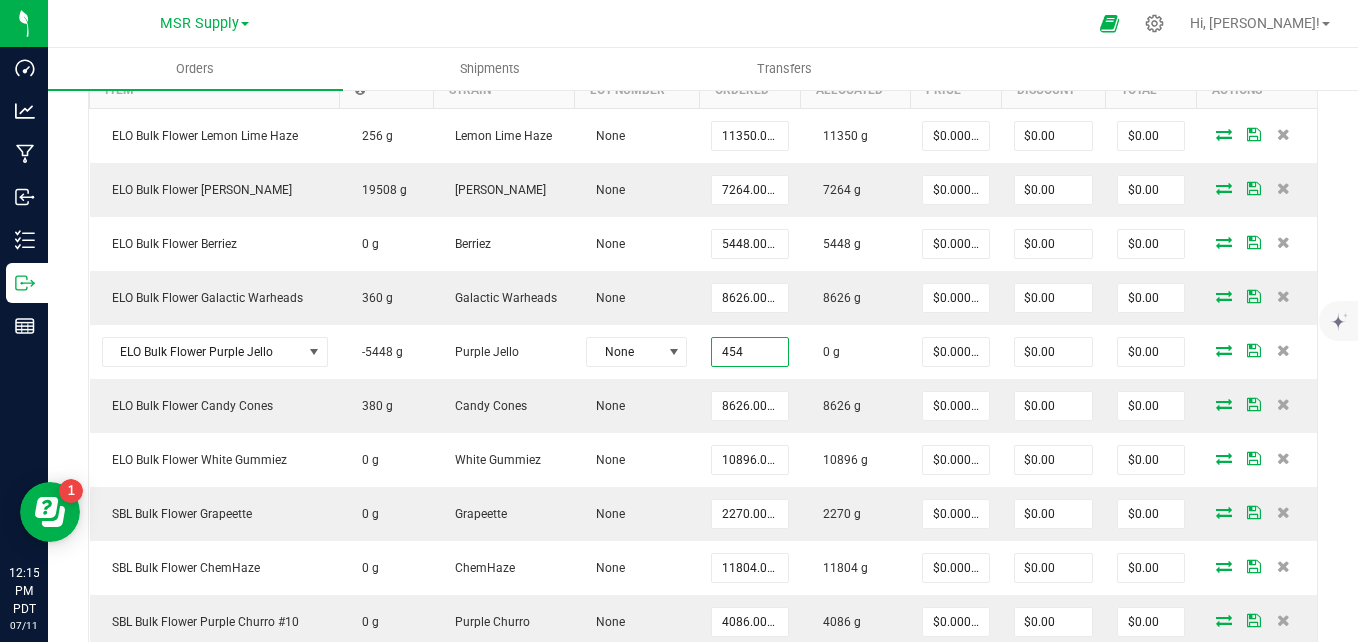 type on "454.0000 g" 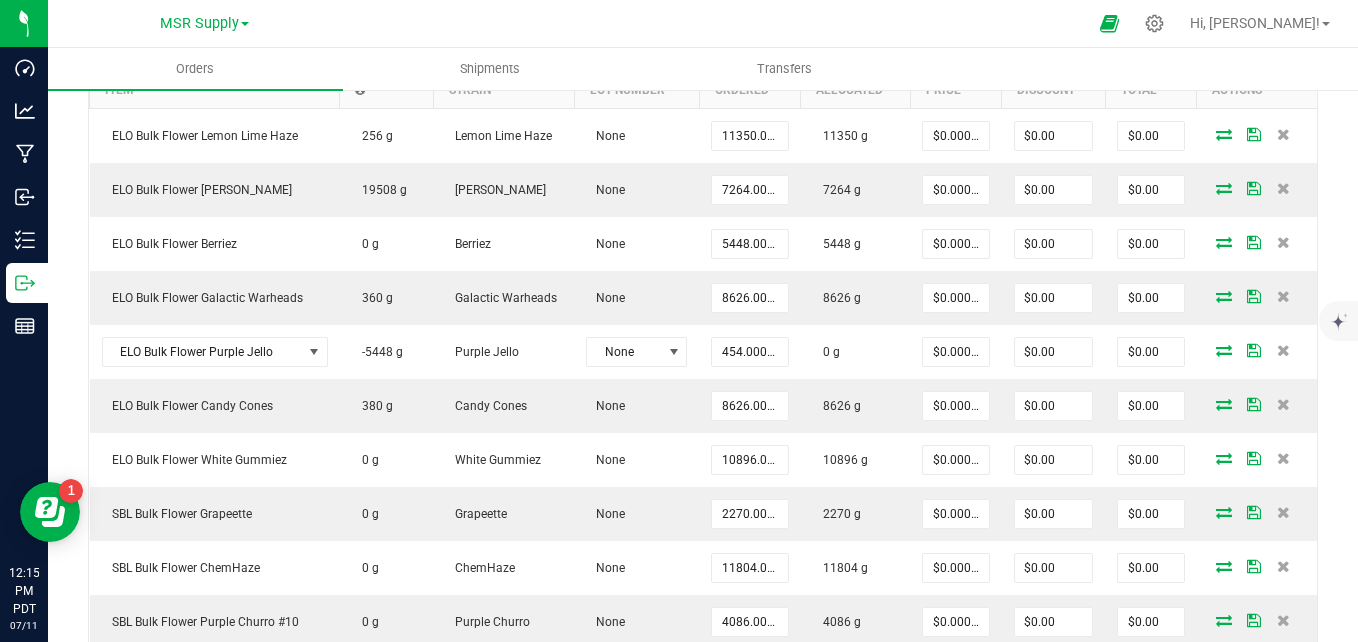 click on "Back to Orders
Order details   Export PDF   Done Editing   Order #   00009013   Status   Partially Allocated   Order Date   [DATE] 2:47 PM PDT   Payment Status   Awaiting Payment   Invoice Date  [DATE]  Requested Delivery Date  [DATE]  Payment Terms  None  Customer PO   Sales Rep  None *  Transfer Type  Transfer  Destination DBA  IN THE NAME OF CANNABIS LLC (C11-0001427-LIC)  Edit   Order Total   $0.00   Excise Tax Rate  Select default rate  License #   C11-0001427-LIC   License Expiration   Address  In The Name of Cannabis CA  Contact   Distributor  MSR SUPPLY, LLC (C11-0001877-LIC)  Ref Field 1  BULK  Ref Field 2   Ref Field 3
Order Details Print All Labels Item  Sellable  Strain  Lot Number  Qty Ordered Qty Allocated Unit Price Line Discount Total Actions  256 g" at bounding box center (703, 278) 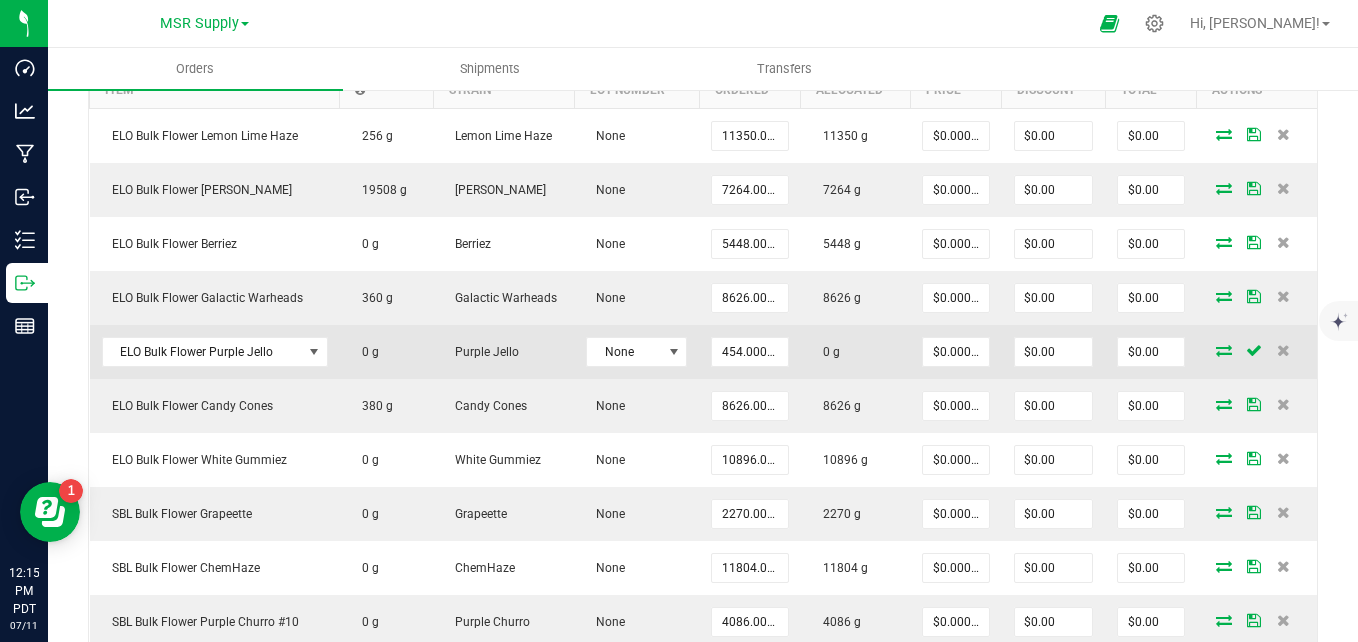 click at bounding box center (1224, 350) 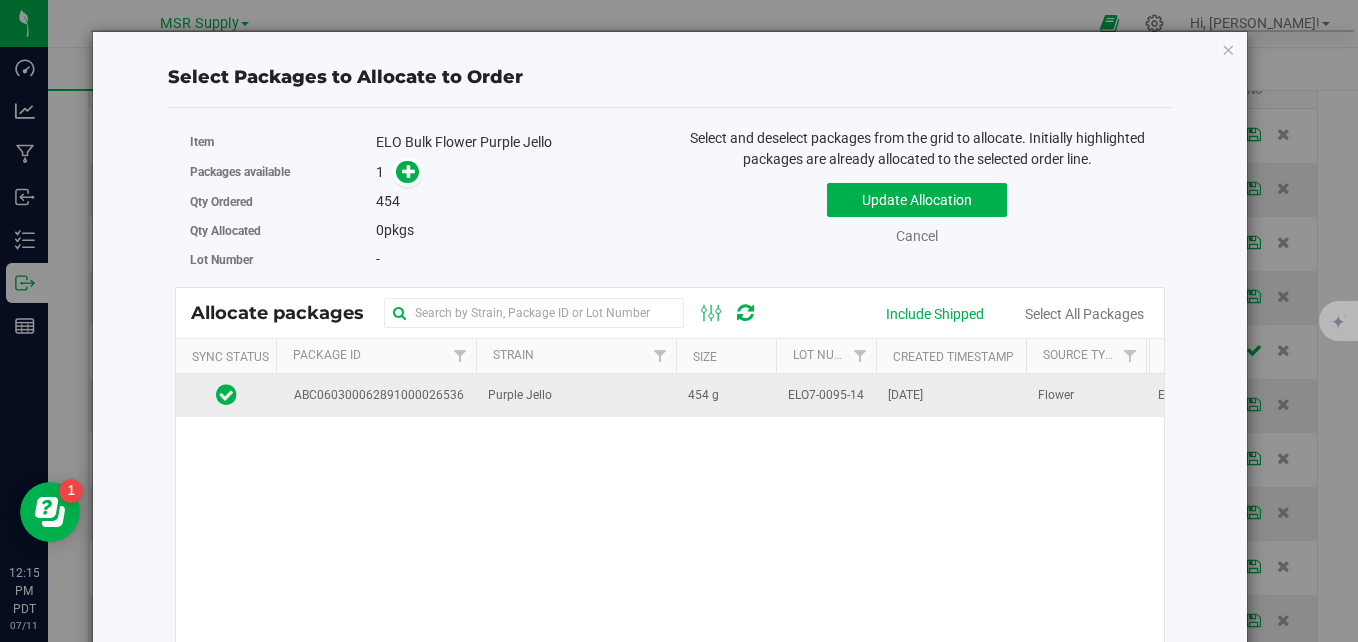 click on "Purple Jello" at bounding box center [576, 395] 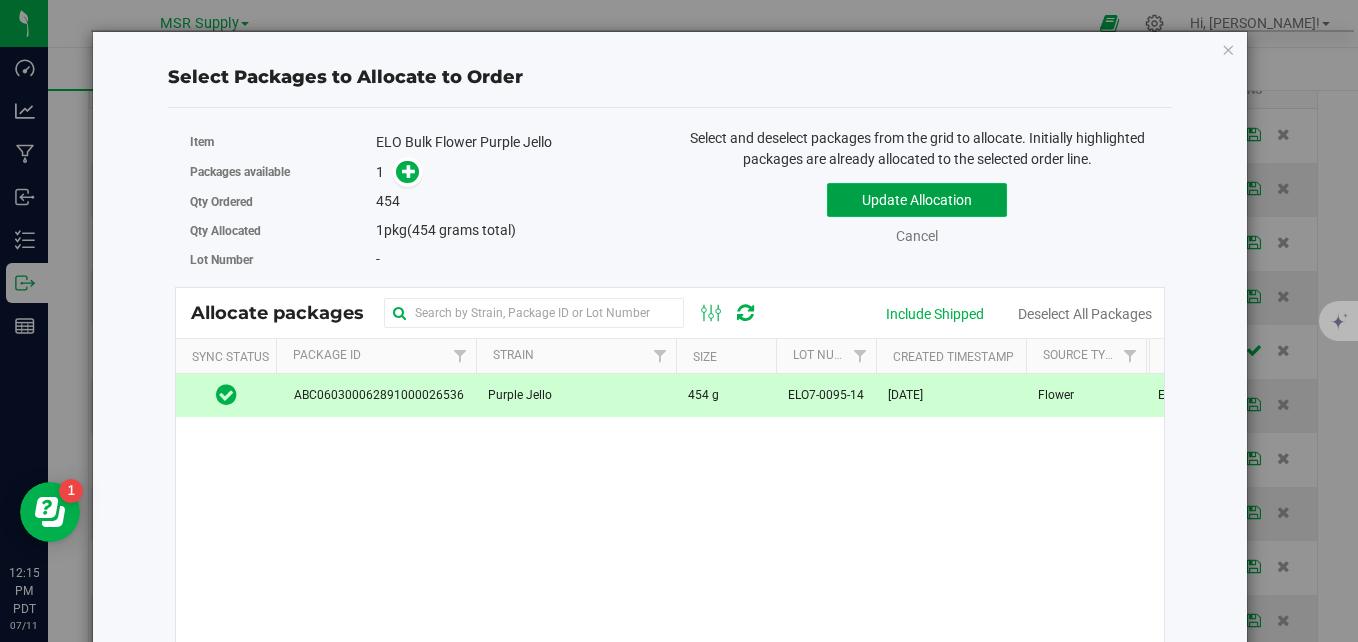 click on "Update Allocation" at bounding box center (917, 200) 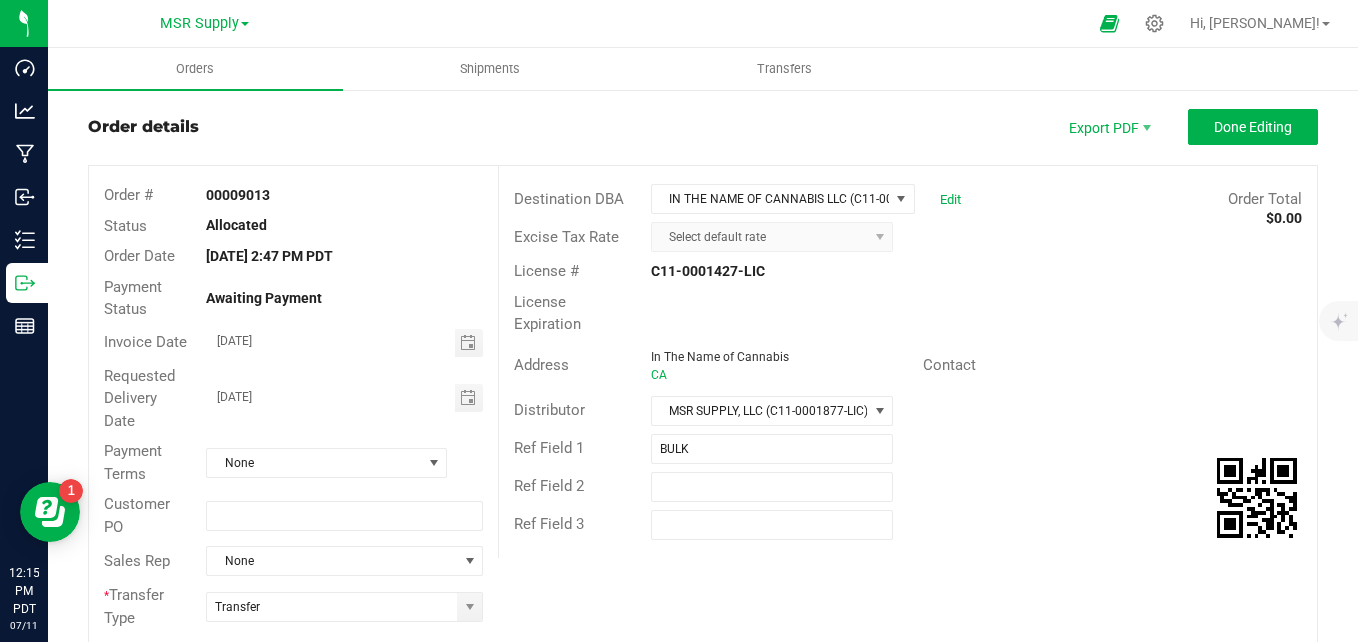 scroll, scrollTop: 0, scrollLeft: 0, axis: both 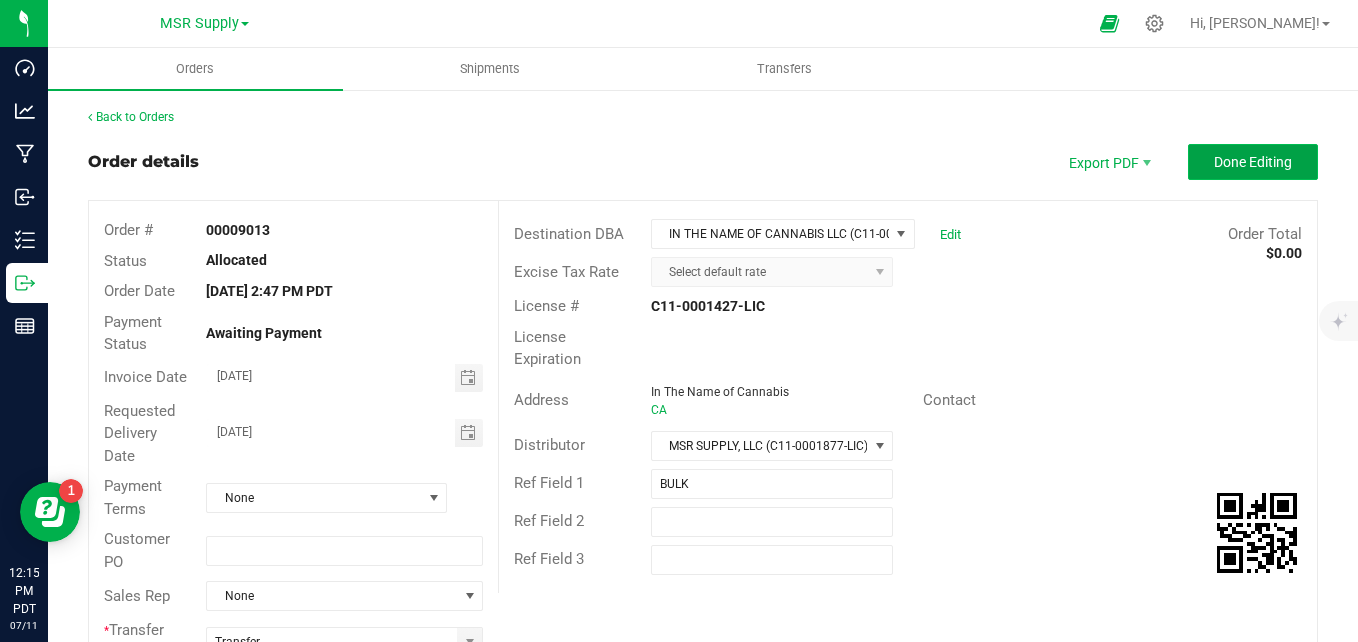 click on "Done Editing" at bounding box center [1253, 162] 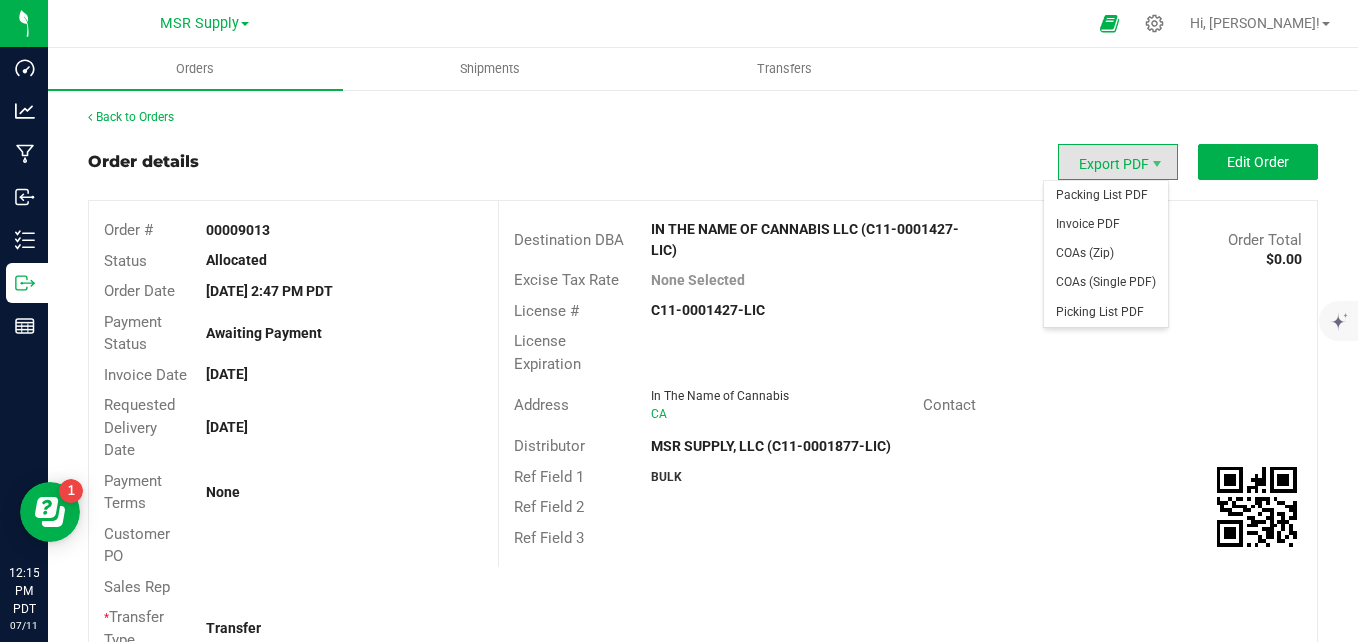 click on "Export PDF" at bounding box center (1118, 162) 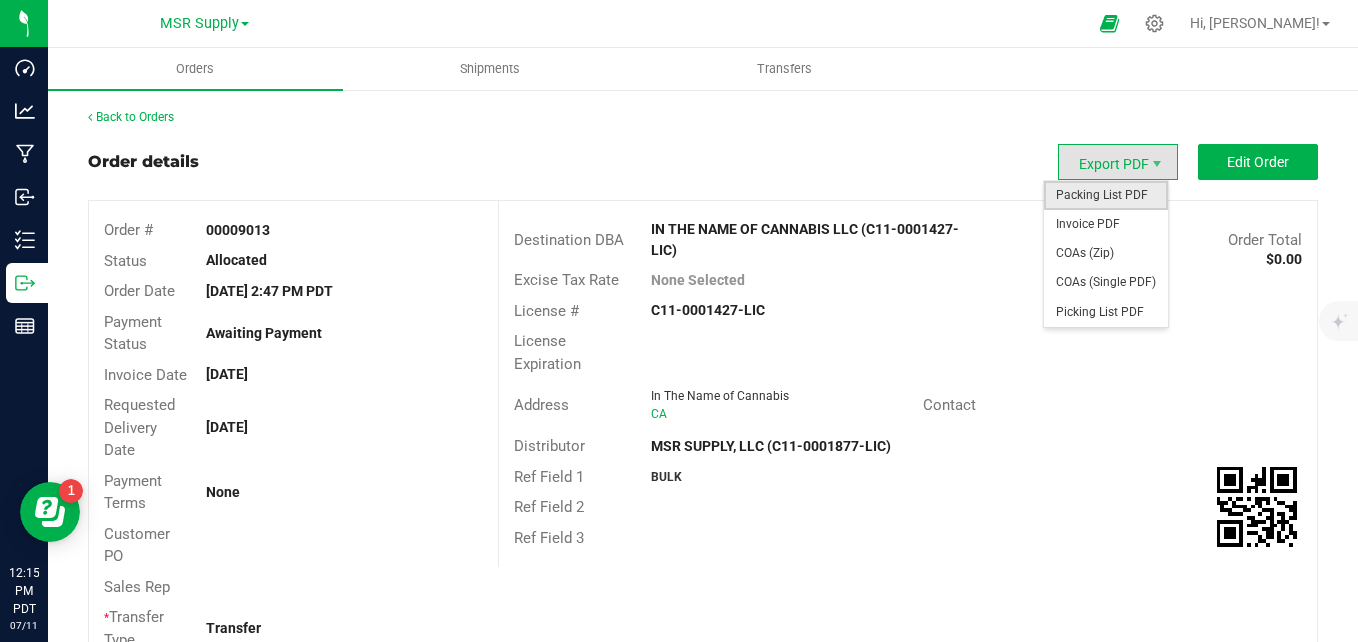 click on "Packing List PDF" at bounding box center (1106, 195) 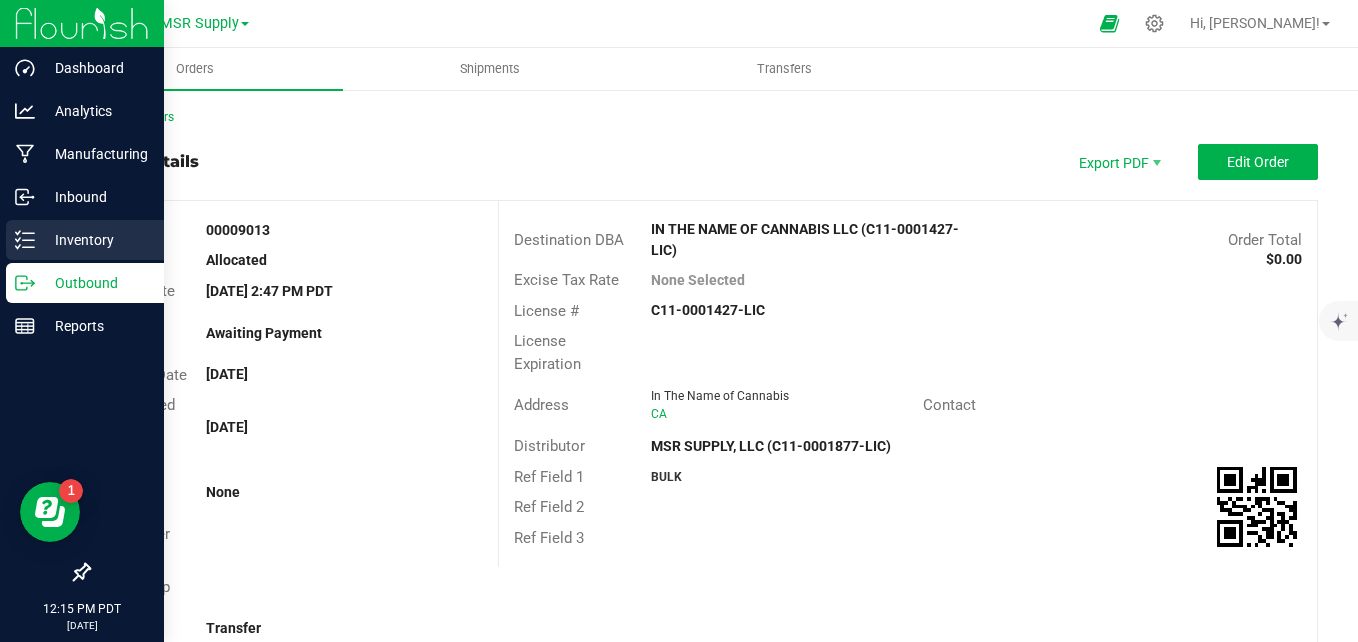 click 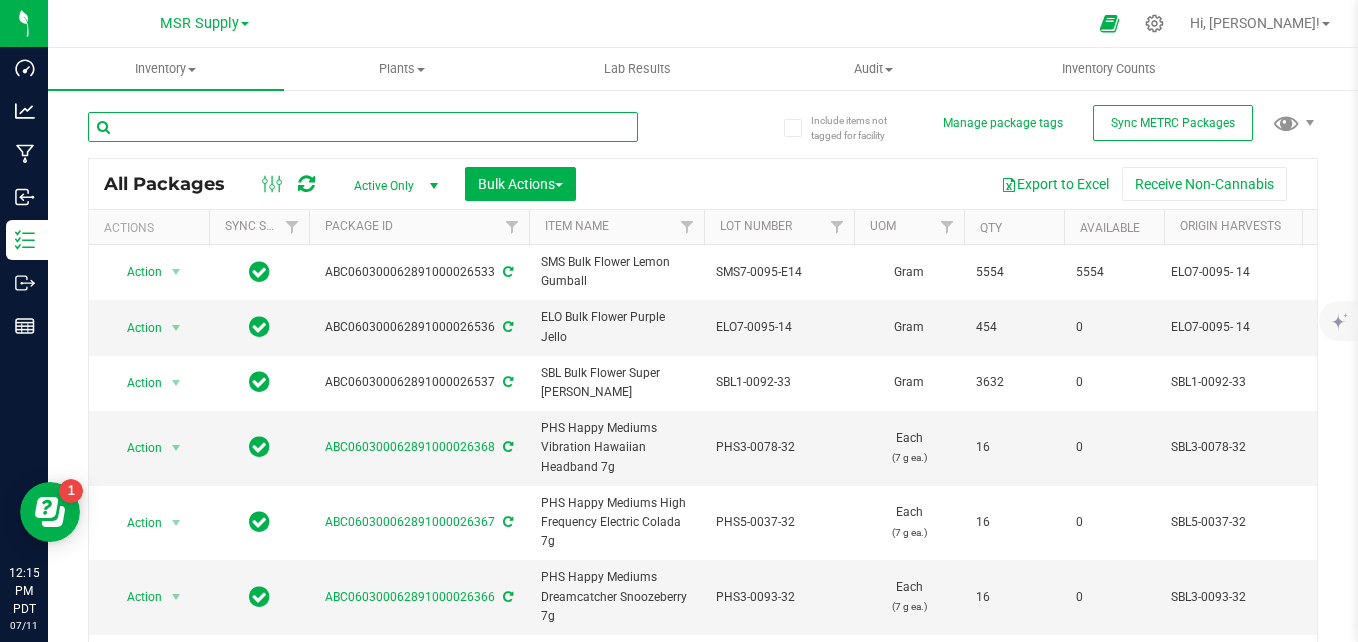 click at bounding box center (363, 127) 